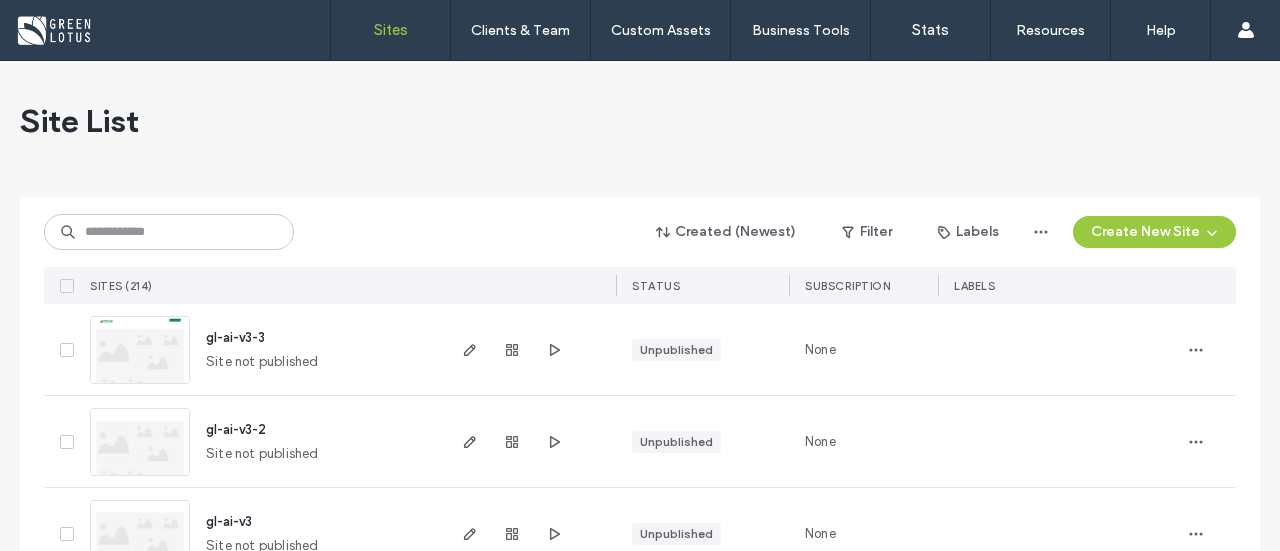 scroll, scrollTop: 0, scrollLeft: 0, axis: both 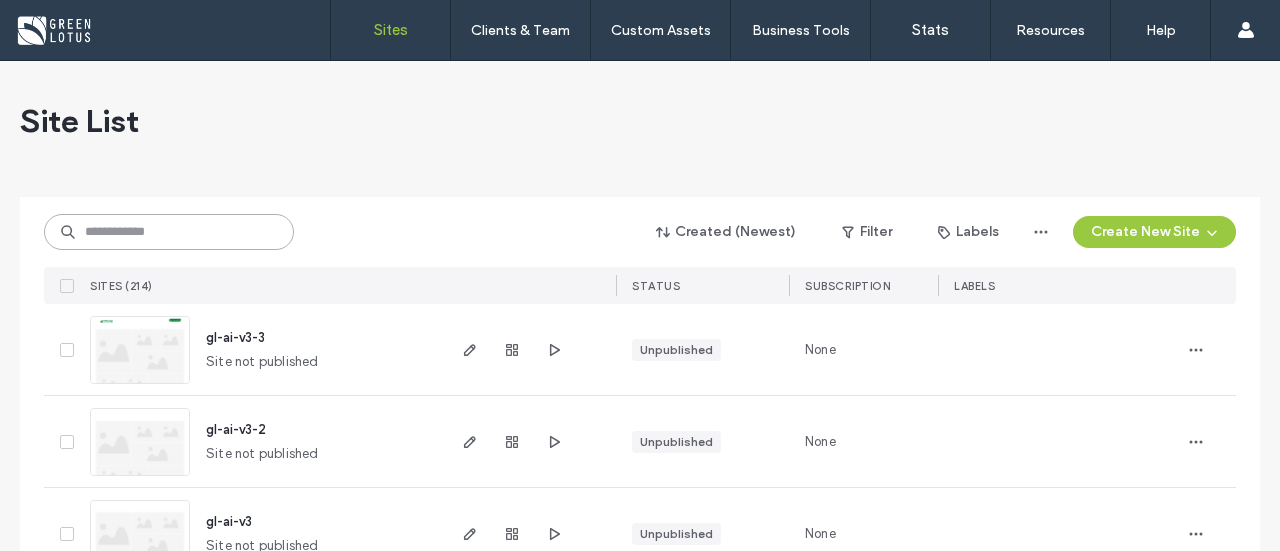 click at bounding box center [169, 232] 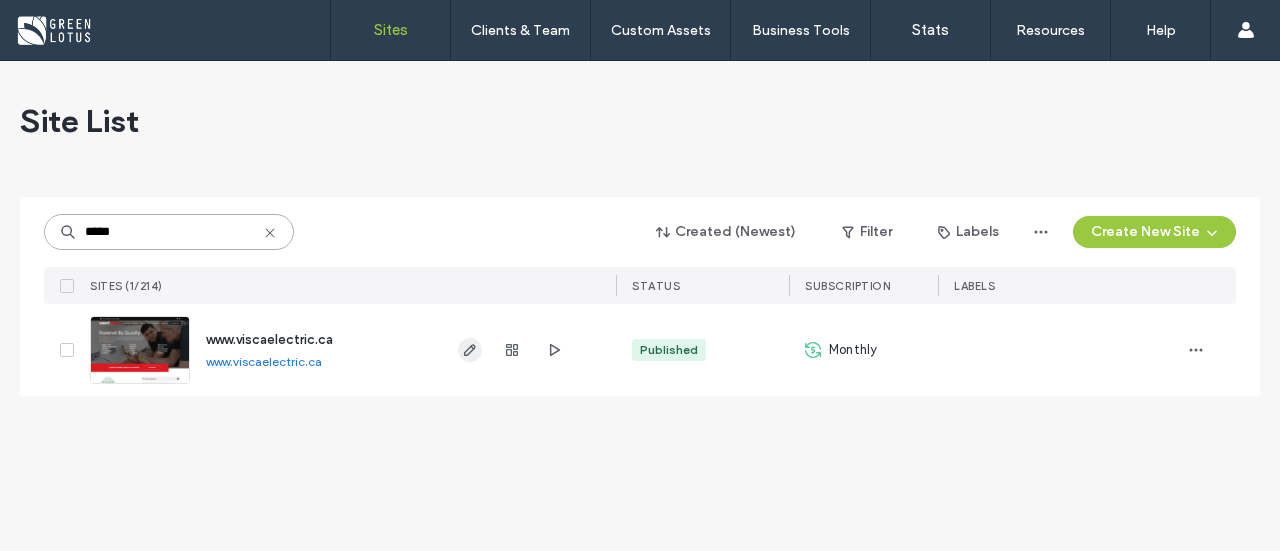 type on "*****" 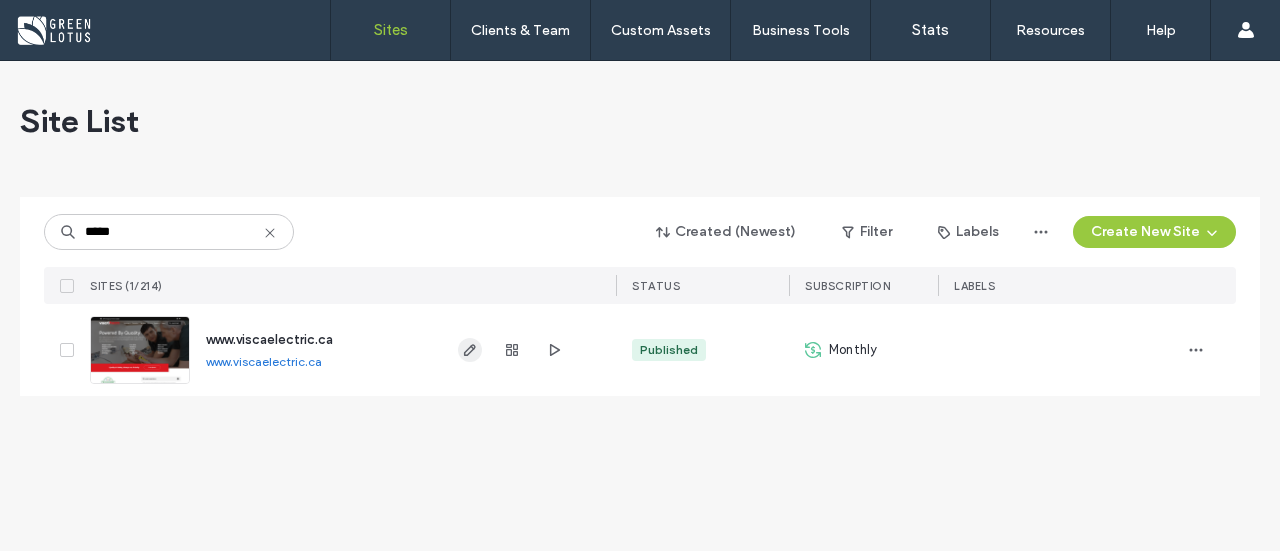 click at bounding box center (470, 350) 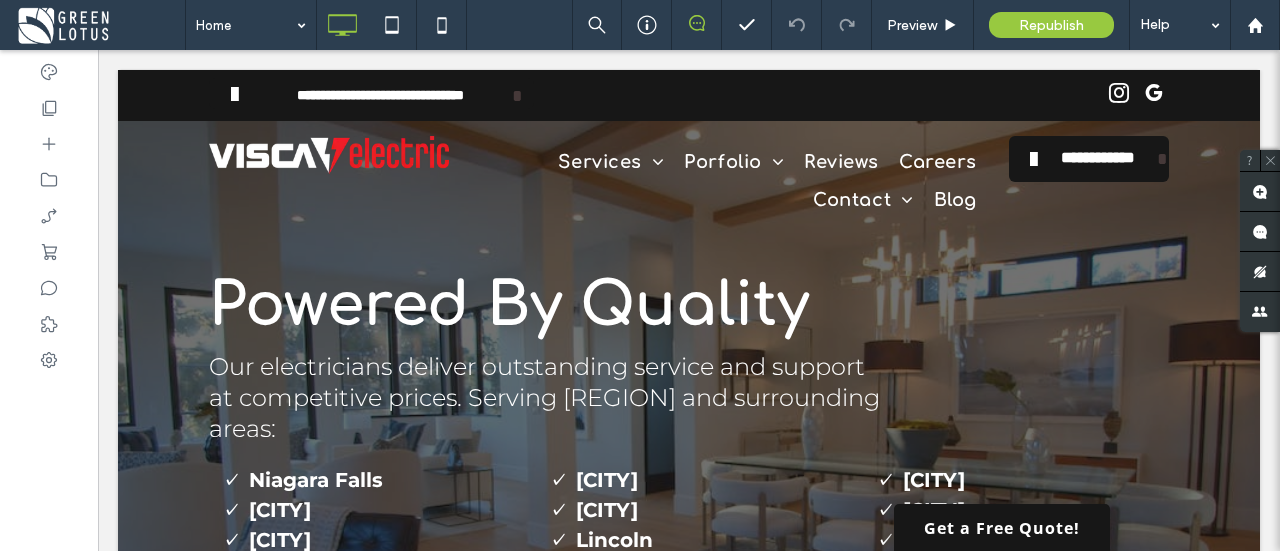 scroll, scrollTop: 0, scrollLeft: 0, axis: both 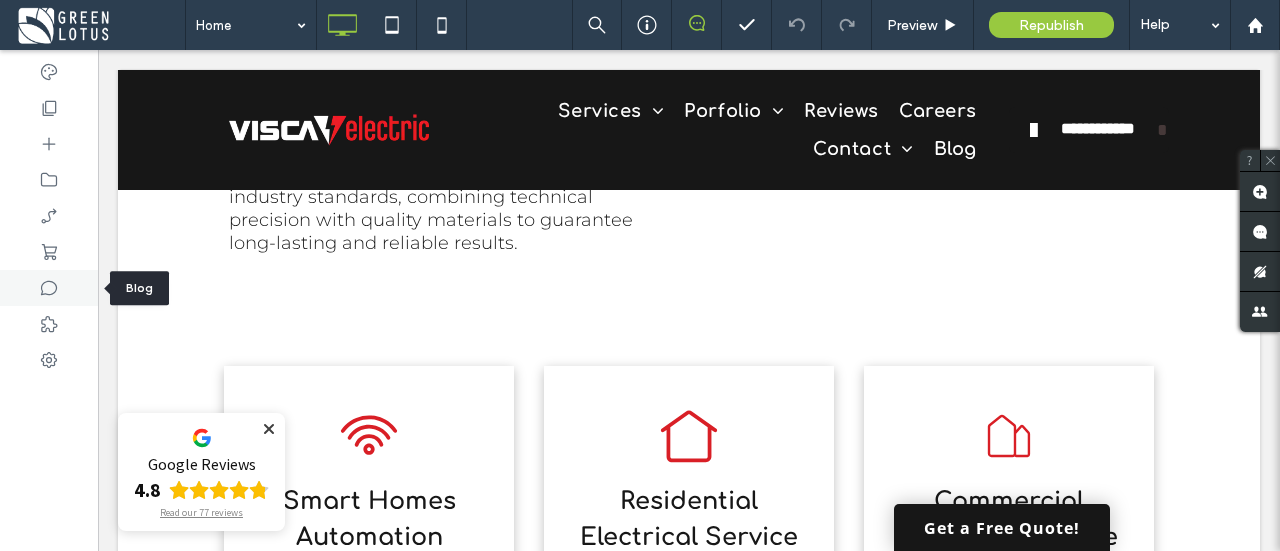 click at bounding box center (49, 288) 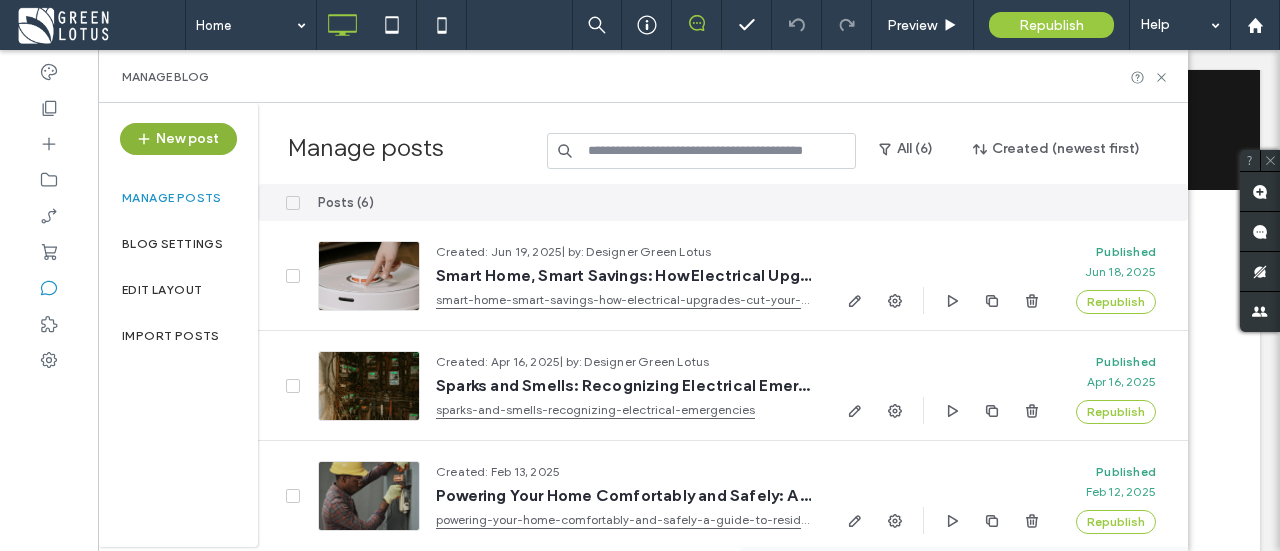 click on "New post" at bounding box center [178, 139] 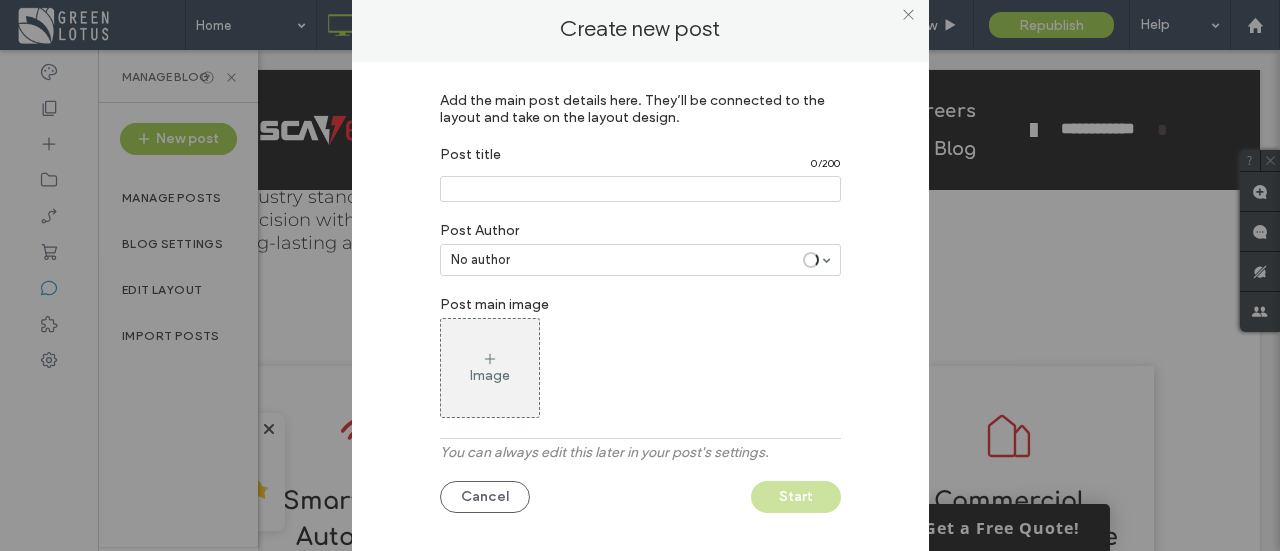 click at bounding box center [640, 189] 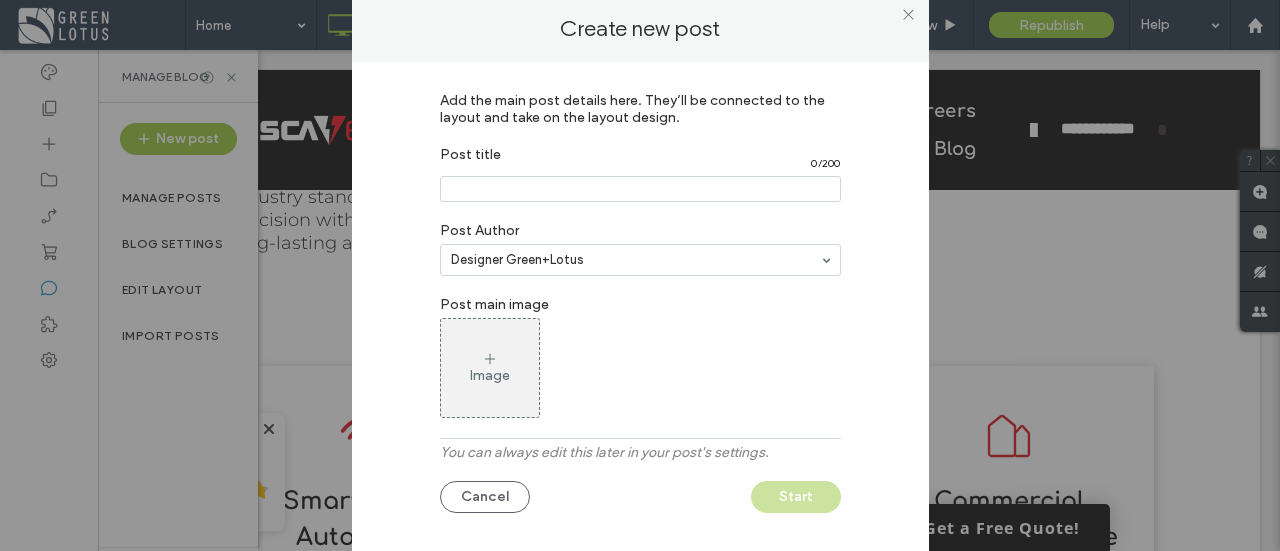 paste on "**********" 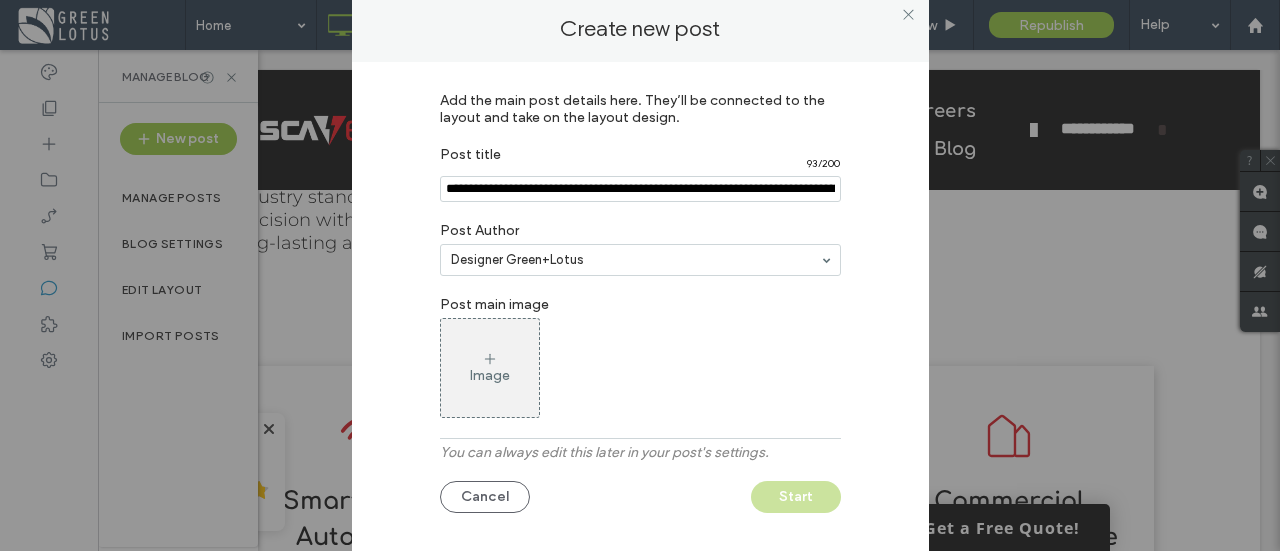 scroll, scrollTop: 0, scrollLeft: 172, axis: horizontal 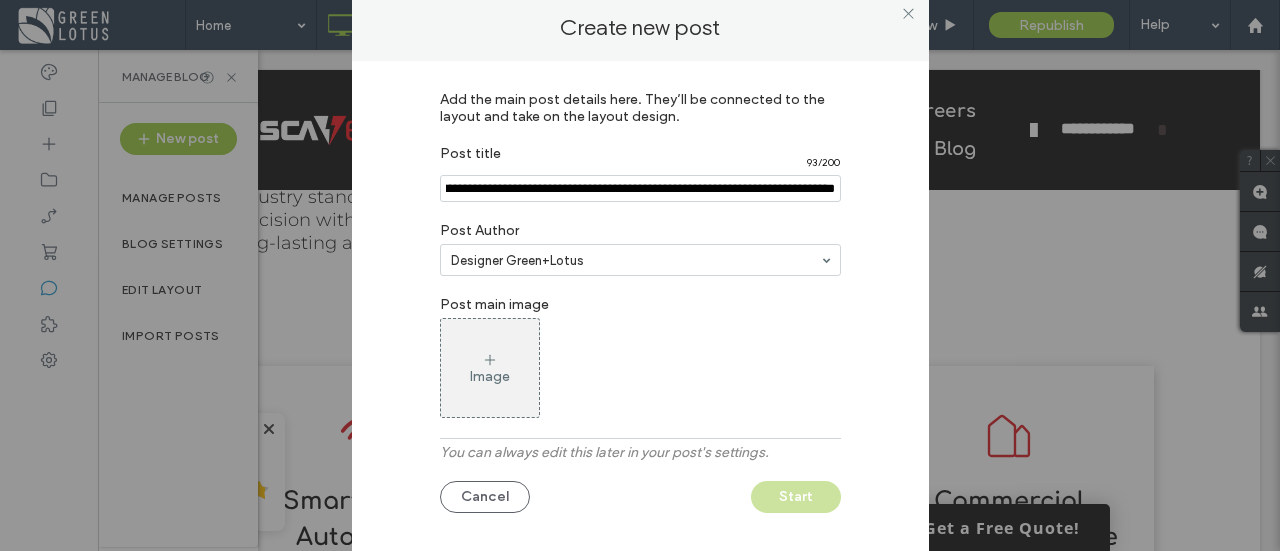 type on "**********" 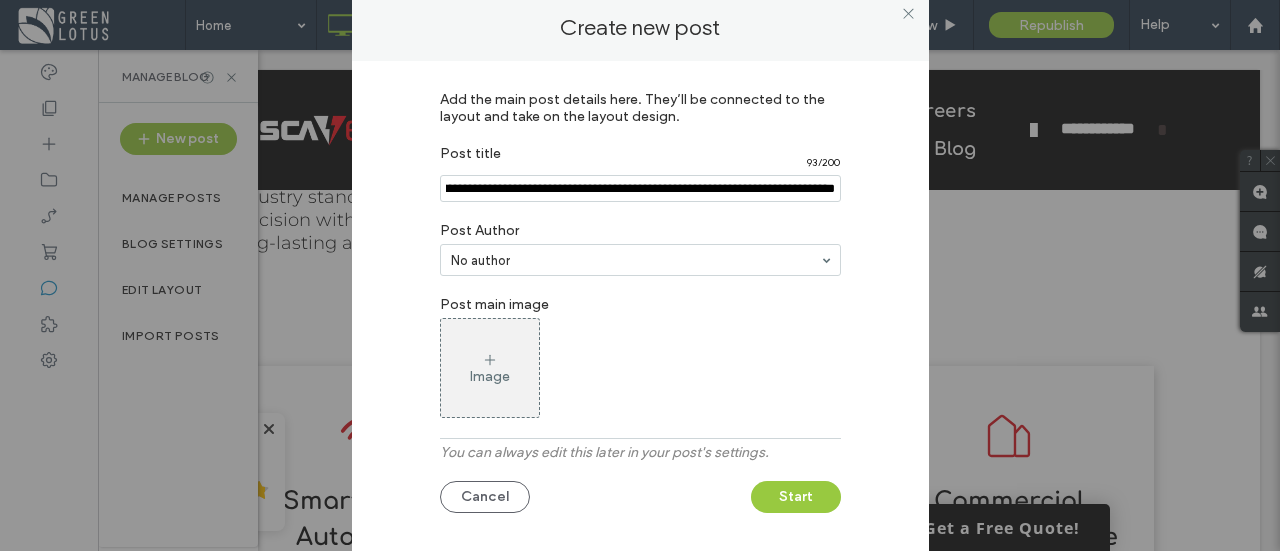 scroll, scrollTop: 0, scrollLeft: 172, axis: horizontal 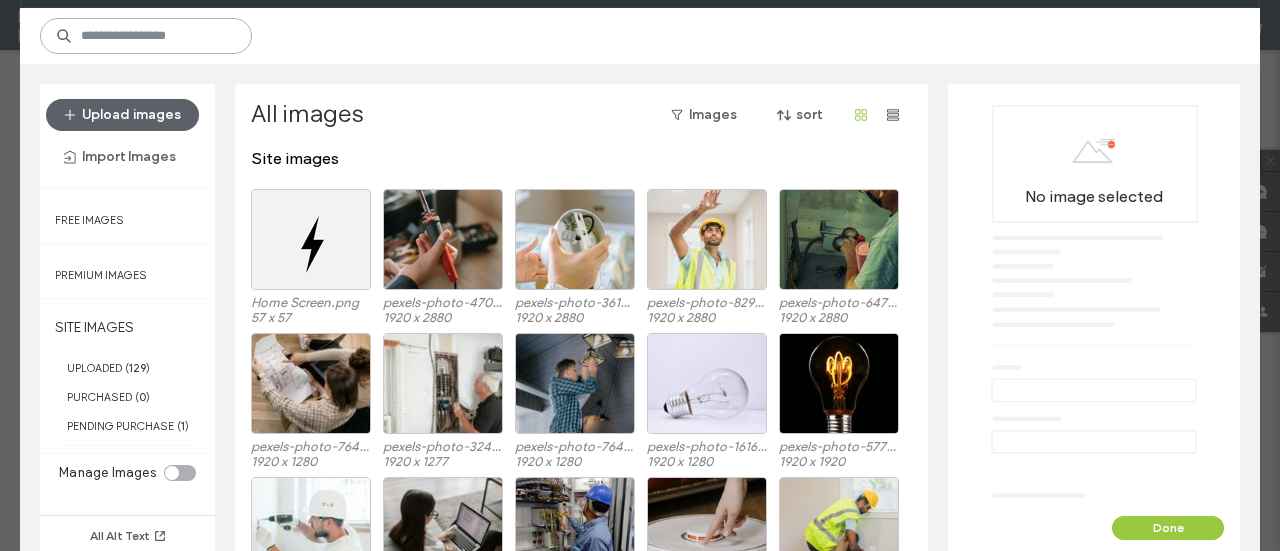 click at bounding box center [146, 36] 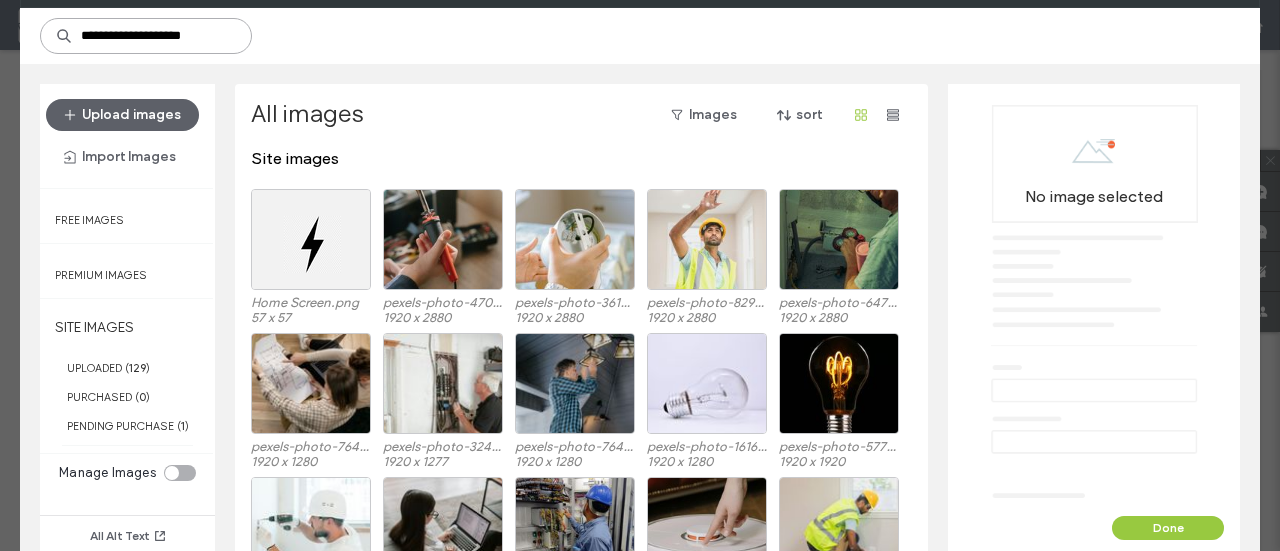 type on "**********" 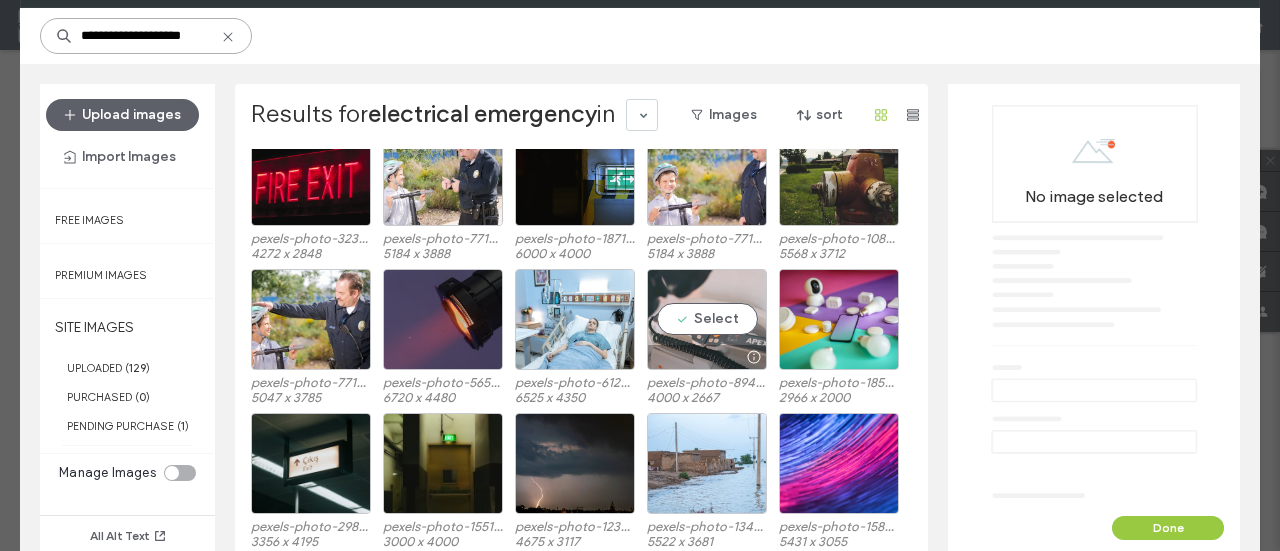 scroll, scrollTop: 408, scrollLeft: 0, axis: vertical 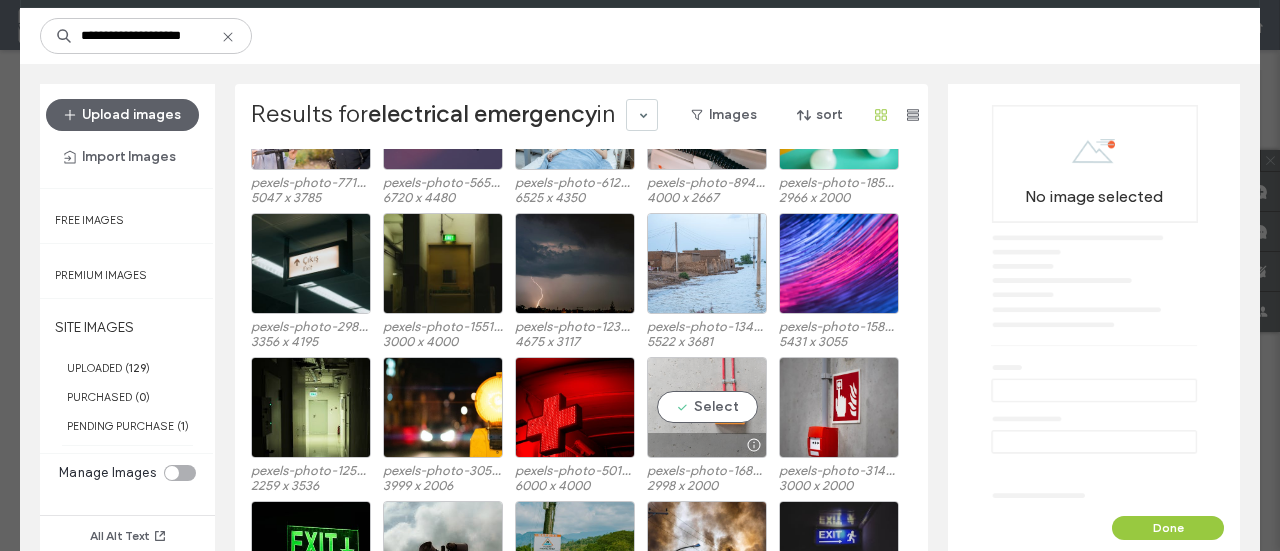 click on "Select" at bounding box center (707, 407) 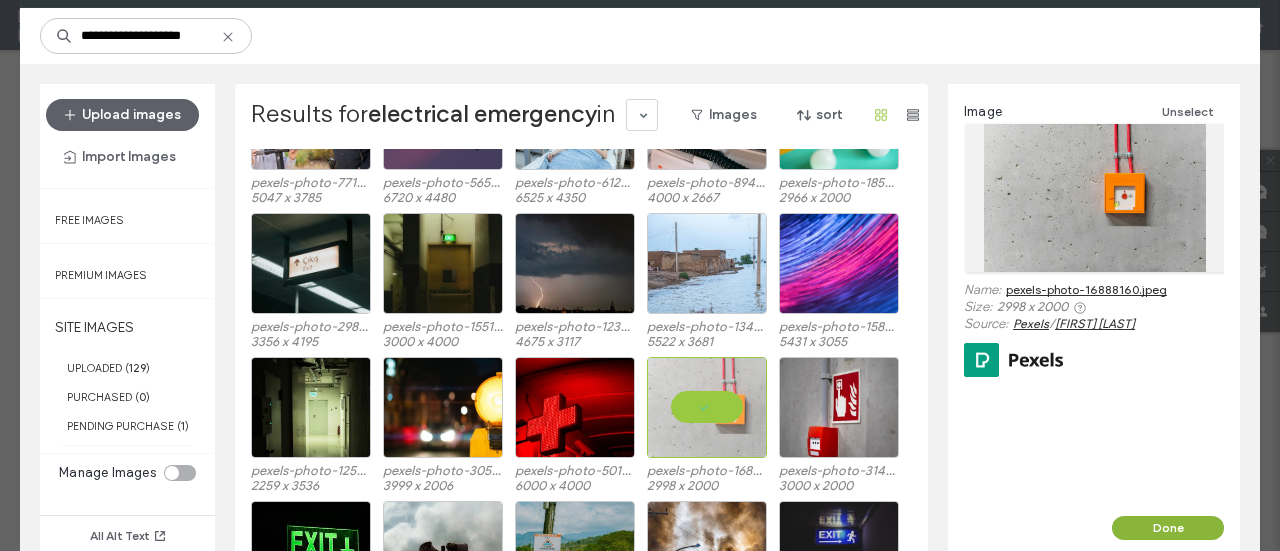 click on "Done" at bounding box center (1168, 528) 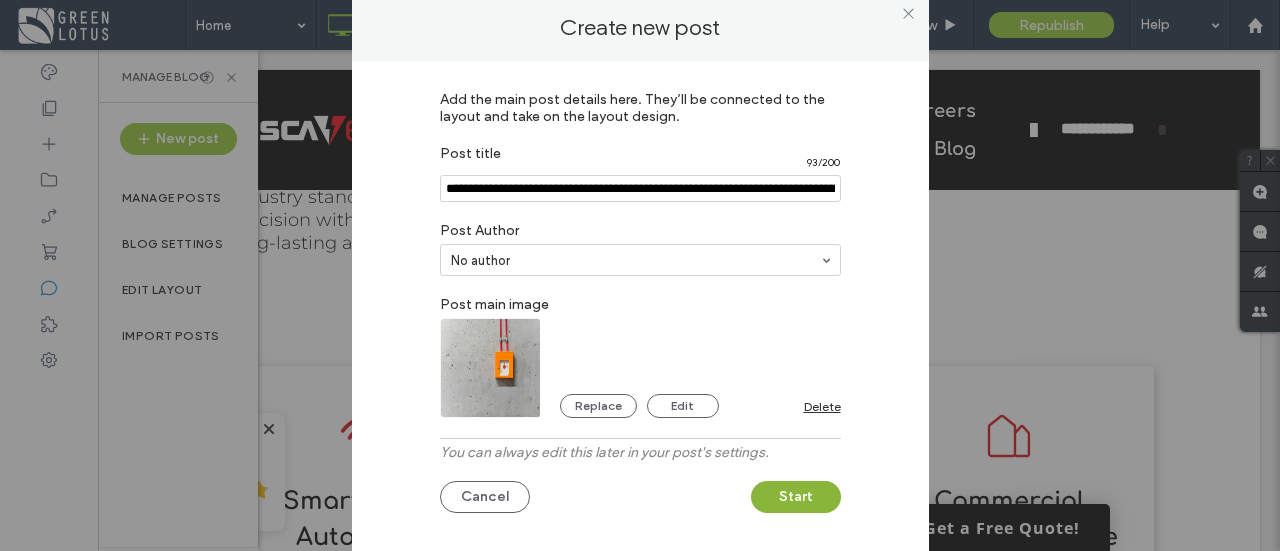 click on "Start" at bounding box center (796, 497) 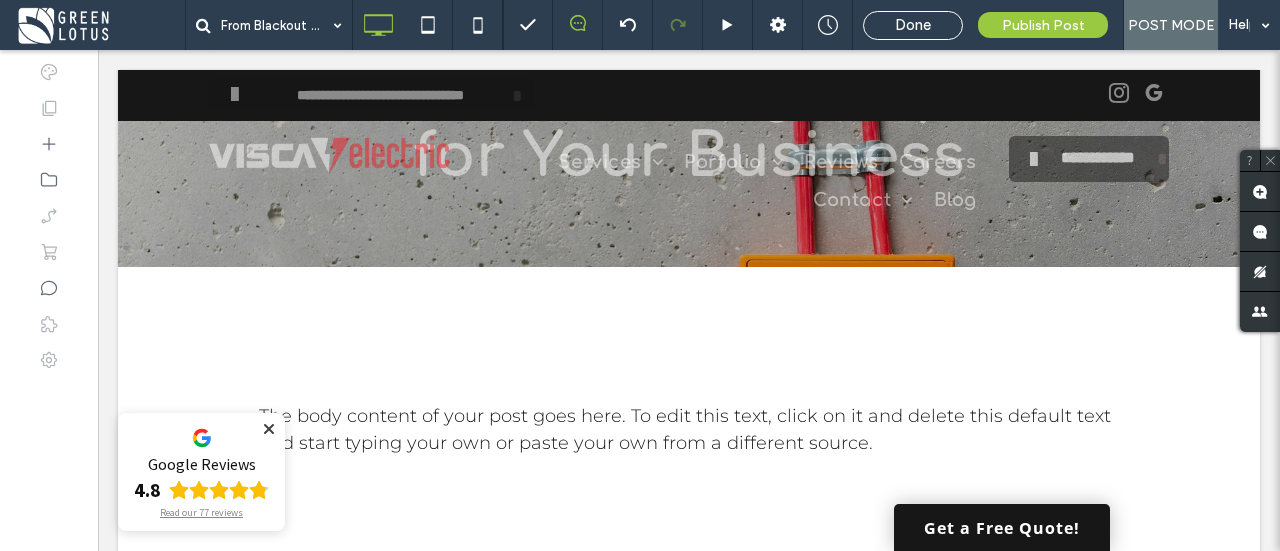 scroll, scrollTop: 400, scrollLeft: 0, axis: vertical 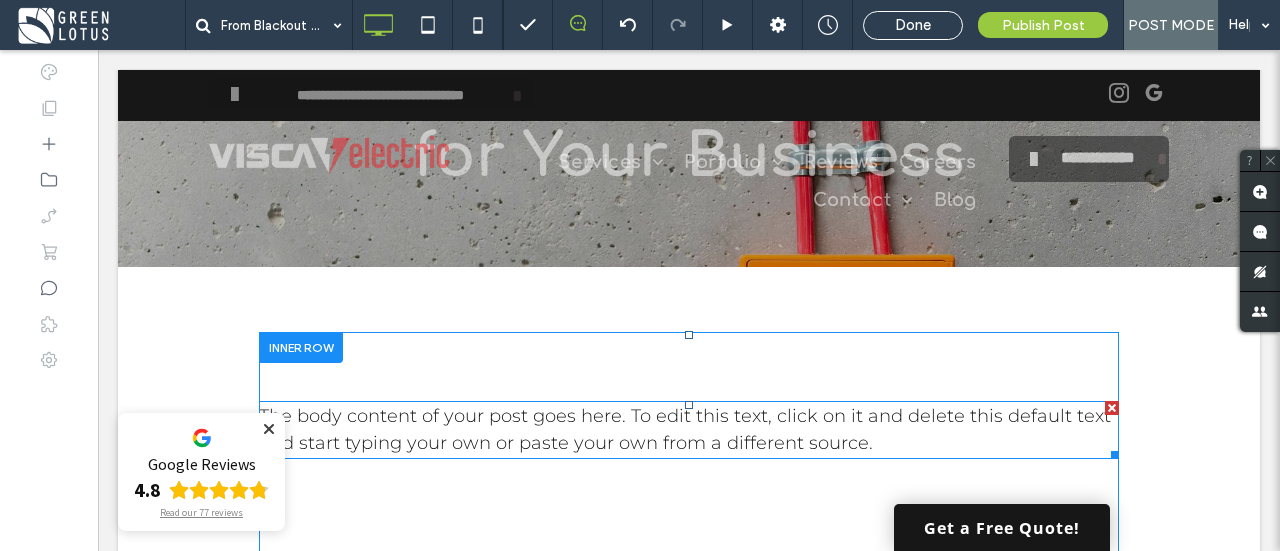 click on "The body content of your post goes here. To edit this text, click on it and delete this default text and start typing your own or paste your own from a different source." at bounding box center [689, 430] 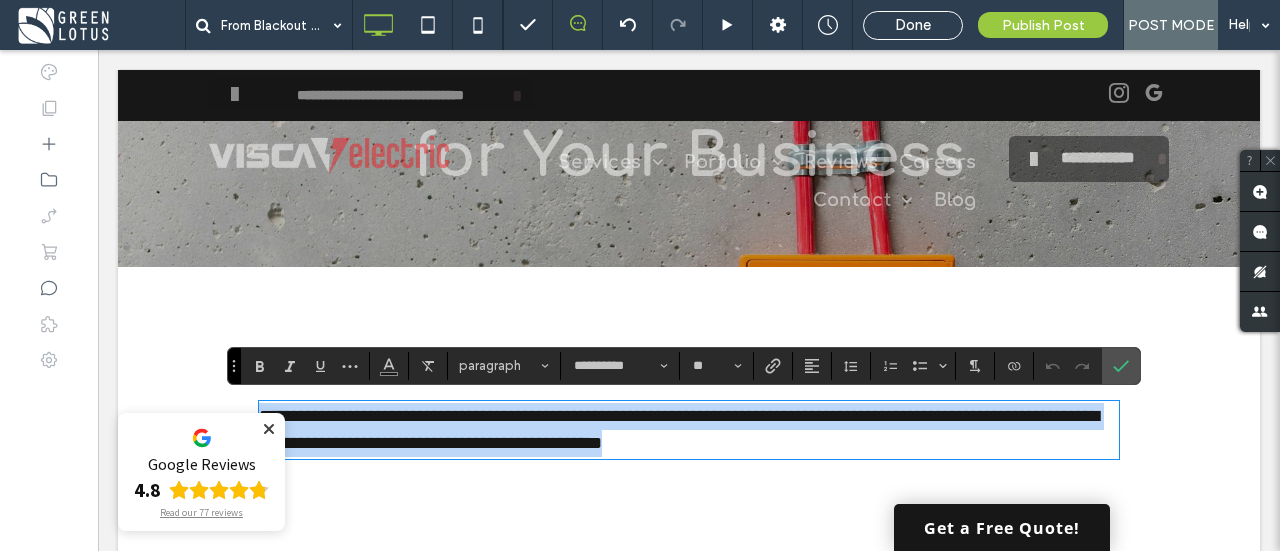 type on "**********" 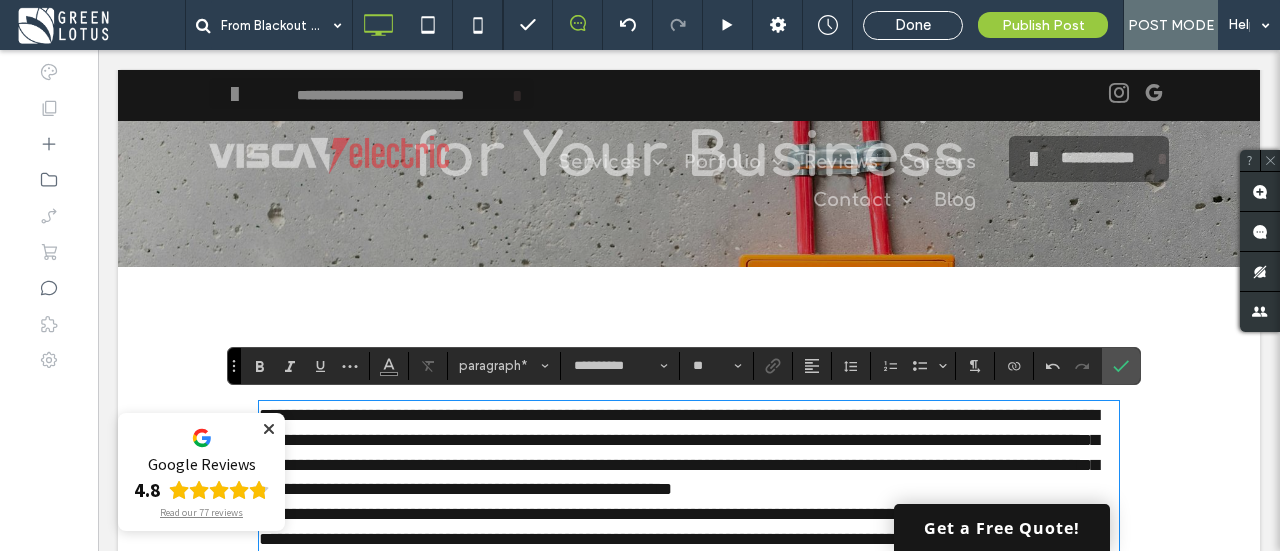 scroll, scrollTop: 1861, scrollLeft: 0, axis: vertical 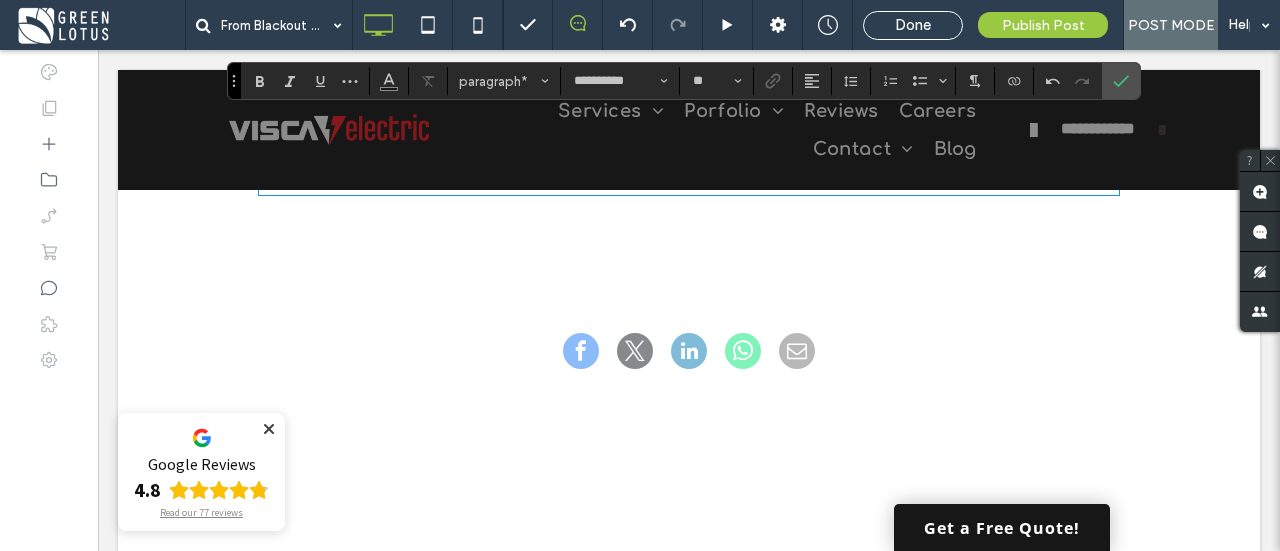 click on "**********" at bounding box center (689, 106) 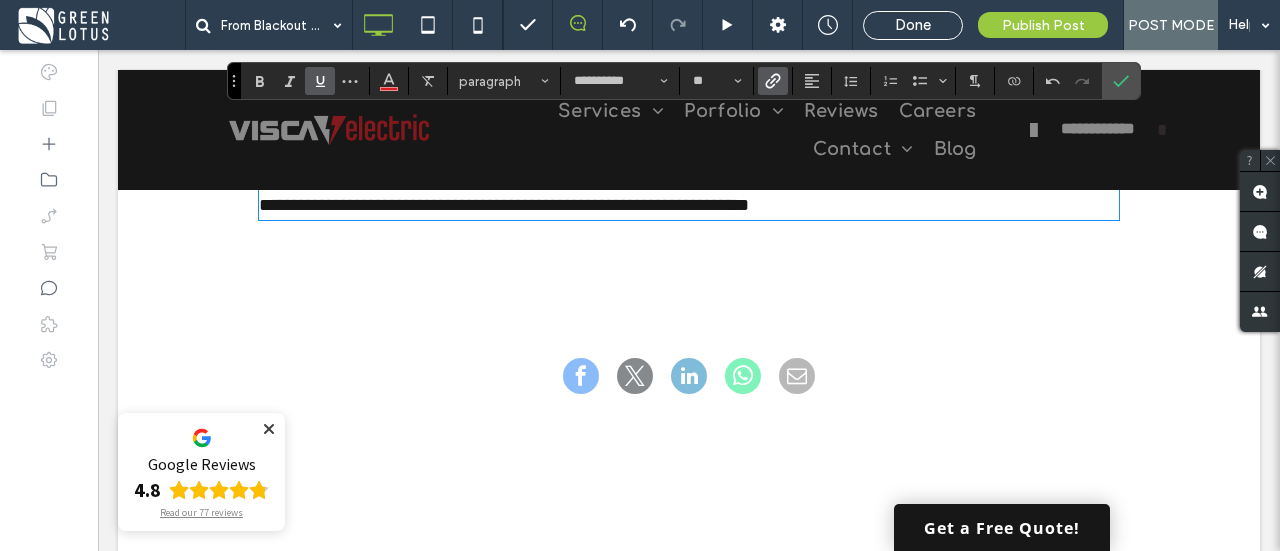drag, startPoint x: 799, startPoint y: 303, endPoint x: 984, endPoint y: 301, distance: 185.0108 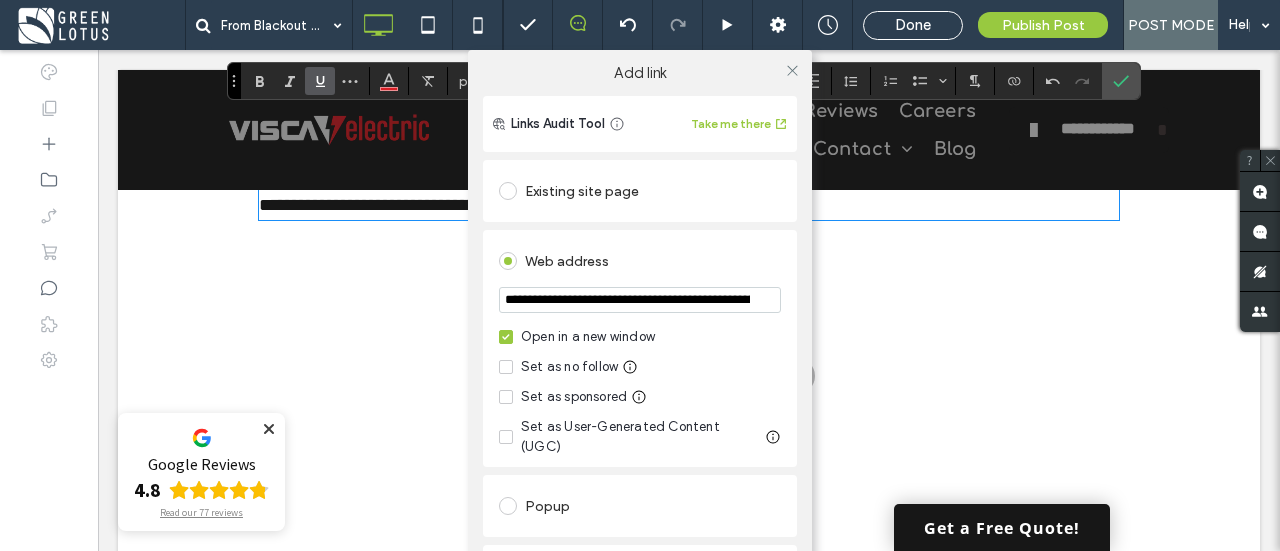 click on "Existing site page" at bounding box center (640, 191) 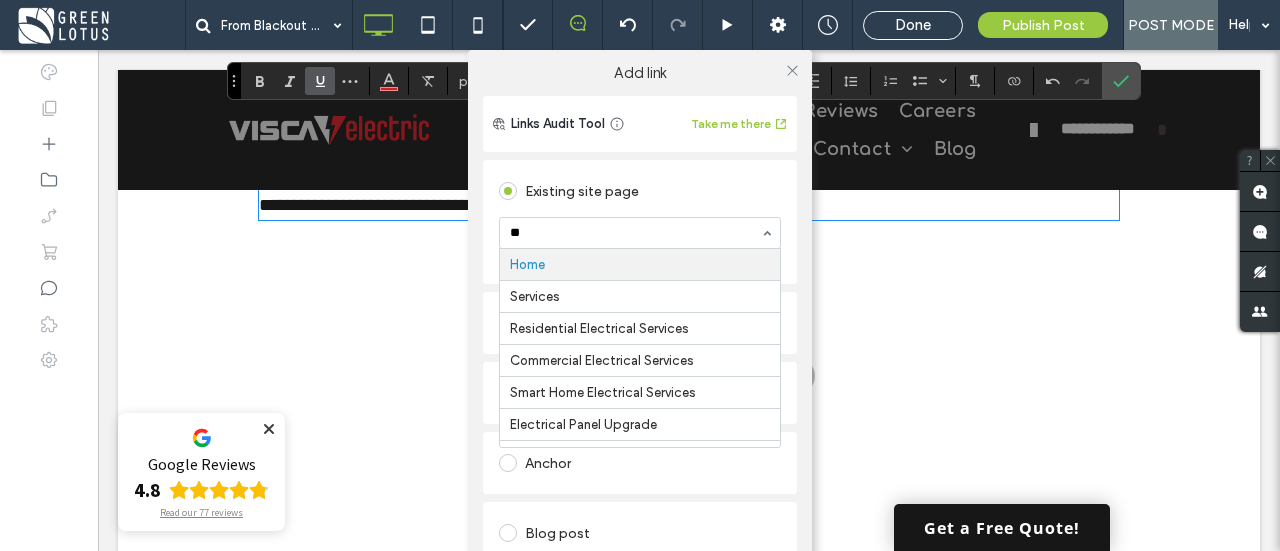 type on "***" 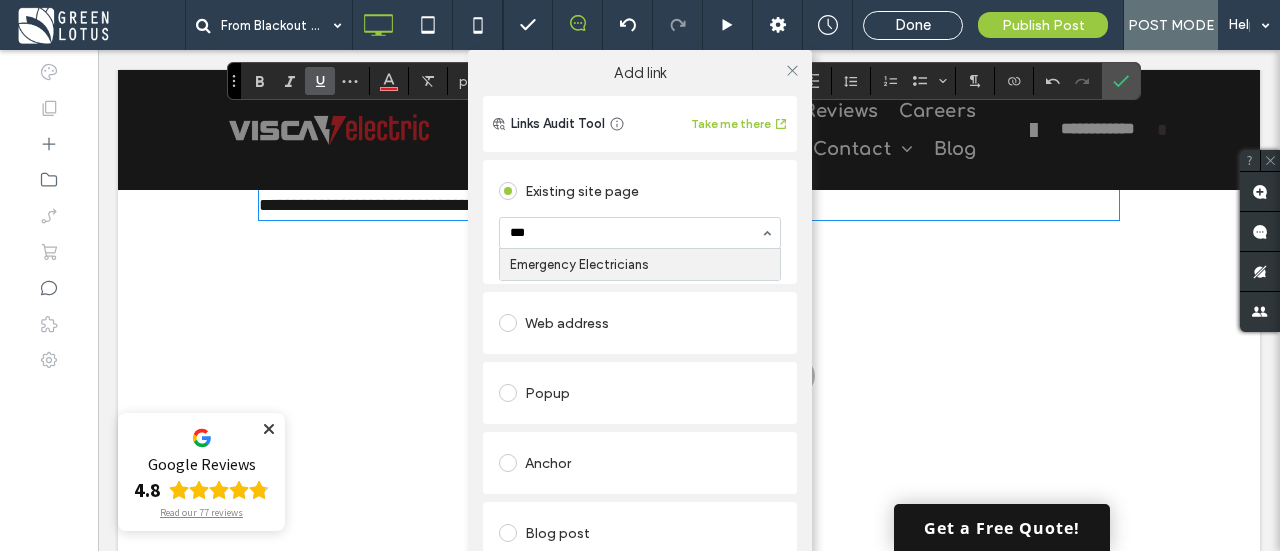 type 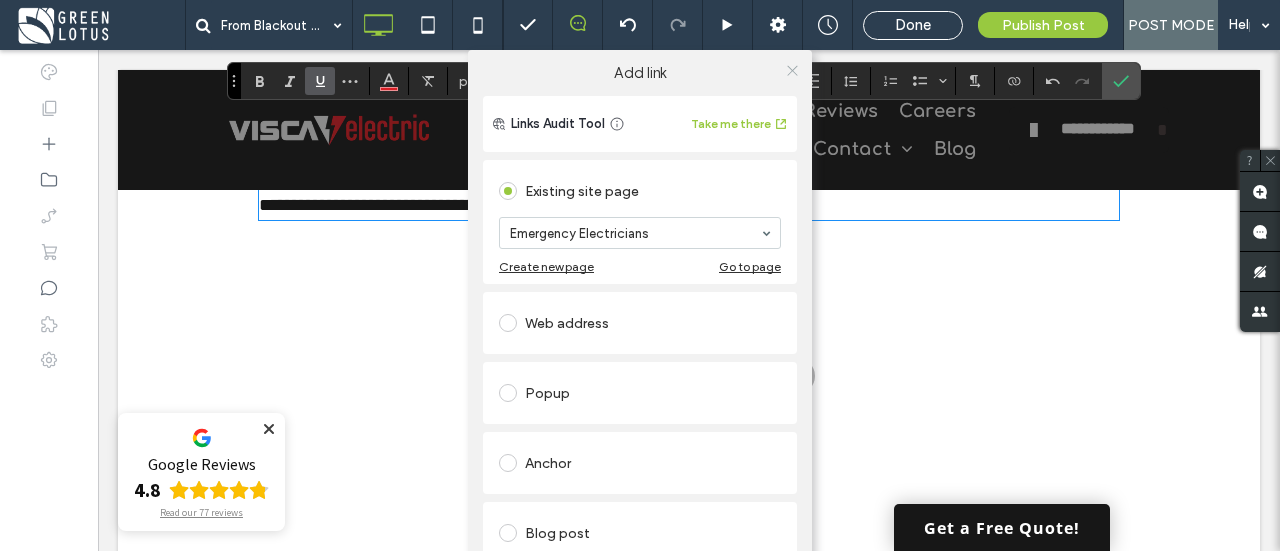 click 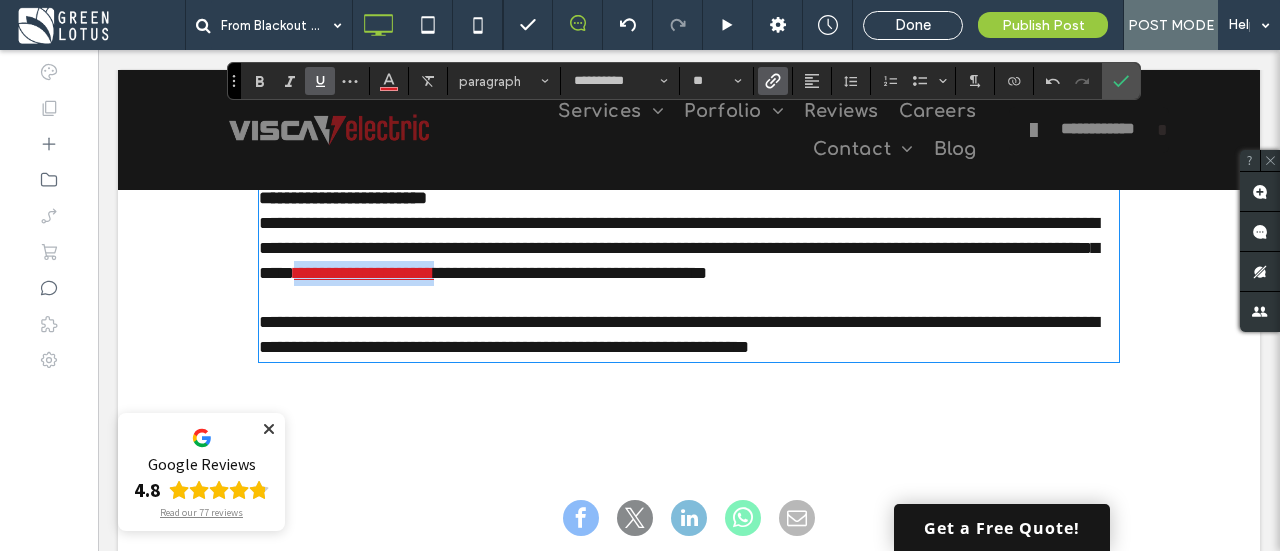 scroll, scrollTop: 1561, scrollLeft: 0, axis: vertical 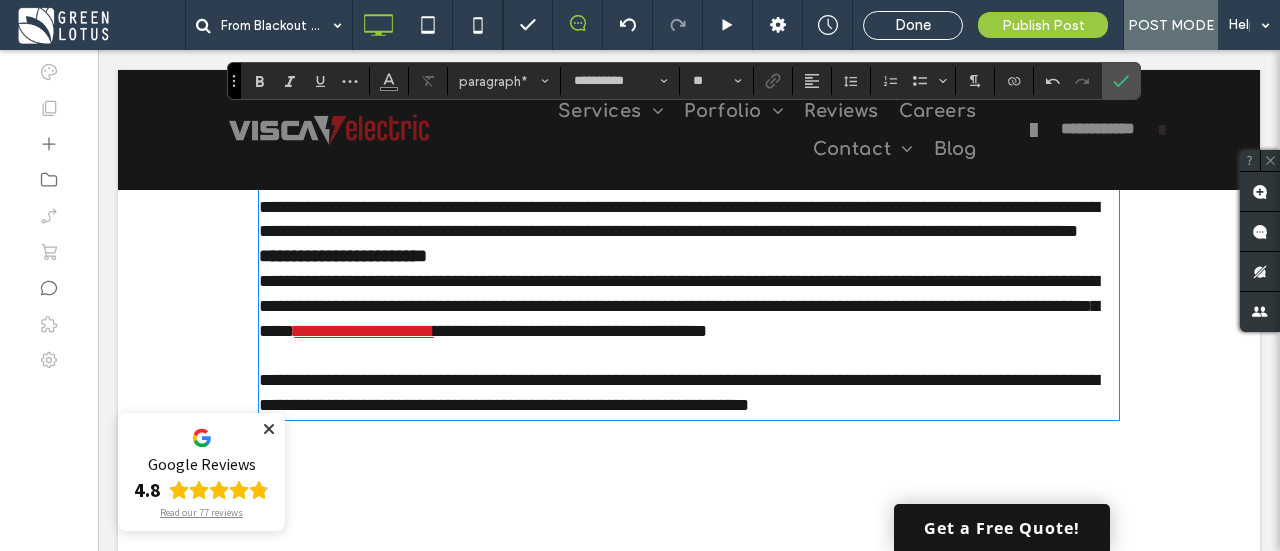 click on "**********" at bounding box center (689, 220) 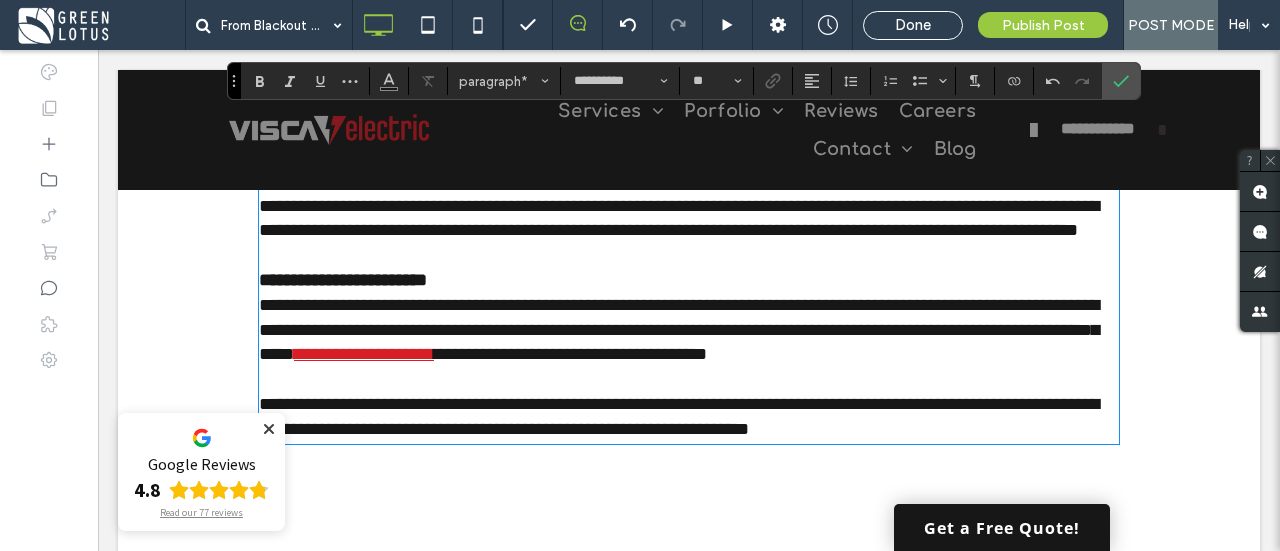 scroll, scrollTop: 1561, scrollLeft: 0, axis: vertical 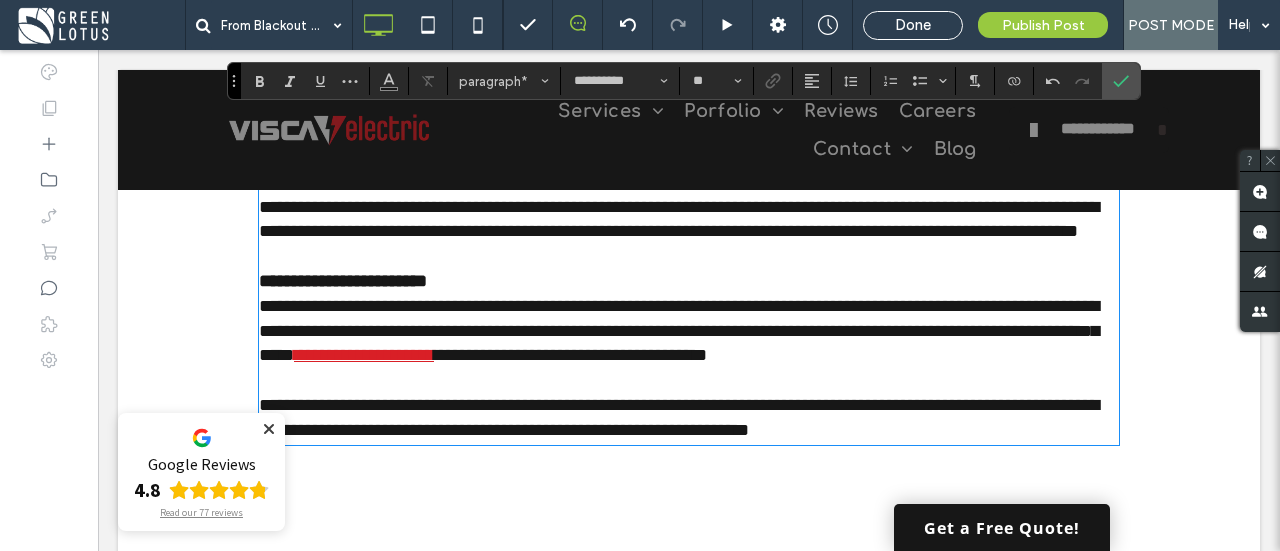 click on "**********" at bounding box center (707, 144) 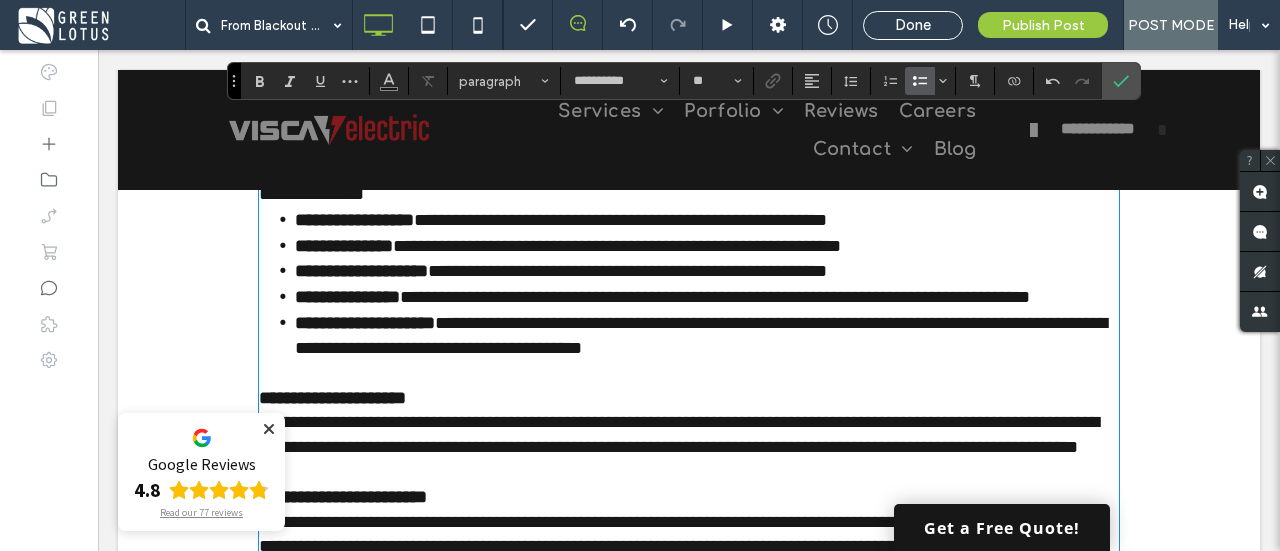 scroll, scrollTop: 1361, scrollLeft: 0, axis: vertical 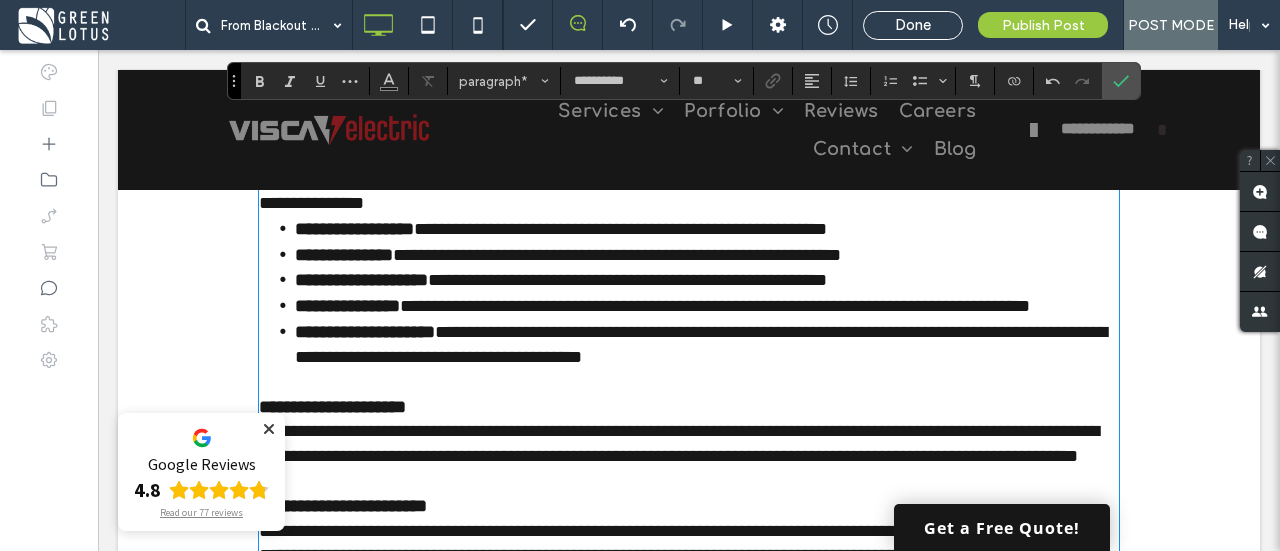 click on "**********" at bounding box center (689, 117) 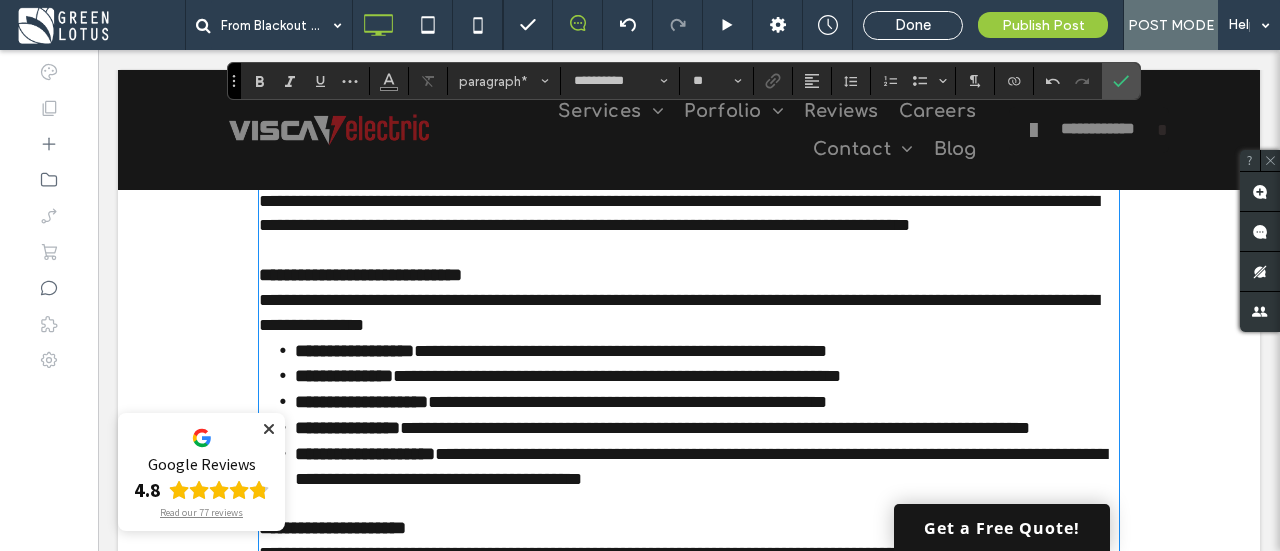 scroll, scrollTop: 1261, scrollLeft: 0, axis: vertical 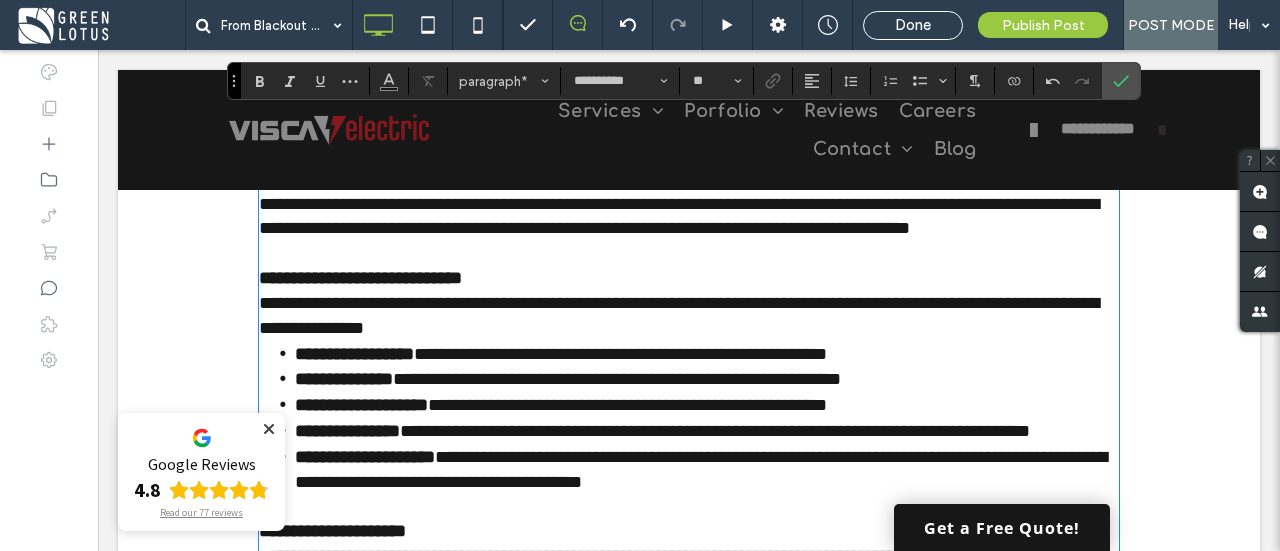 click on "**********" at bounding box center [689, 129] 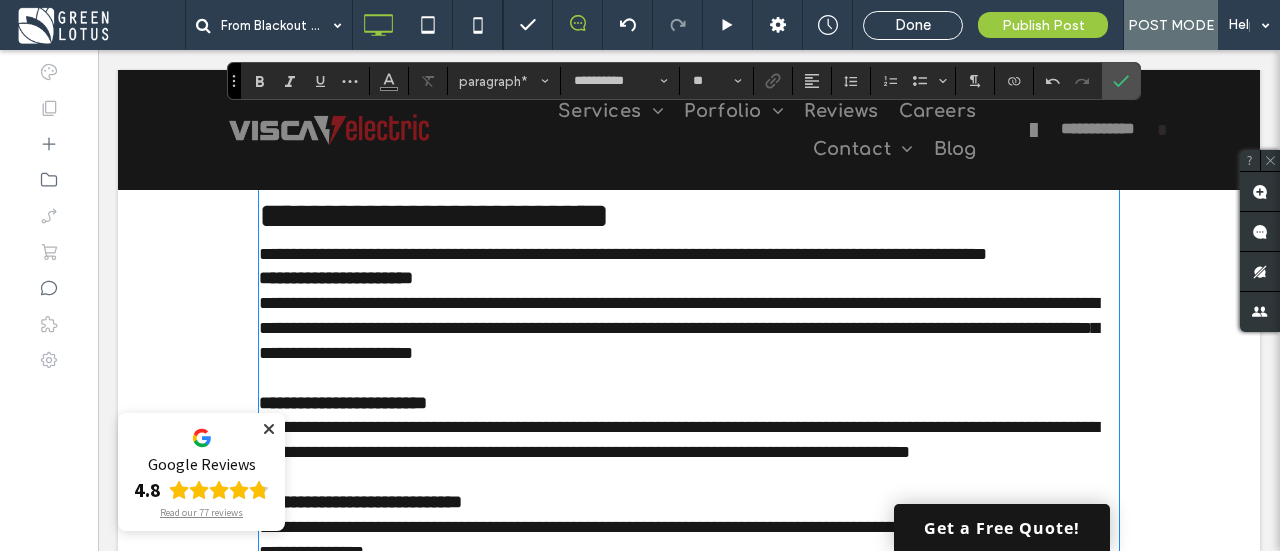 scroll, scrollTop: 1061, scrollLeft: 0, axis: vertical 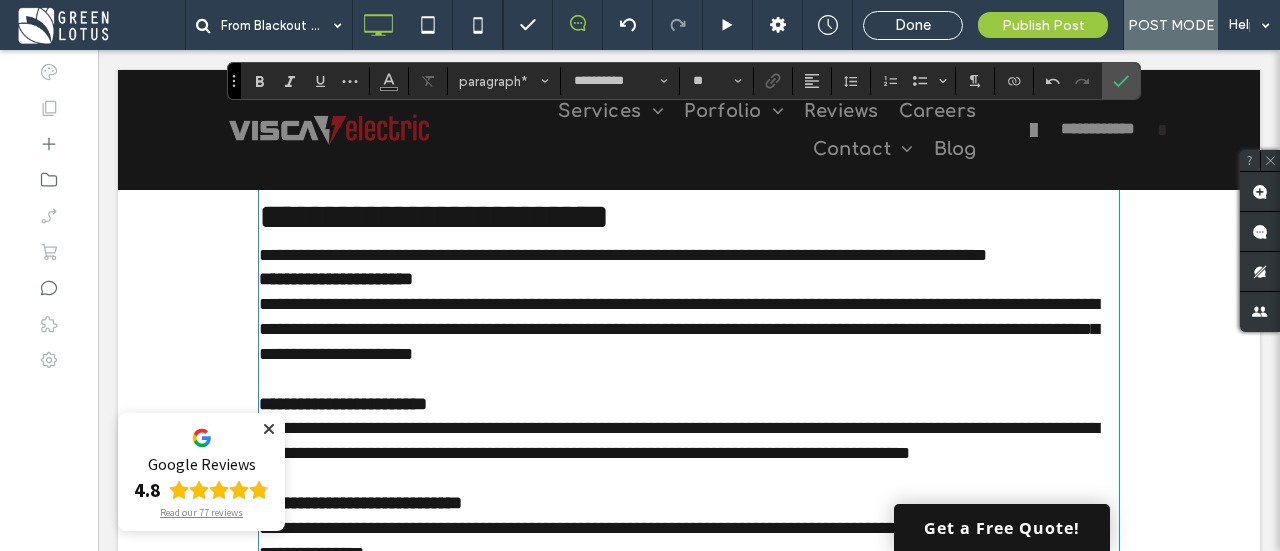click on "**********" at bounding box center (689, 255) 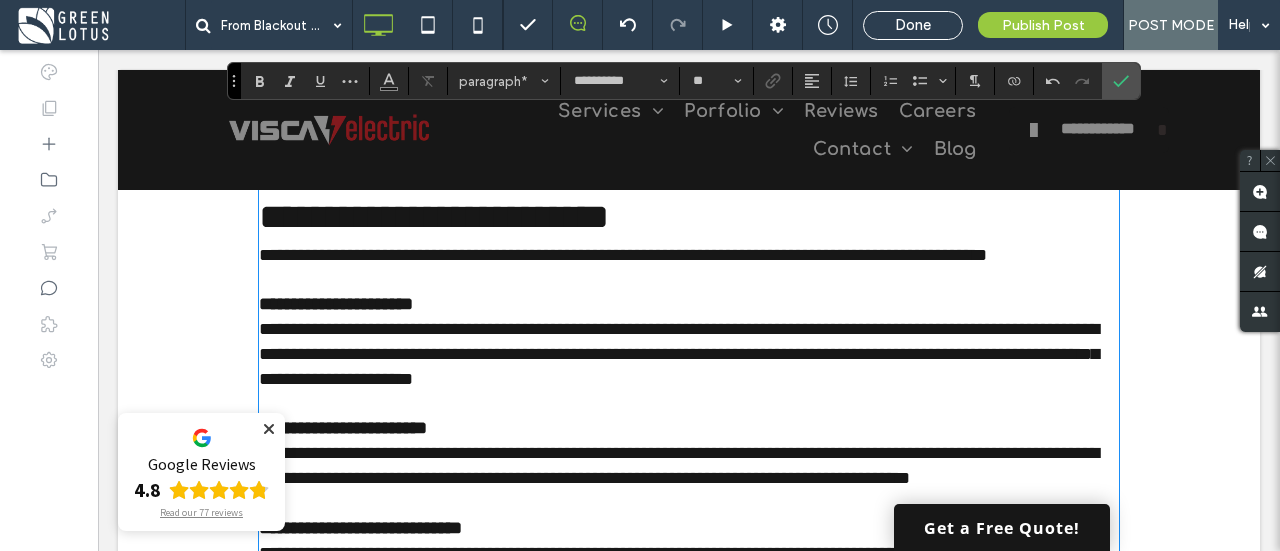 click on "**********" at bounding box center (707, 167) 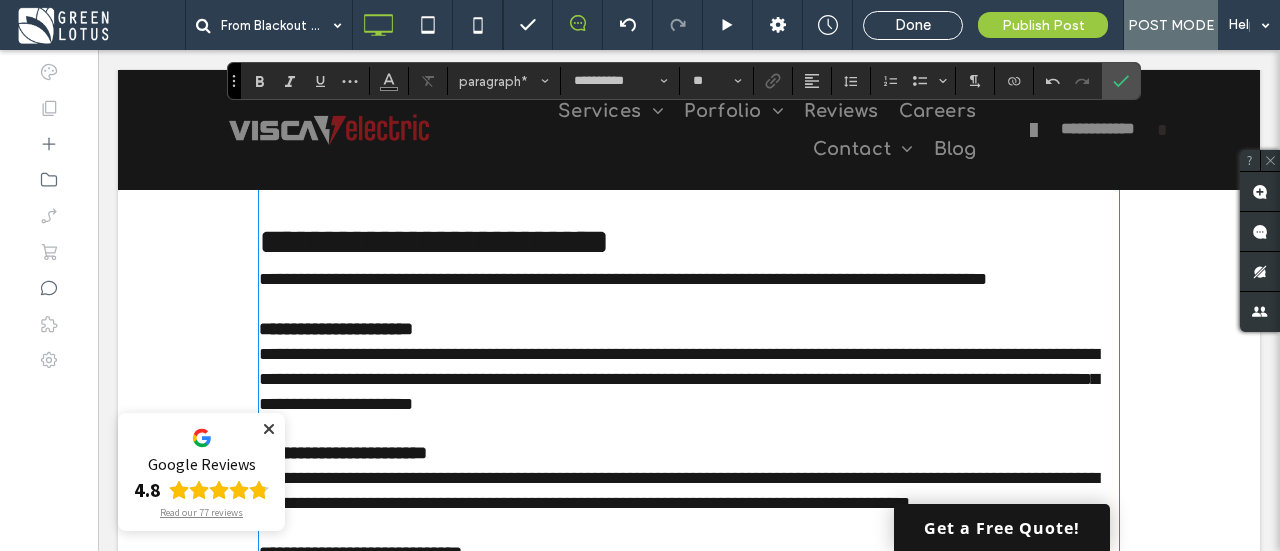 click on "**********" at bounding box center [623, 279] 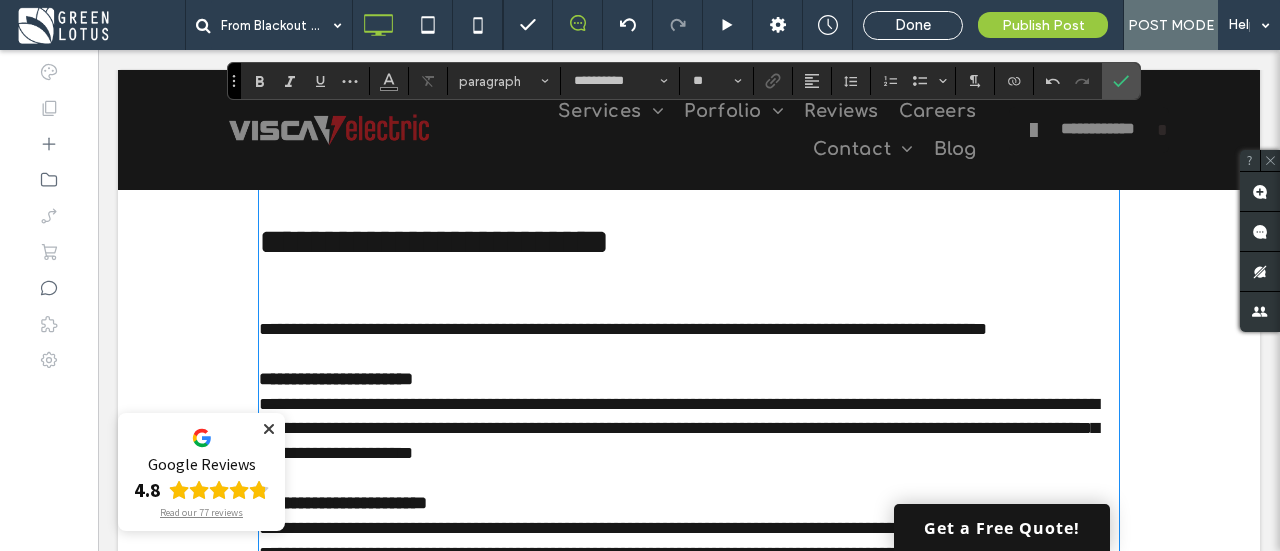 type 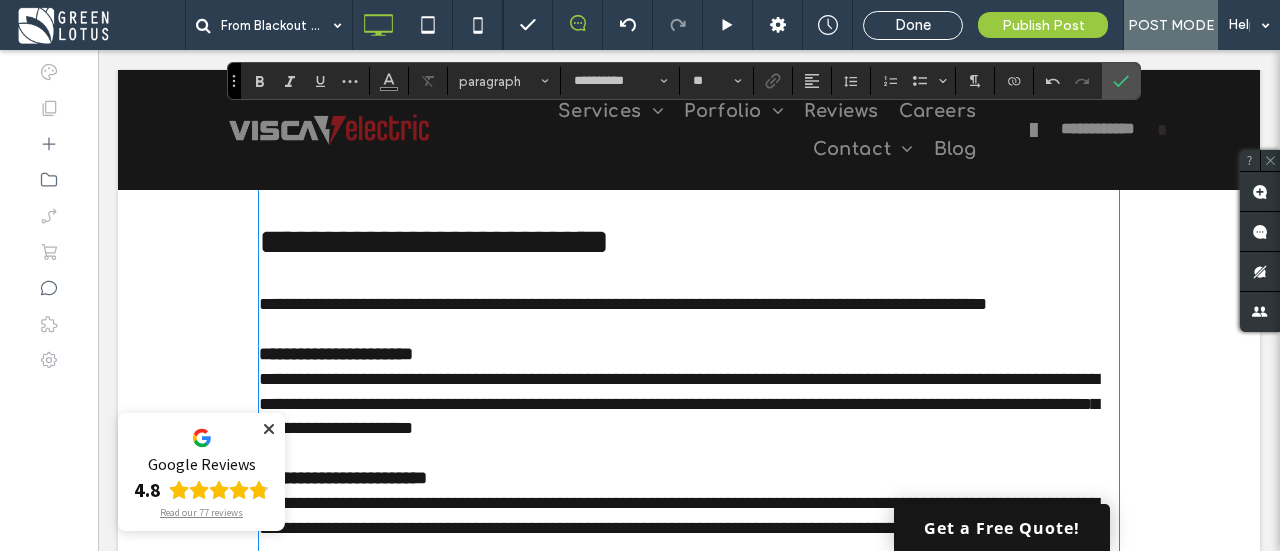 type on "*********" 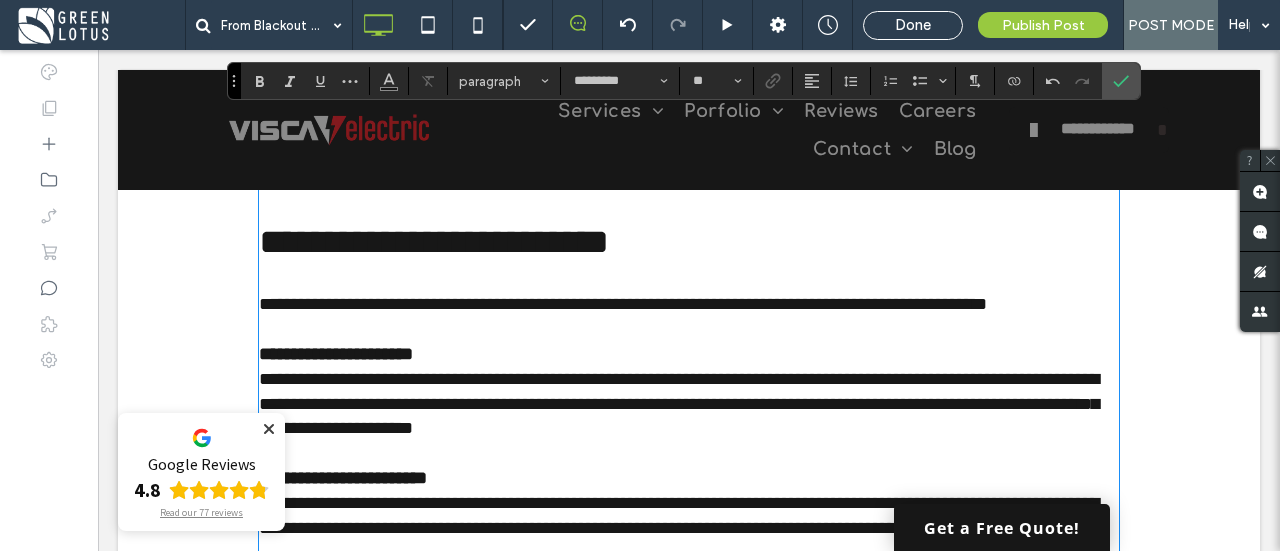 click on "**********" at bounding box center (434, 242) 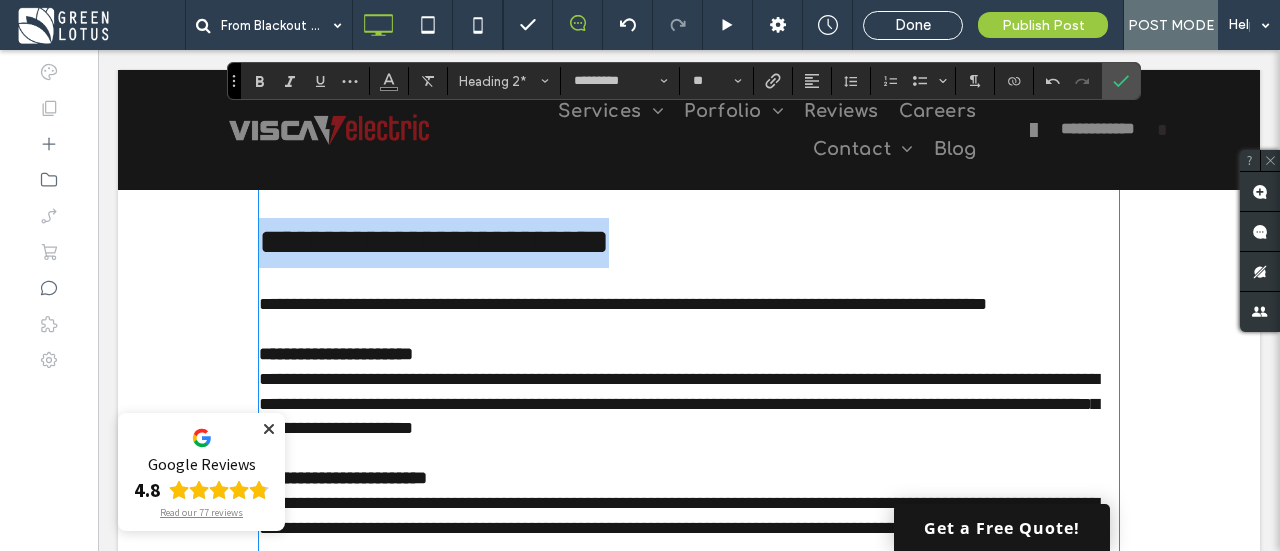 drag, startPoint x: 700, startPoint y: 313, endPoint x: 239, endPoint y: 313, distance: 461 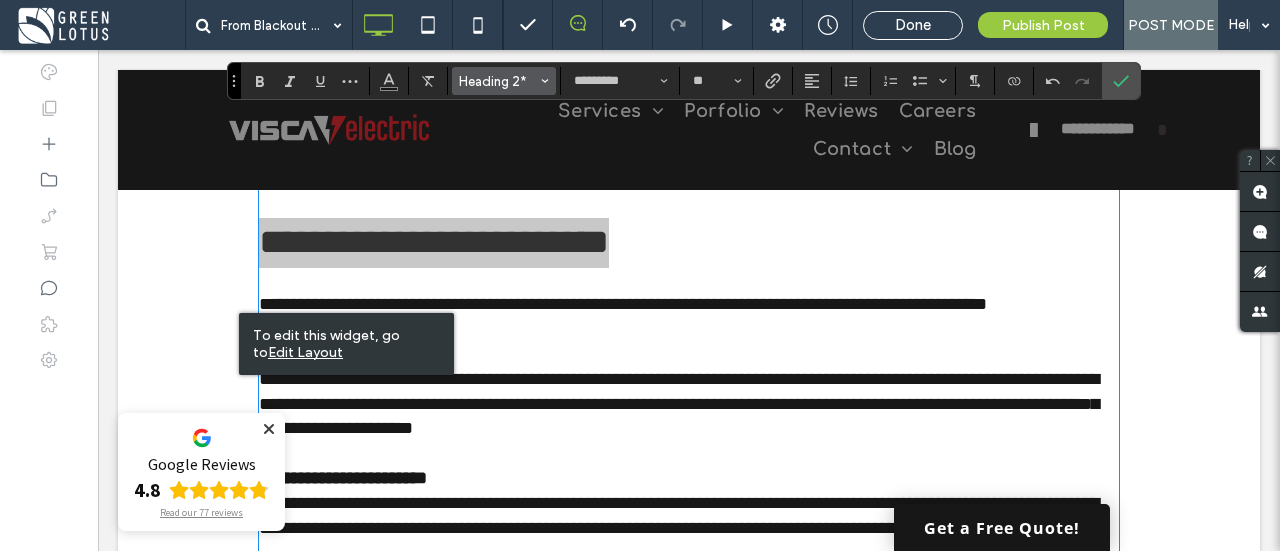 click on "Heading 2*" at bounding box center [498, 81] 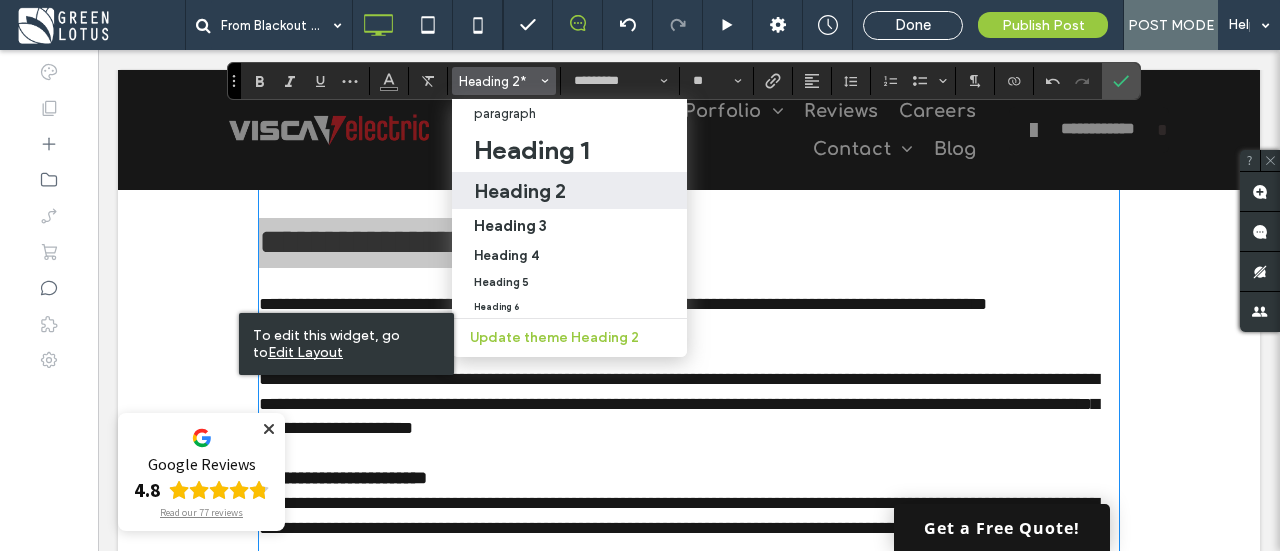 click on "Heading 2" at bounding box center [520, 191] 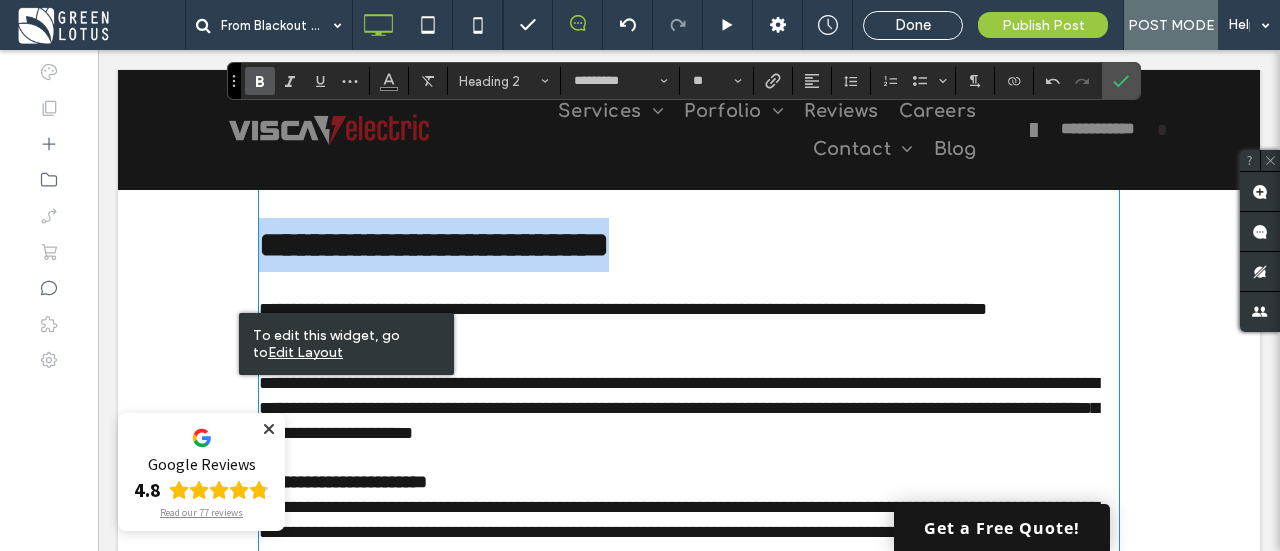 click on "**********" at bounding box center (434, 245) 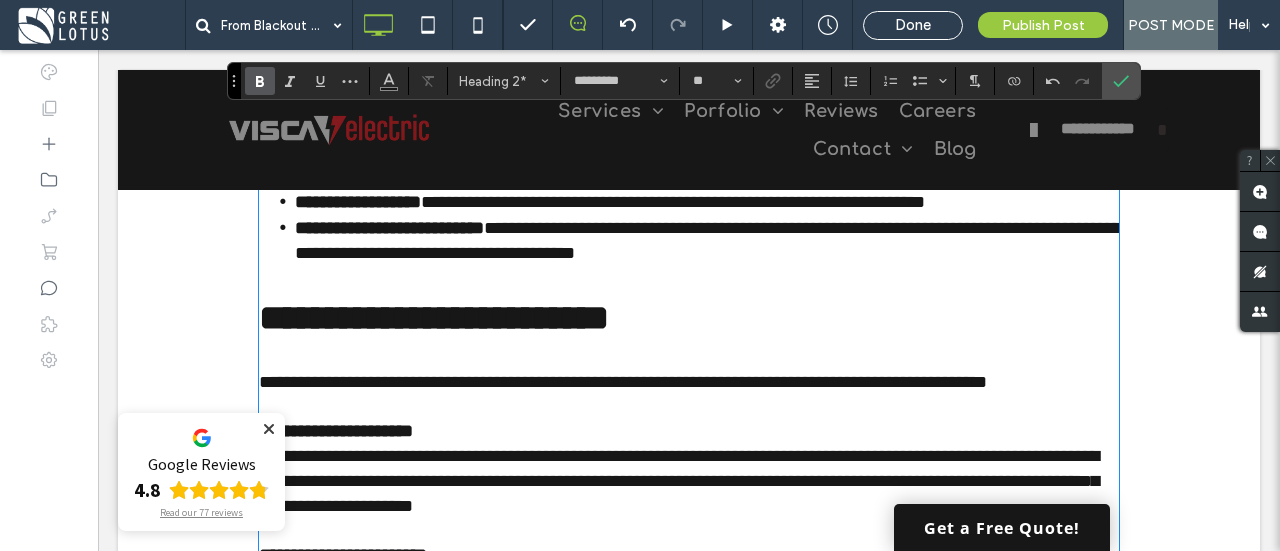 scroll, scrollTop: 861, scrollLeft: 0, axis: vertical 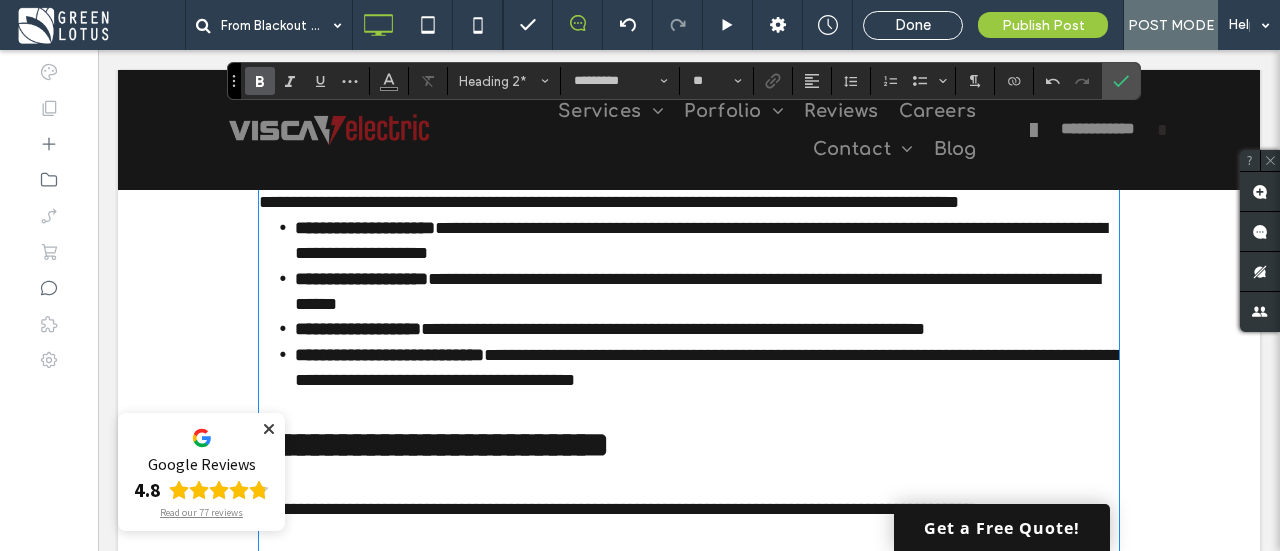type on "**********" 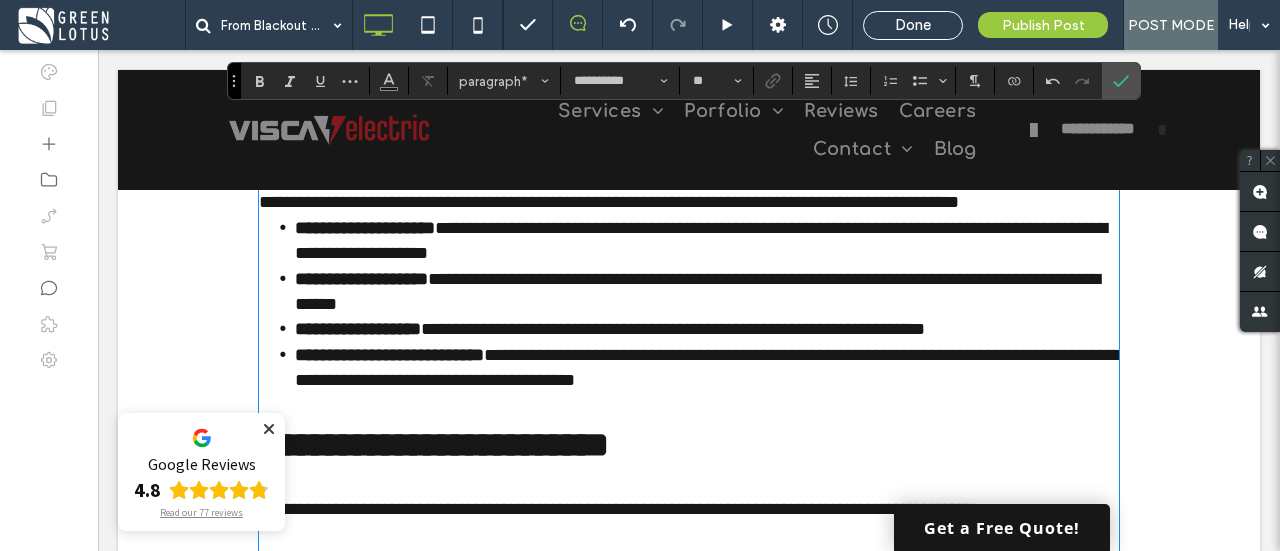 click on "**********" at bounding box center (689, 190) 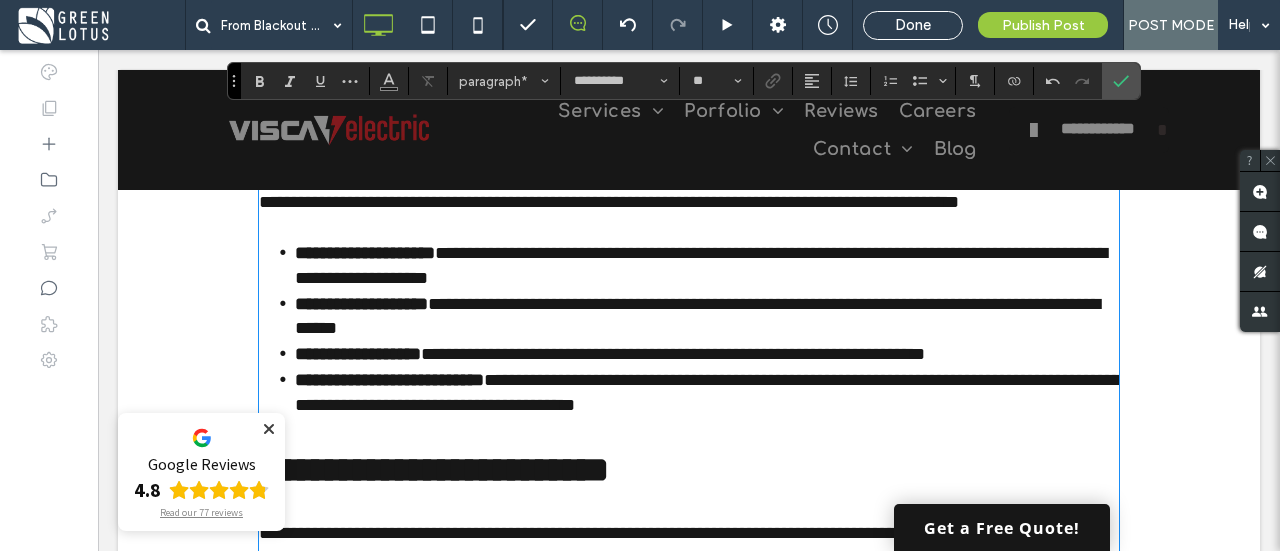click on "**********" at bounding box center [679, 189] 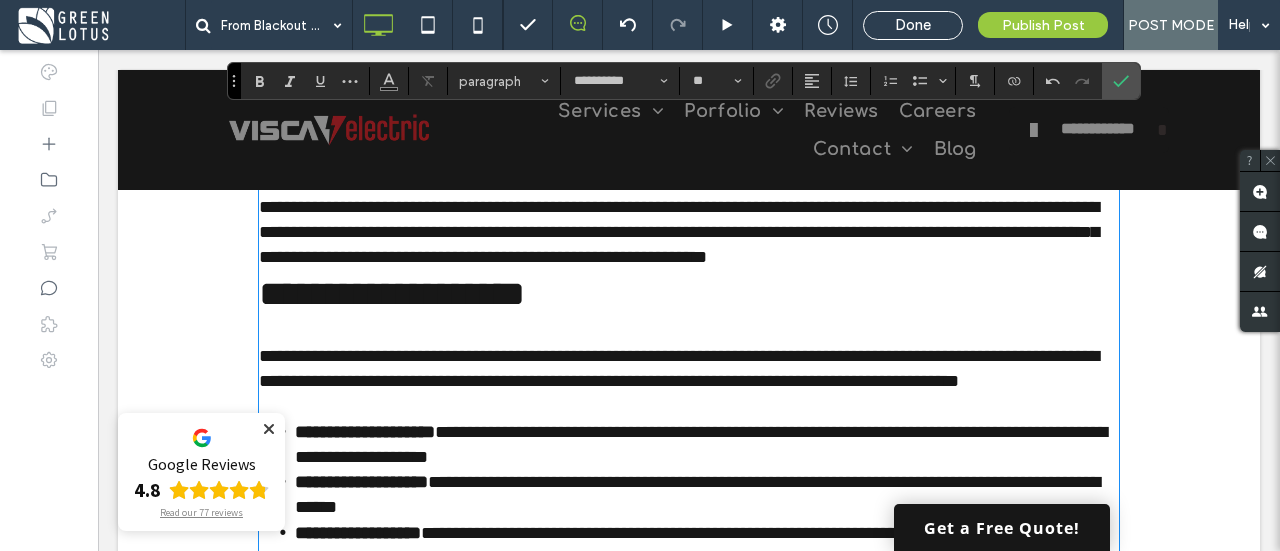 scroll, scrollTop: 661, scrollLeft: 0, axis: vertical 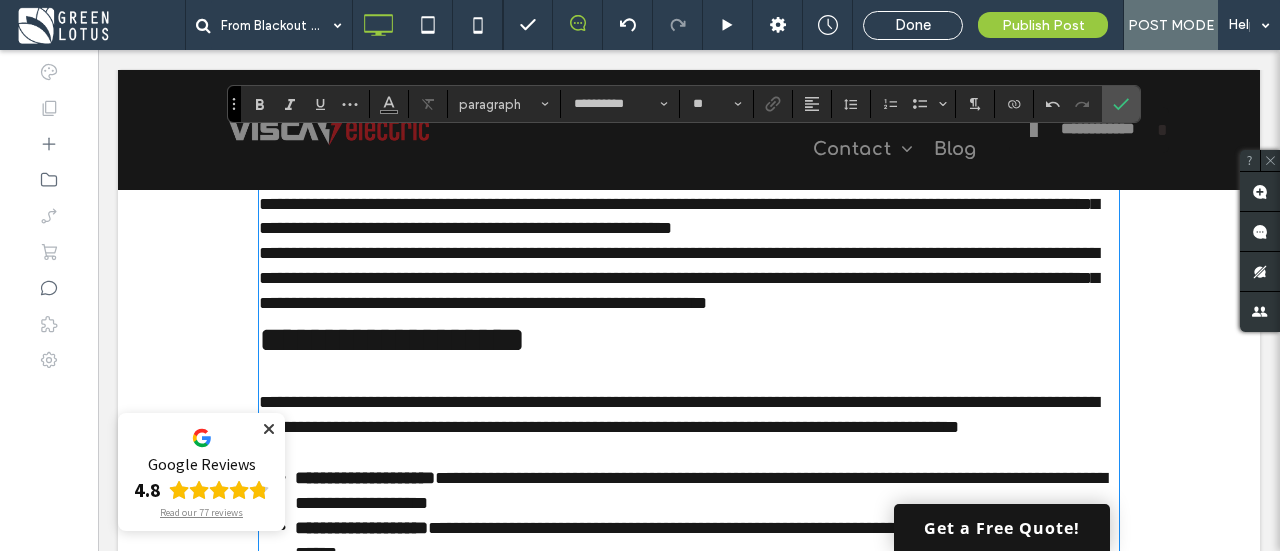 type on "*********" 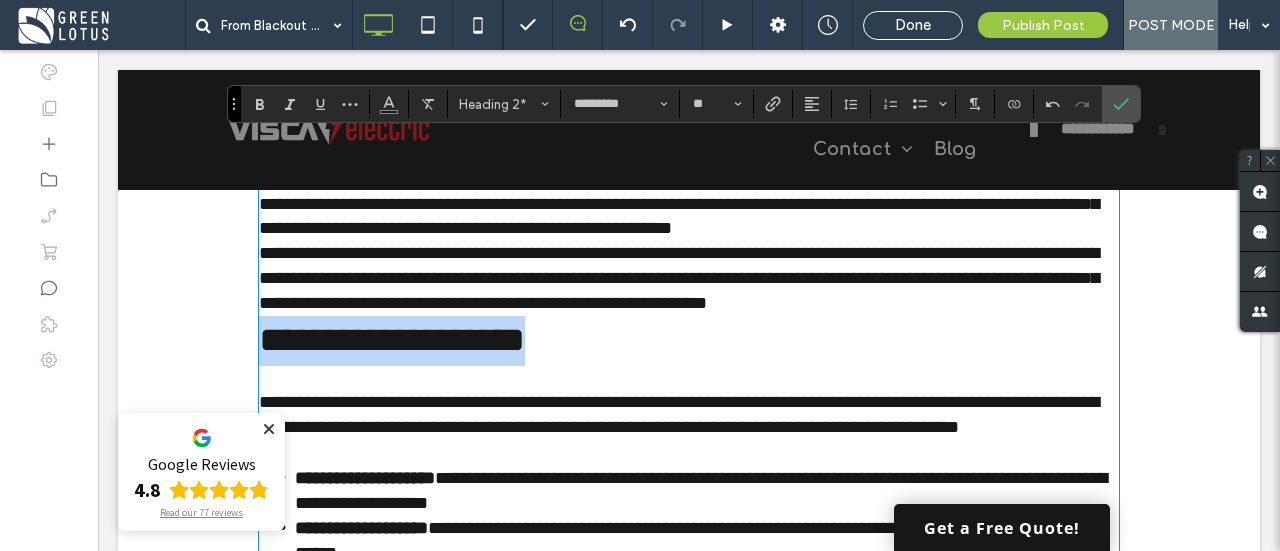 drag, startPoint x: 640, startPoint y: 396, endPoint x: 316, endPoint y: 193, distance: 382.34146 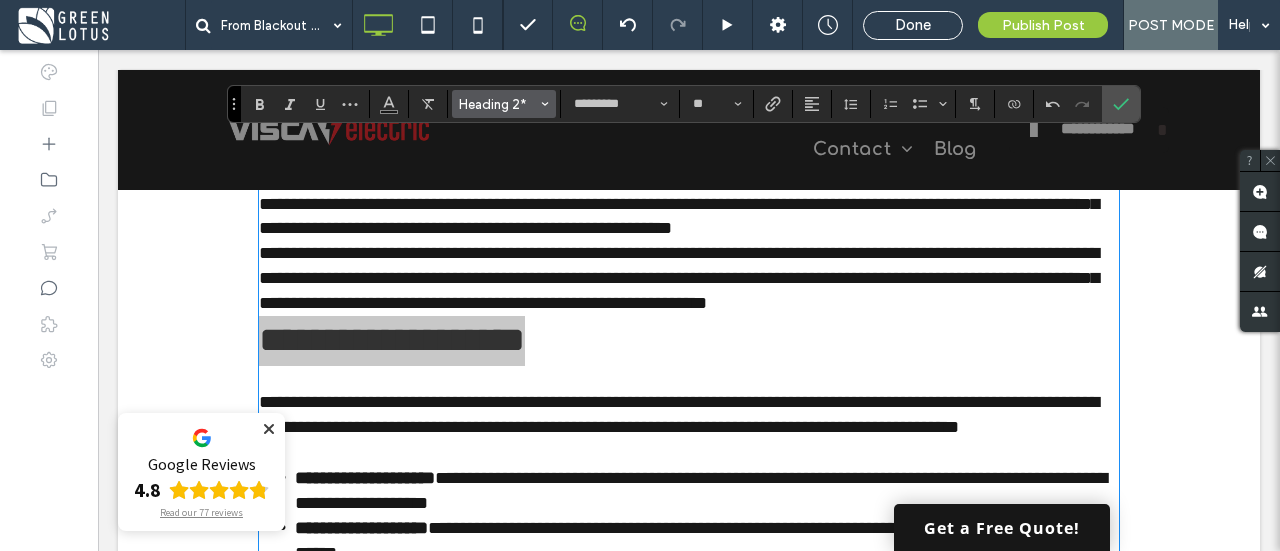 click on "Heading 2*" at bounding box center [498, 104] 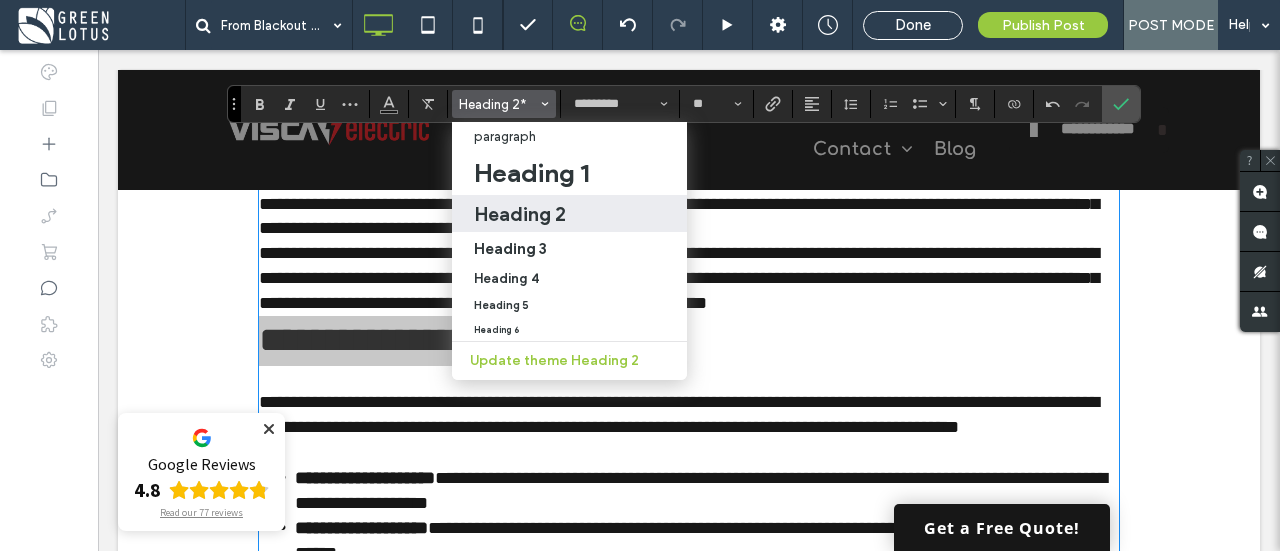 click on "Heading 2" at bounding box center [520, 214] 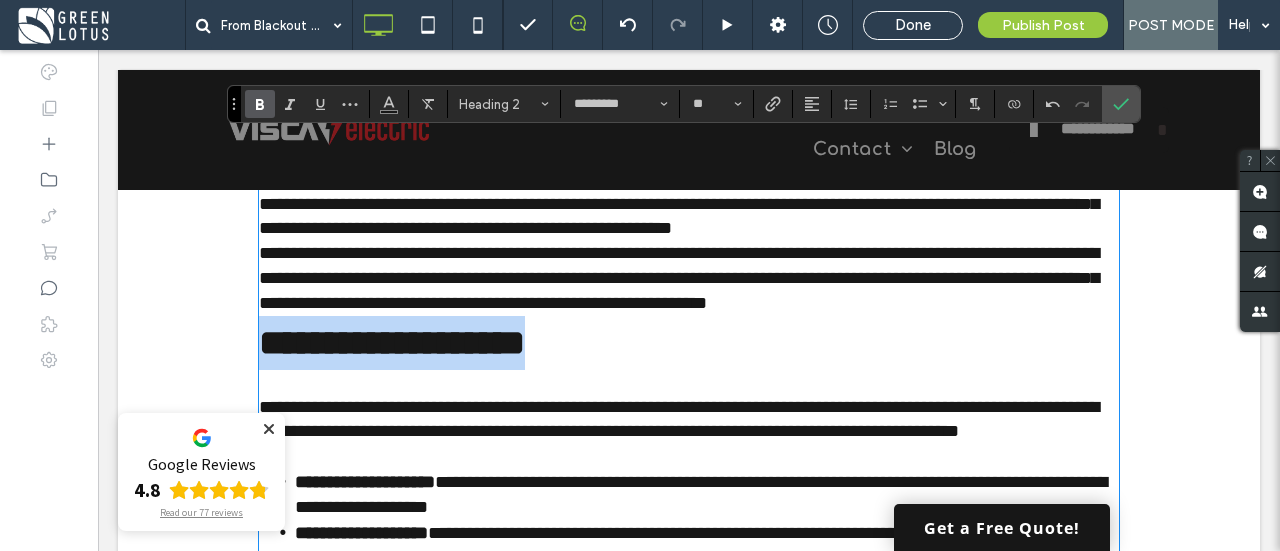 type on "**********" 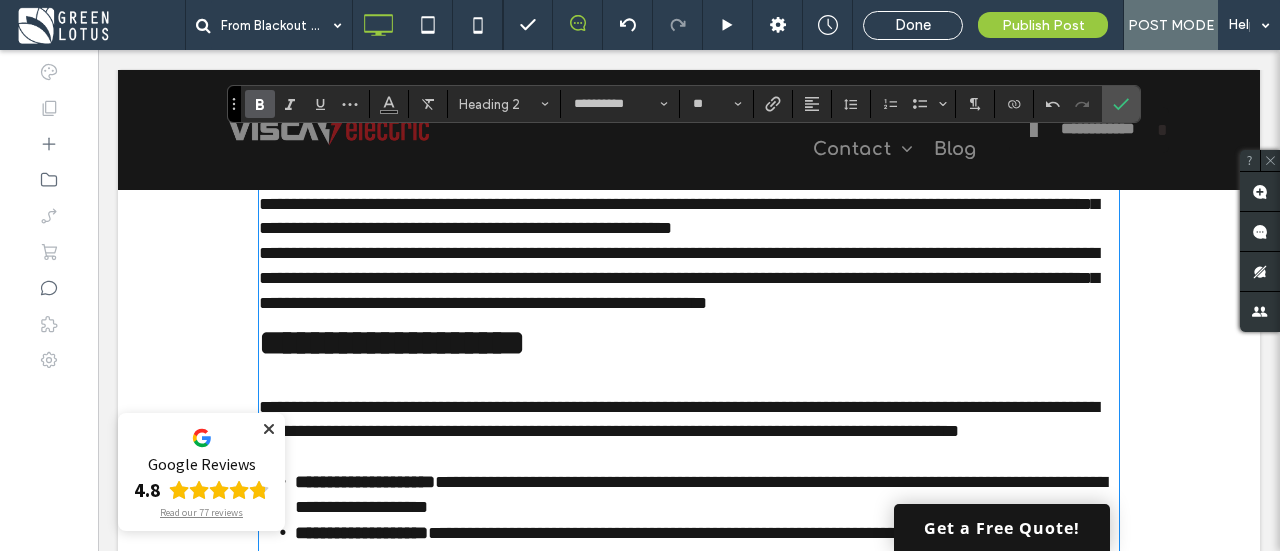 click on "**********" at bounding box center [689, 278] 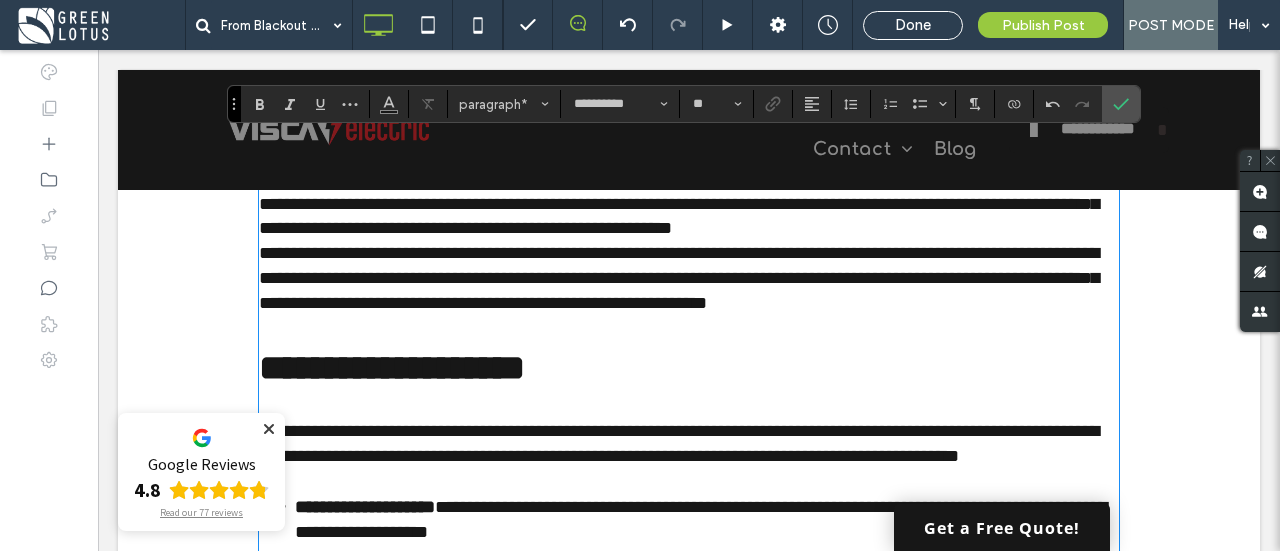 click on "**********" at bounding box center [689, 191] 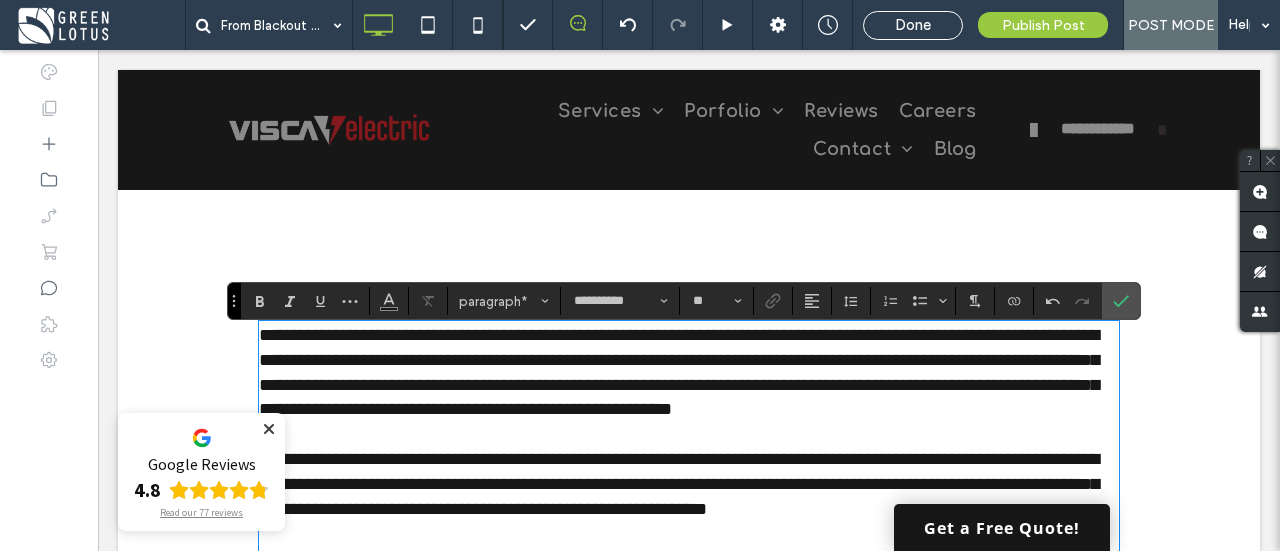 scroll, scrollTop: 461, scrollLeft: 0, axis: vertical 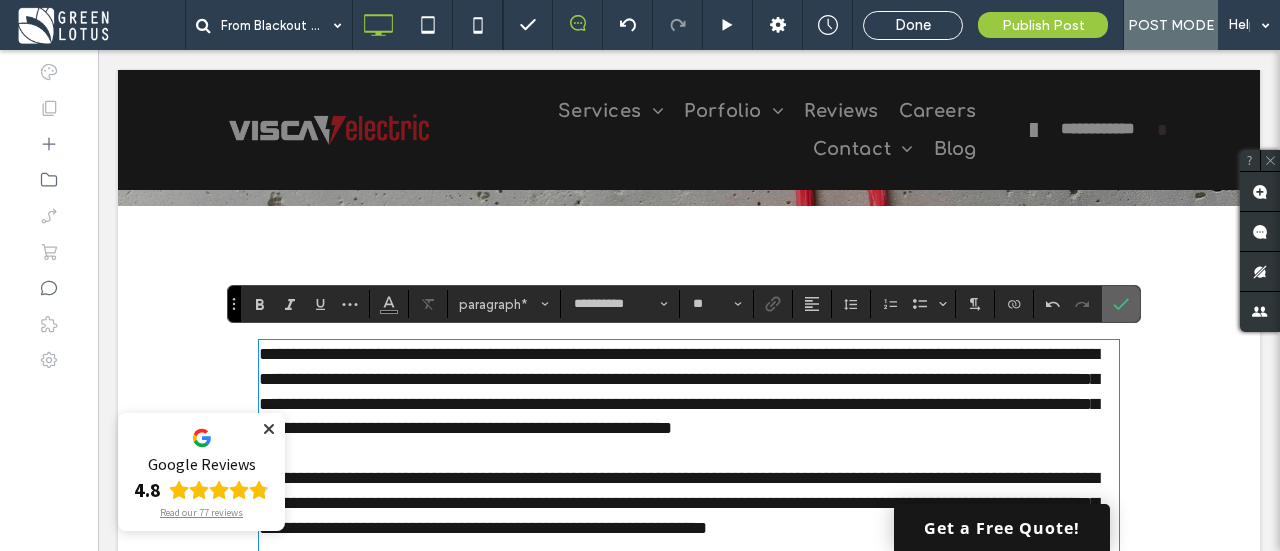 click 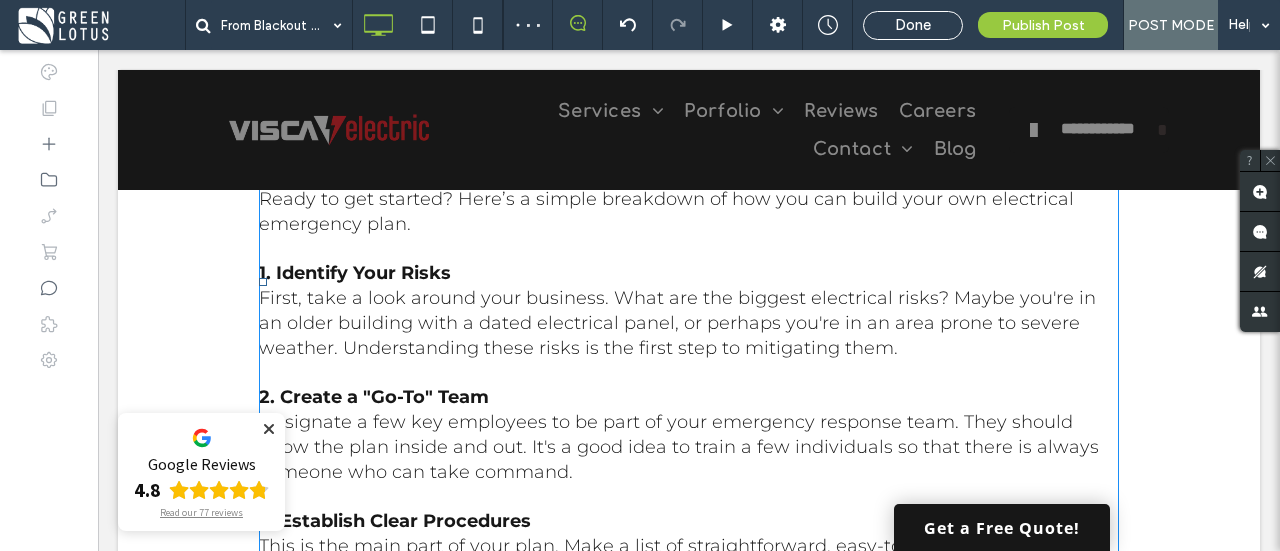 scroll, scrollTop: 1361, scrollLeft: 0, axis: vertical 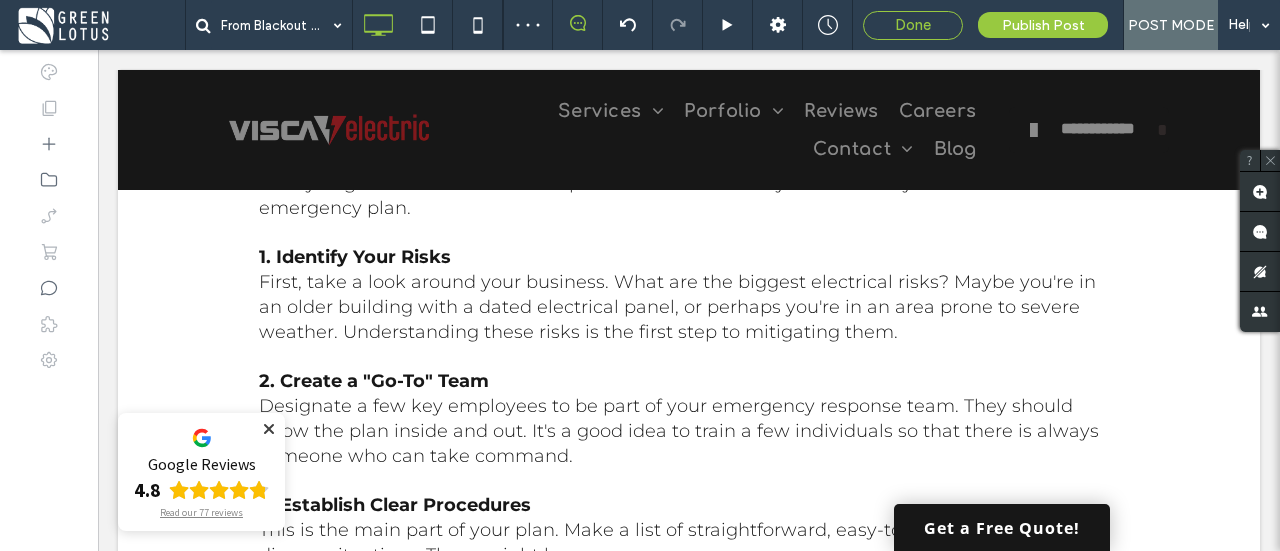 click on "Done" at bounding box center [913, 25] 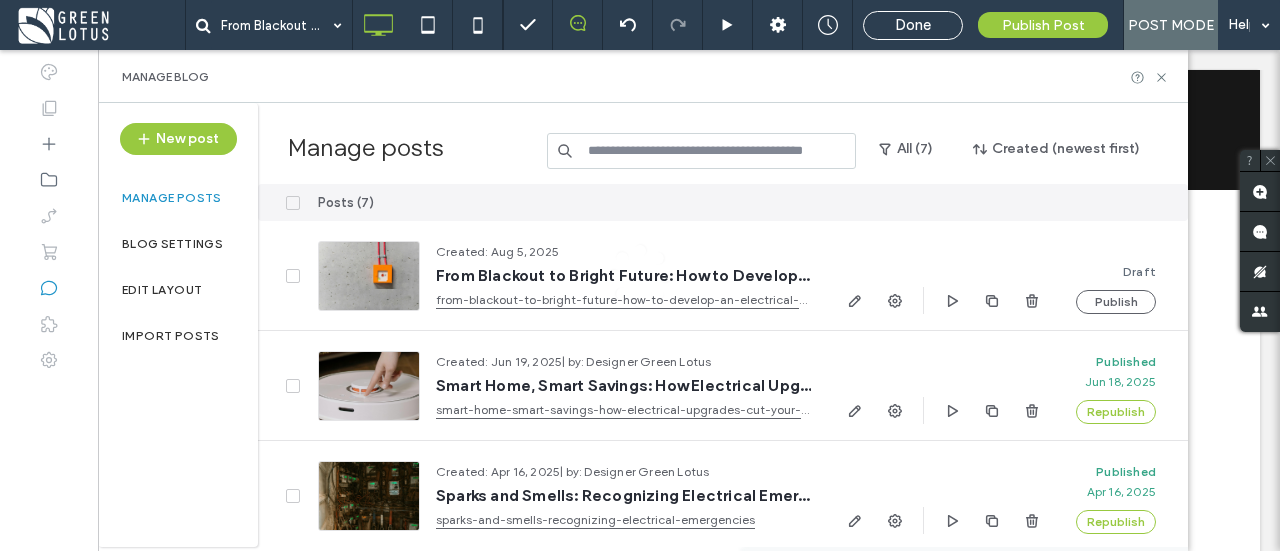 click at bounding box center [640, 275] 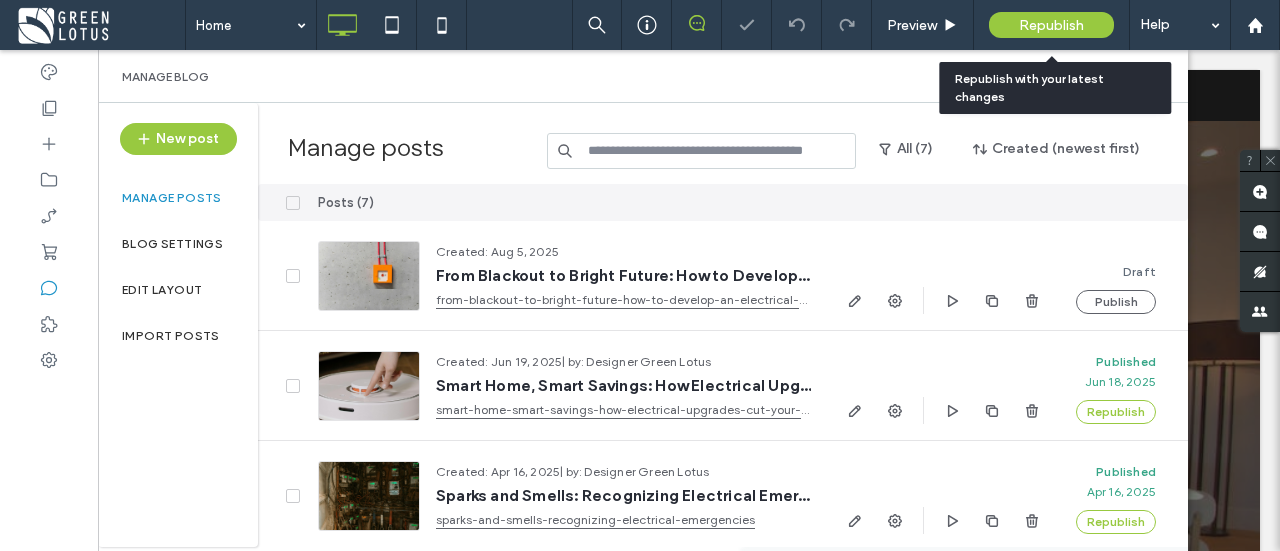 scroll, scrollTop: 0, scrollLeft: 0, axis: both 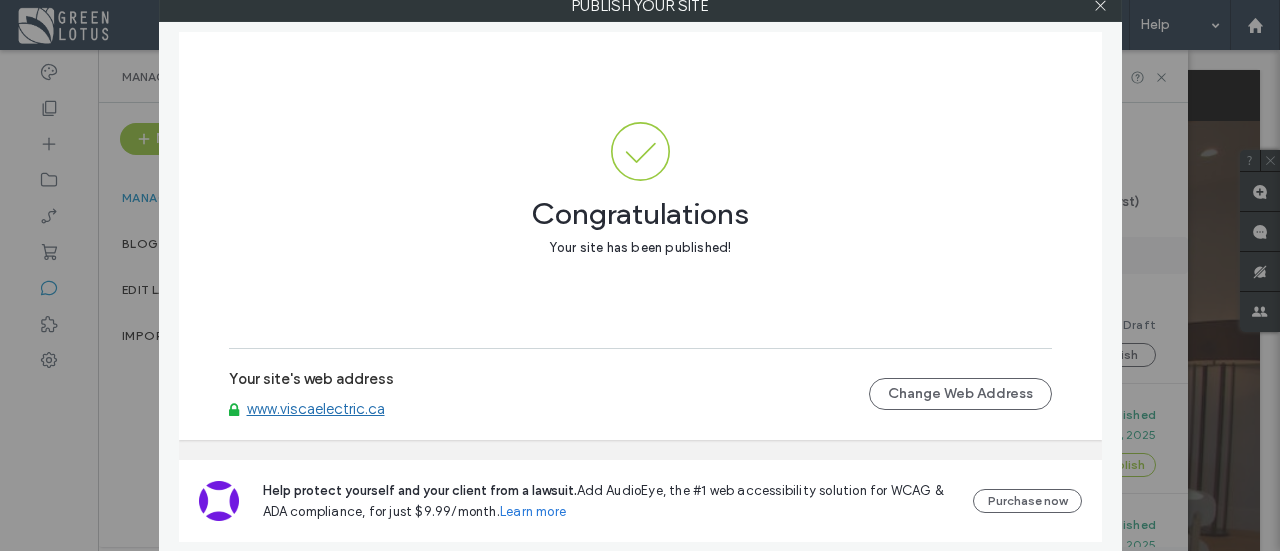 click on "www.viscaelectric.ca" at bounding box center [316, 409] 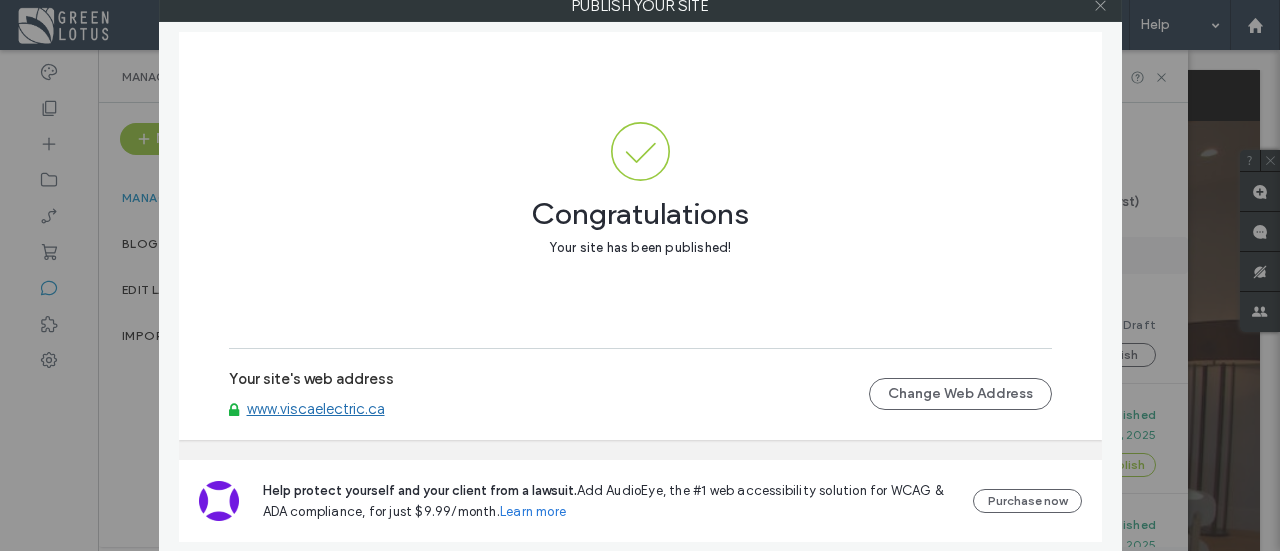 click 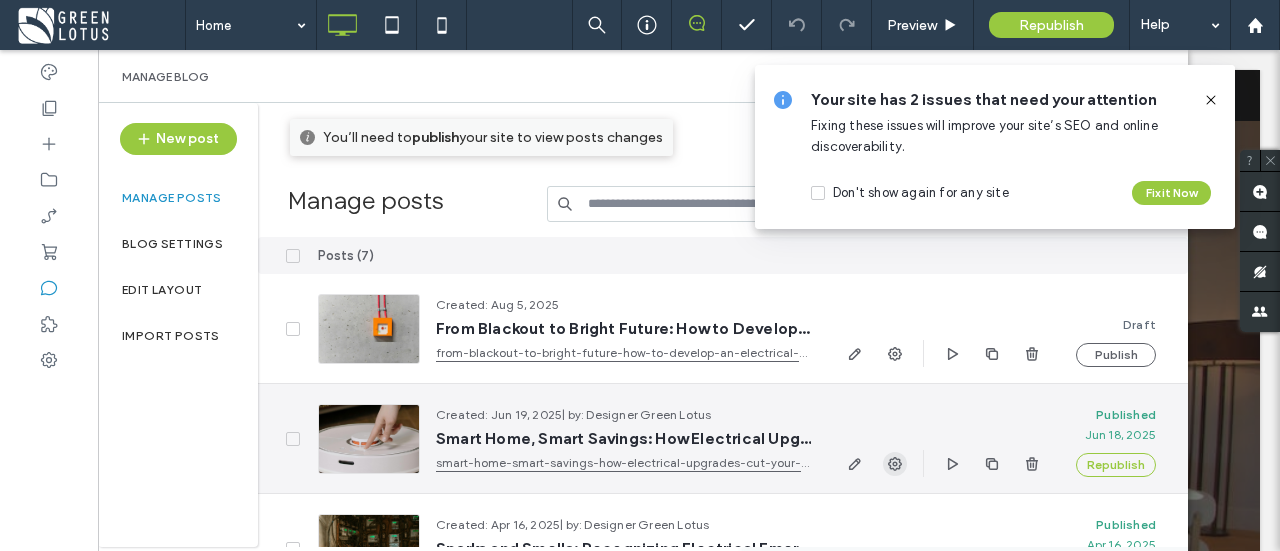 click 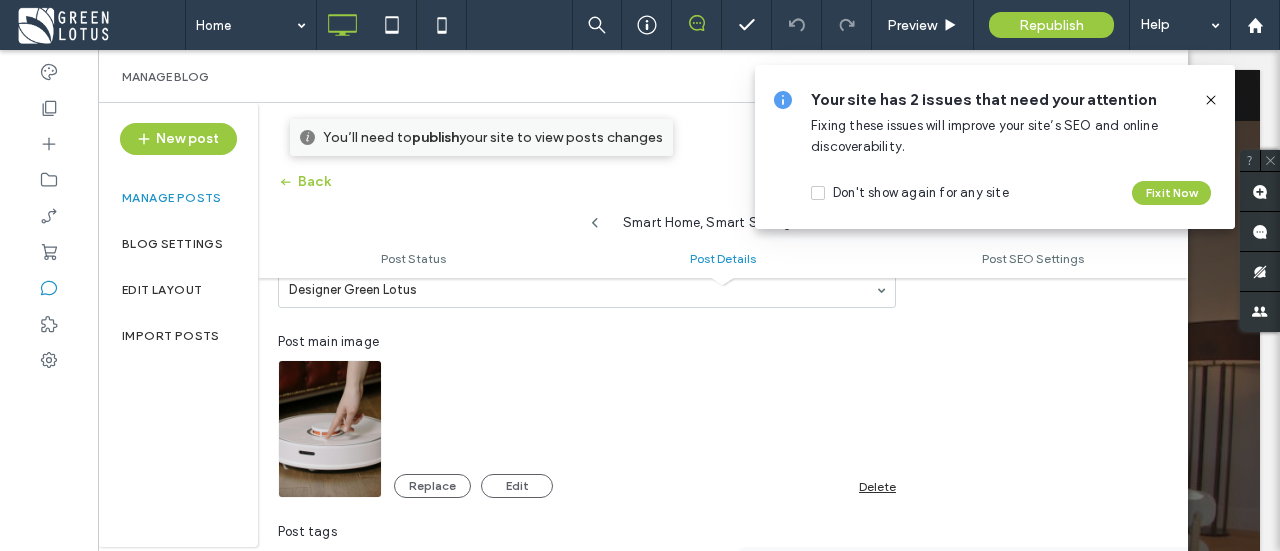 scroll, scrollTop: 501, scrollLeft: 0, axis: vertical 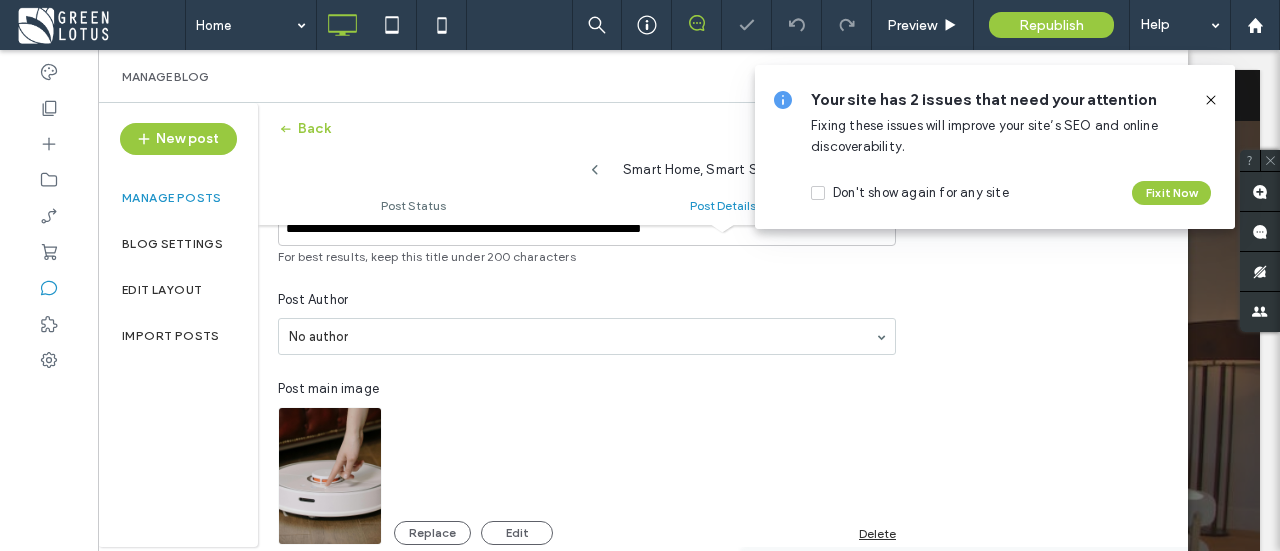 click on "**********" at bounding box center (723, 383) 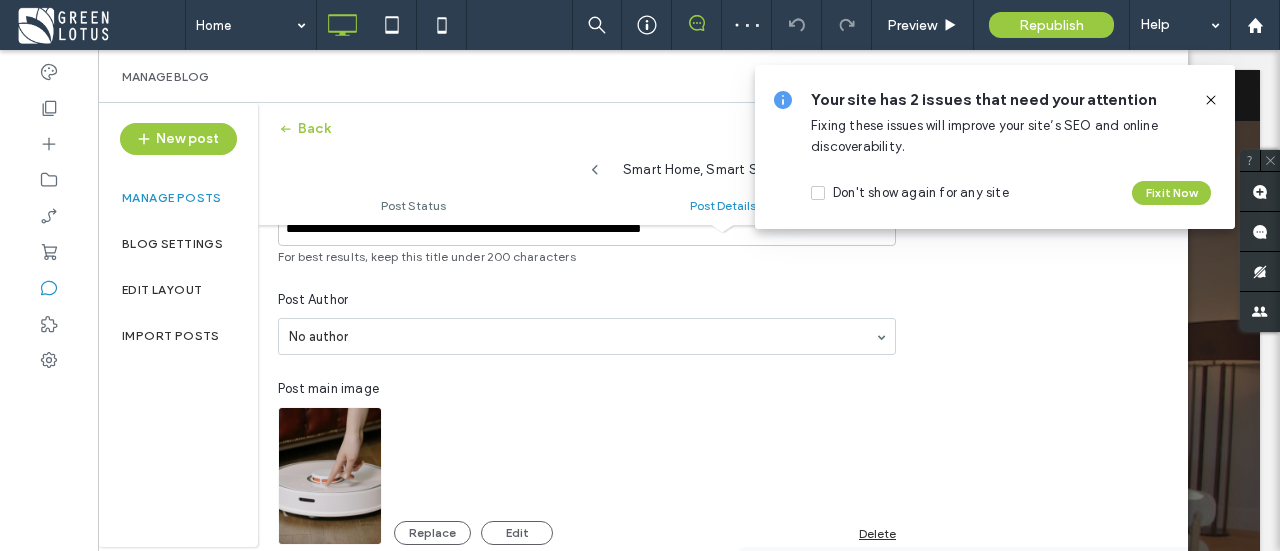 scroll, scrollTop: 201, scrollLeft: 0, axis: vertical 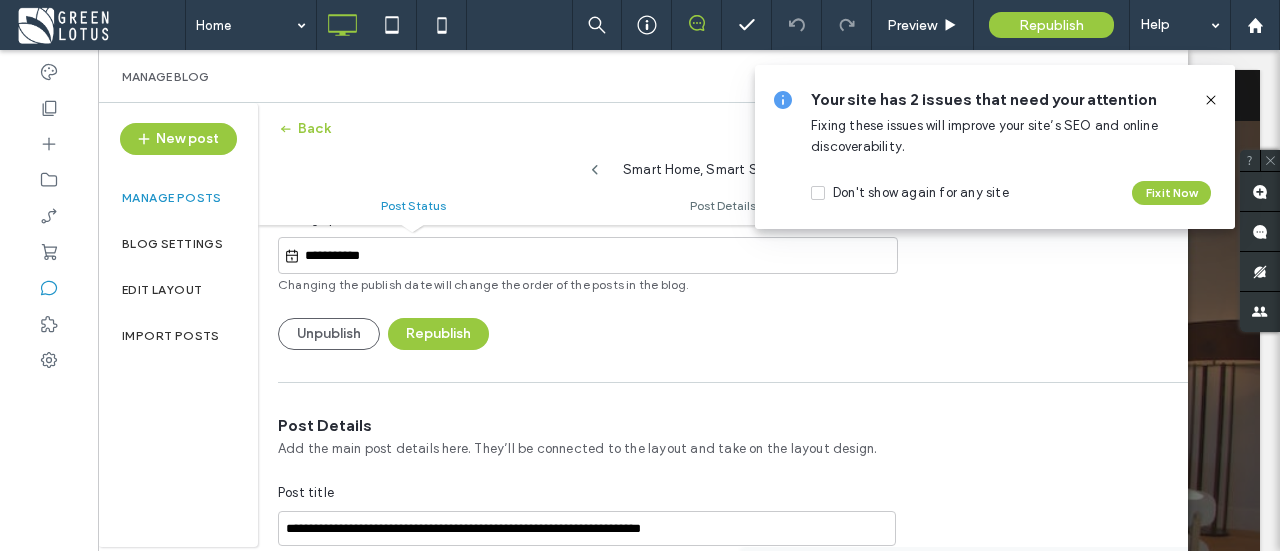 click 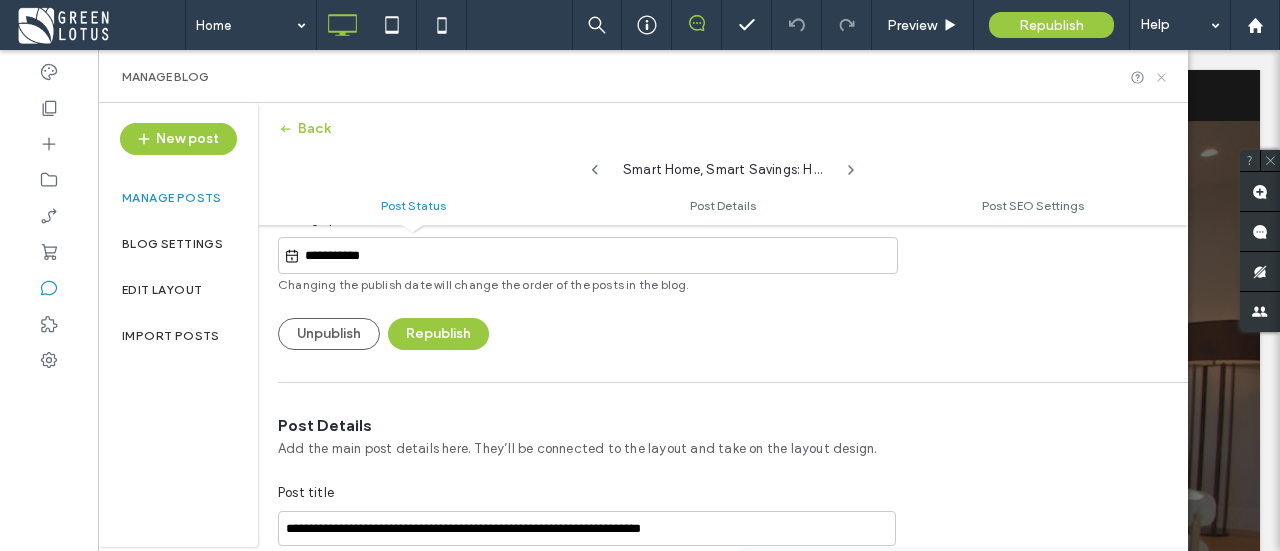 click 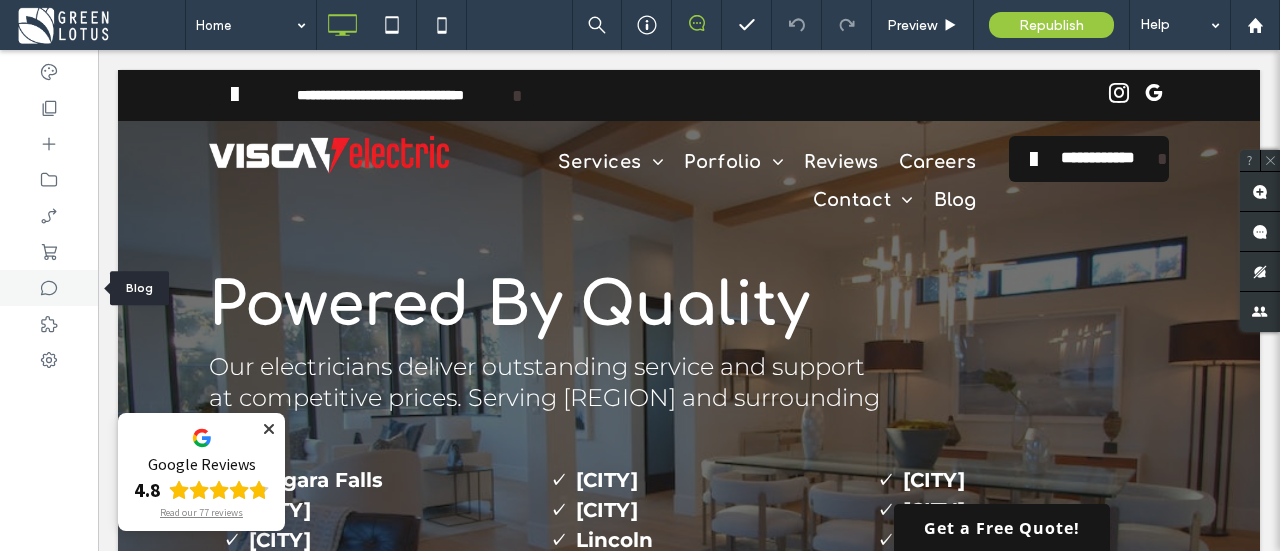 click at bounding box center [49, 288] 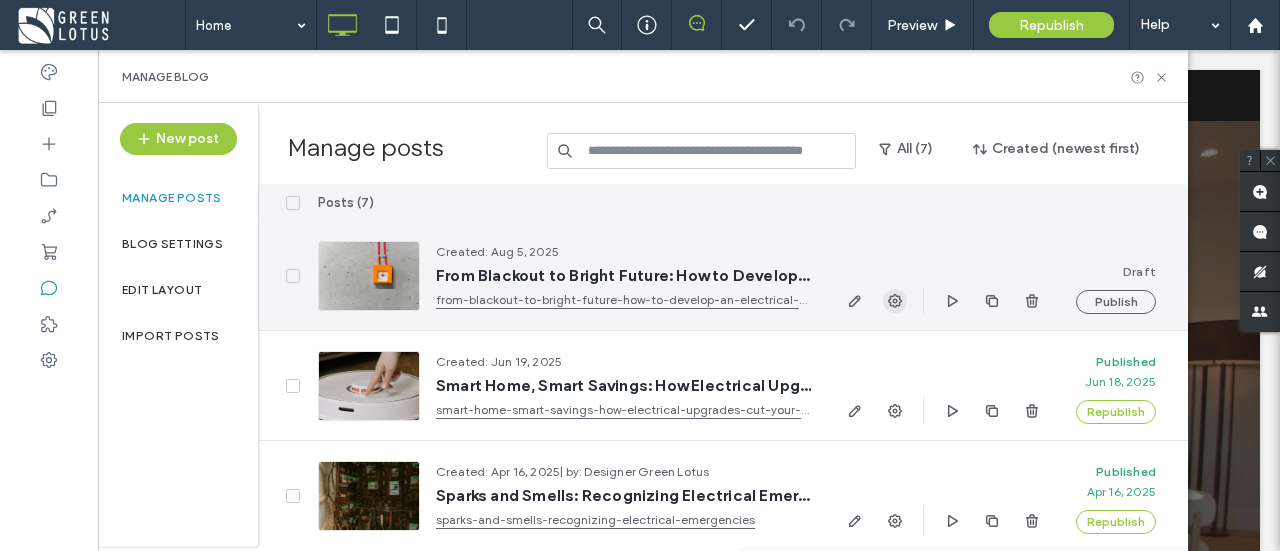click 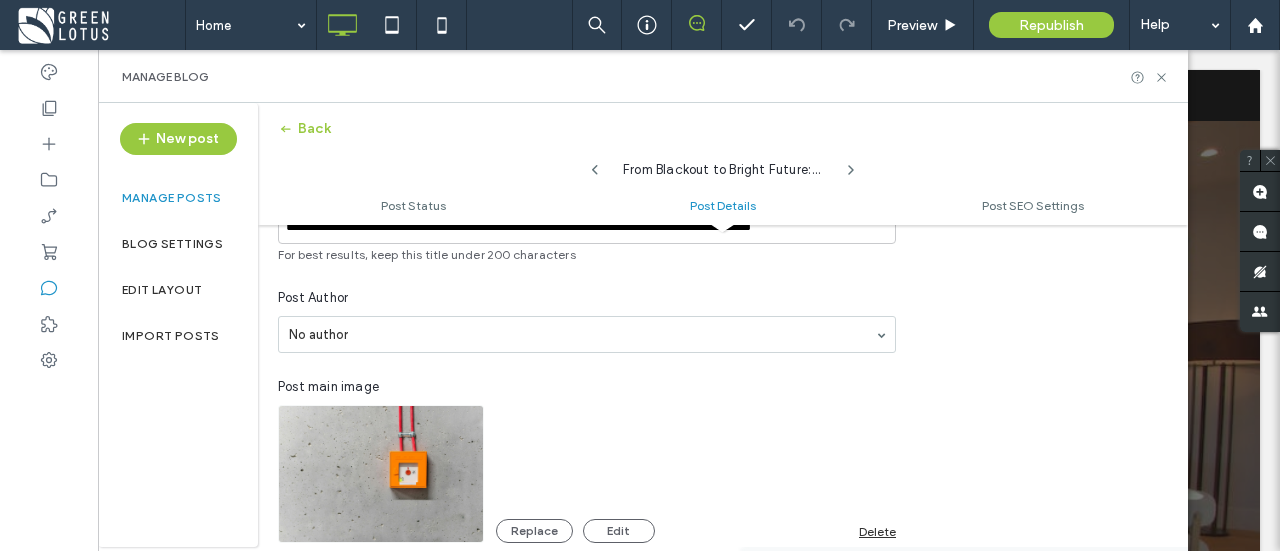 scroll, scrollTop: 401, scrollLeft: 0, axis: vertical 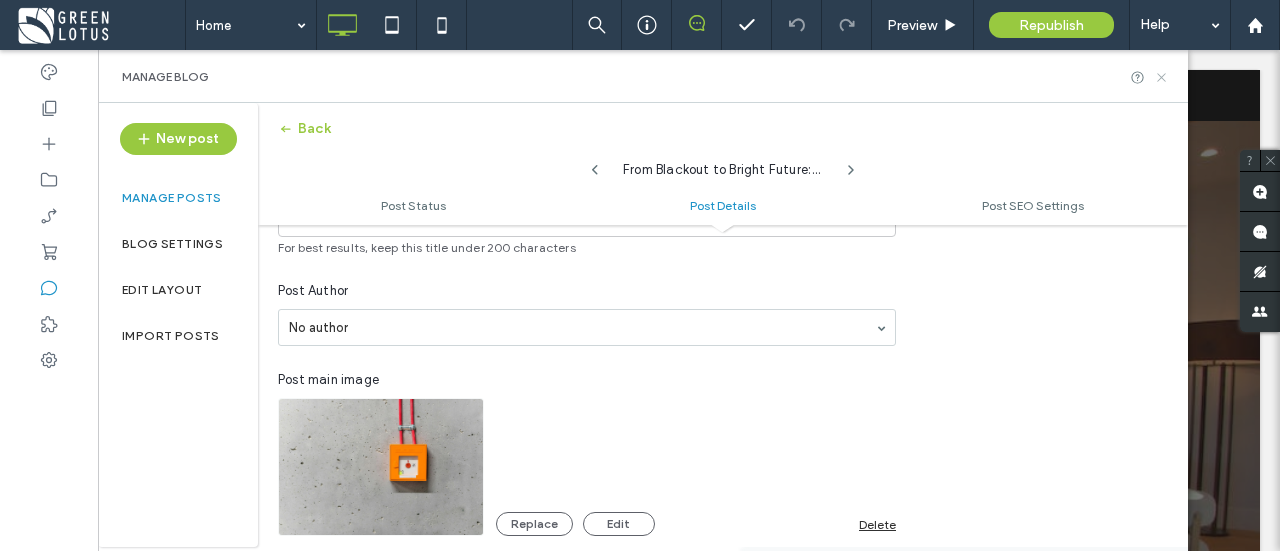 click 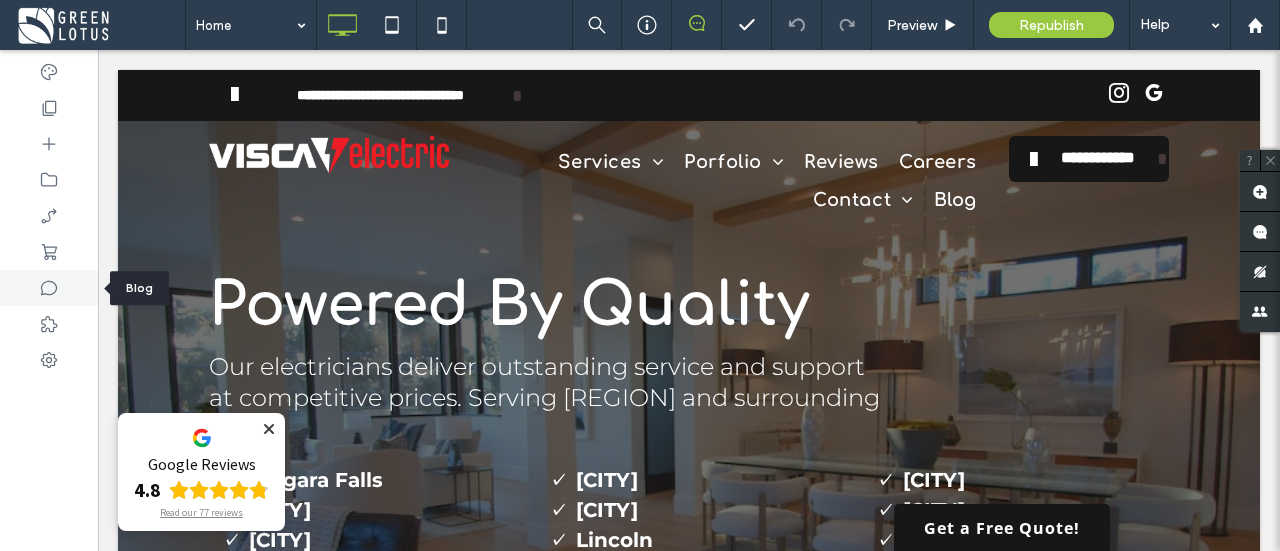 click at bounding box center [49, 288] 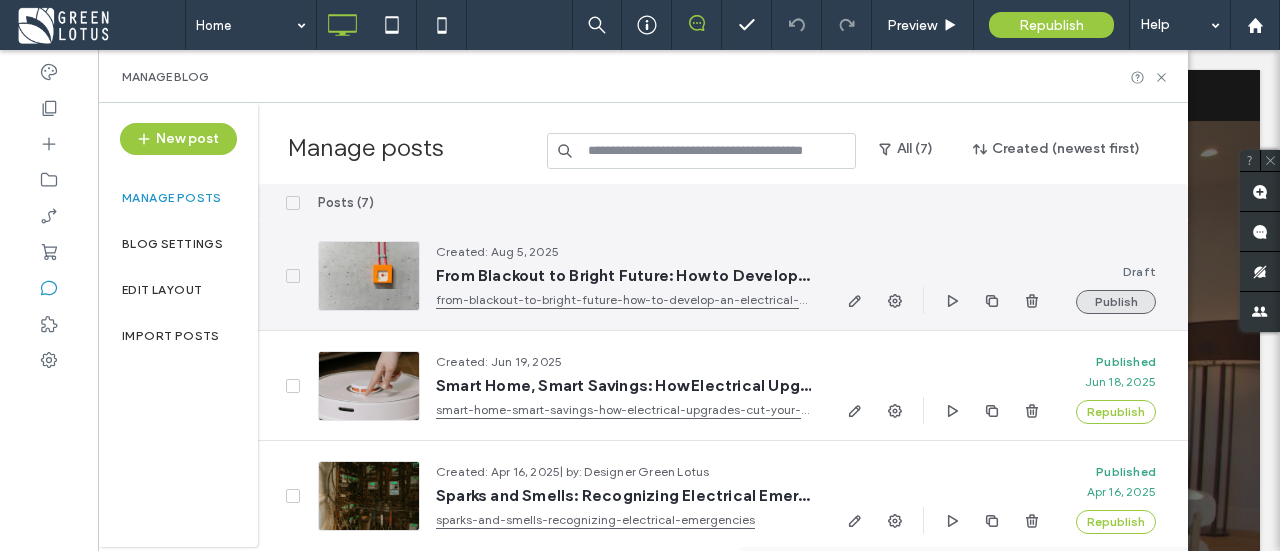click on "Publish" at bounding box center (1116, 302) 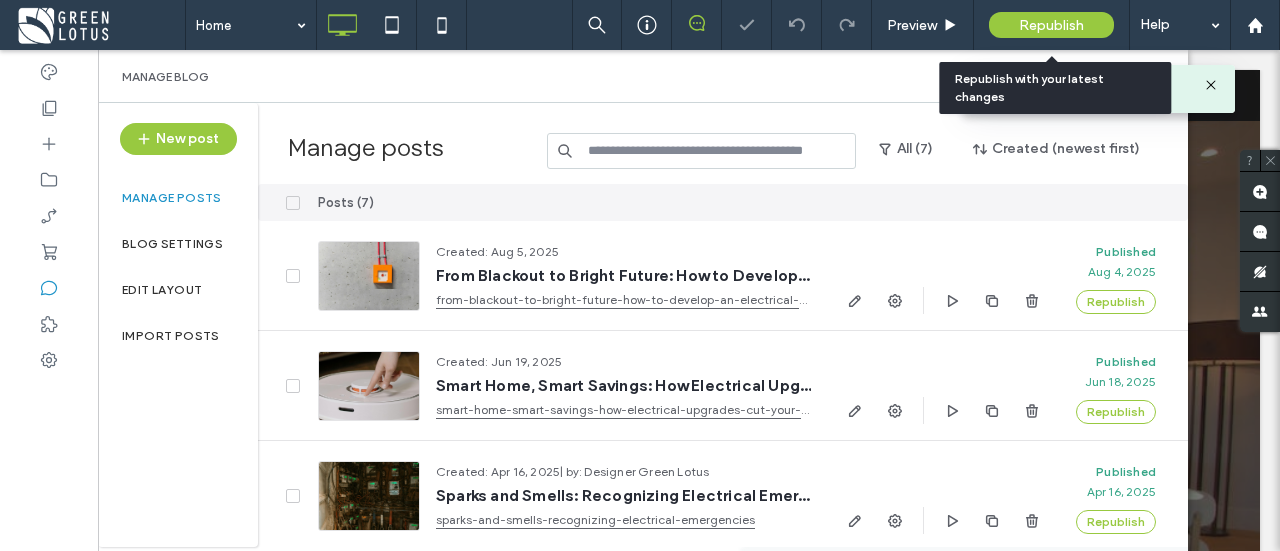 click on "Republish" at bounding box center (1051, 25) 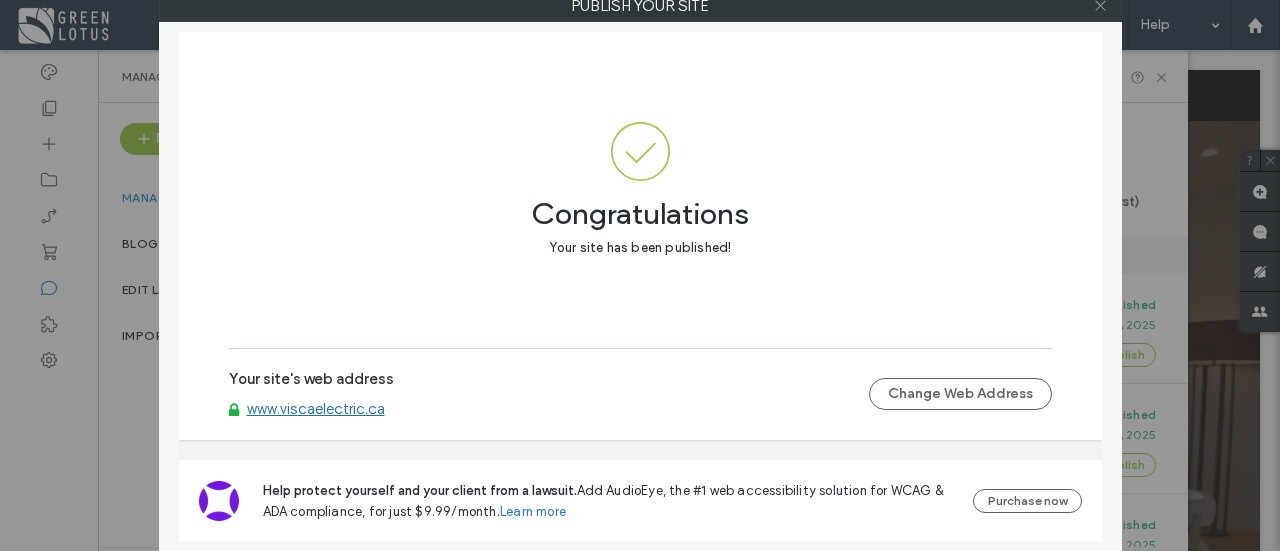 click 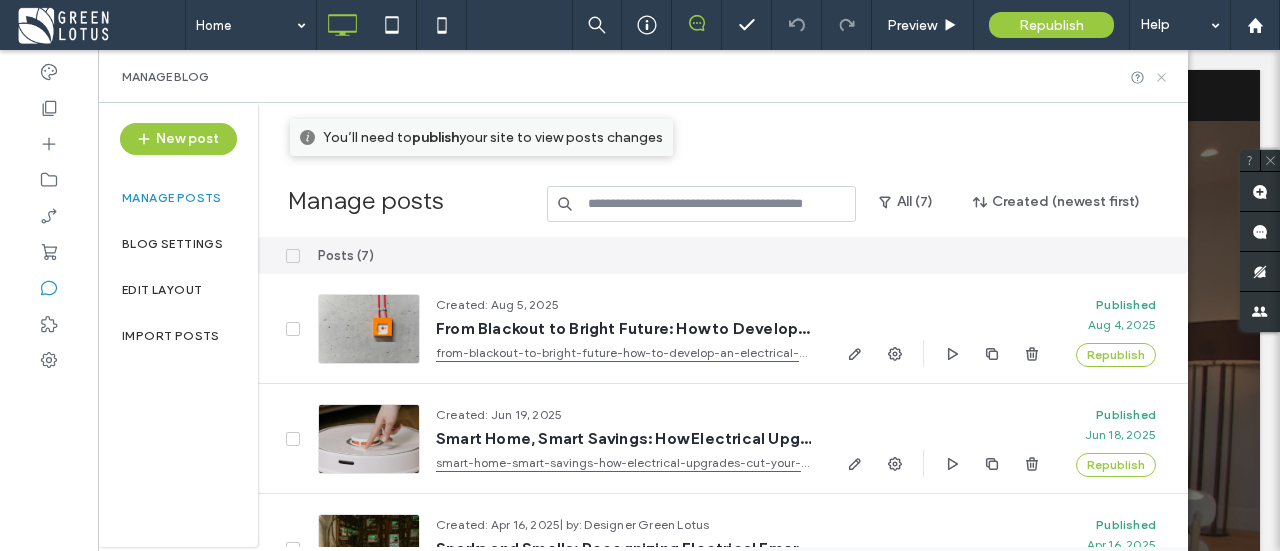 click 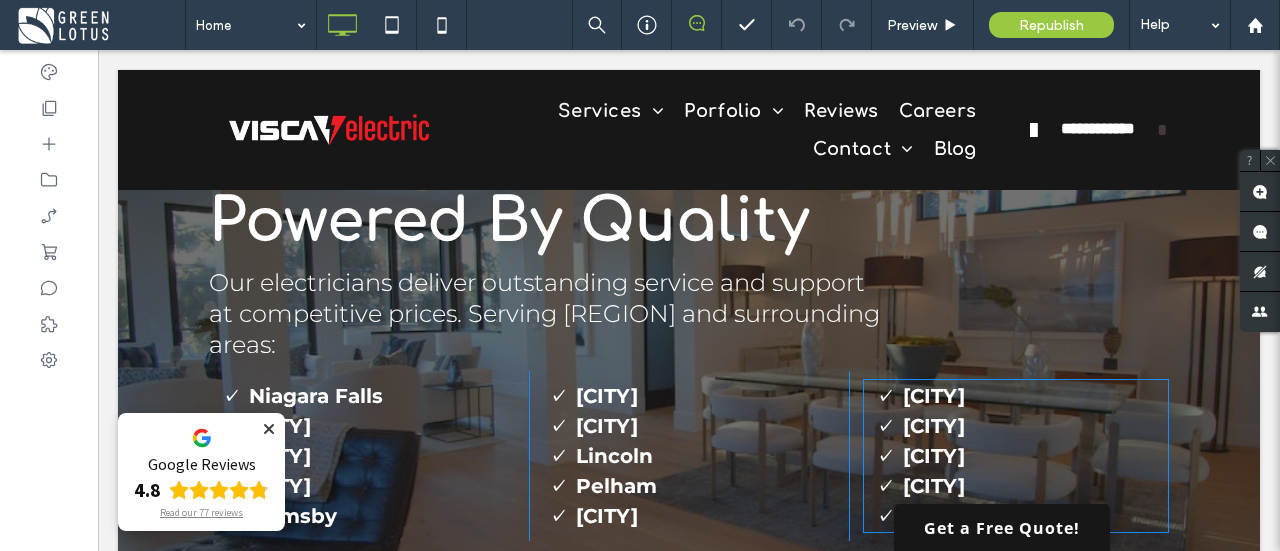 scroll, scrollTop: 300, scrollLeft: 0, axis: vertical 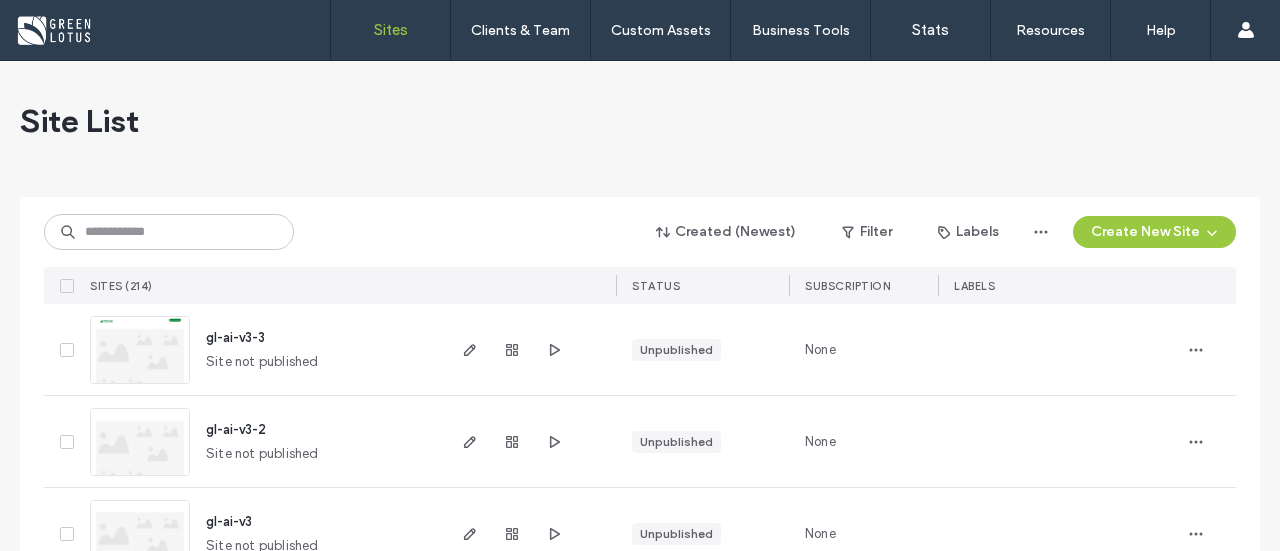 click at bounding box center [169, 232] 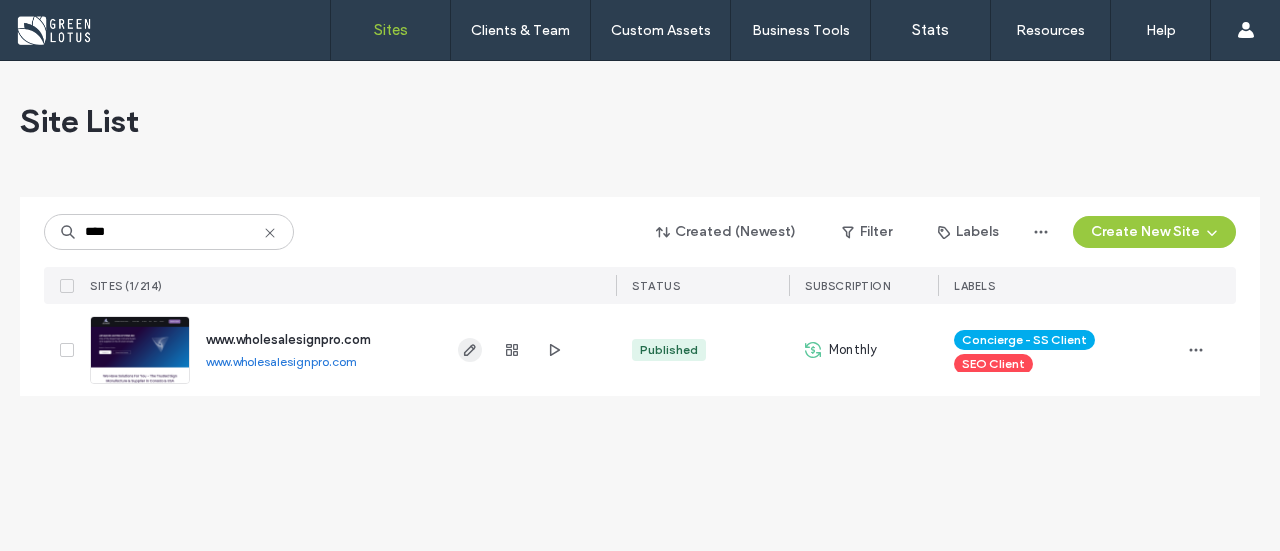 type on "****" 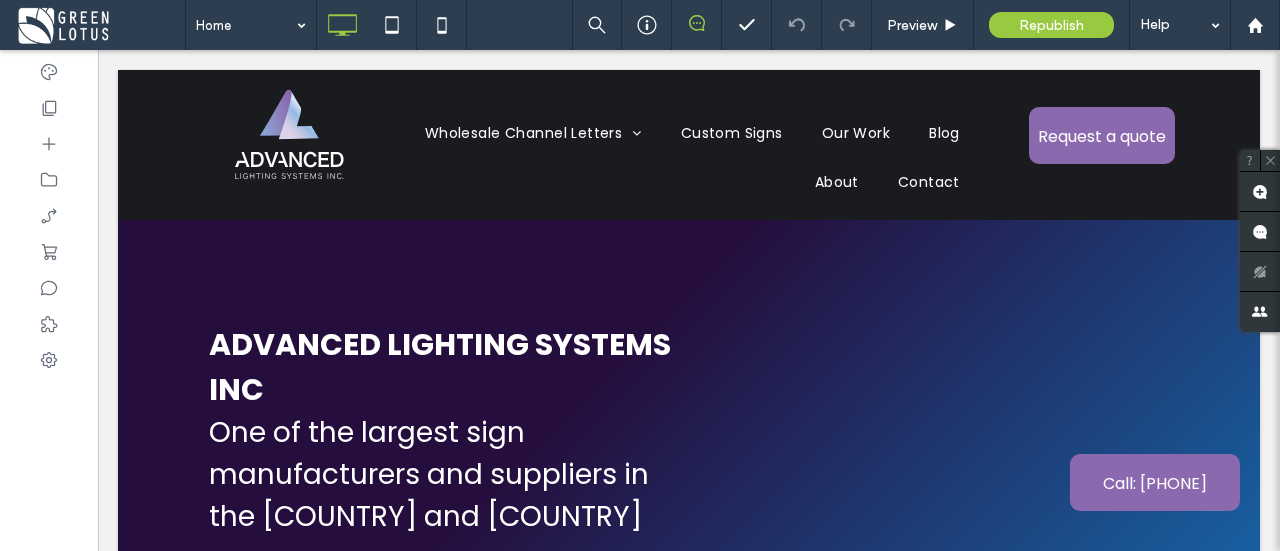 scroll, scrollTop: 0, scrollLeft: 0, axis: both 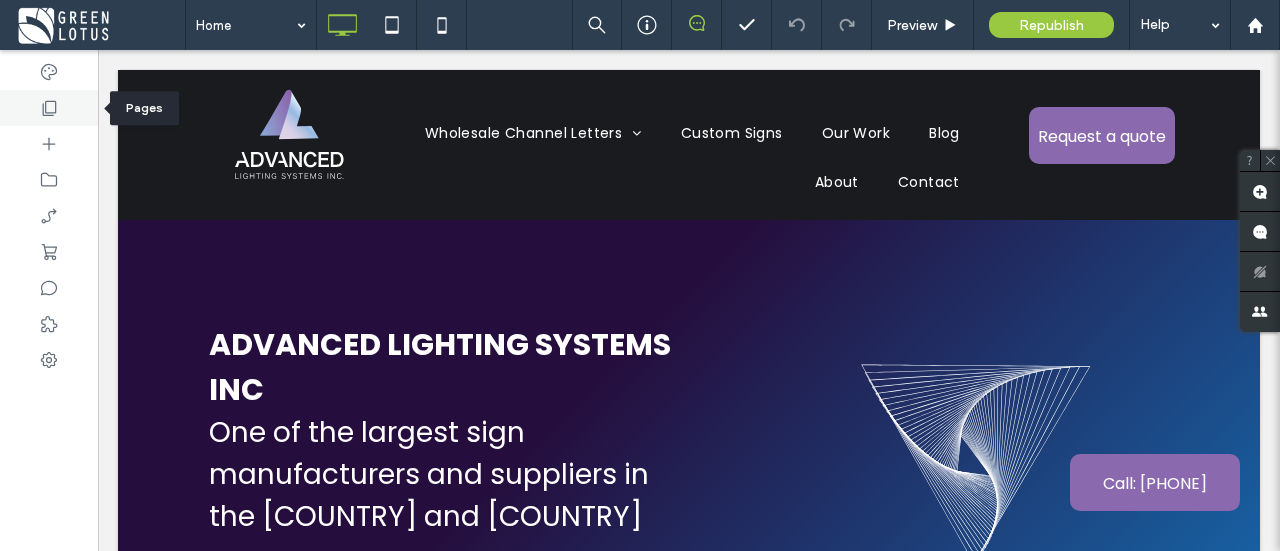 click at bounding box center [49, 108] 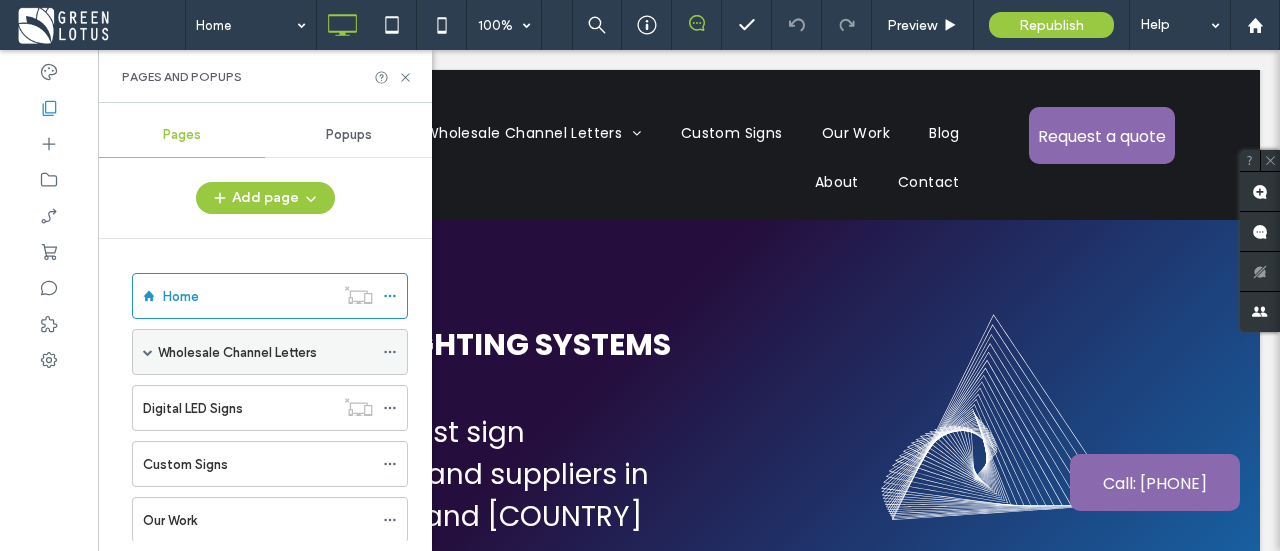 click on "Wholesale Channel Letters" at bounding box center (270, 352) 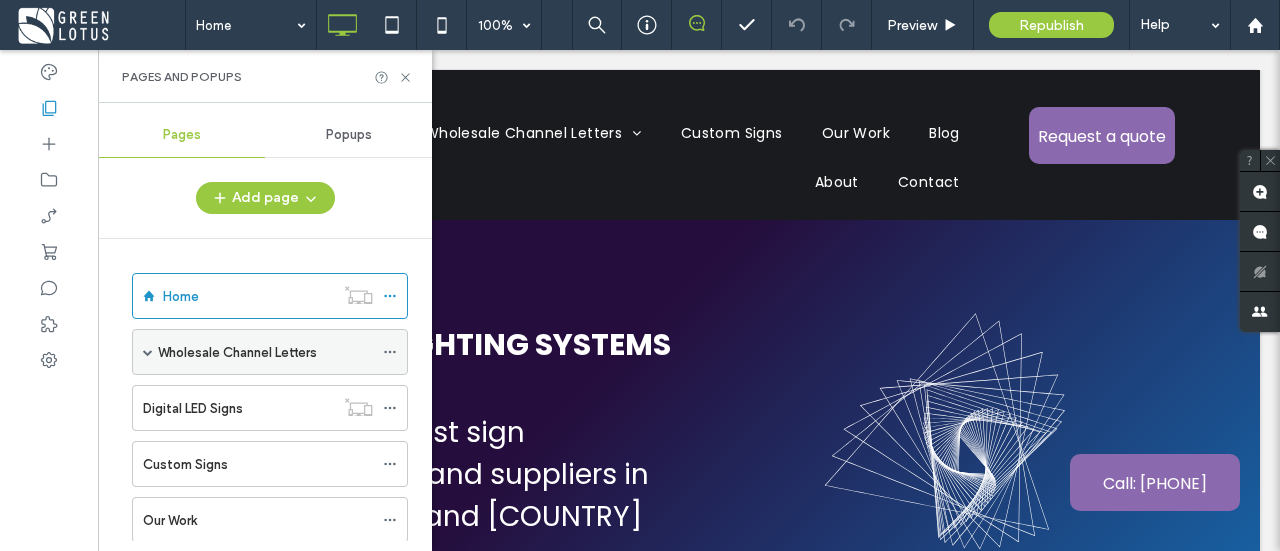 click at bounding box center (148, 352) 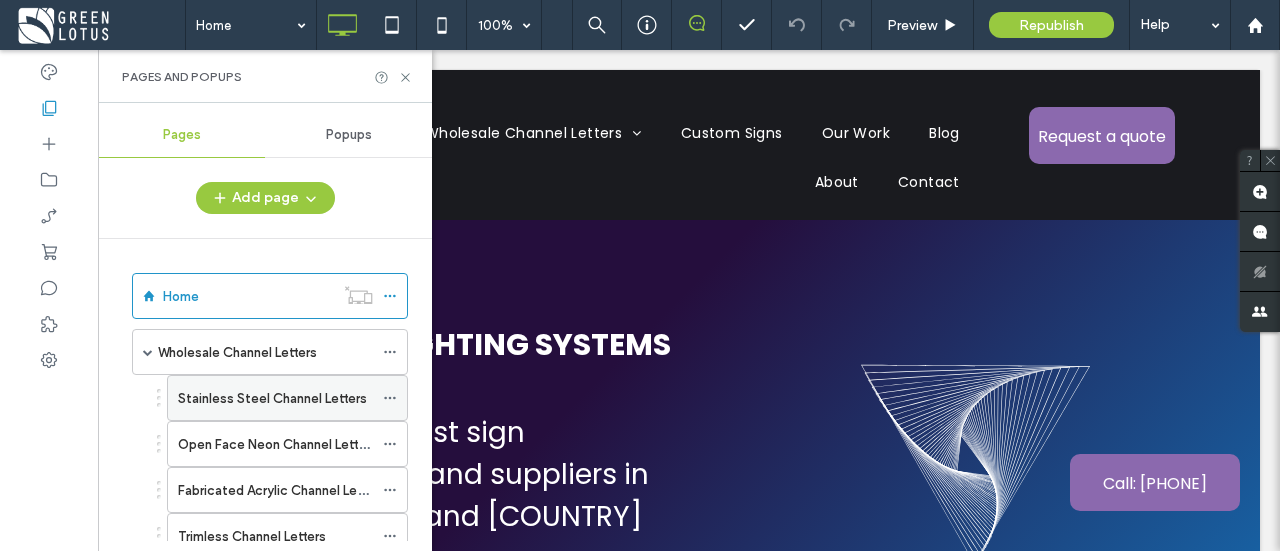 click on "Stainless Steel Channel Letters" at bounding box center (272, 398) 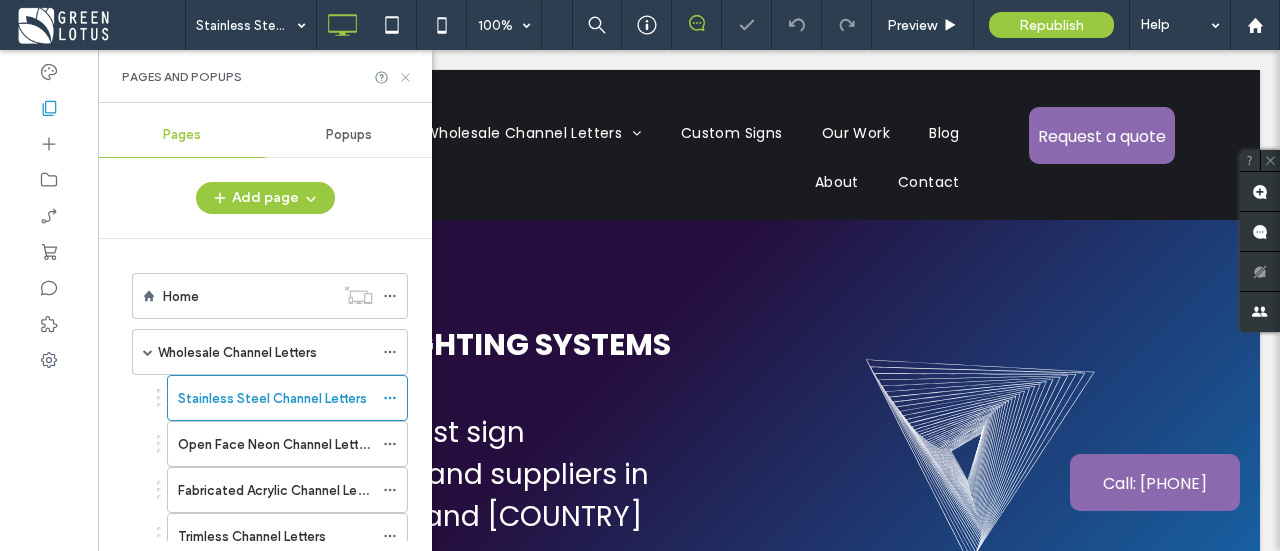 click 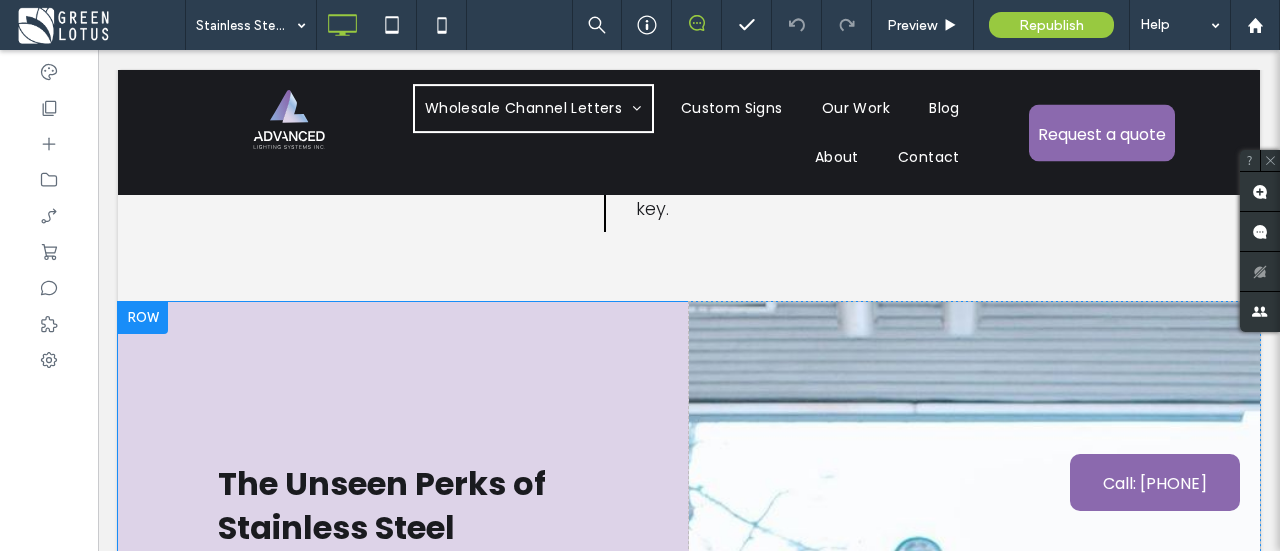 scroll, scrollTop: 5100, scrollLeft: 0, axis: vertical 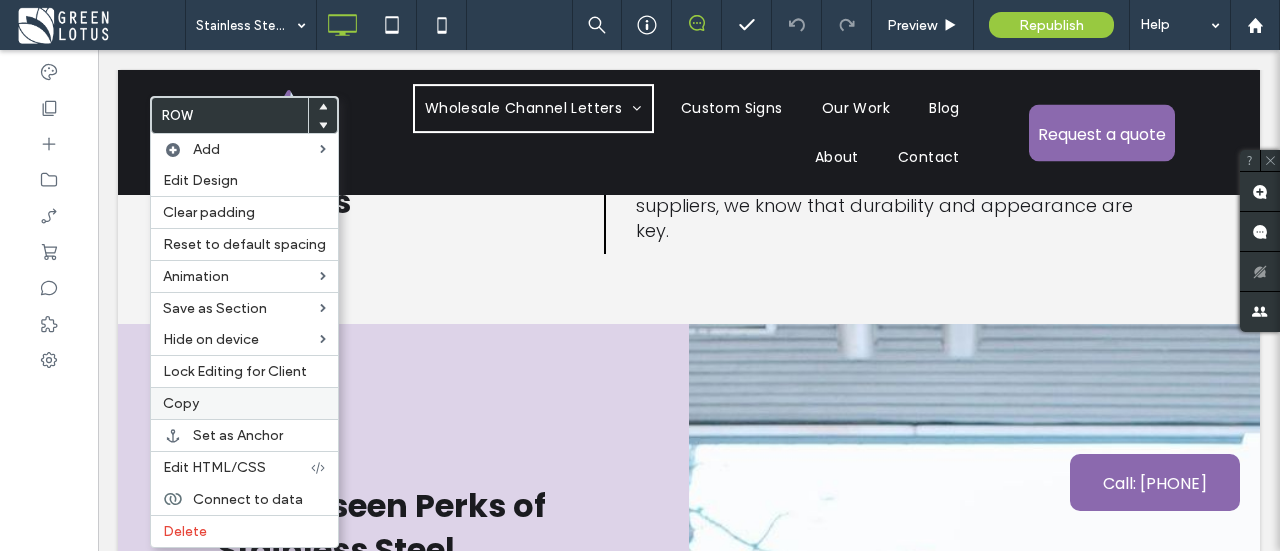 click on "Copy" at bounding box center (244, 403) 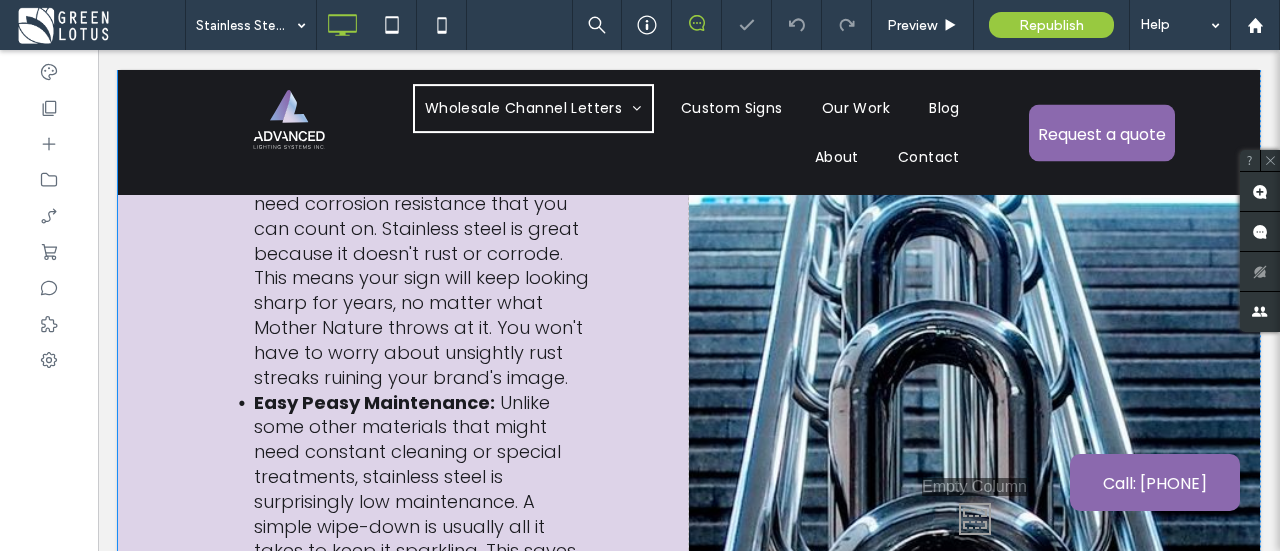 scroll, scrollTop: 5900, scrollLeft: 0, axis: vertical 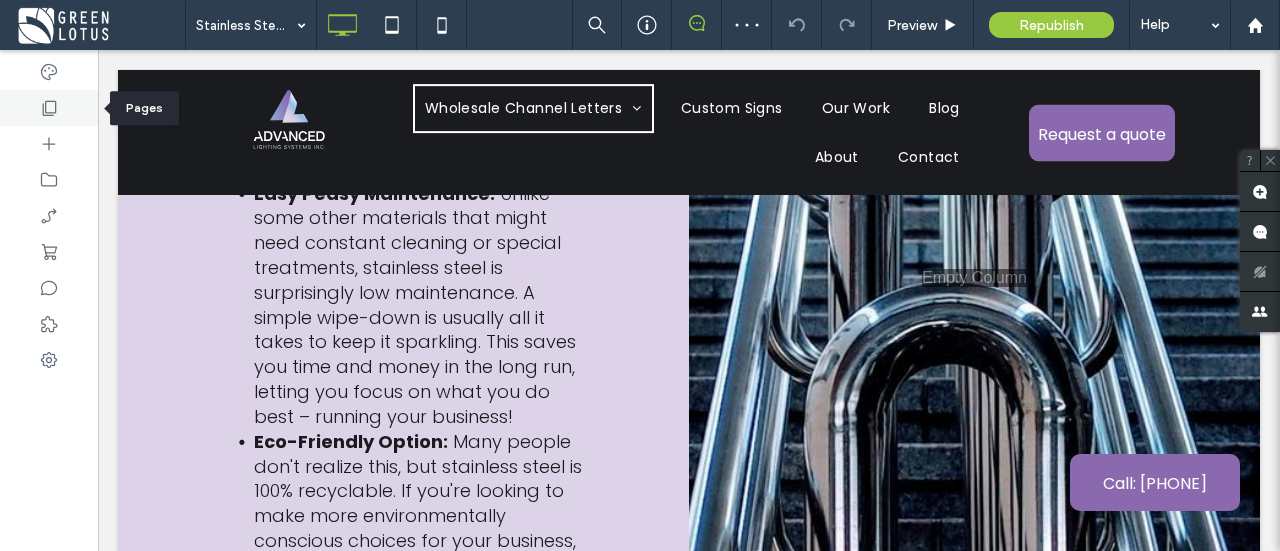 click 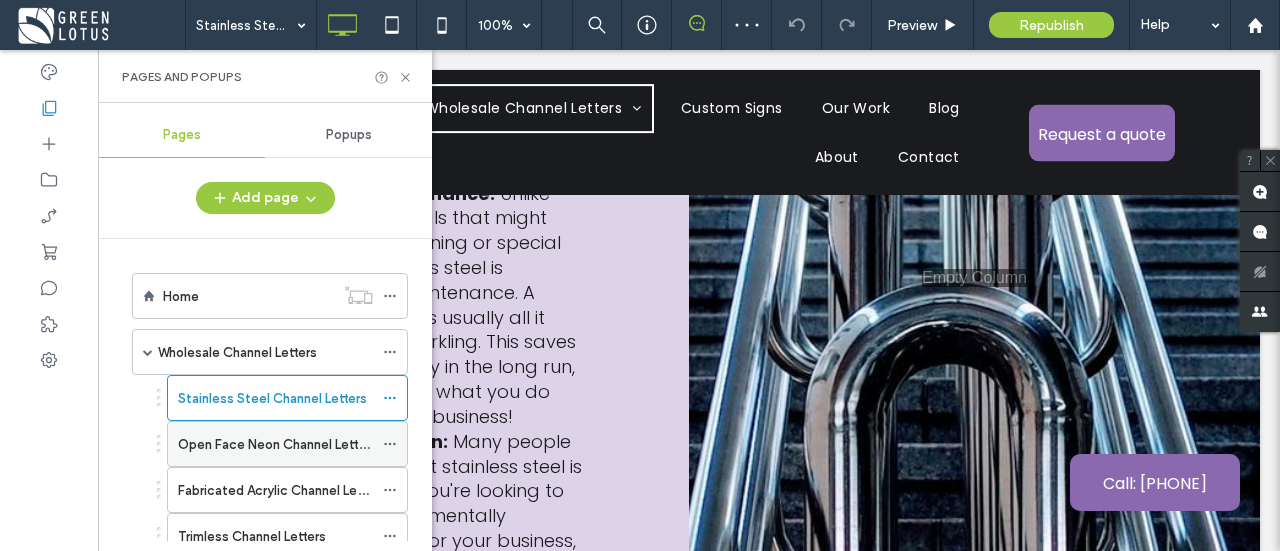 click on "Open Face Neon Channel Letters" at bounding box center [277, 444] 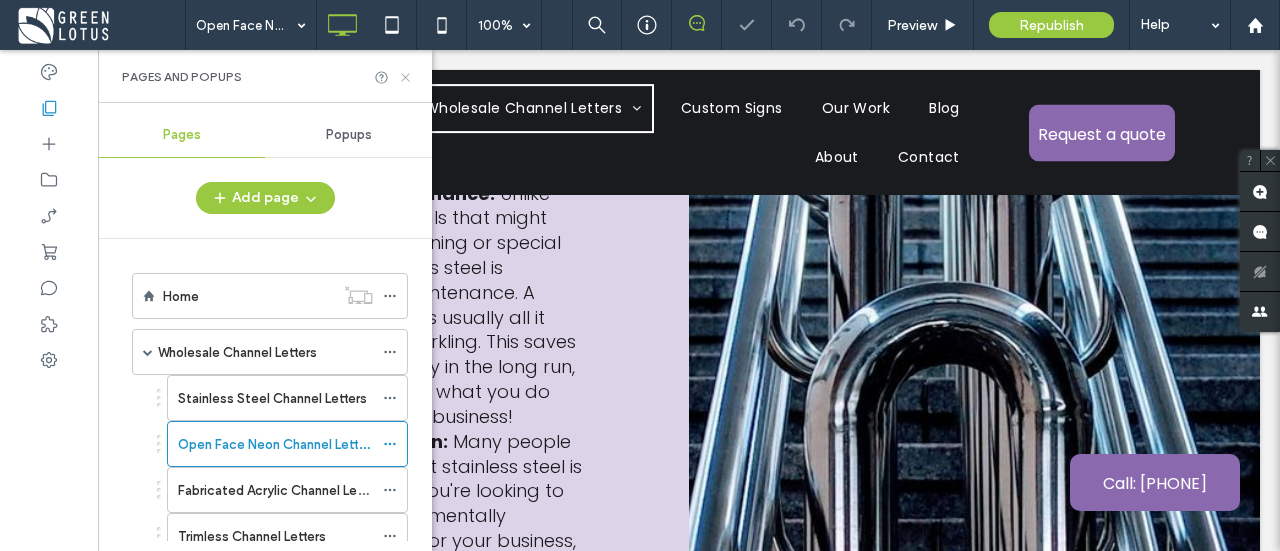click 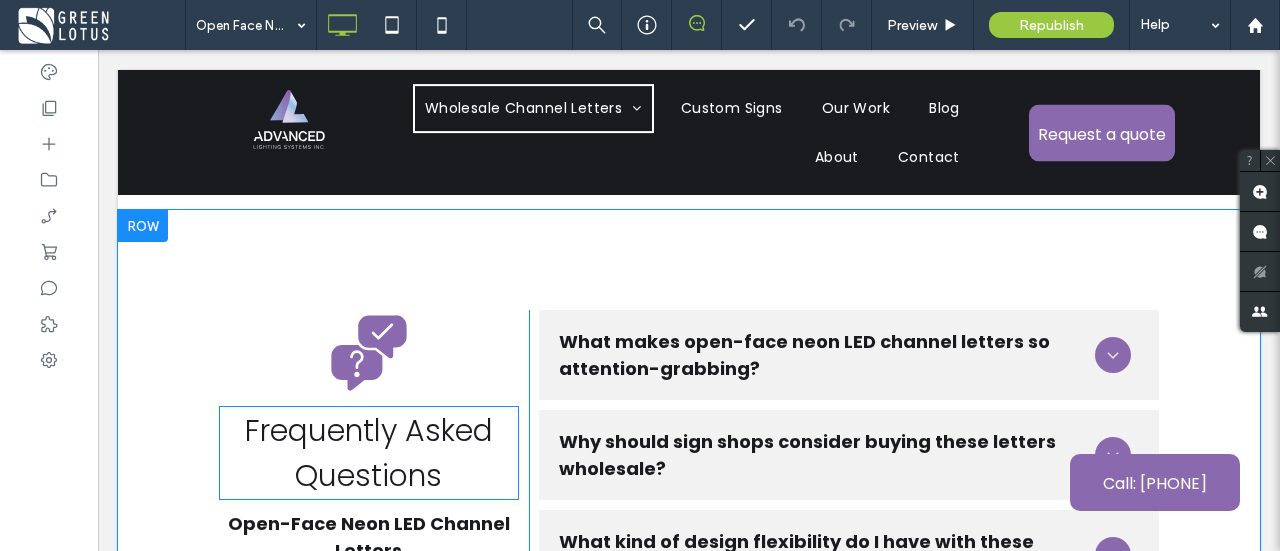 scroll, scrollTop: 5300, scrollLeft: 0, axis: vertical 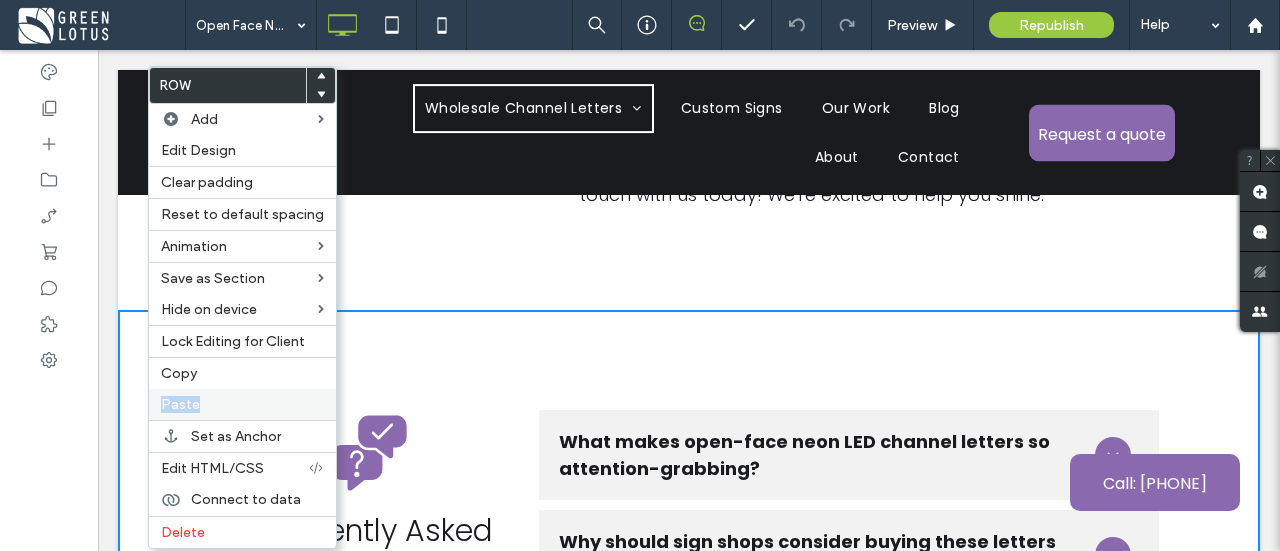 drag, startPoint x: 220, startPoint y: 380, endPoint x: 227, endPoint y: 397, distance: 18.384777 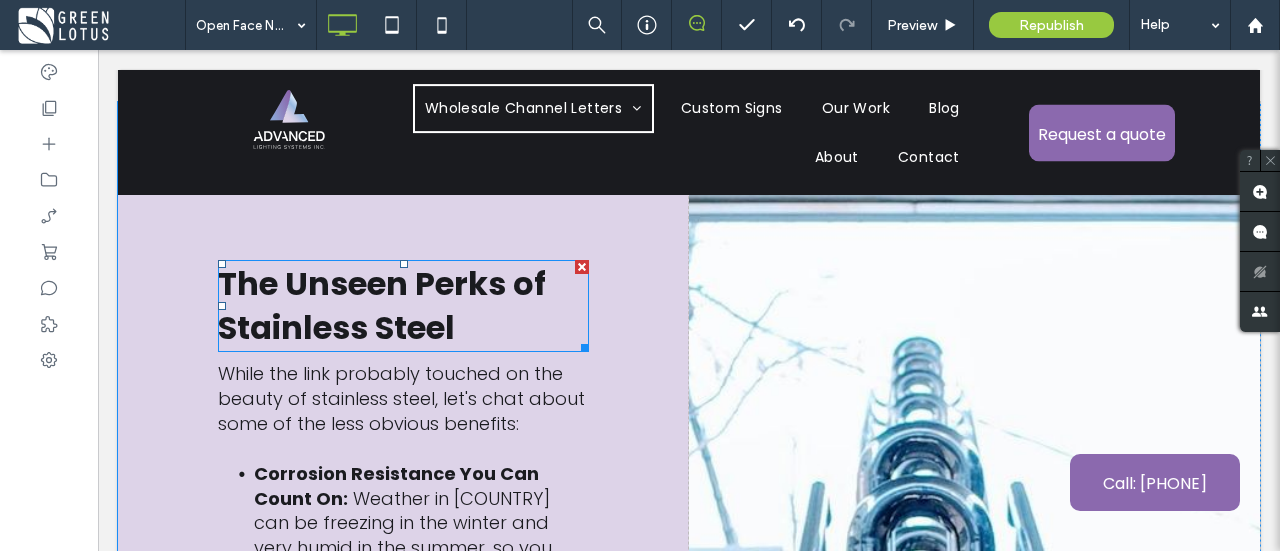 scroll, scrollTop: 5400, scrollLeft: 0, axis: vertical 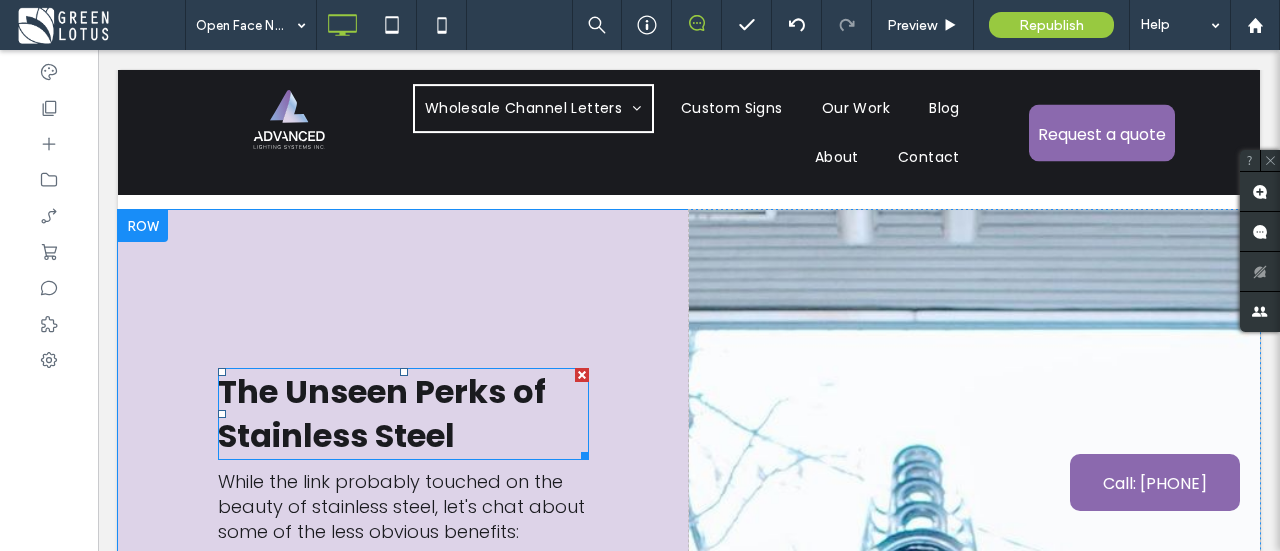 click on "The Unseen Perks of Stainless Steel" at bounding box center (382, 413) 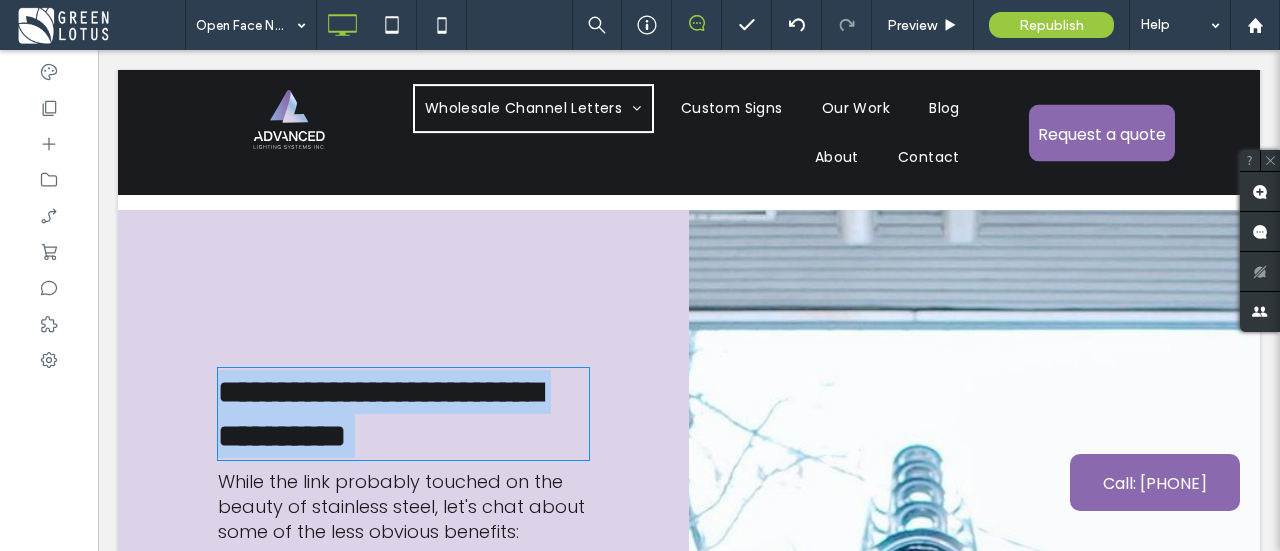 type on "*******" 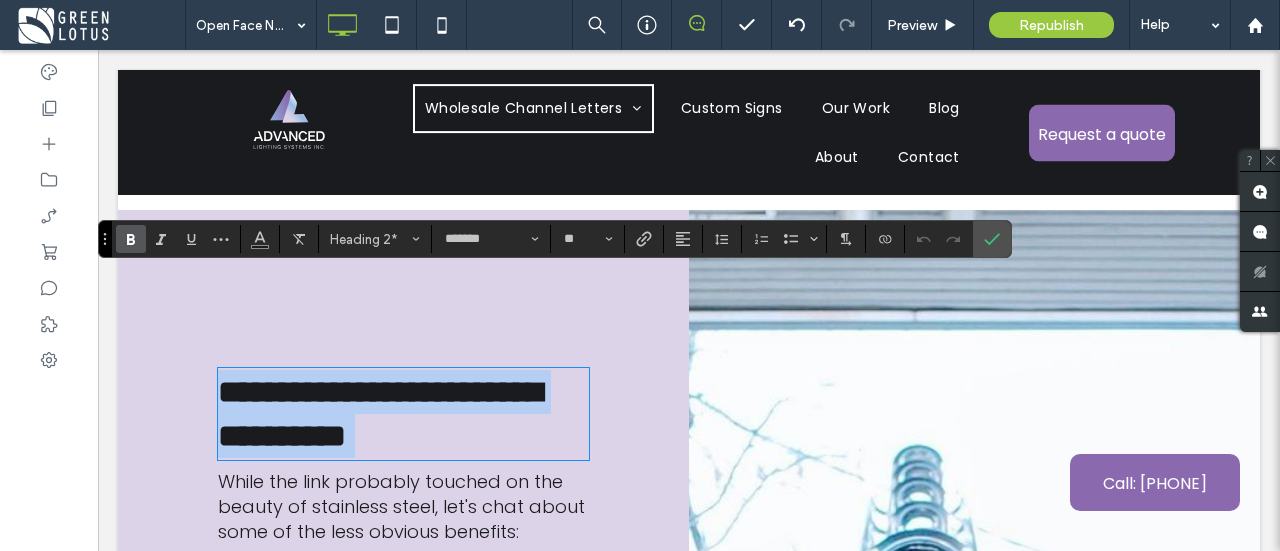 click on "**********" at bounding box center [380, 414] 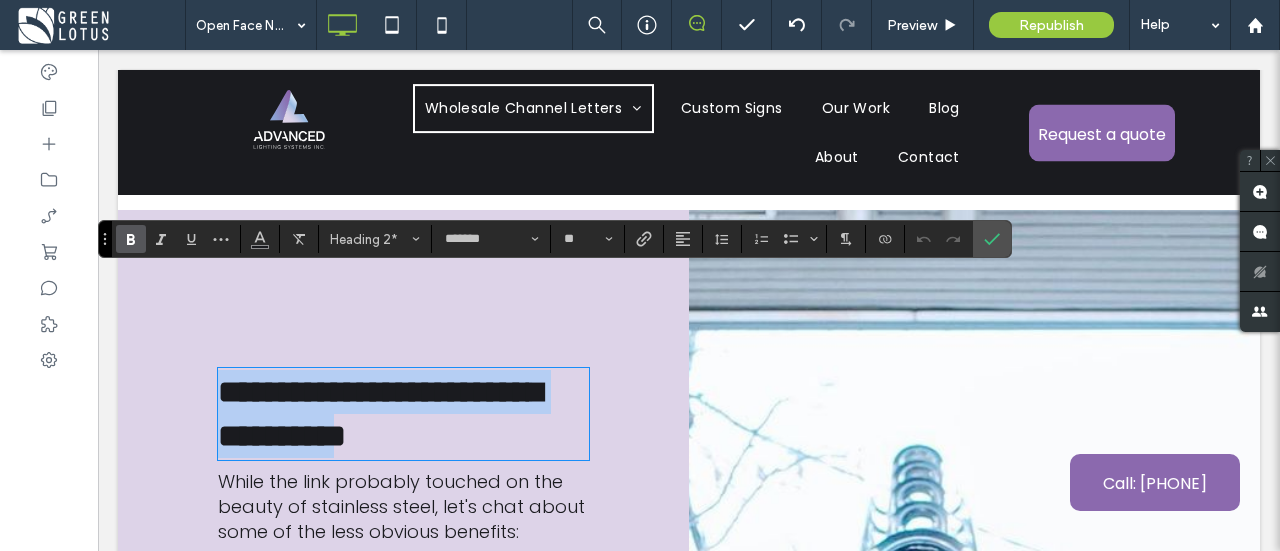drag, startPoint x: 442, startPoint y: 343, endPoint x: 217, endPoint y: 301, distance: 228.88643 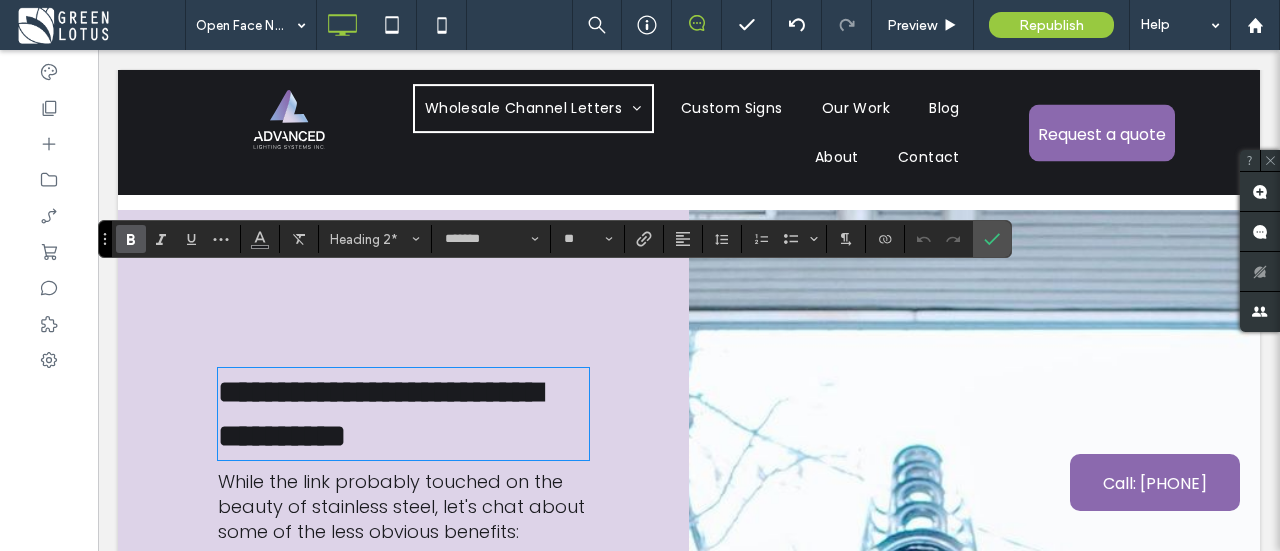 type on "**" 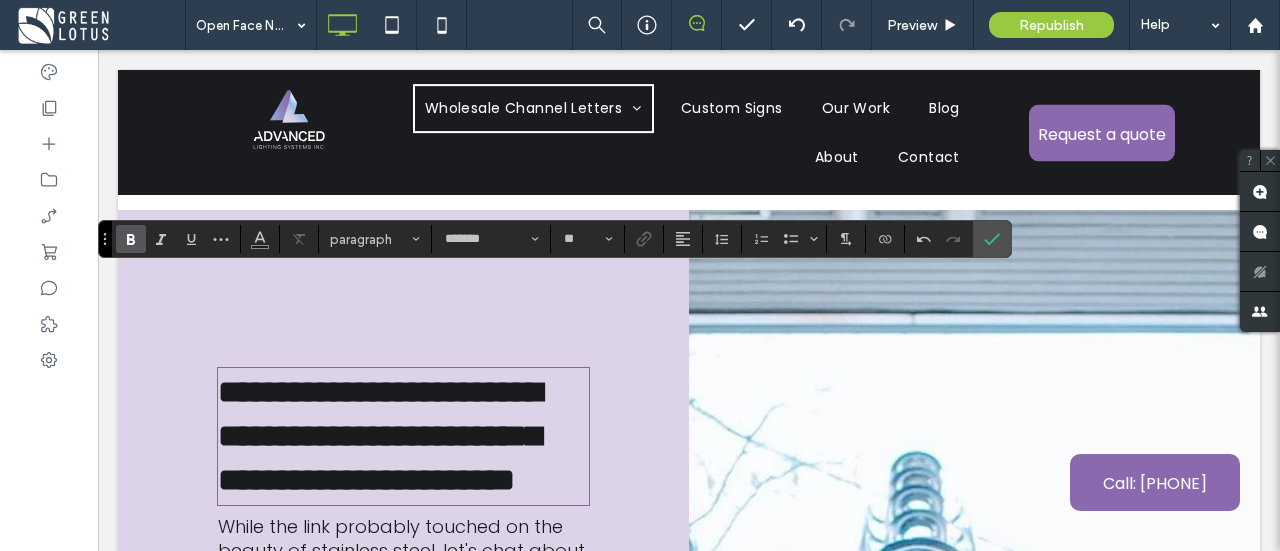 type 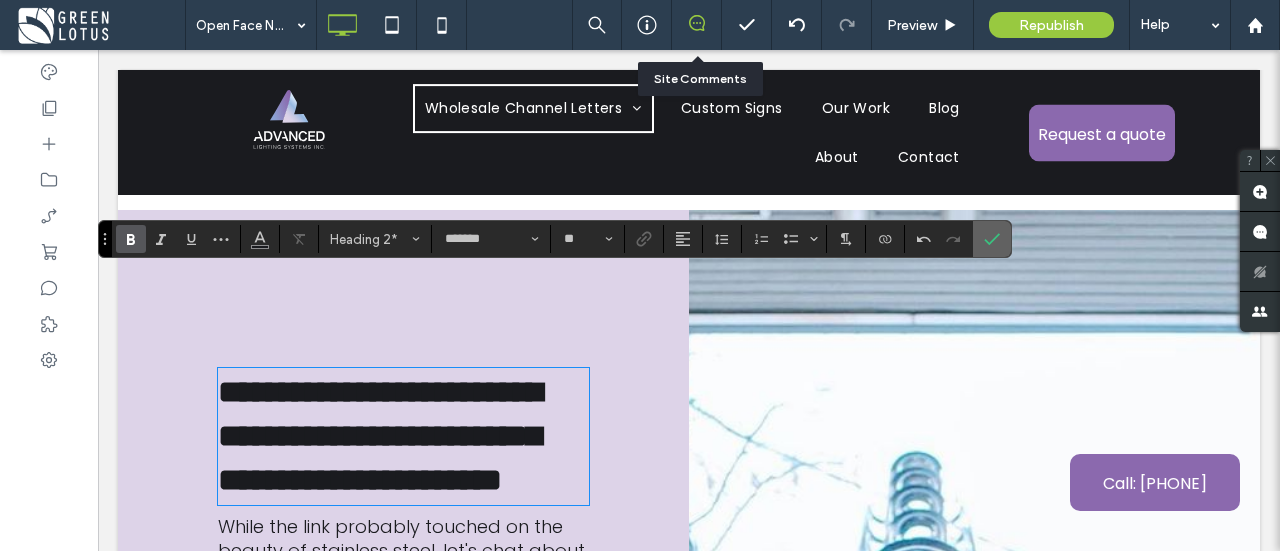 click 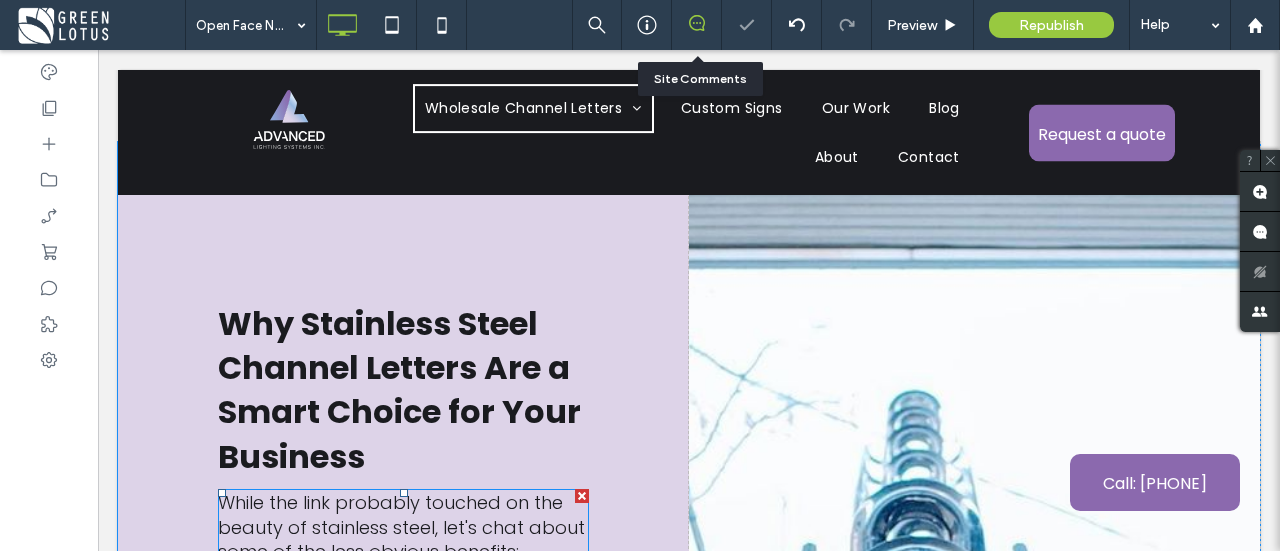 scroll, scrollTop: 5500, scrollLeft: 0, axis: vertical 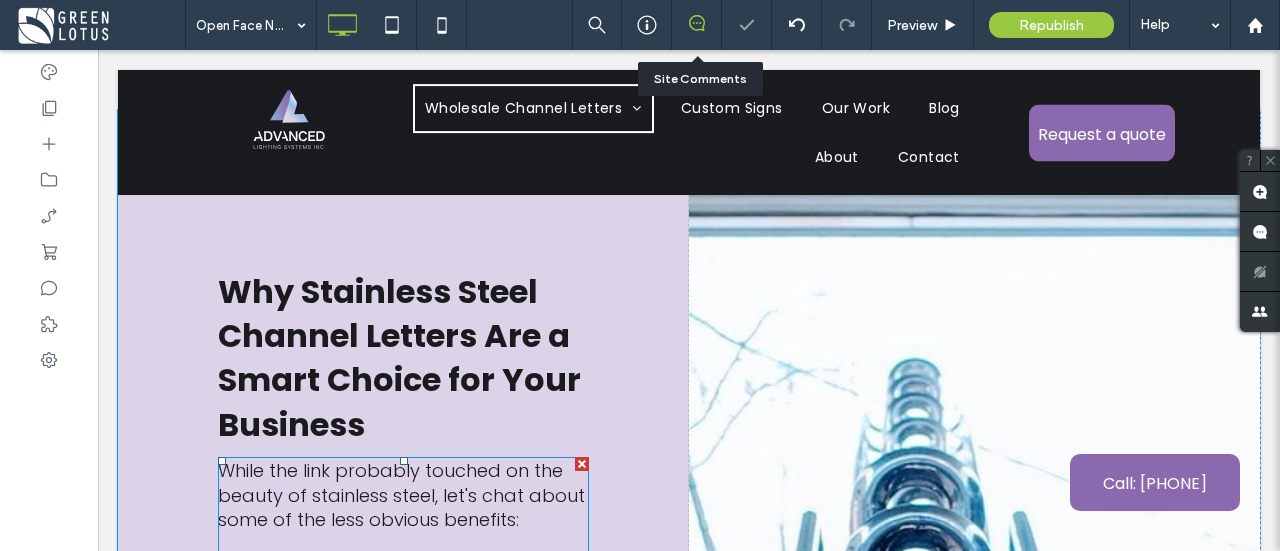 click on "While the link probably touched on the beauty of stainless steel, let's chat about some of the less obvious benefits:" at bounding box center [401, 495] 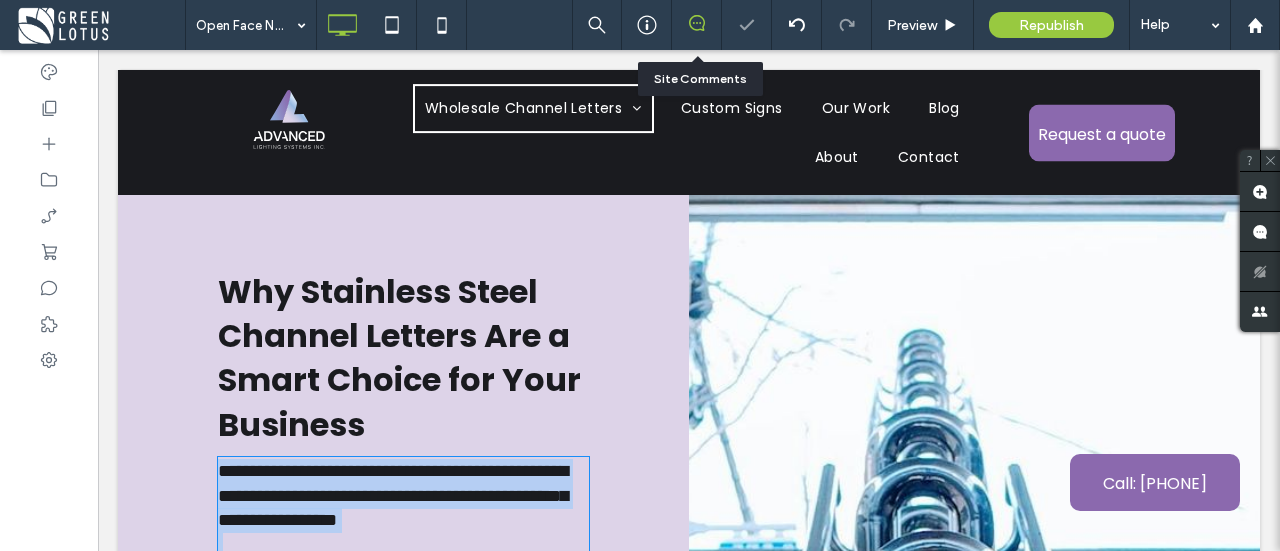 type on "*******" 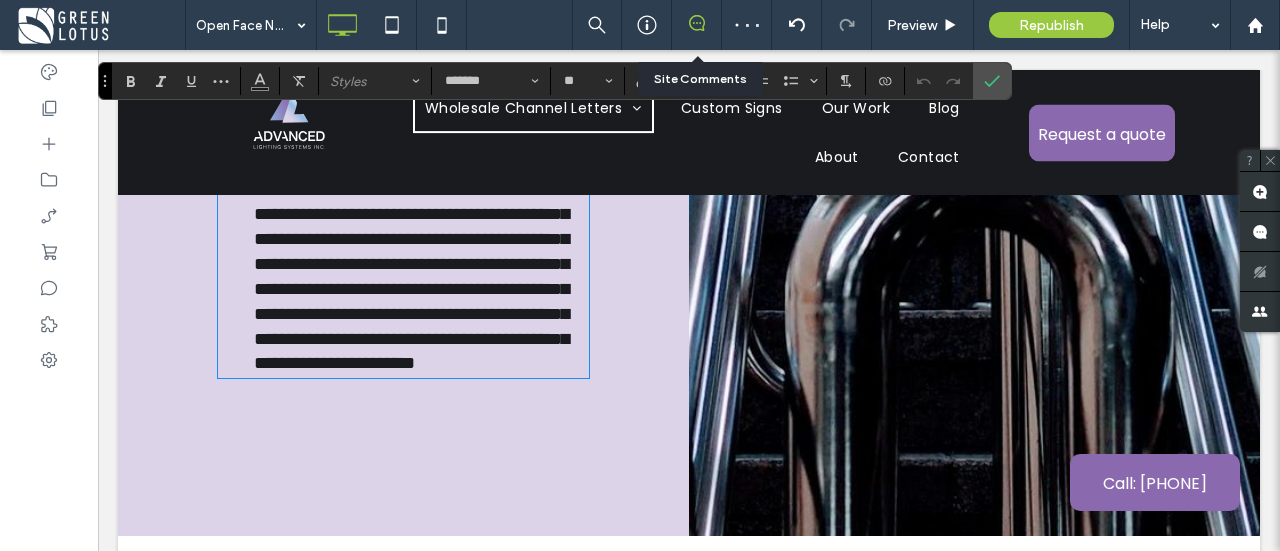 scroll, scrollTop: 6800, scrollLeft: 0, axis: vertical 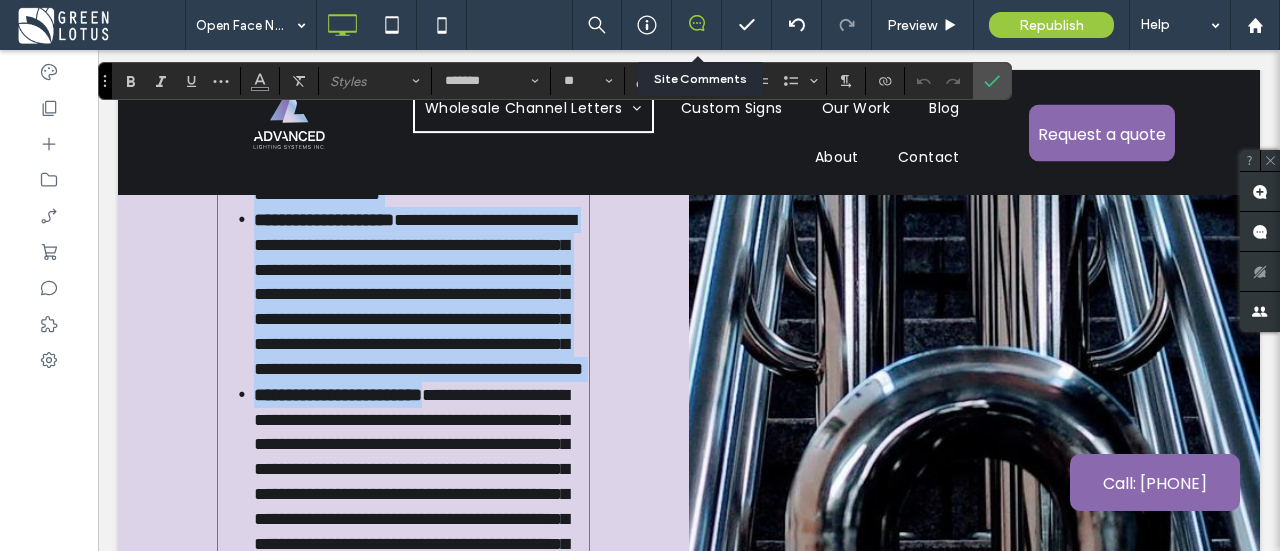click on "**********" at bounding box center (418, 294) 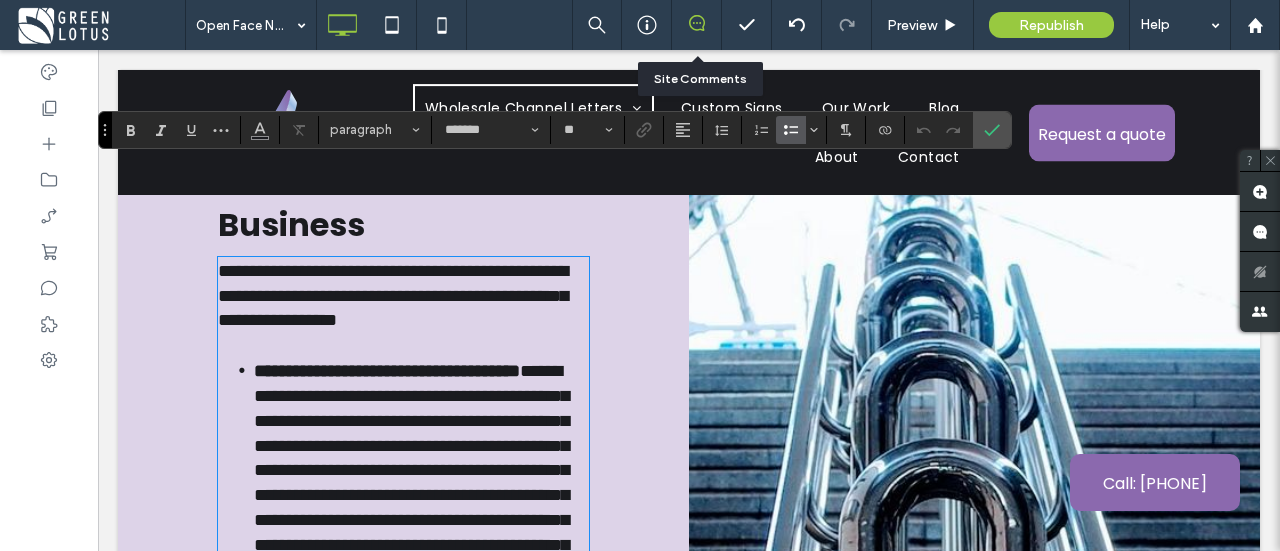 scroll, scrollTop: 5500, scrollLeft: 0, axis: vertical 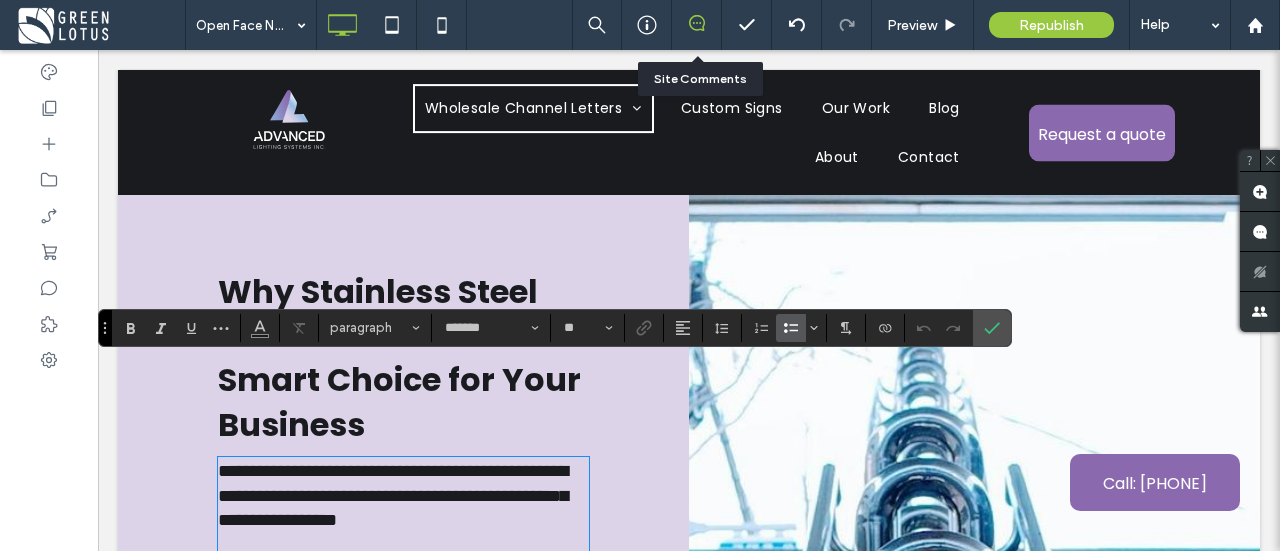click on "**********" at bounding box center [393, 496] 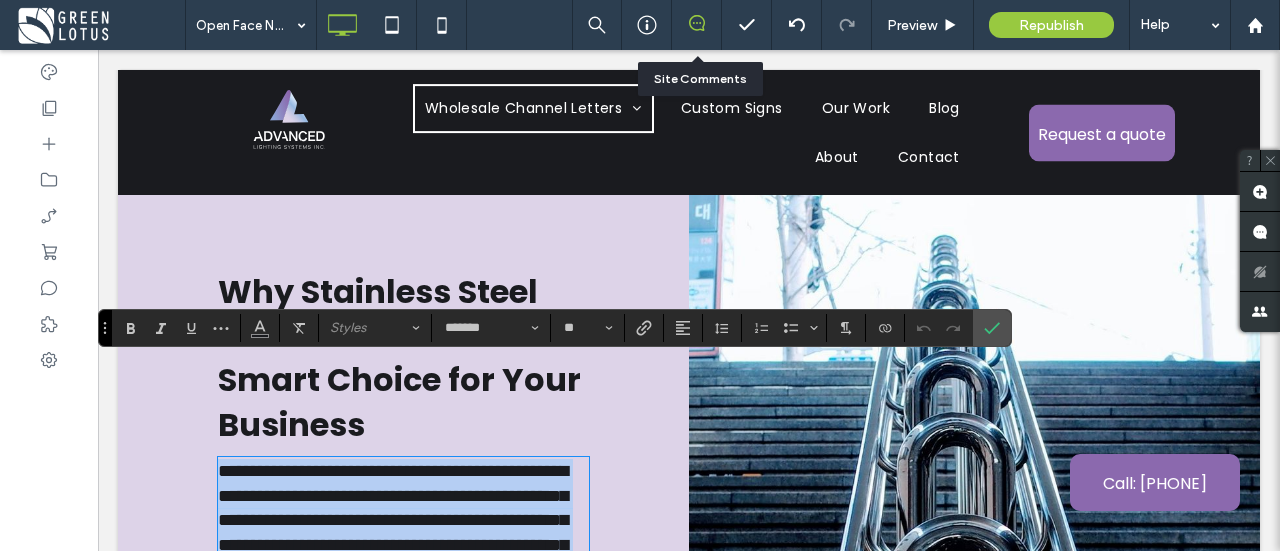 scroll, scrollTop: 5909, scrollLeft: 0, axis: vertical 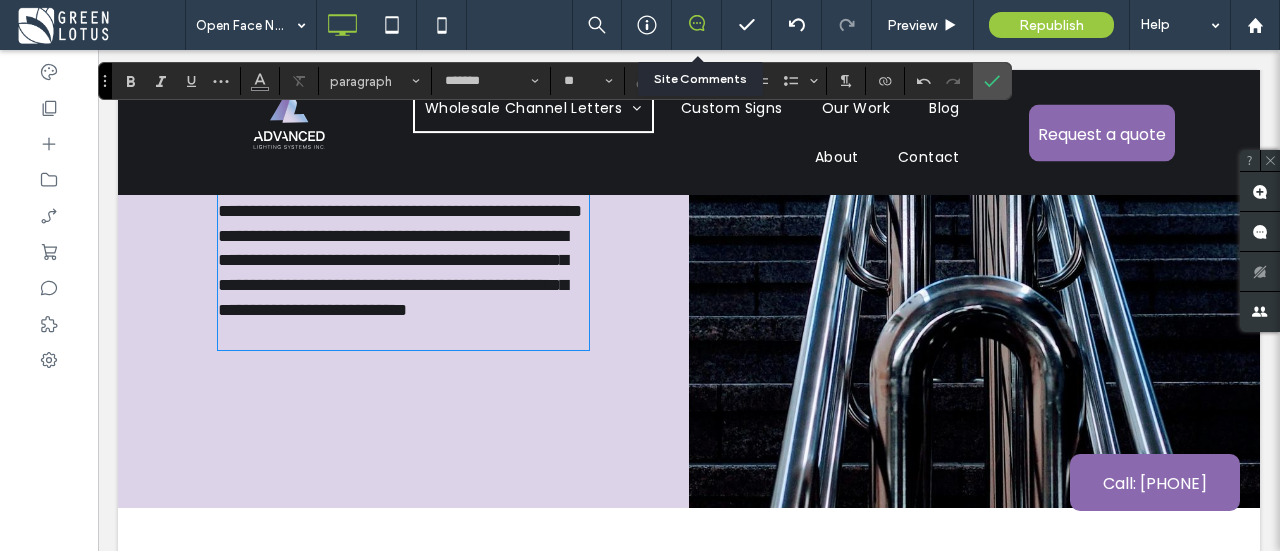 click on "**********" at bounding box center (403, 286) 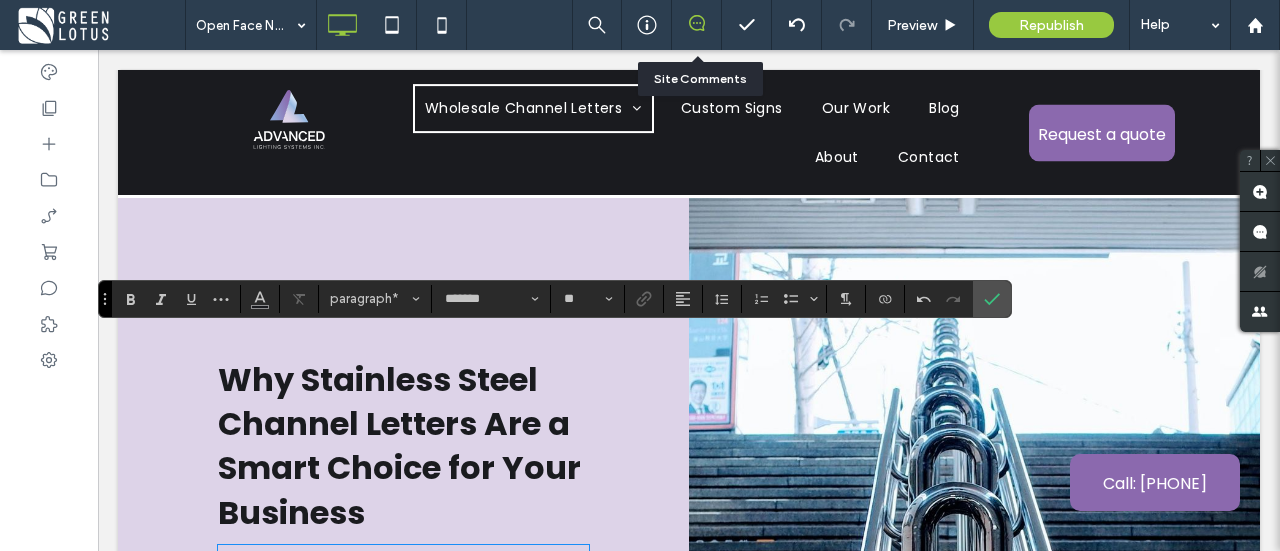 scroll, scrollTop: 5409, scrollLeft: 0, axis: vertical 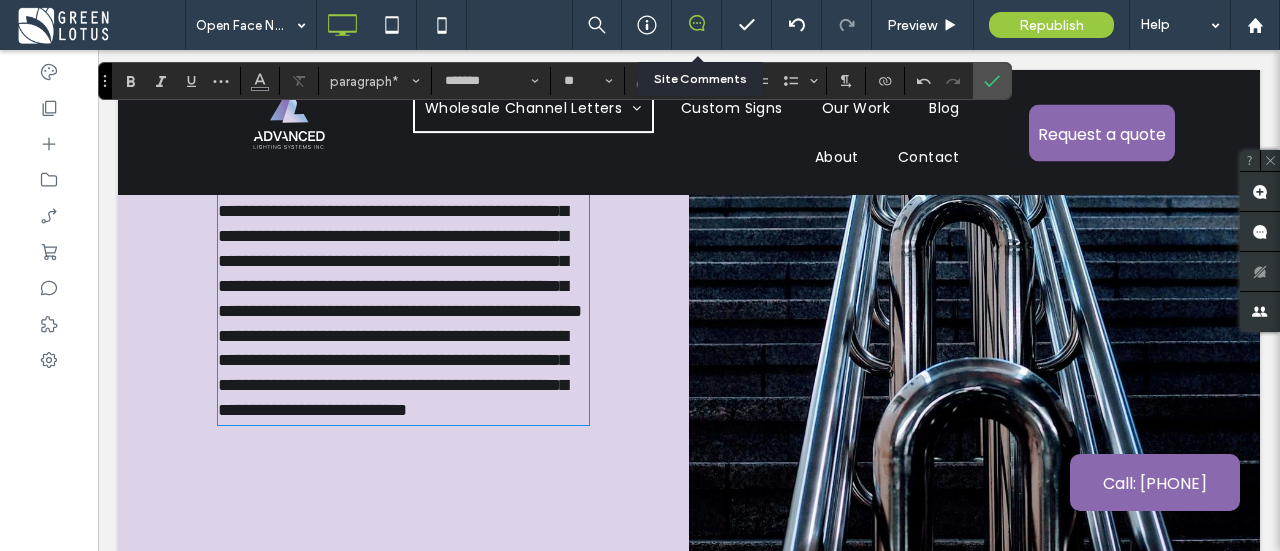 click on "**********" at bounding box center [403, 237] 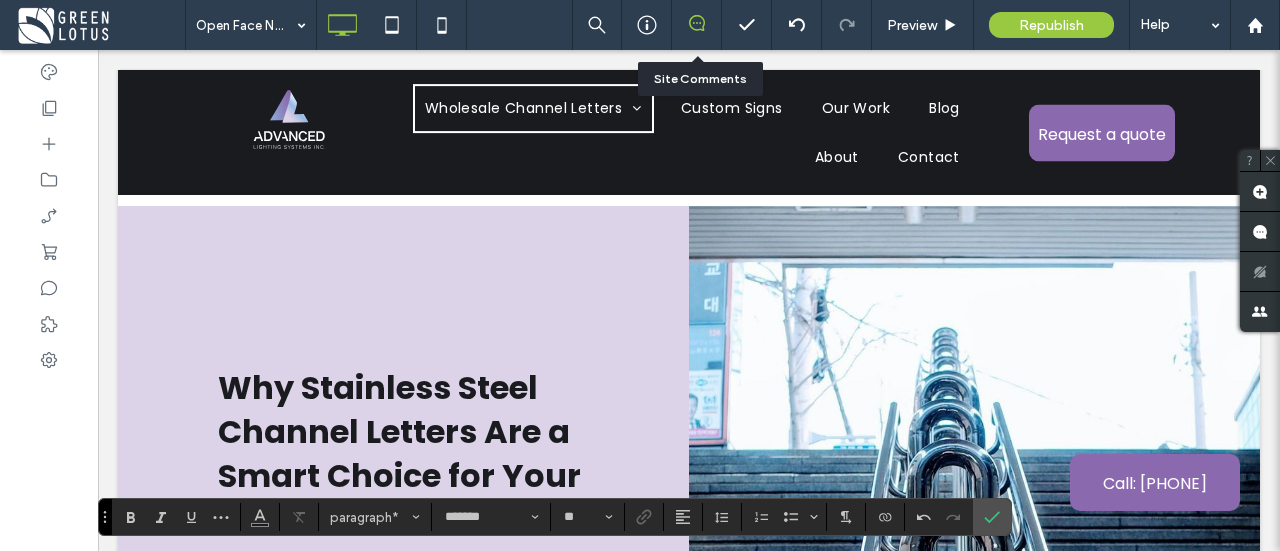 scroll, scrollTop: 5409, scrollLeft: 0, axis: vertical 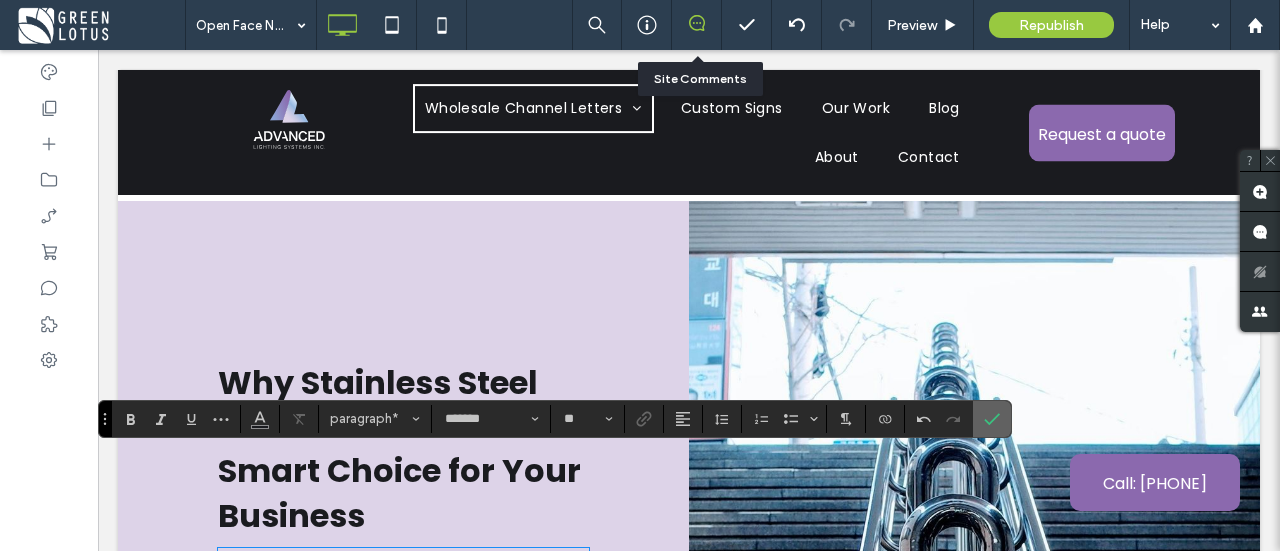 click at bounding box center [992, 419] 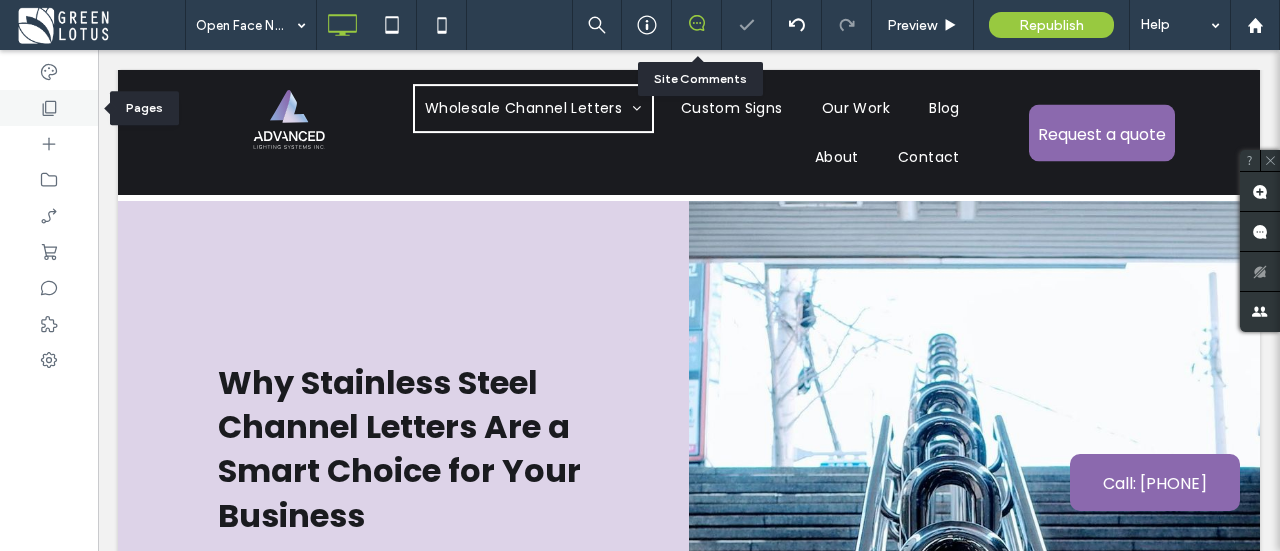 click at bounding box center [49, 108] 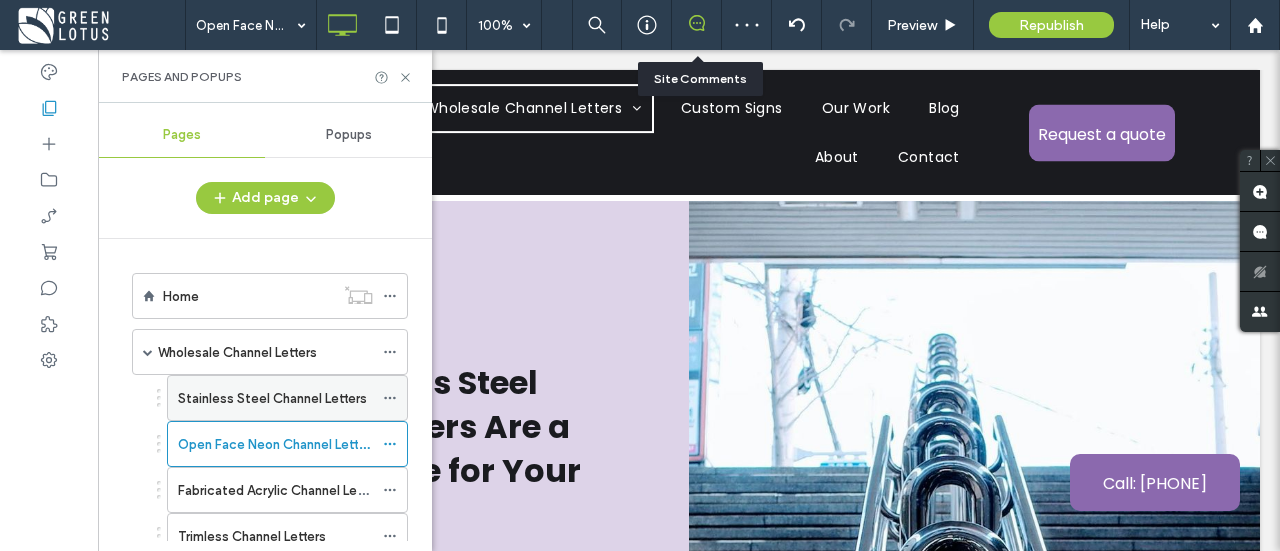 click on "Stainless Steel Channel Letters" at bounding box center (272, 398) 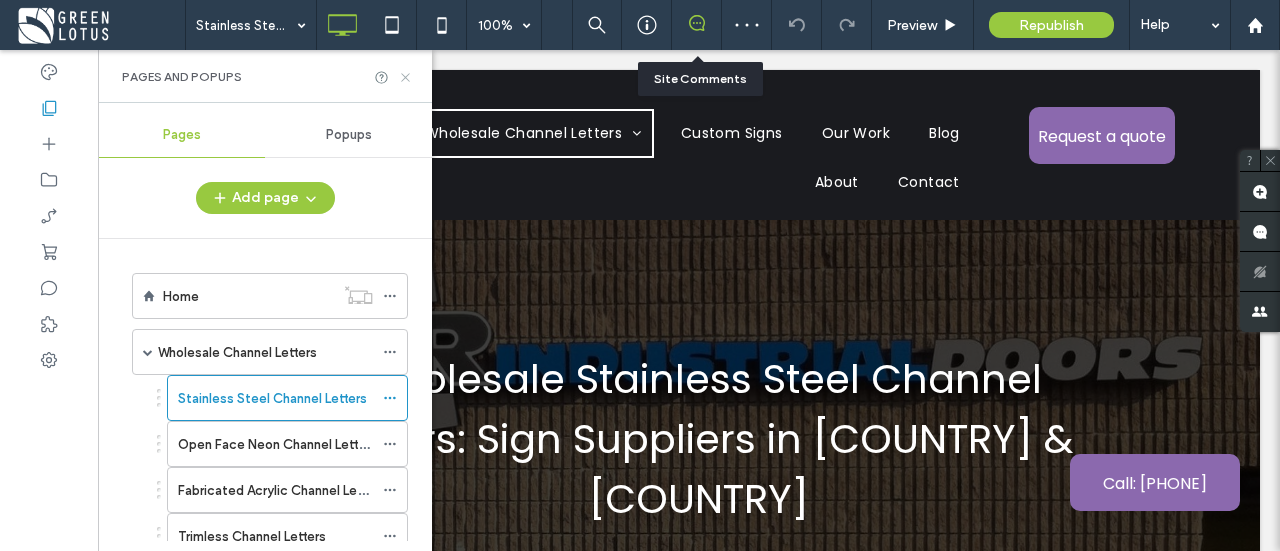 scroll, scrollTop: 0, scrollLeft: 0, axis: both 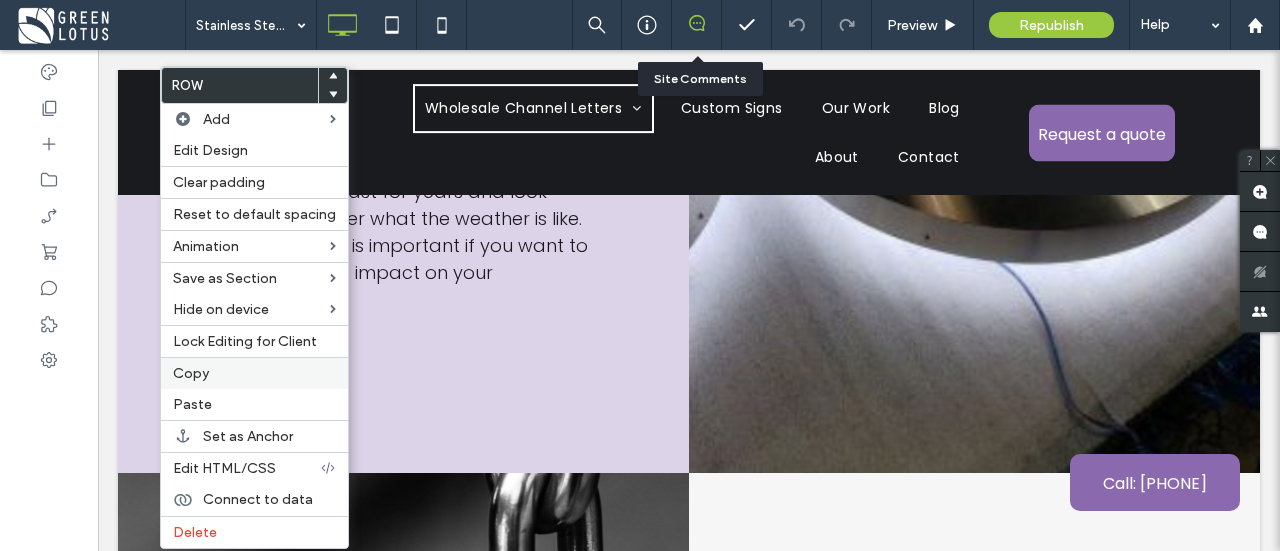 click on "Copy" at bounding box center [254, 373] 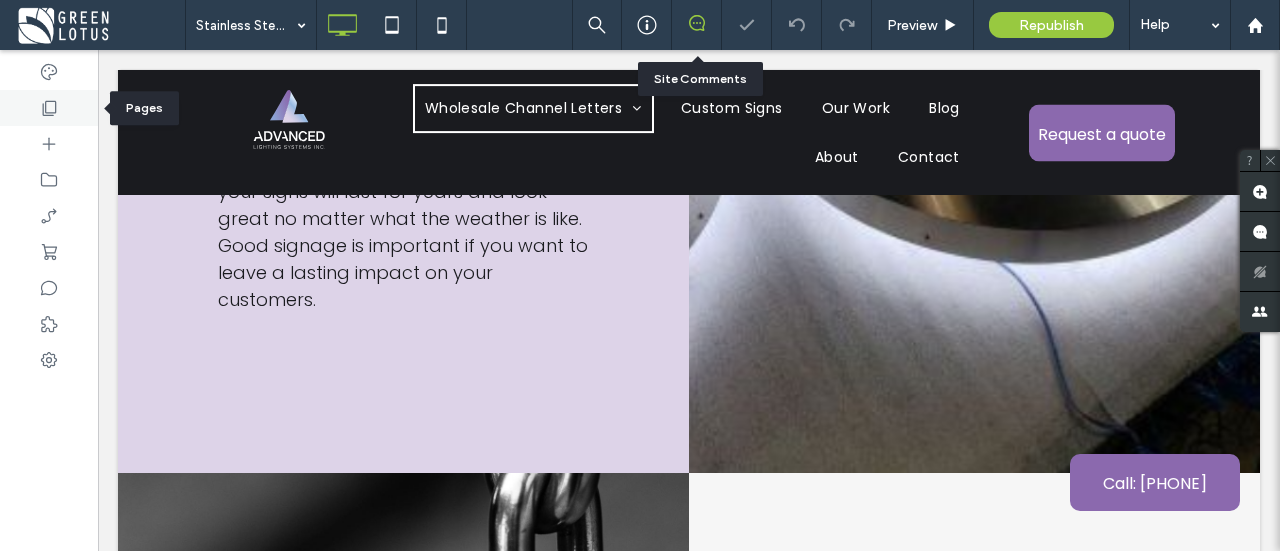 click 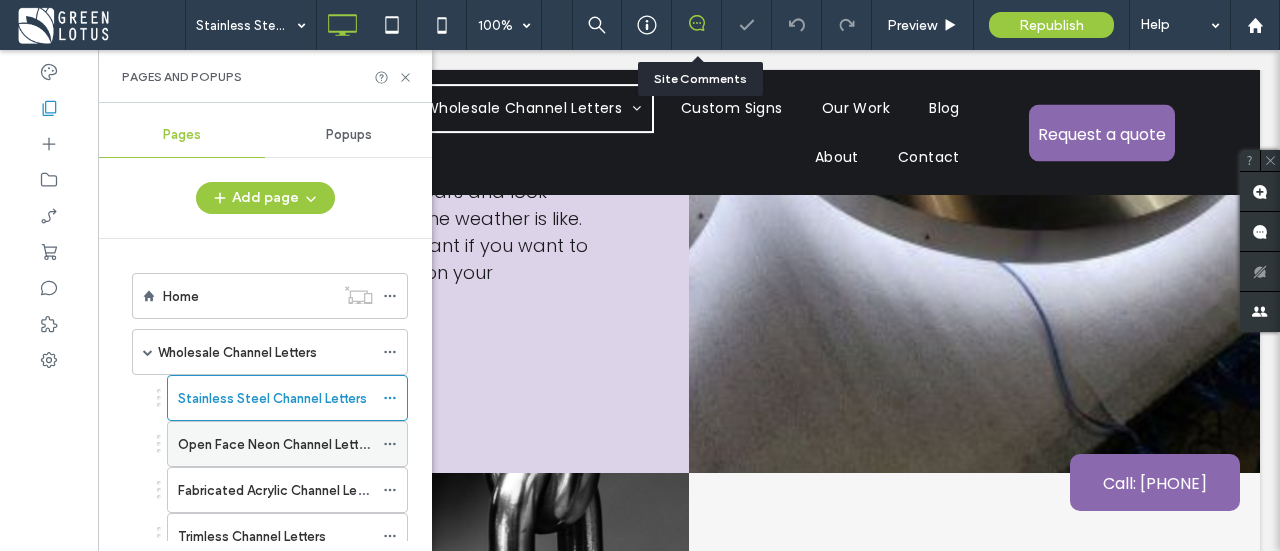 click on "Open Face Neon Channel Letters" at bounding box center [277, 444] 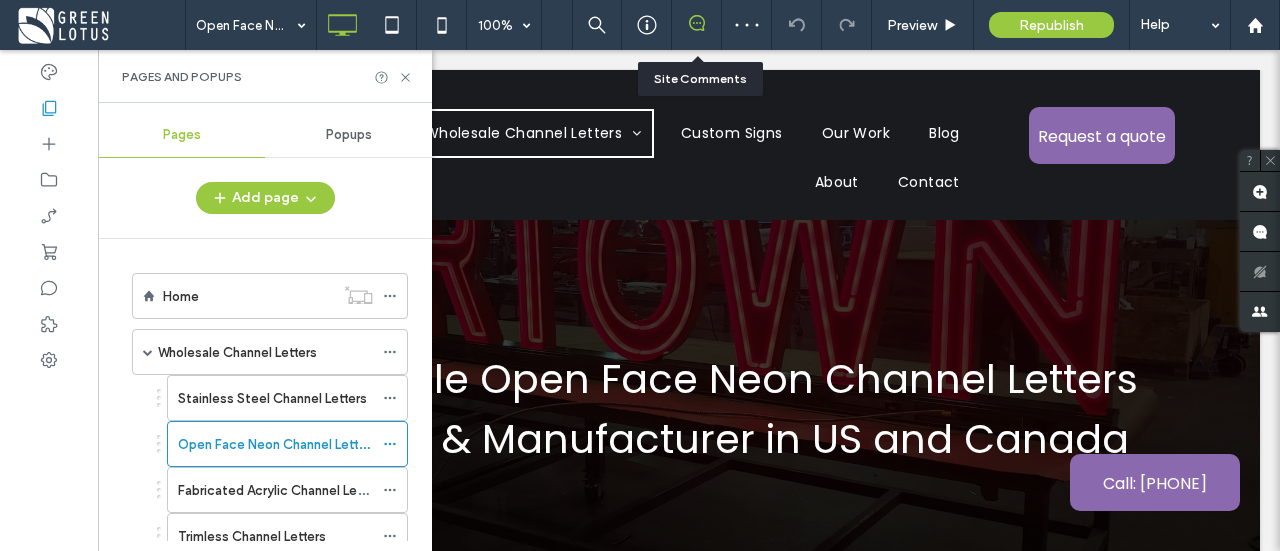 scroll, scrollTop: 0, scrollLeft: 0, axis: both 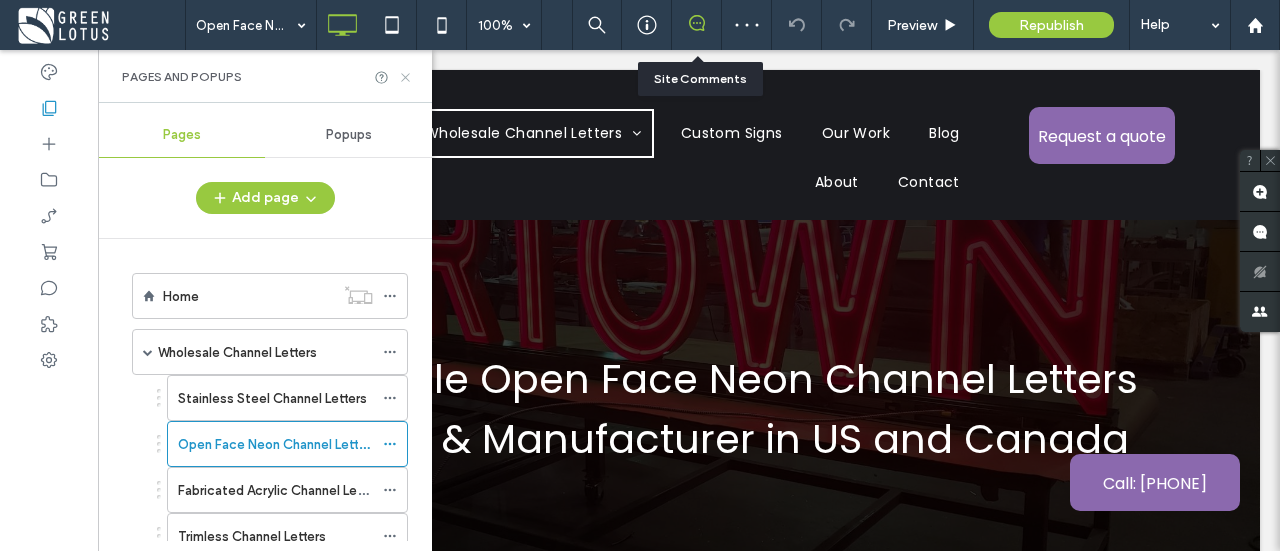 drag, startPoint x: 404, startPoint y: 76, endPoint x: 265, endPoint y: 239, distance: 214.21951 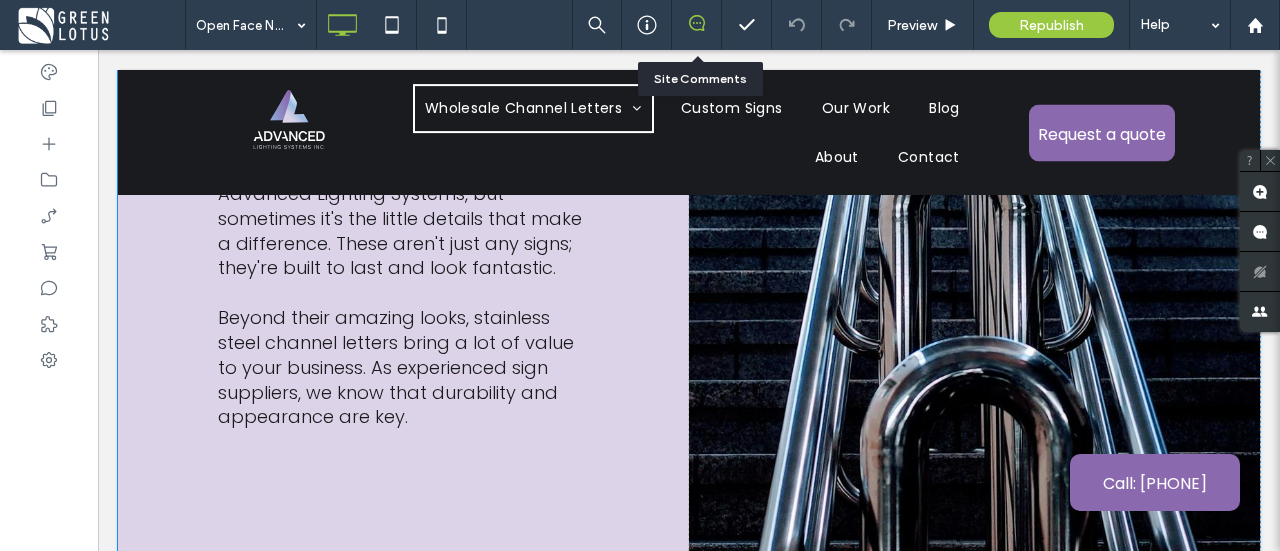 scroll, scrollTop: 6100, scrollLeft: 0, axis: vertical 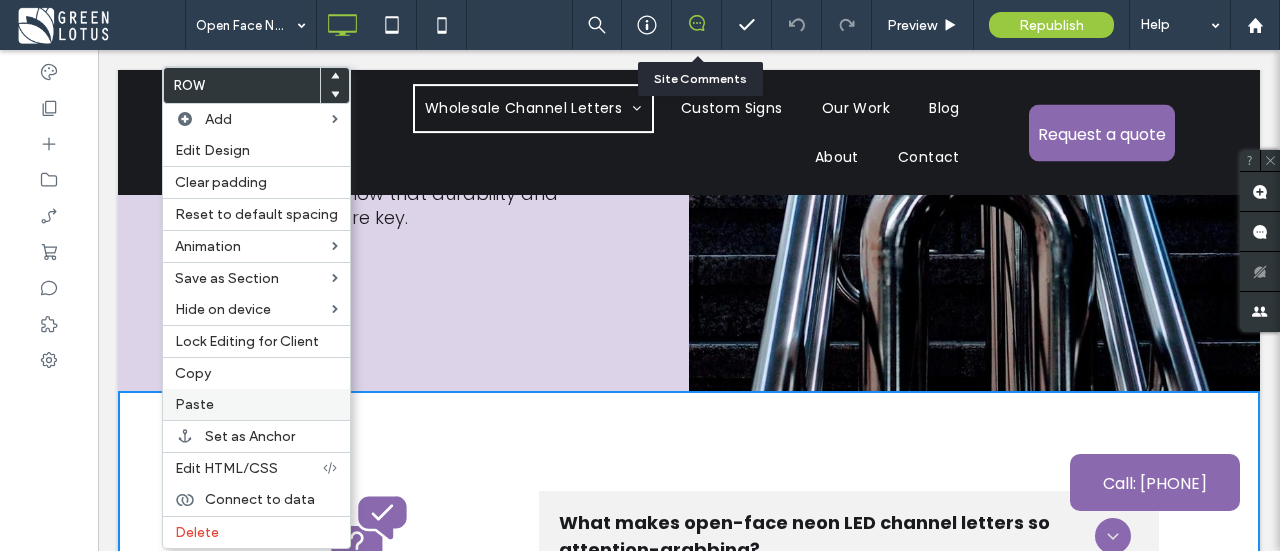 click on "Paste" at bounding box center [256, 404] 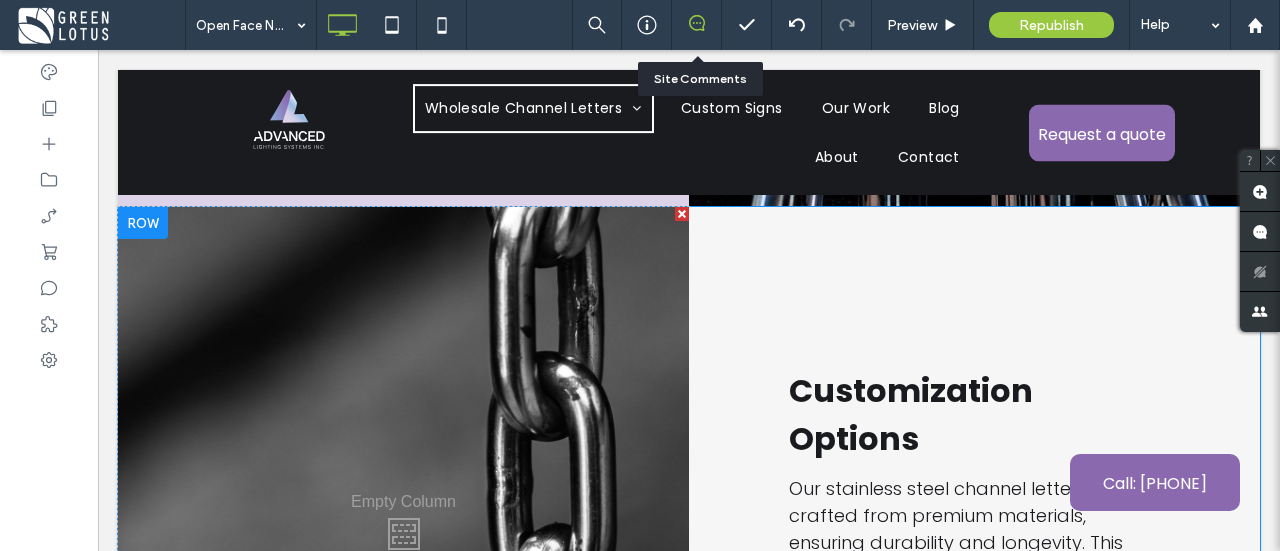 scroll, scrollTop: 6300, scrollLeft: 0, axis: vertical 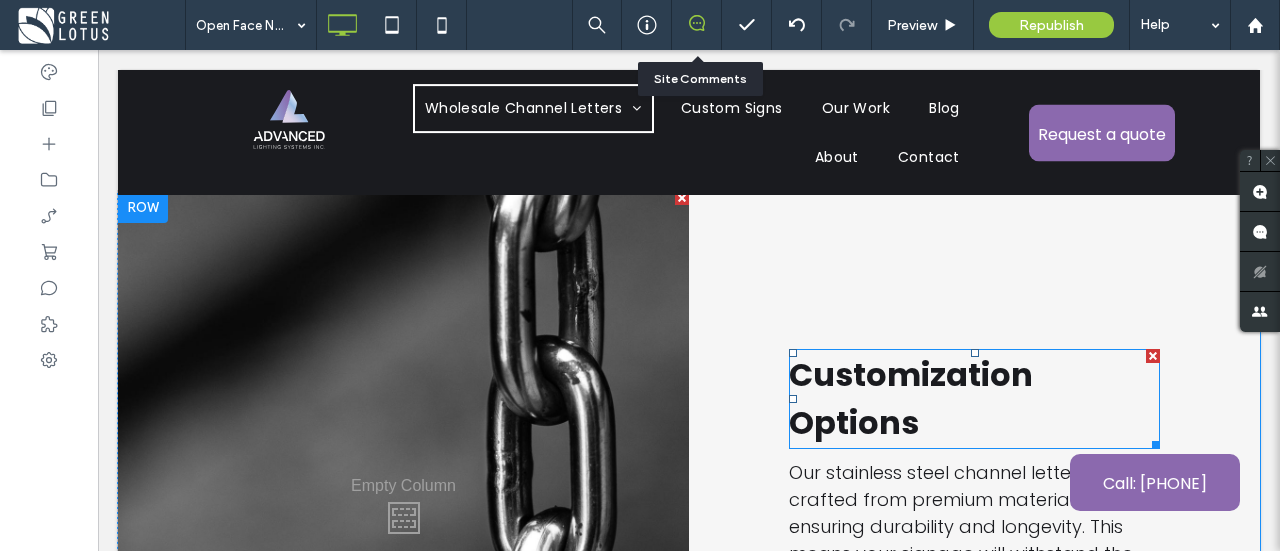 click on "Customization Options" at bounding box center [911, 398] 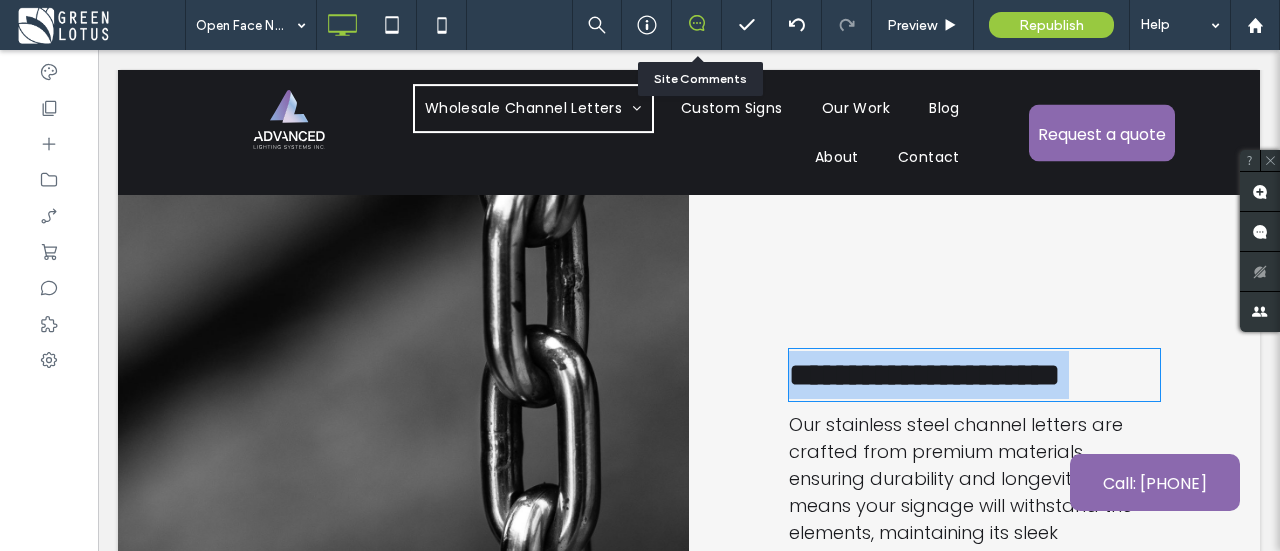 type on "*******" 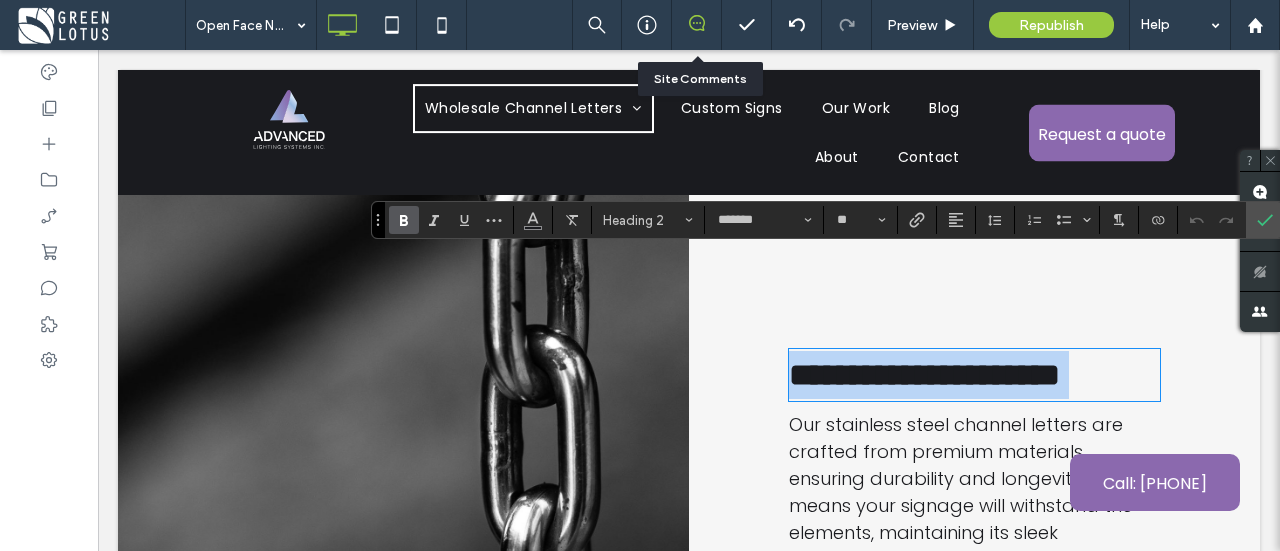 click on "**********" at bounding box center [924, 375] 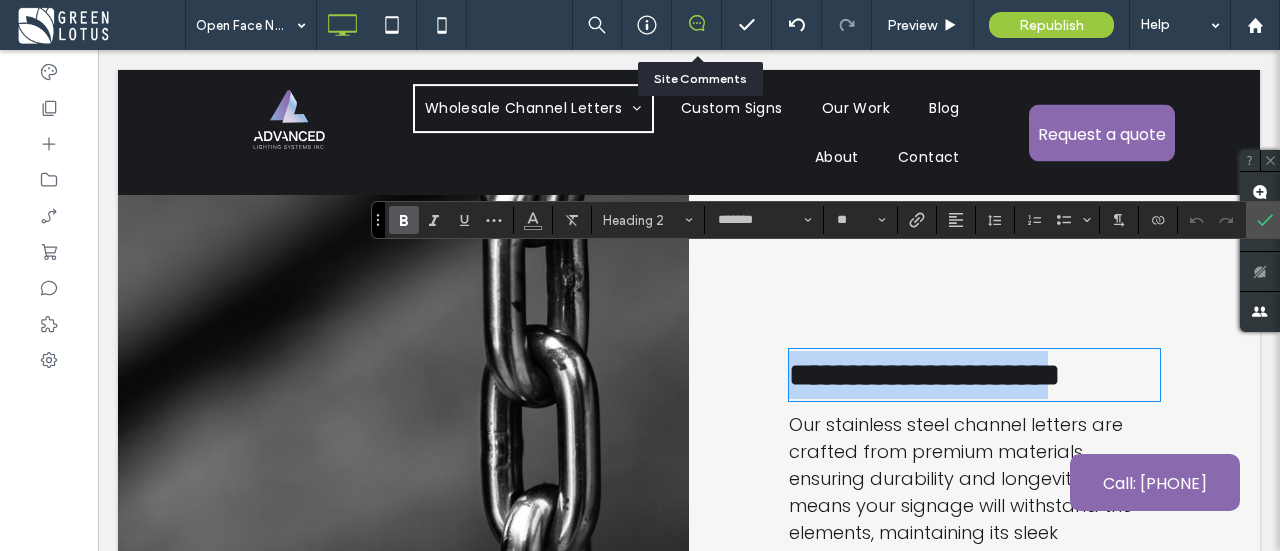 drag, startPoint x: 898, startPoint y: 340, endPoint x: 750, endPoint y: 287, distance: 157.20369 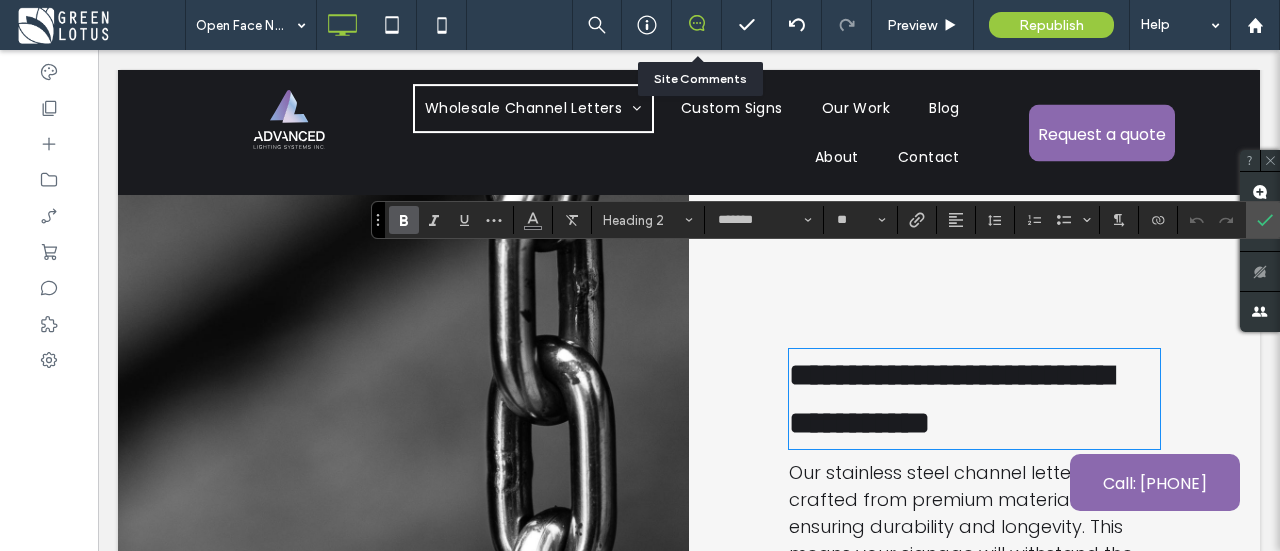 type on "**" 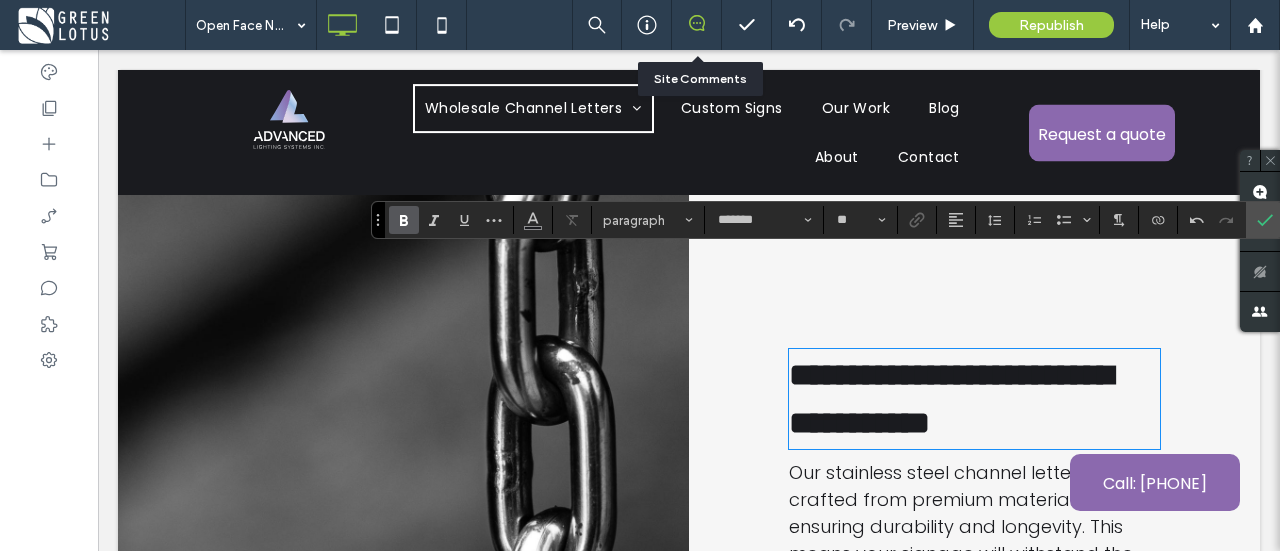 type 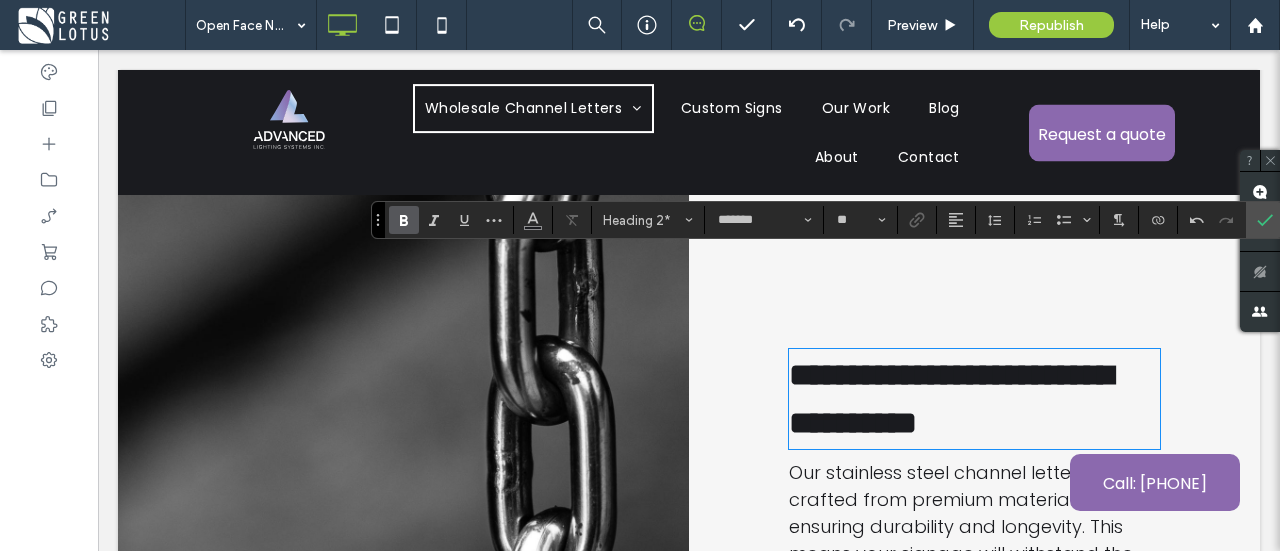 click on "Our stainless steel channel letters are crafted from premium materials, ensuring durability and longevity. This means your signage will withstand the elements, maintaining its sleek appearance for years. Quality signage is essential for making a lasting impression on your customers." at bounding box center (972, 567) 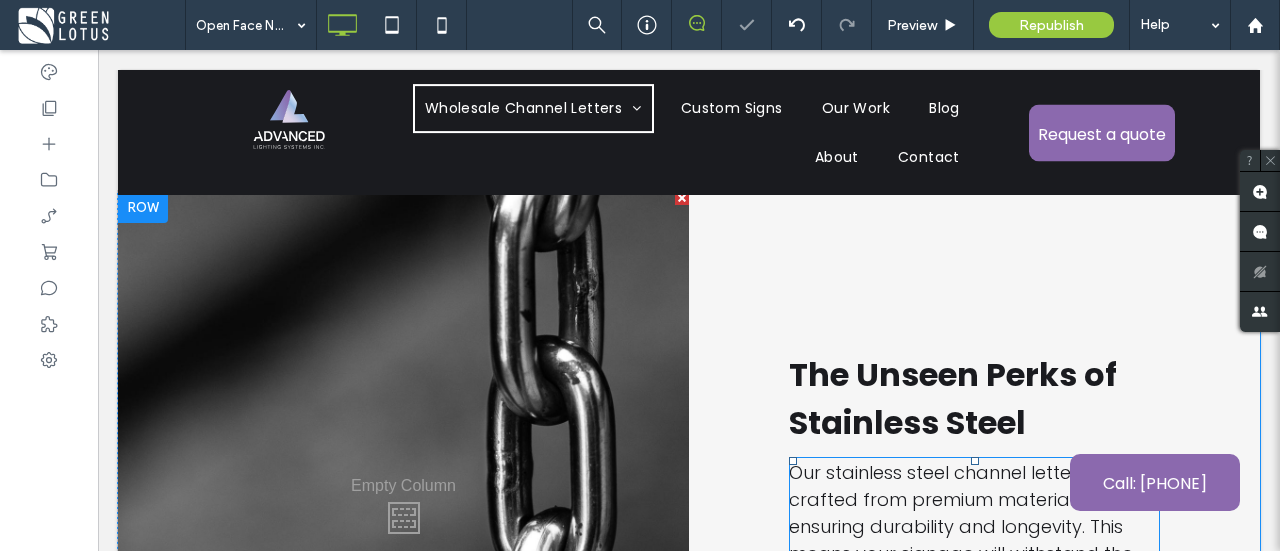click on "Our stainless steel channel letters are crafted from premium materials, ensuring durability and longevity. This means your signage will withstand the elements, maintaining its sleek appearance for years. Quality signage is essential for making a lasting impression on your customers." at bounding box center [972, 567] 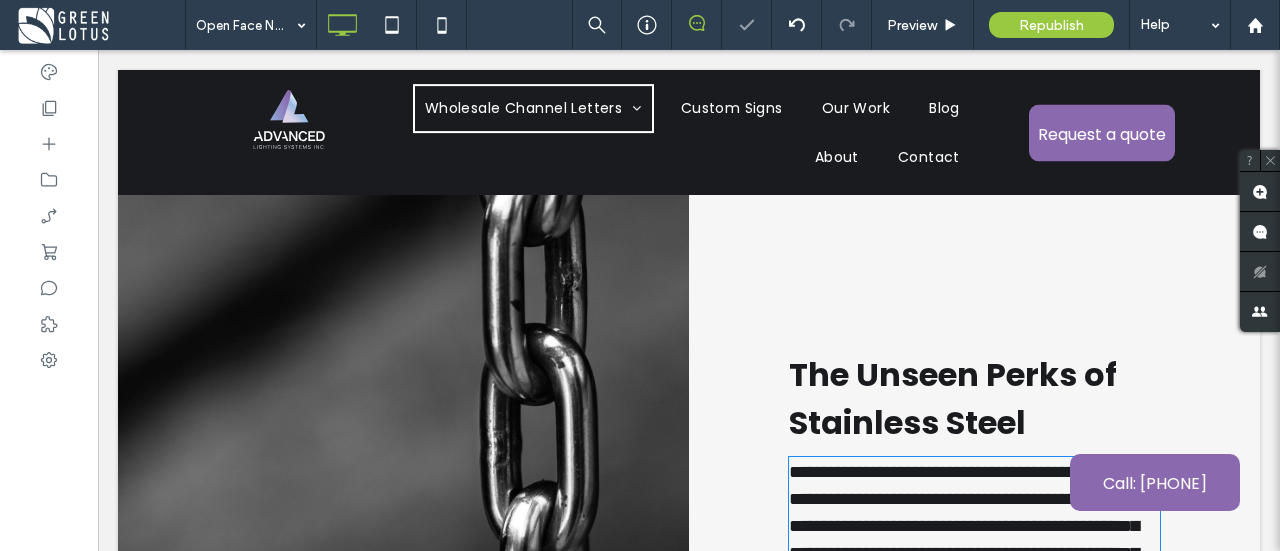 scroll, scrollTop: 6472, scrollLeft: 0, axis: vertical 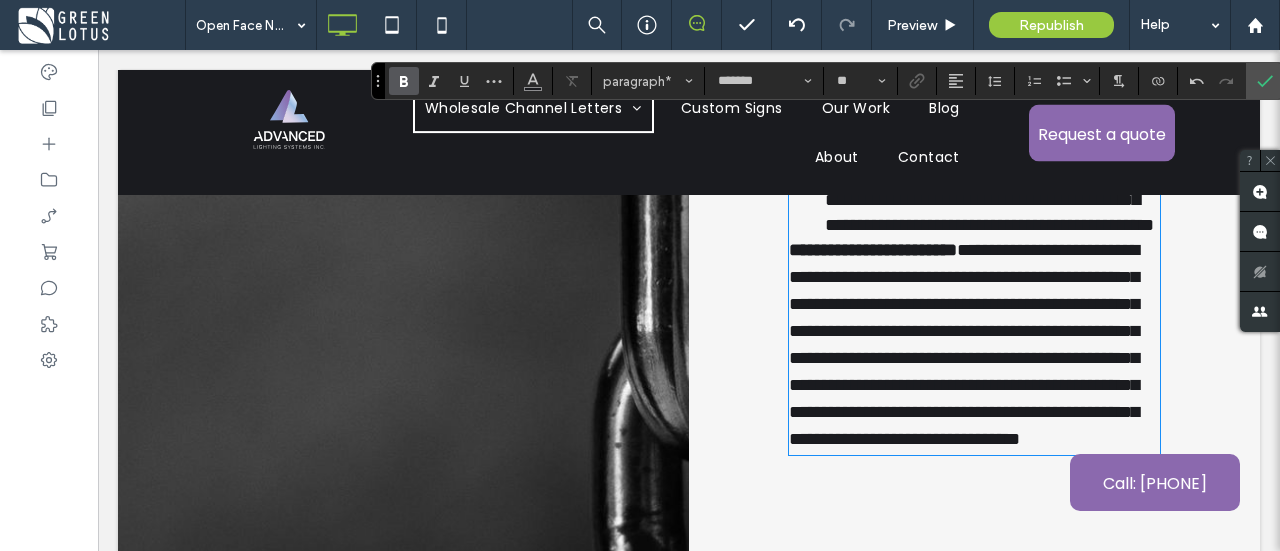 click on "**********" at bounding box center (873, 250) 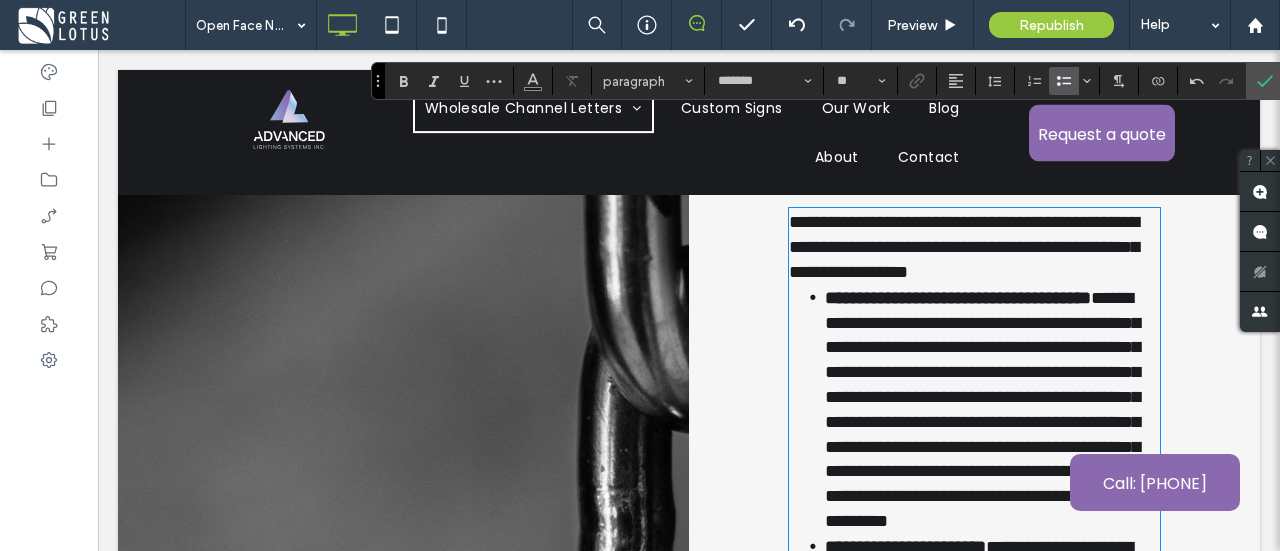 scroll, scrollTop: 6420, scrollLeft: 0, axis: vertical 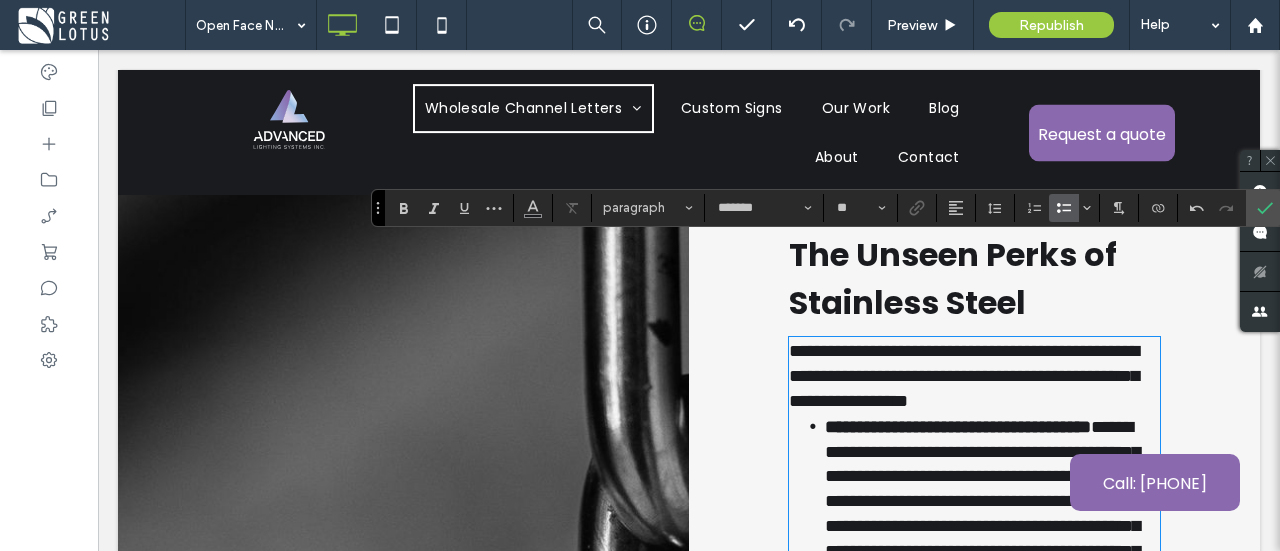 click on "**********" at bounding box center (964, 376) 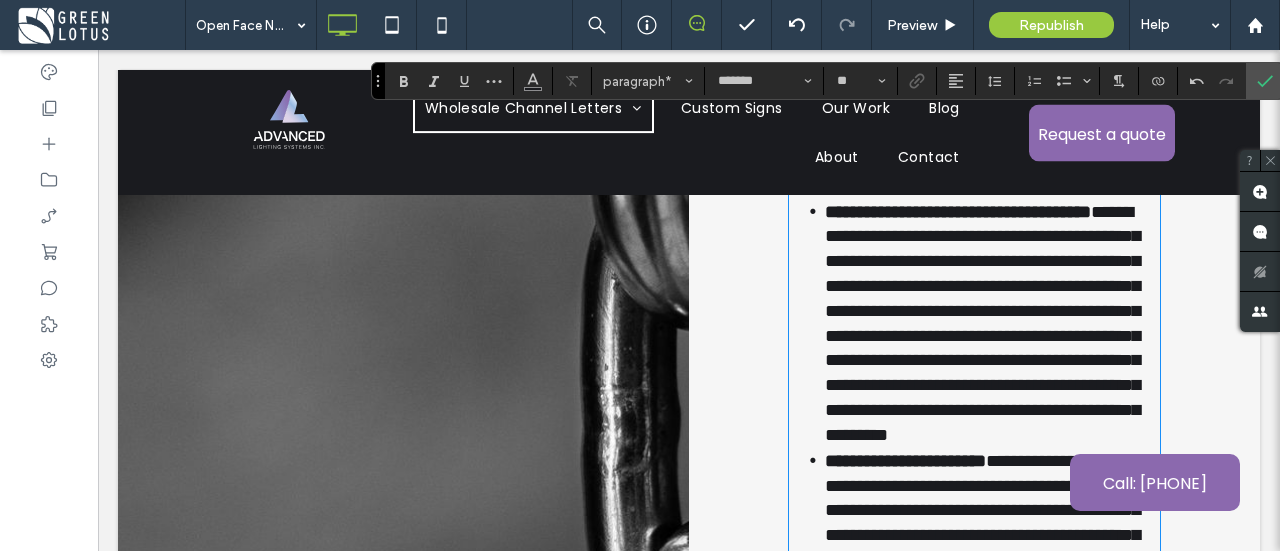 scroll, scrollTop: 6720, scrollLeft: 0, axis: vertical 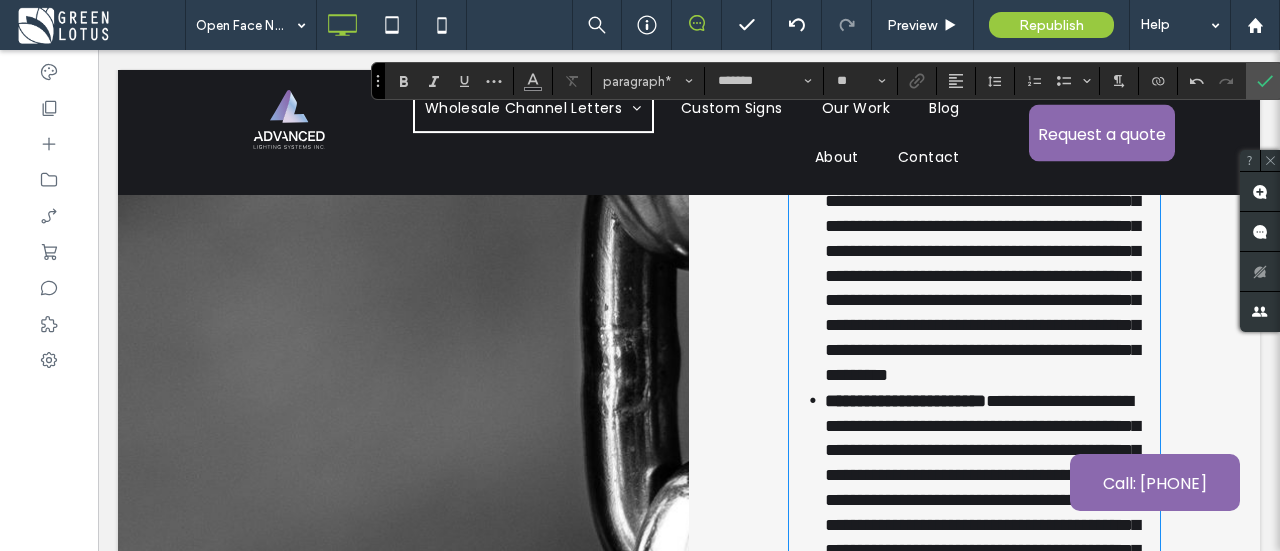 click on "**********" at bounding box center (992, 263) 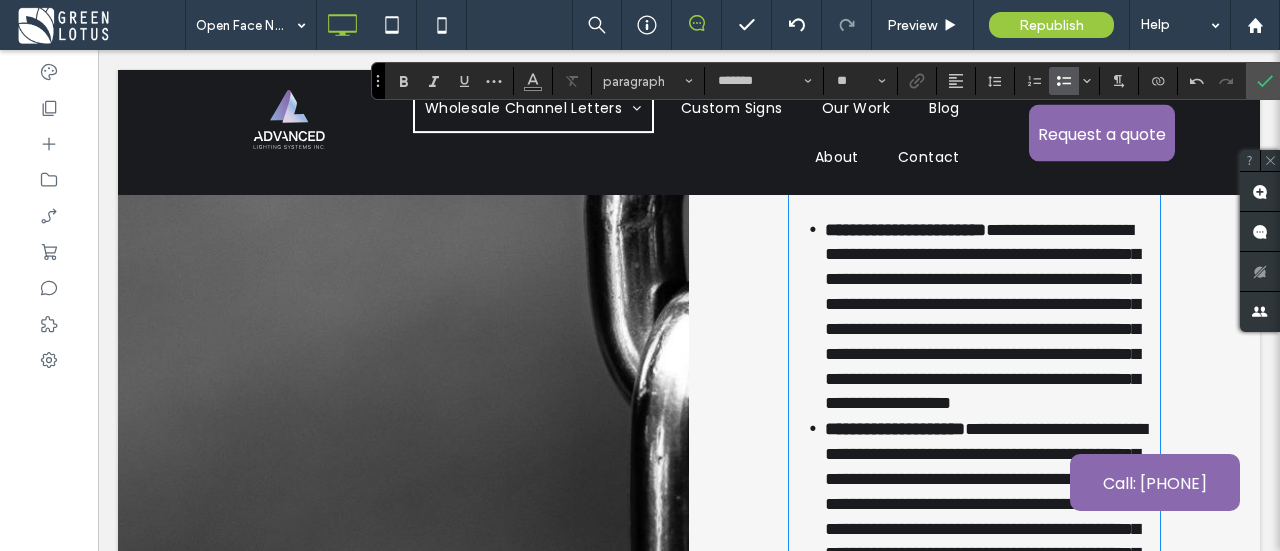 scroll, scrollTop: 6920, scrollLeft: 0, axis: vertical 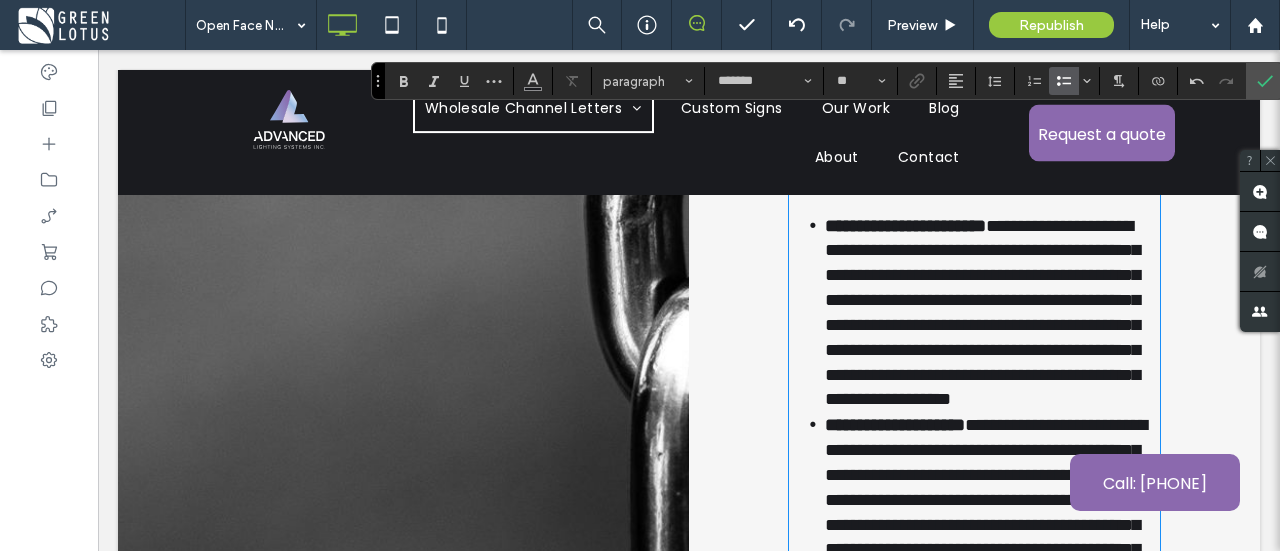 click on "**********" at bounding box center (982, 313) 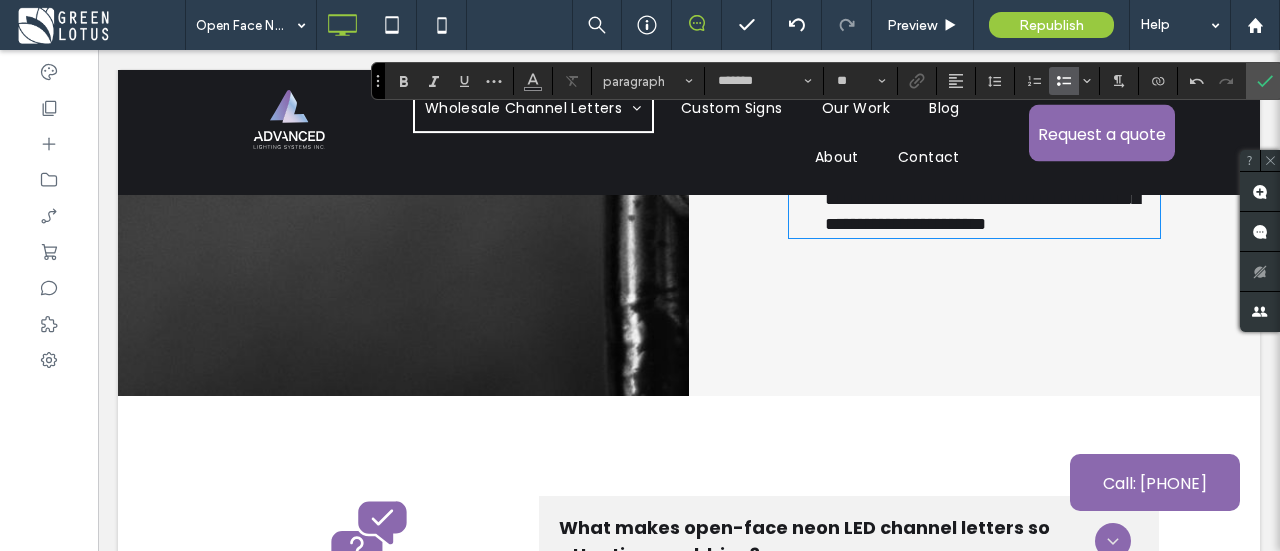 scroll, scrollTop: 7520, scrollLeft: 0, axis: vertical 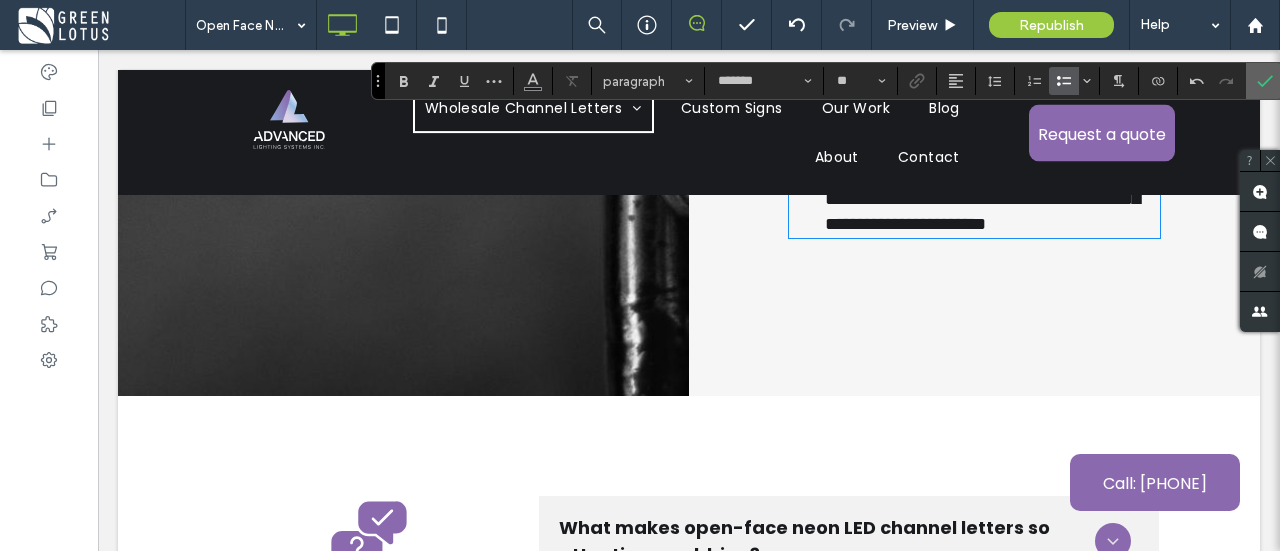 drag, startPoint x: 1262, startPoint y: 87, endPoint x: 1163, endPoint y: 37, distance: 110.909874 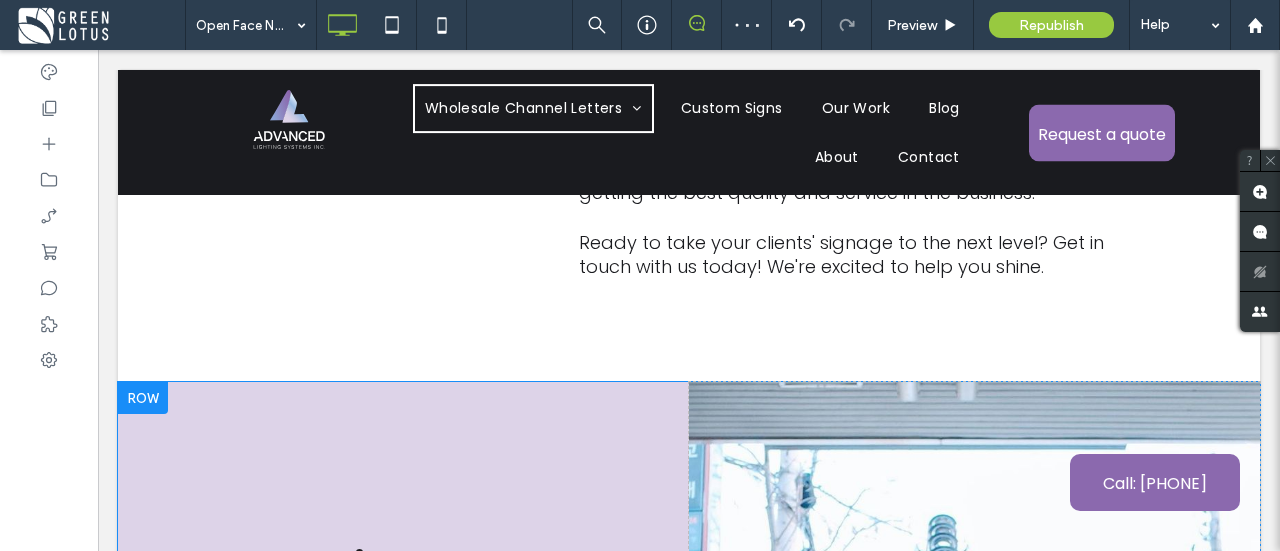 scroll, scrollTop: 5220, scrollLeft: 0, axis: vertical 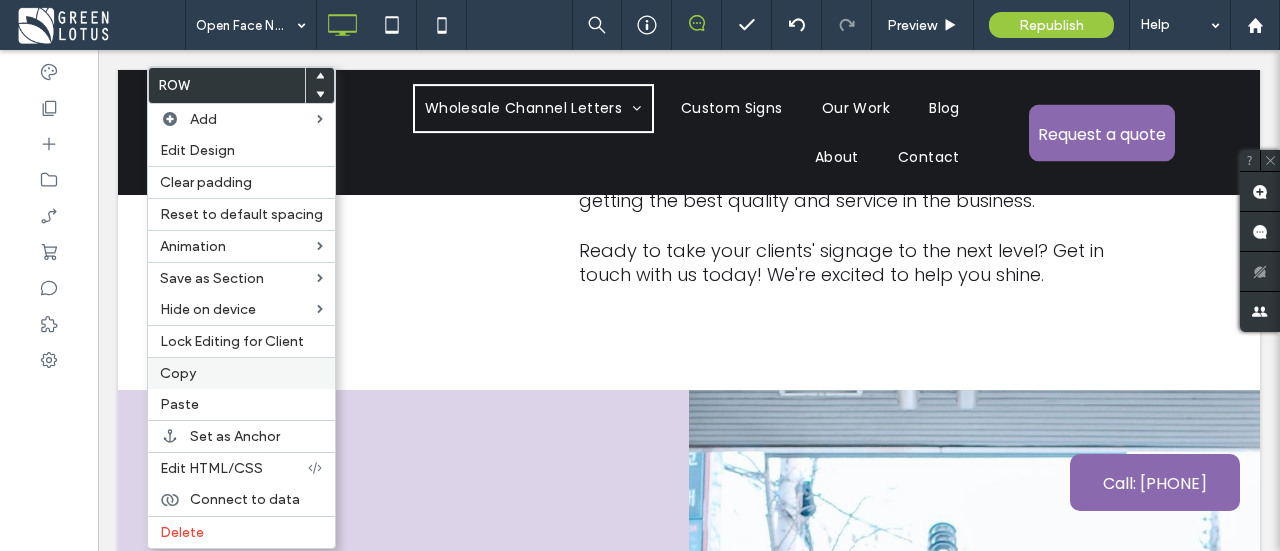 click on "Copy" at bounding box center (241, 373) 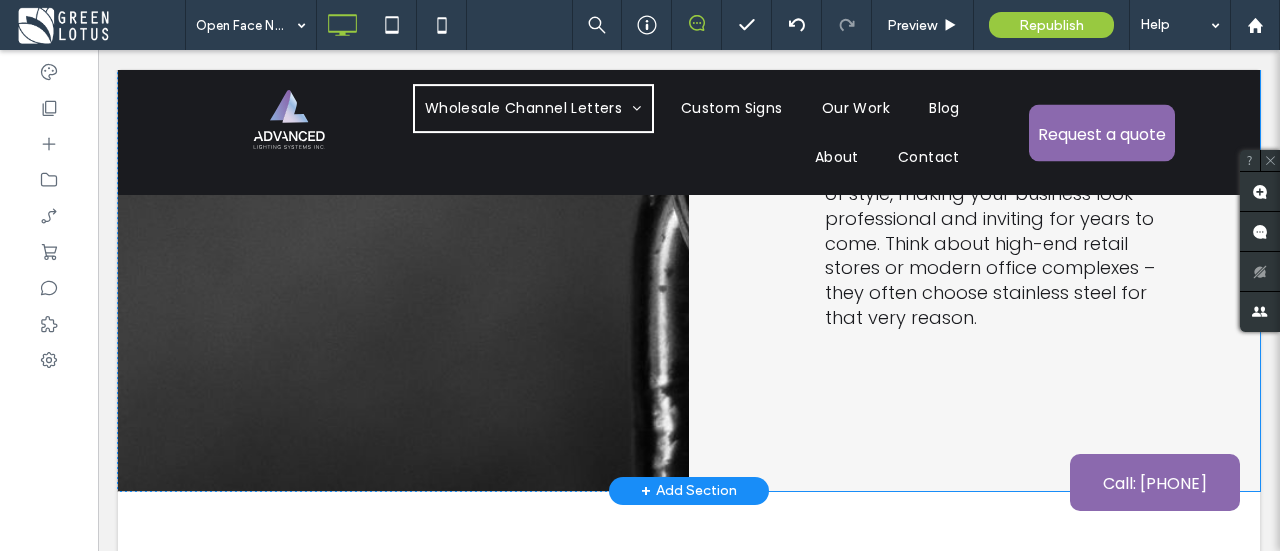 scroll, scrollTop: 7520, scrollLeft: 0, axis: vertical 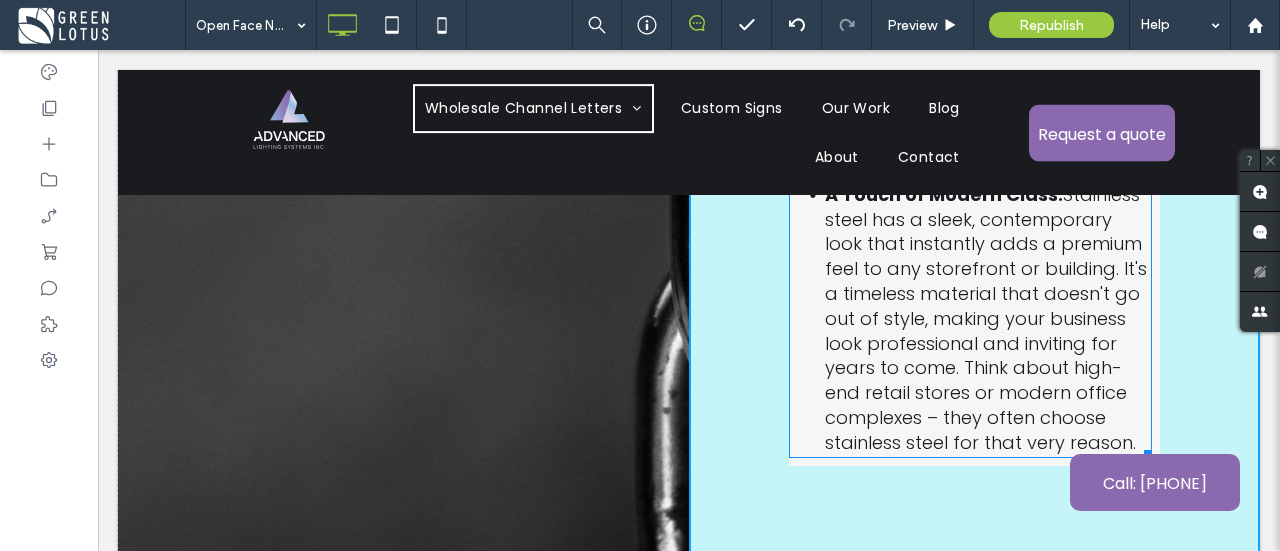 drag, startPoint x: 1141, startPoint y: 359, endPoint x: 1159, endPoint y: 359, distance: 18 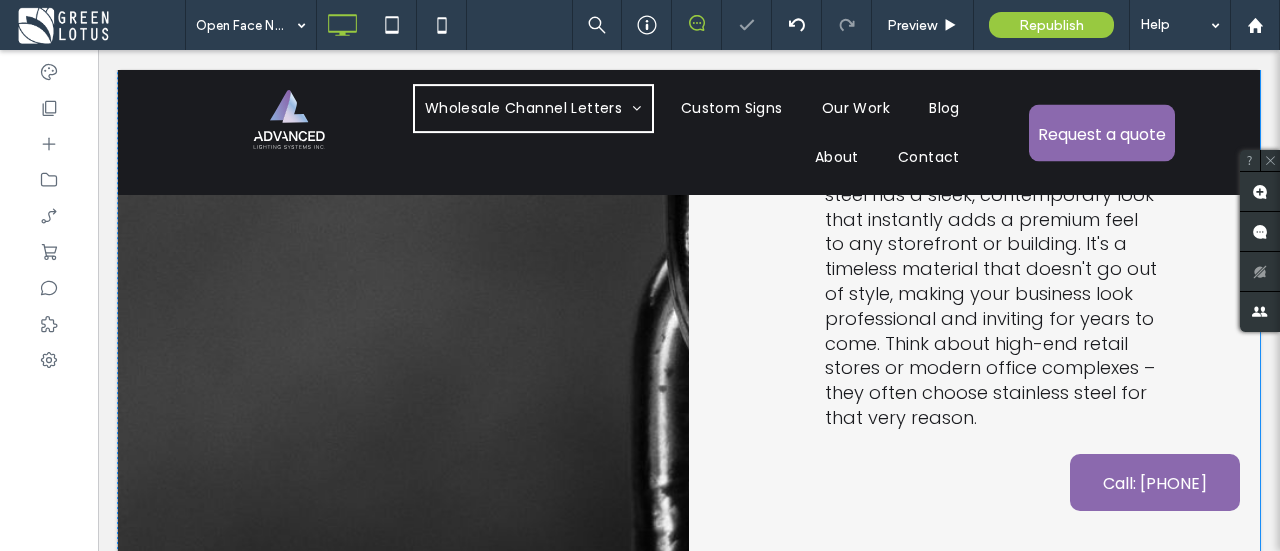 click on "The Unseen Perks of Stainless Steel
While the link probably touched on the beauty of stainless steel, let's chat about some of the less obvious benefits: Corrosion Resistance You Can Count On:  Weather in Canada can be freezing in the winter and very humid in the summer, so you need corrosion resistance that you can count on. Stainless steel is great because it doesn't rust or corrode. This means your sign will keep looking sharp for years, no matter what Mother Nature throws at it. You won't have to worry about unsightly rust streaks ruining your brand's image. Easy Peasy Maintenance:  Unlike some other materials that might need constant cleaning or special treatments, stainless steel is surprisingly low maintenance. A simple wipe-down is usually all it takes to keep it sparkling. This saves you time and money in the long run, letting you focus on what you do best – running your business! Eco-Friendly Option: A Touch of Modern Class:
Click To Paste     Click To Paste" at bounding box center (974, -219) 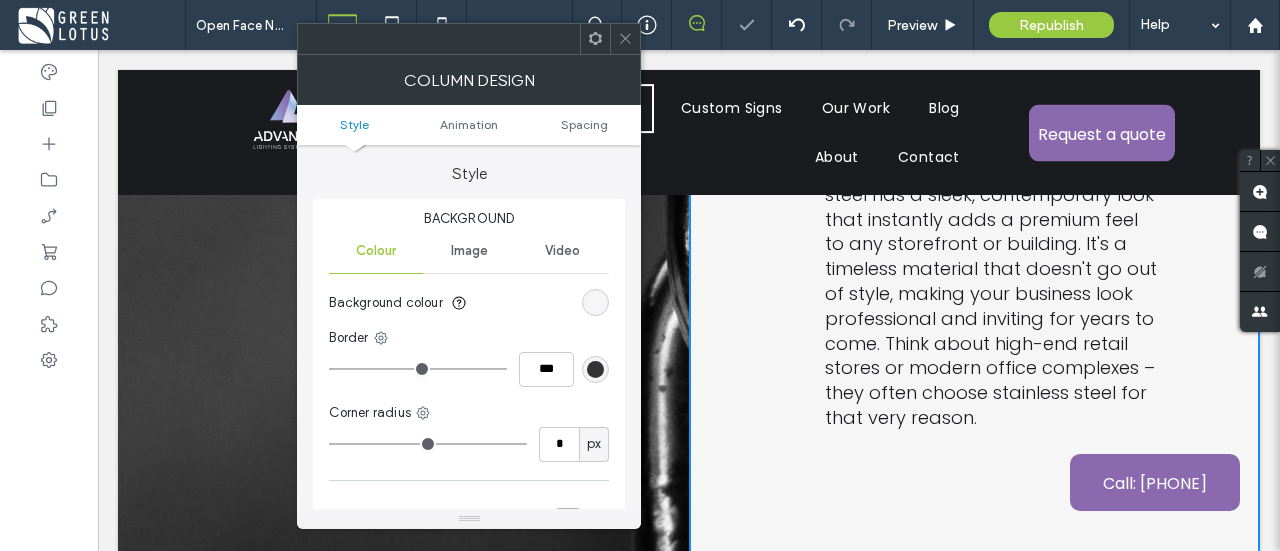 click on "Style Animation Spacing" at bounding box center (469, 125) 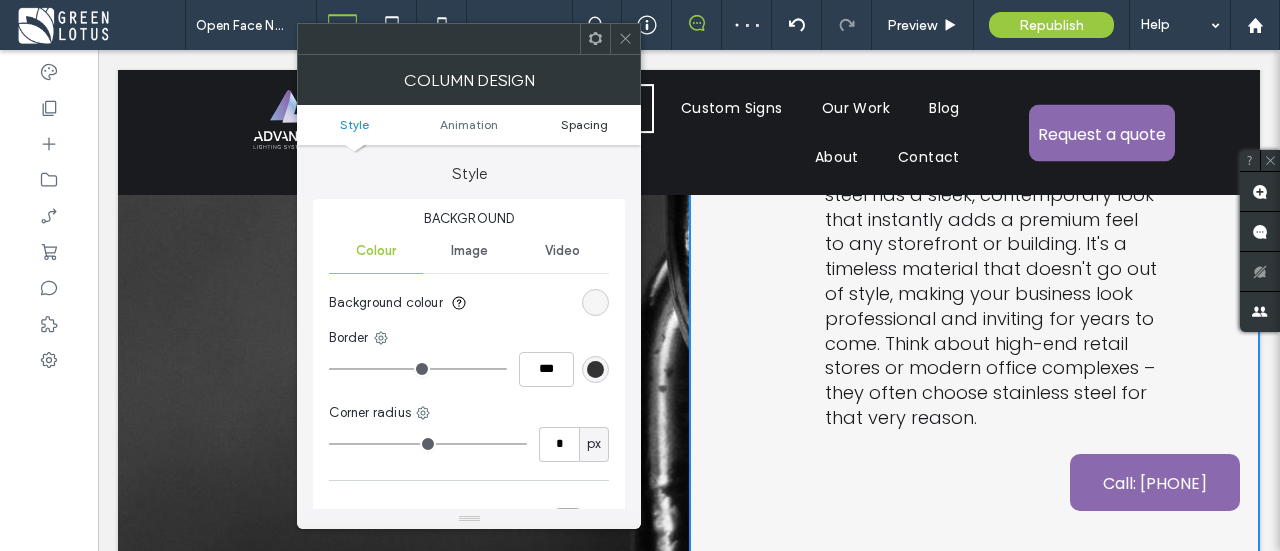 click on "Spacing" at bounding box center [584, 124] 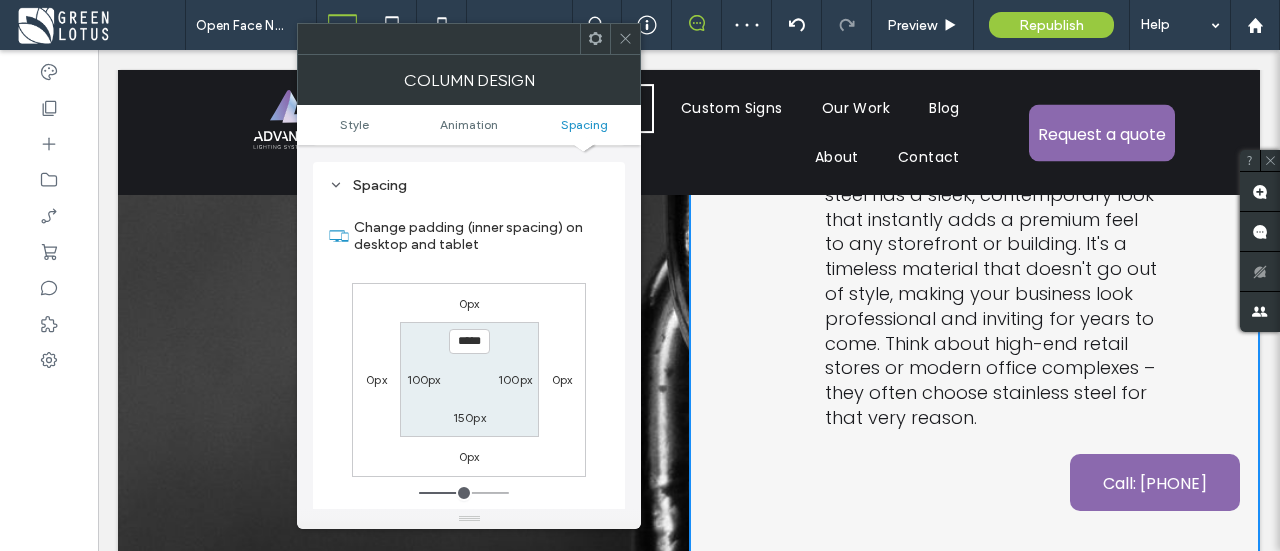 scroll, scrollTop: 469, scrollLeft: 0, axis: vertical 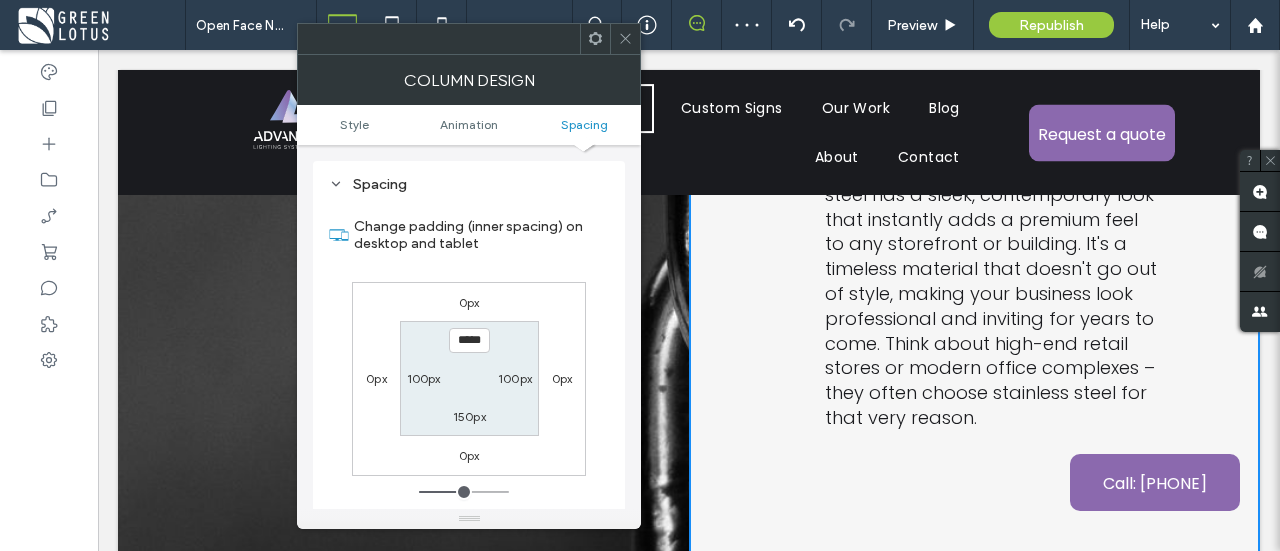 click on "100px" at bounding box center [424, 378] 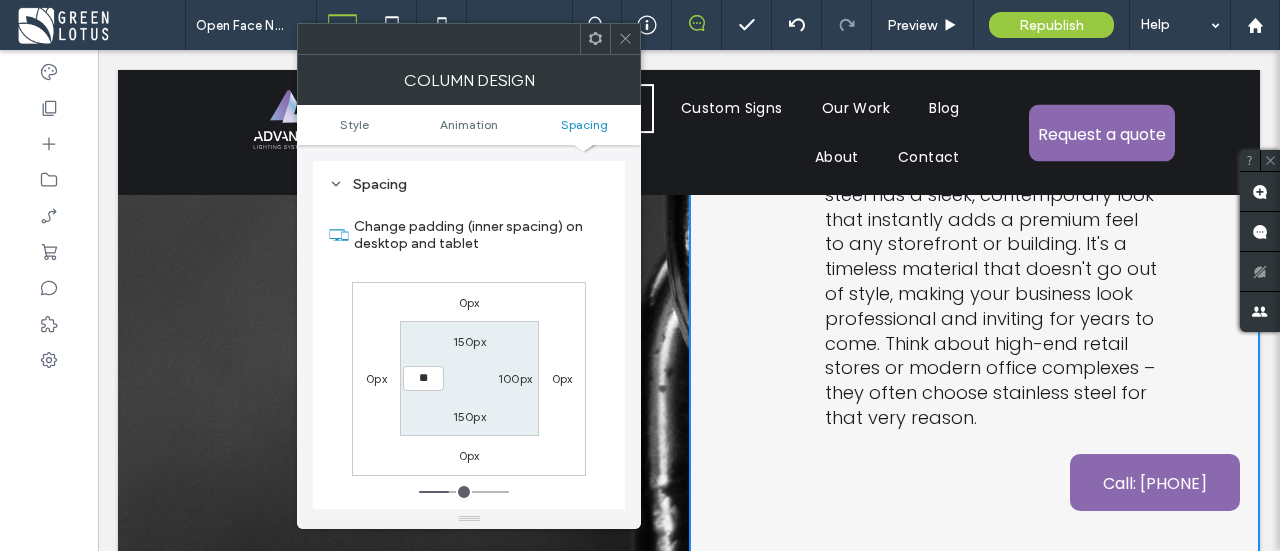type on "**" 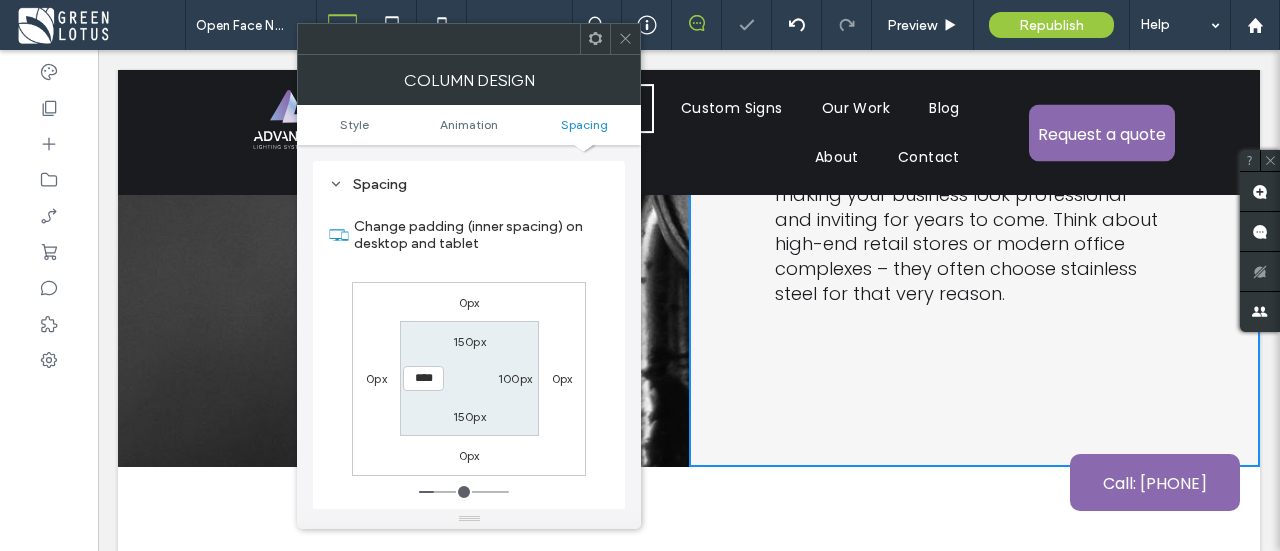 click on "100px" at bounding box center [515, 378] 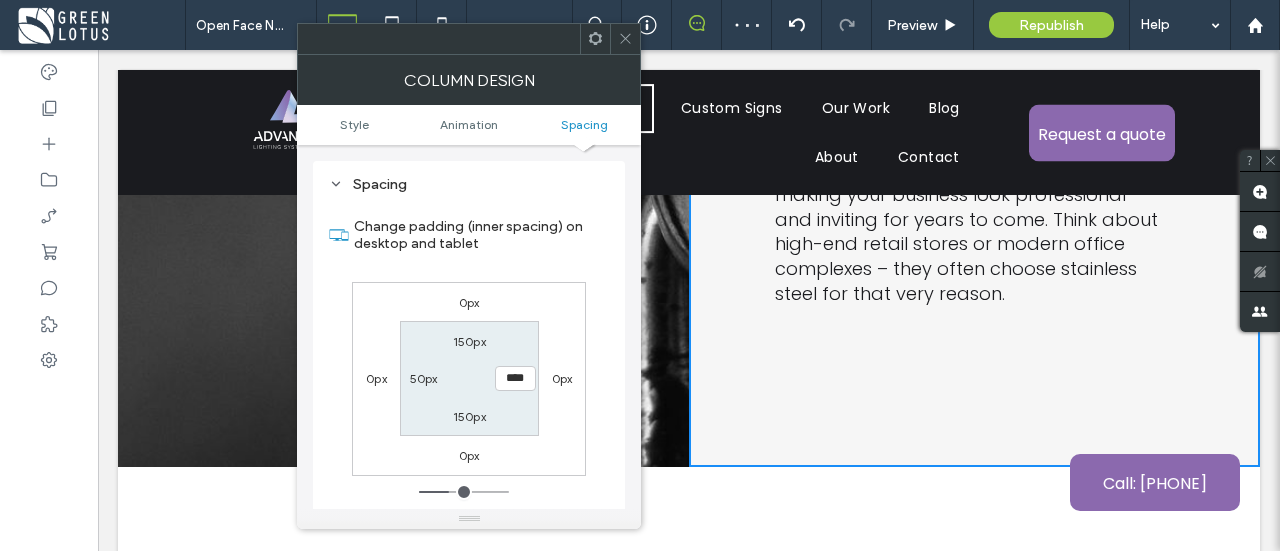 type on "****" 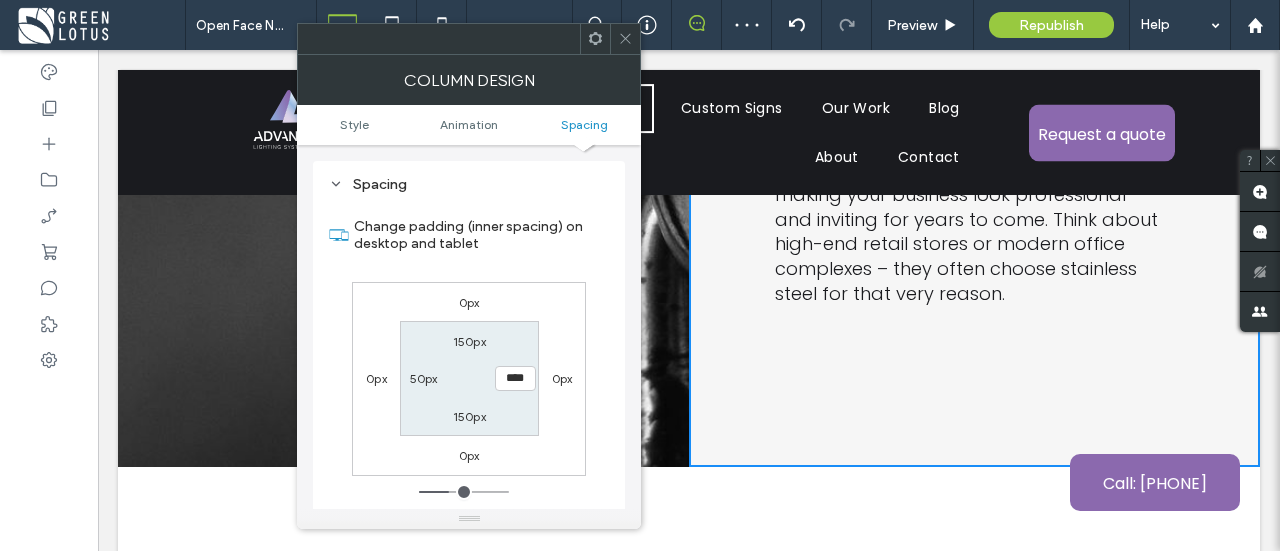 type on "**" 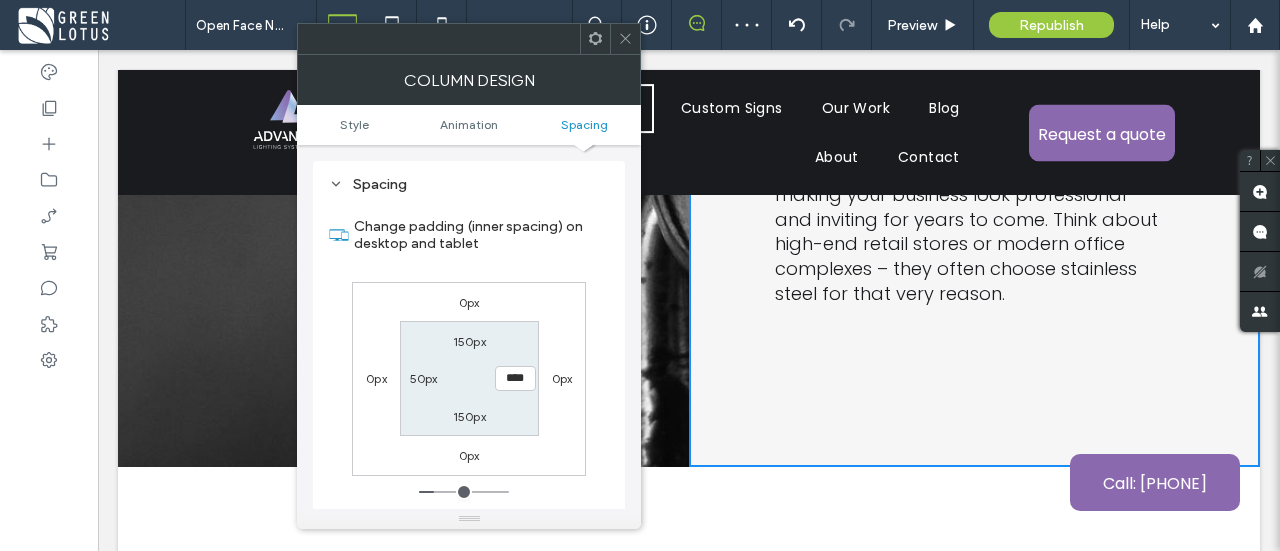 click on "150px **** 150px 50px" at bounding box center [469, 378] 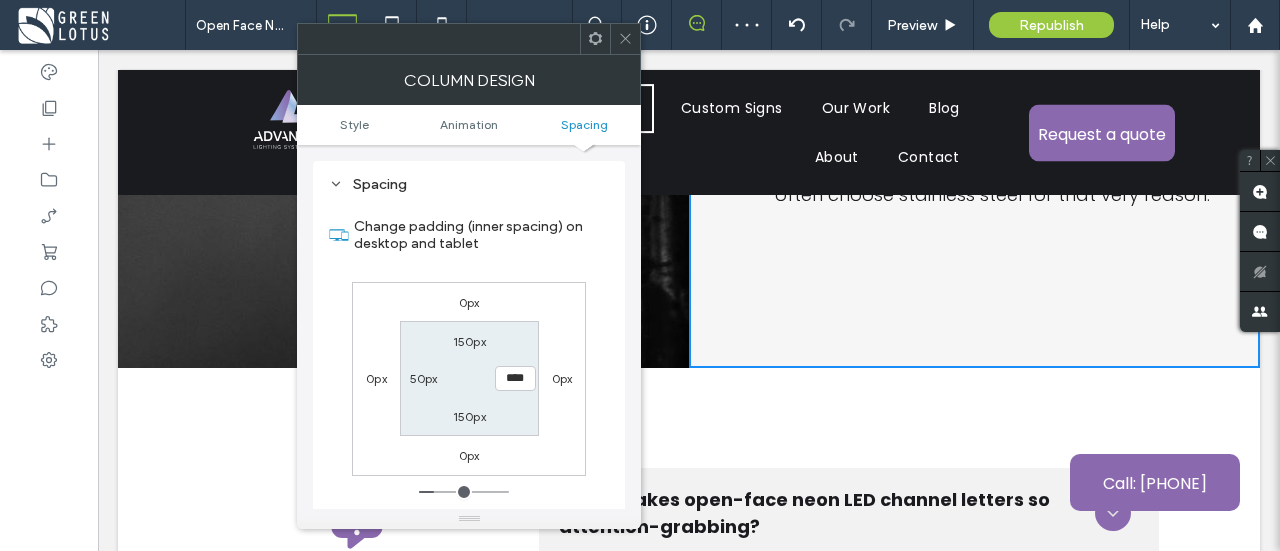 click at bounding box center (625, 39) 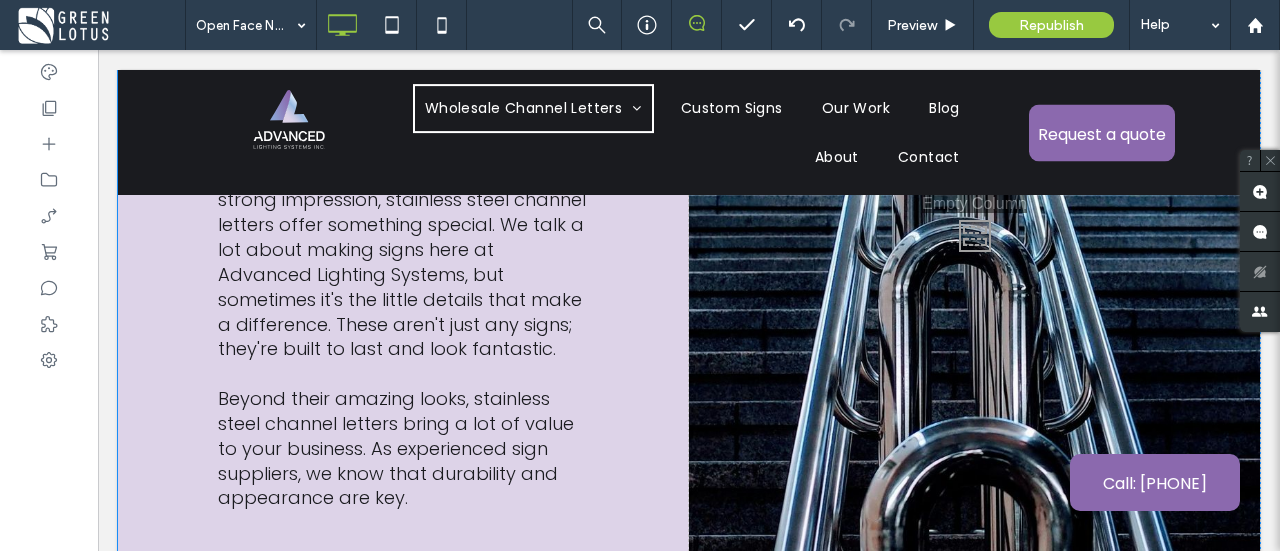 scroll, scrollTop: 5620, scrollLeft: 0, axis: vertical 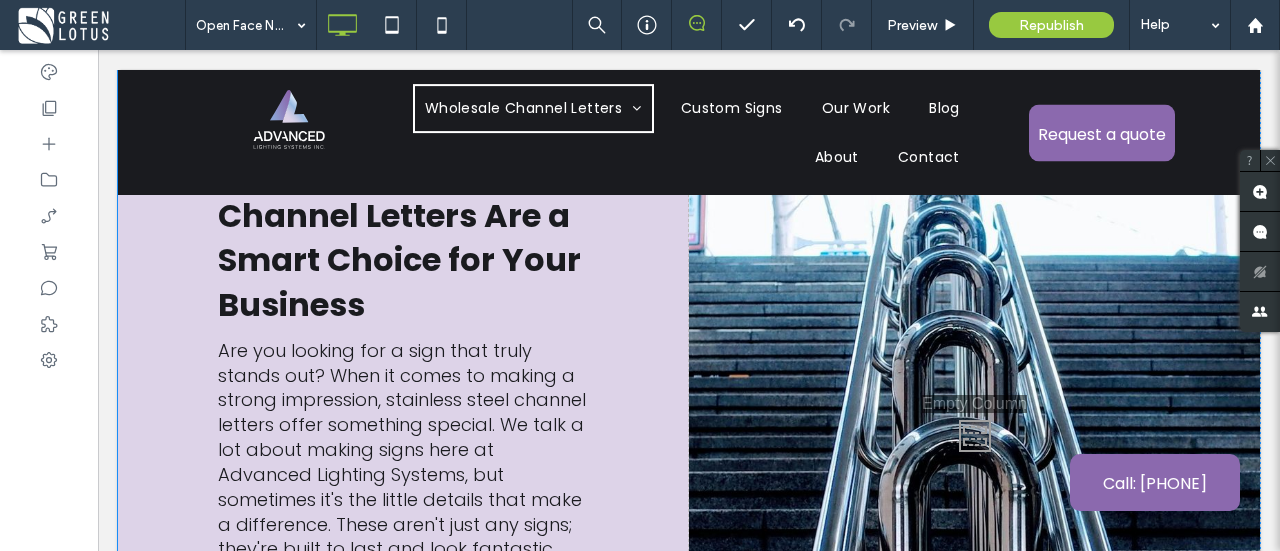 click on "Why Stainless Steel Channel Letters Are a Smart Choice for Your Business
Are you looking for a sign that truly stands out? When it comes to making a strong impression, stainless steel channel letters offer something special. We talk a lot about making signs here at Advanced Lighting Systems, but sometimes it's the little details that make a difference. These aren't just any signs; they're built to last and look fantastic. Beyond their amazing looks, stainless steel channel letters bring a lot of value to your business. As experienced sign suppliers, we know that durability and appearance are key.
Click To Paste" at bounding box center (403, 430) 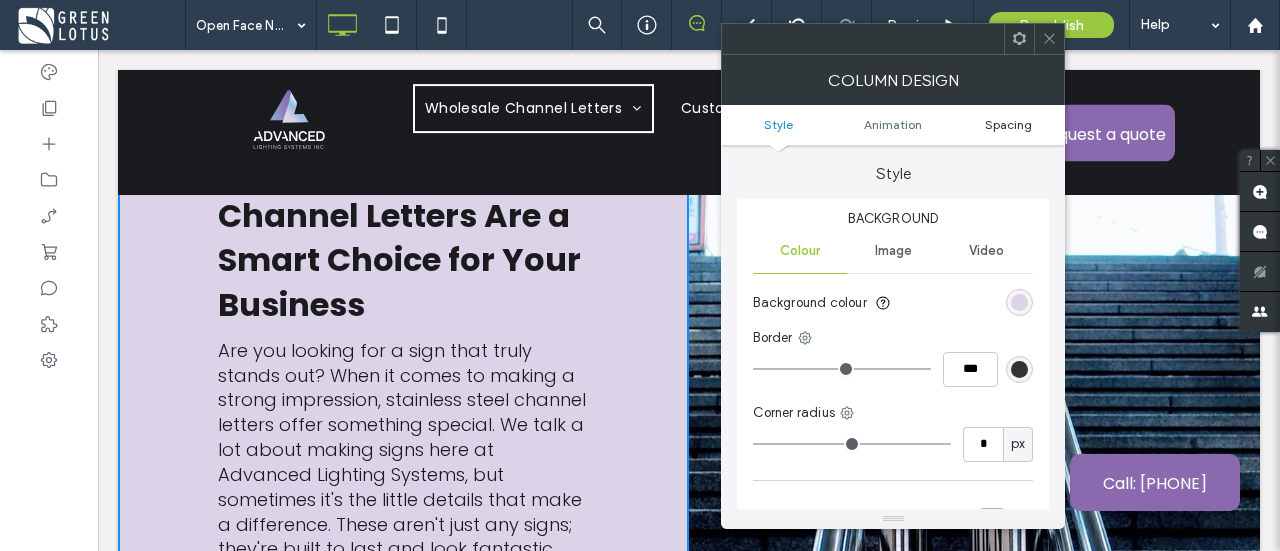 click on "Spacing" at bounding box center [1008, 124] 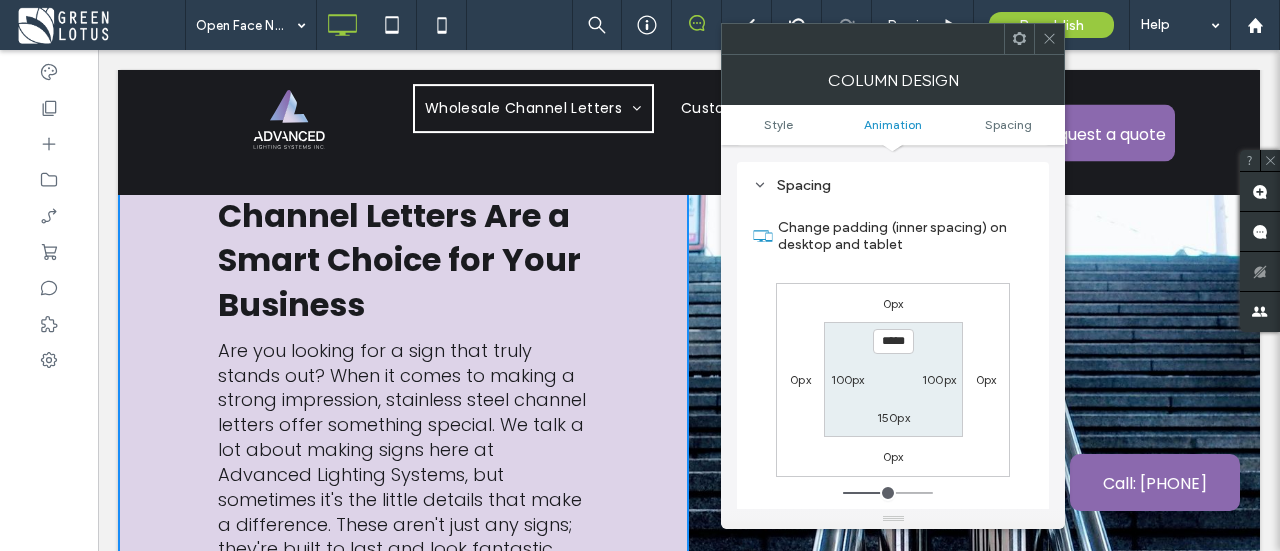 scroll, scrollTop: 469, scrollLeft: 0, axis: vertical 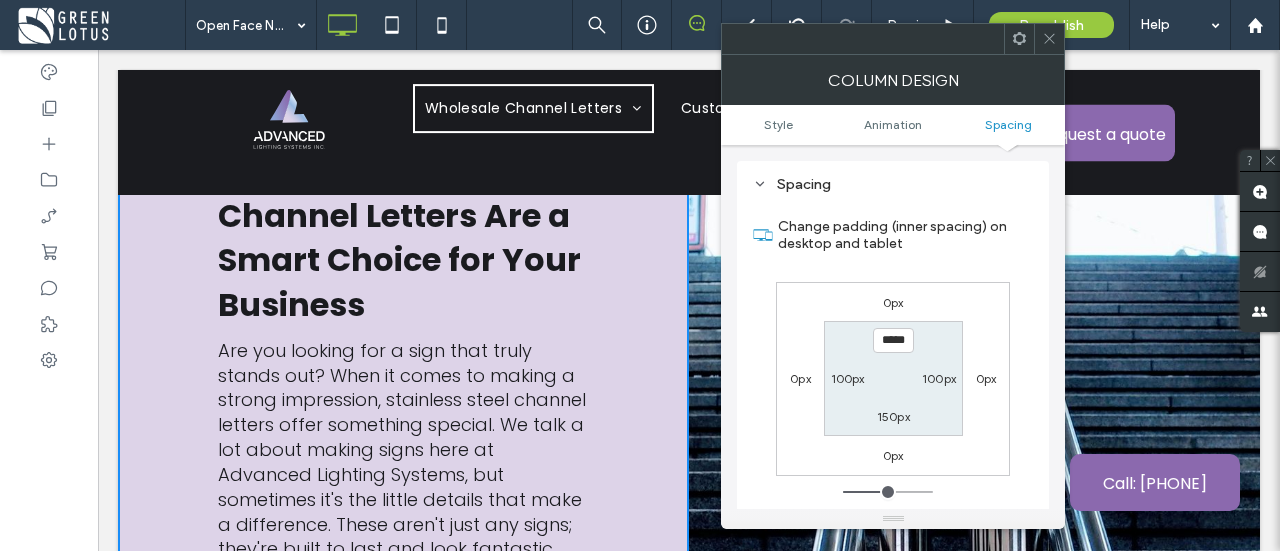 click on "100px" at bounding box center [848, 378] 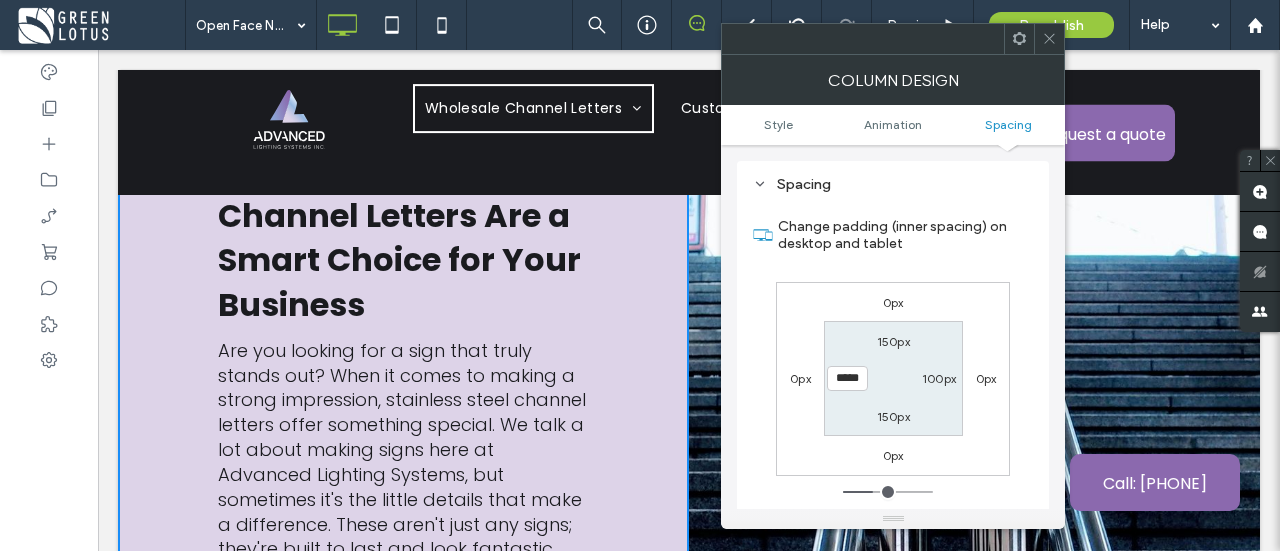 type on "***" 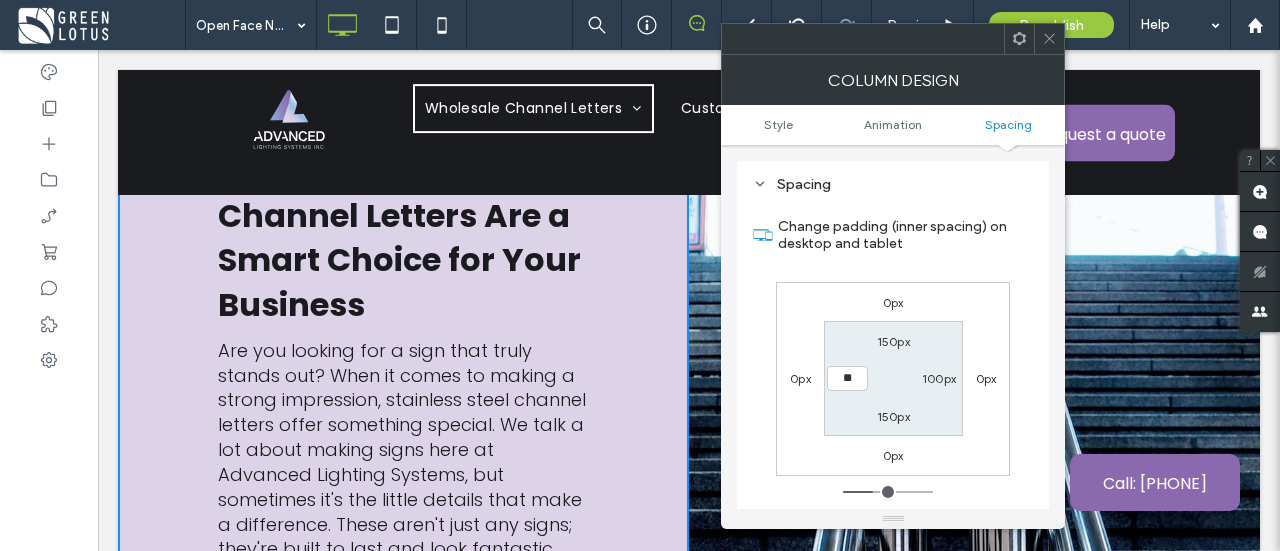 type on "**" 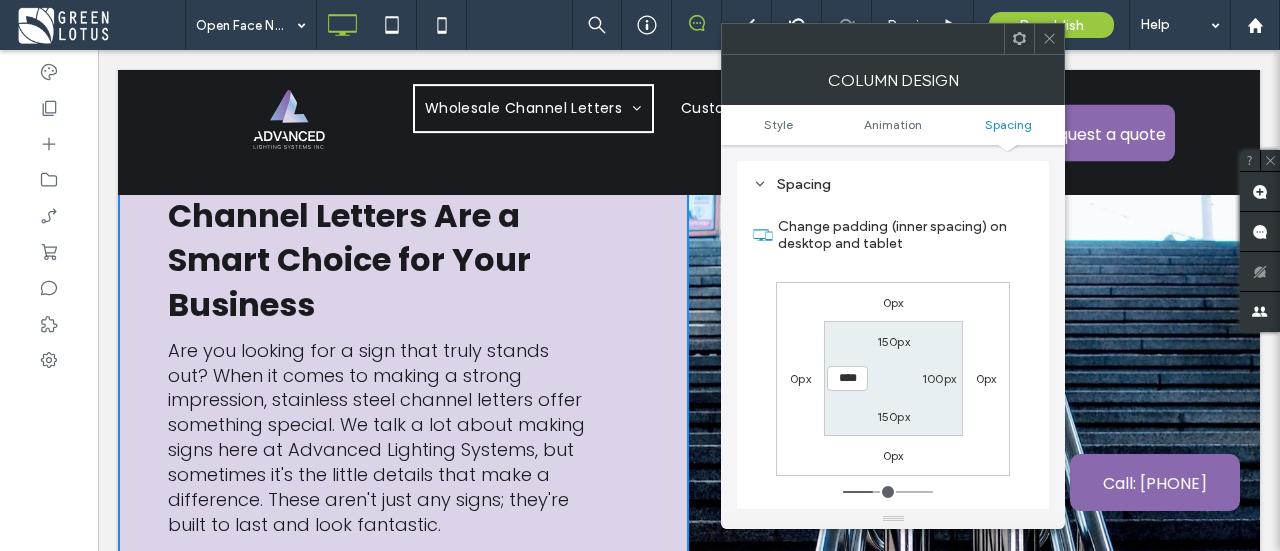 click on "150px 100px 150px ****" at bounding box center [893, 378] 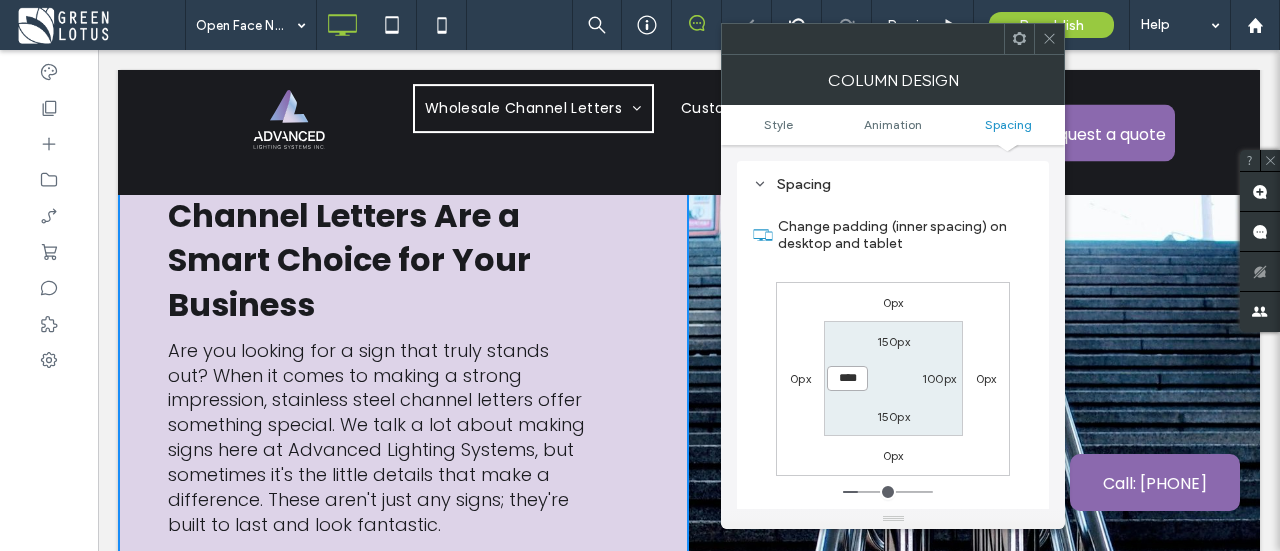click on "****" at bounding box center (847, 378) 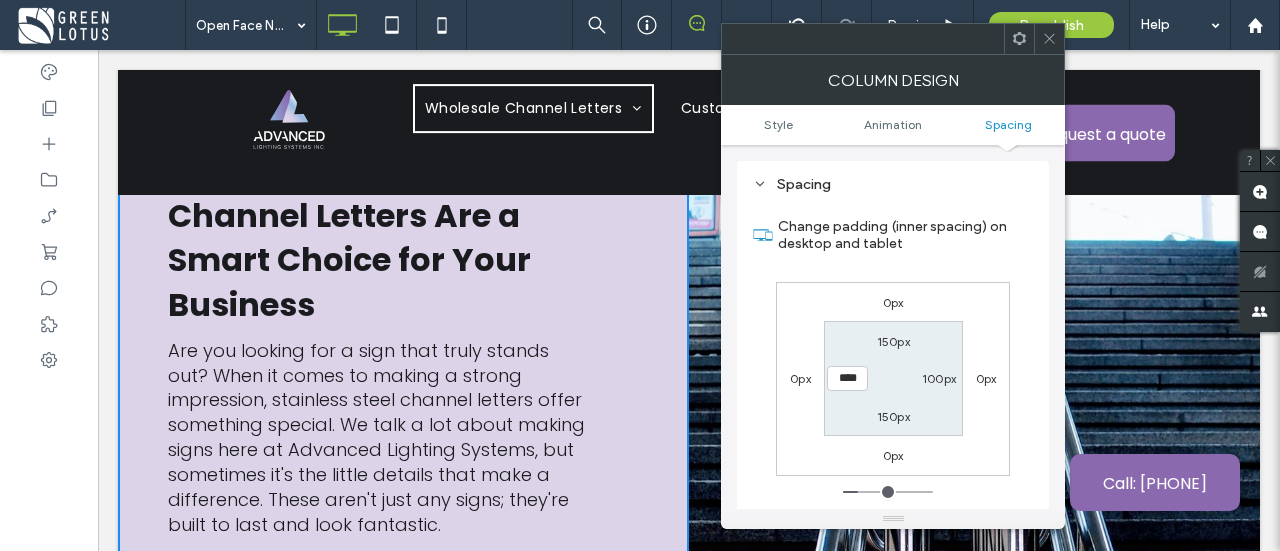 click on "100px" at bounding box center (939, 378) 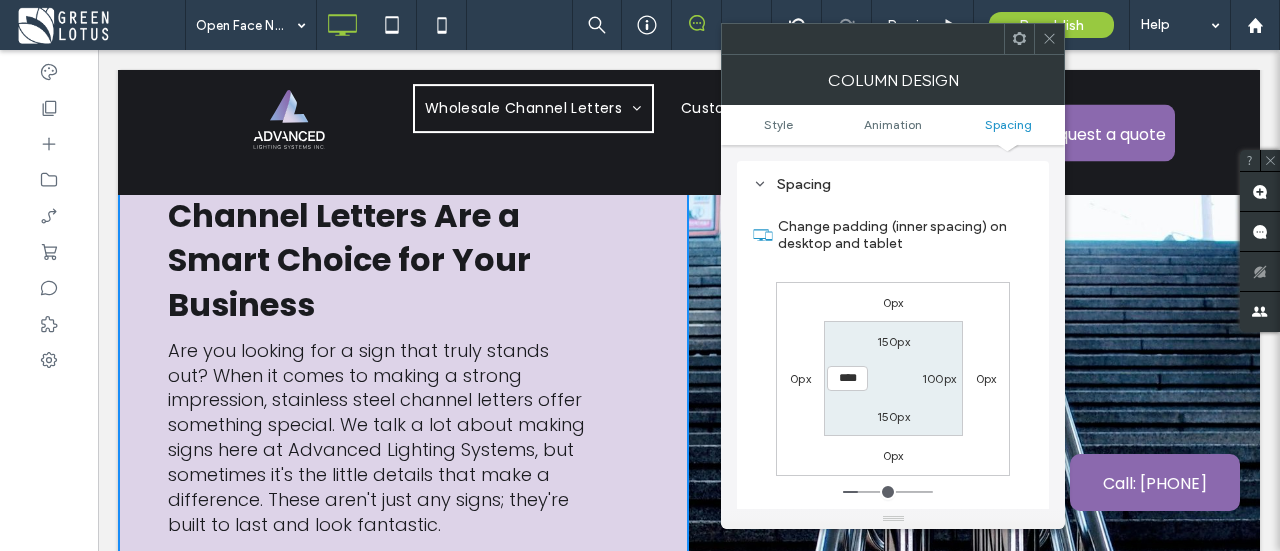 click on "100px" at bounding box center (939, 378) 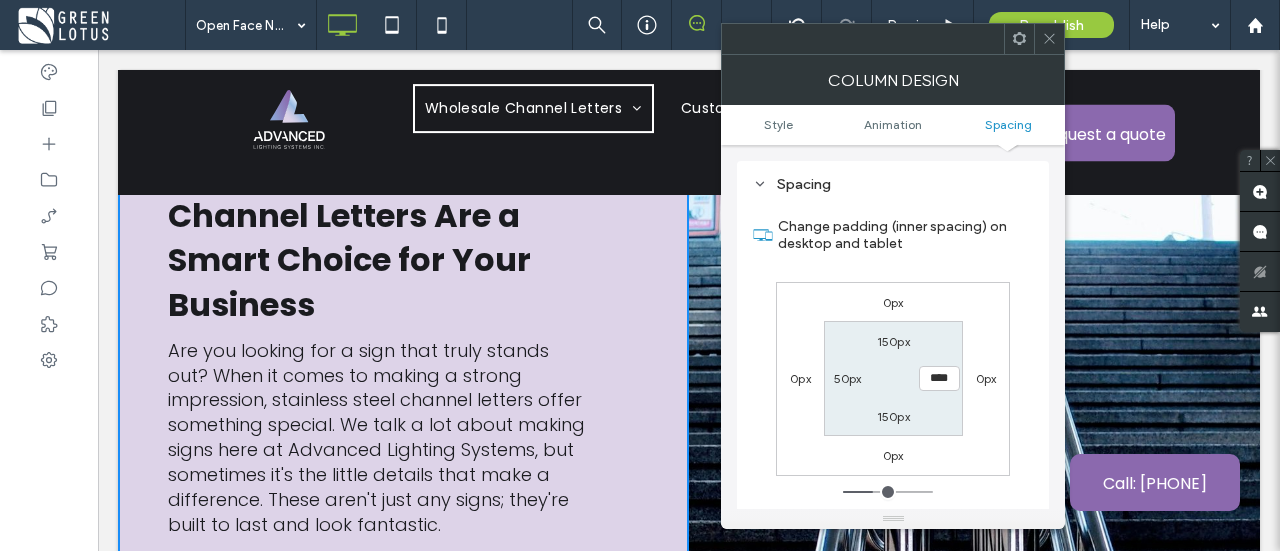 type on "****" 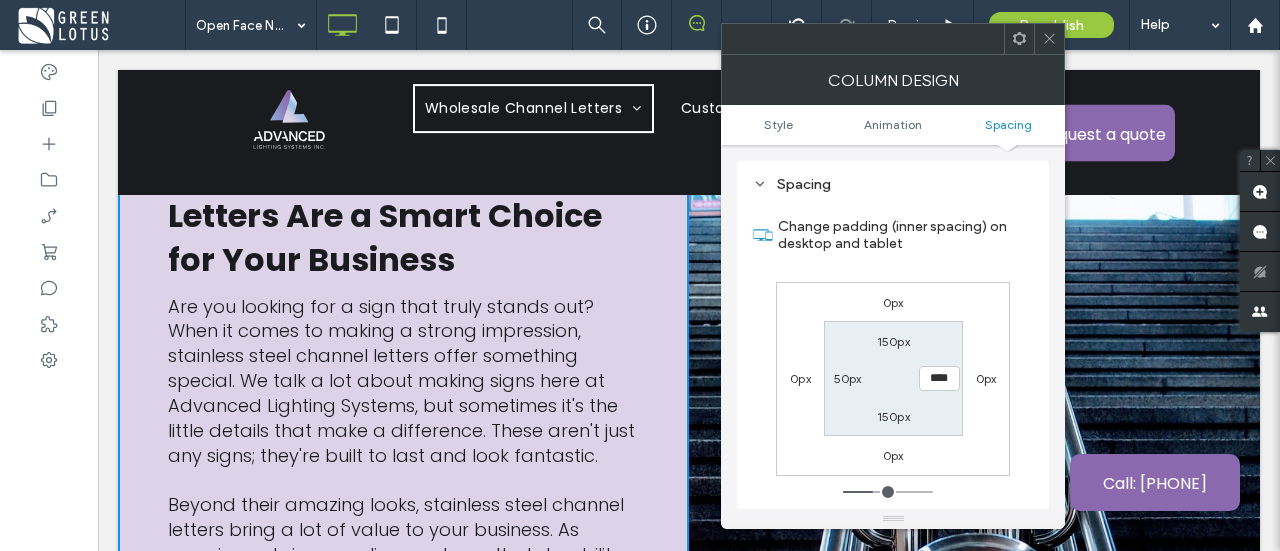 click on "150px **** 150px 50px" at bounding box center [893, 378] 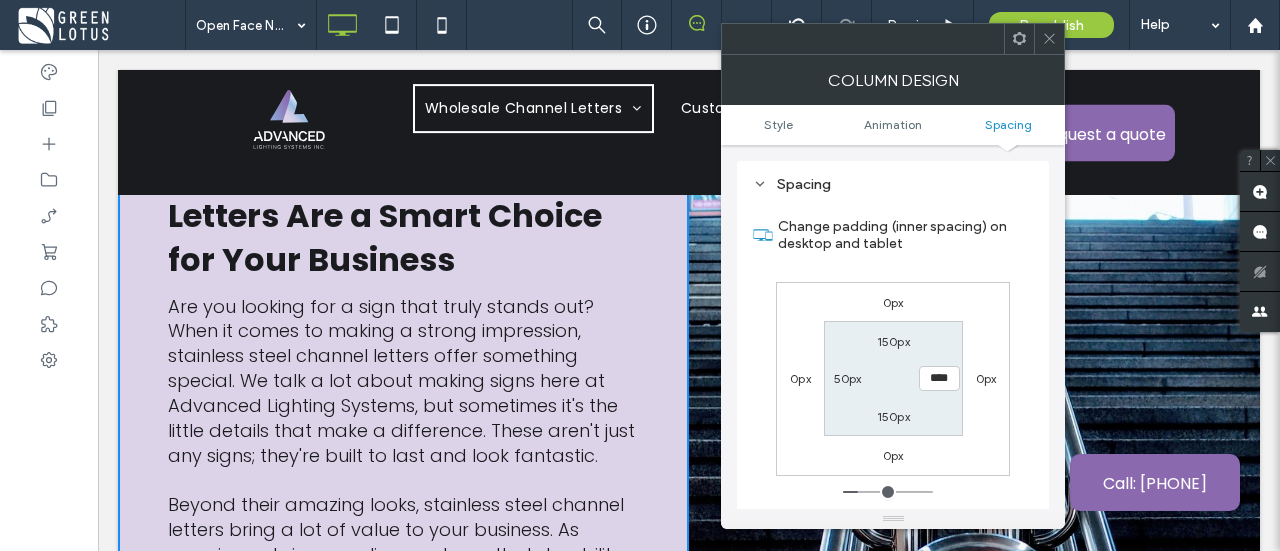 click 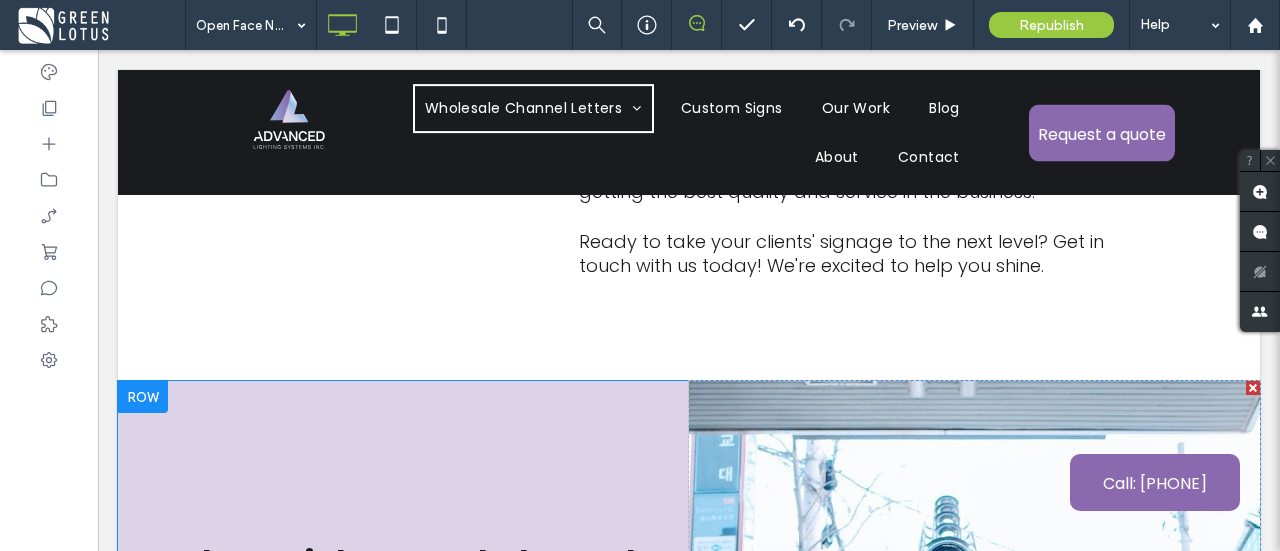 scroll, scrollTop: 5220, scrollLeft: 0, axis: vertical 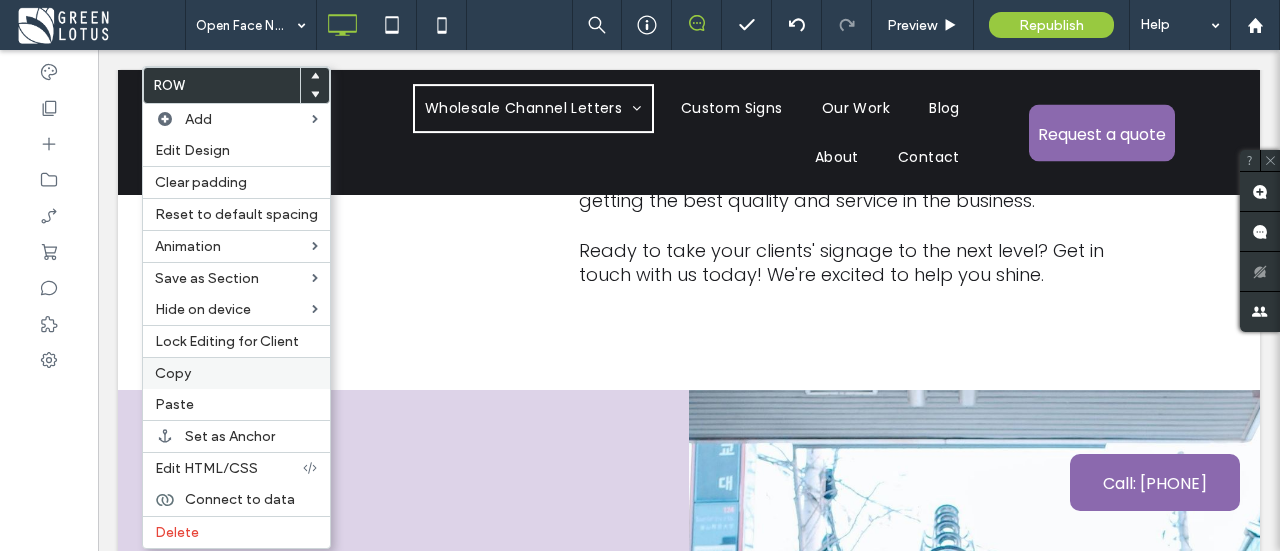 click on "Copy" at bounding box center (236, 373) 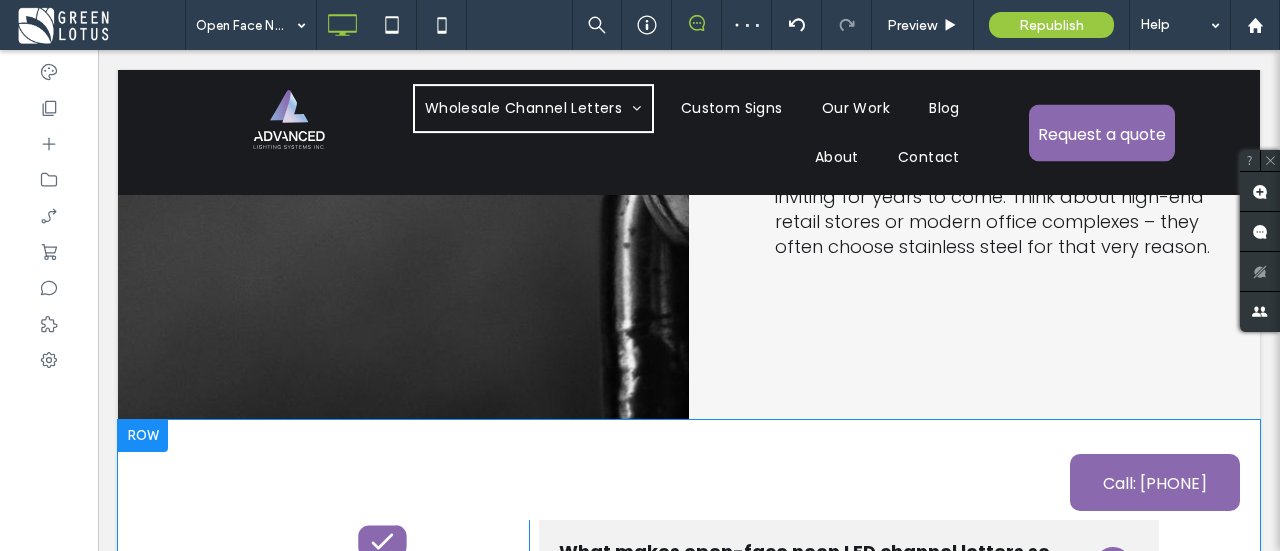 scroll, scrollTop: 7420, scrollLeft: 0, axis: vertical 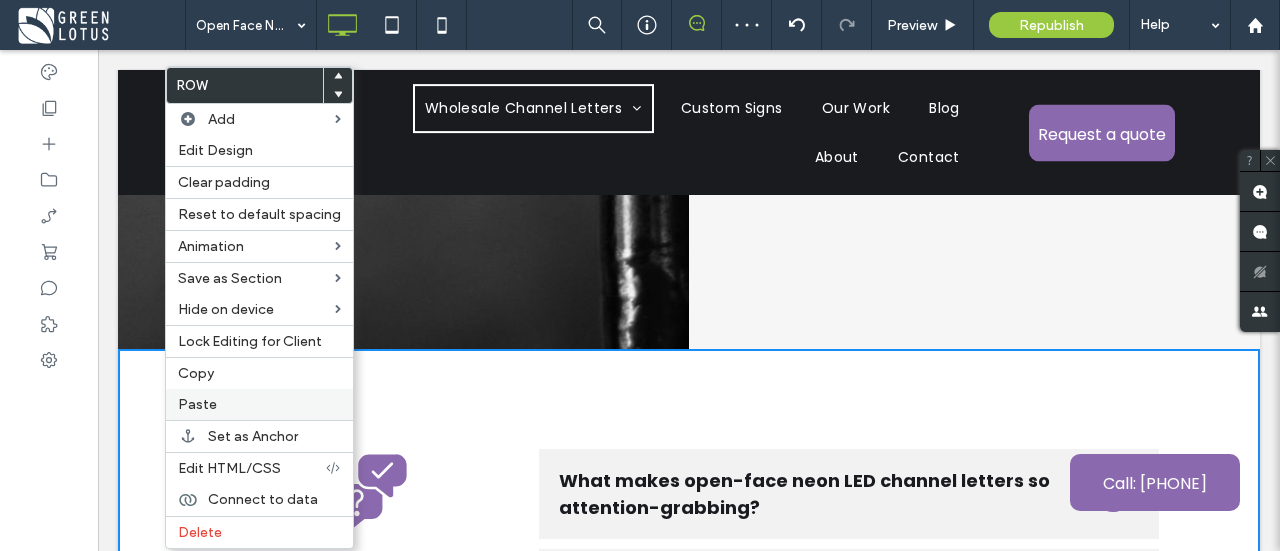 click on "Paste" at bounding box center [259, 404] 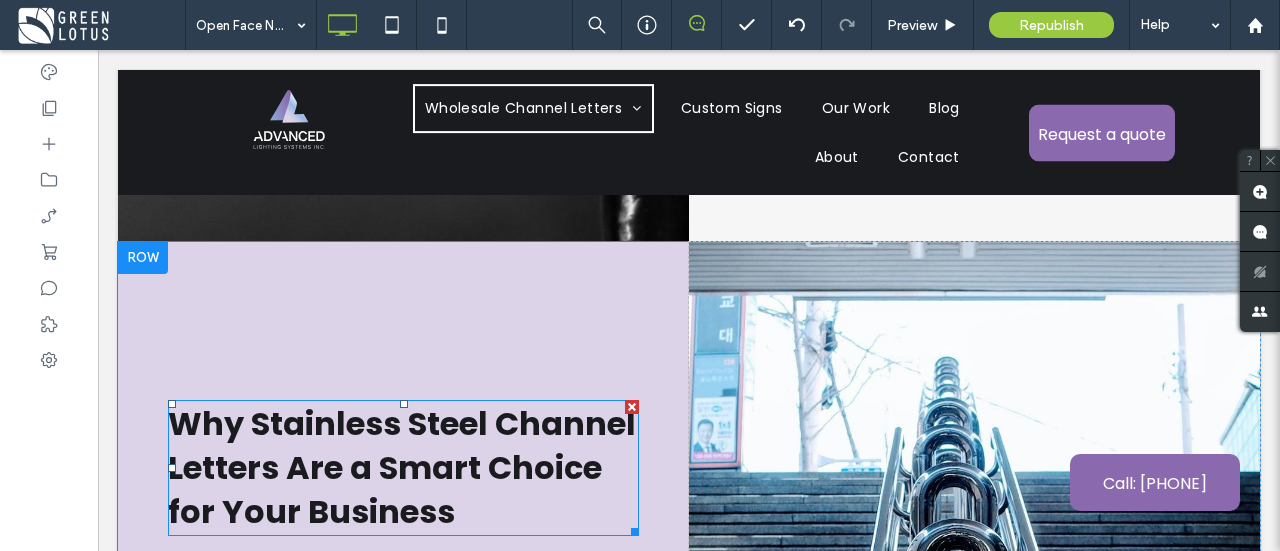 scroll, scrollTop: 7520, scrollLeft: 0, axis: vertical 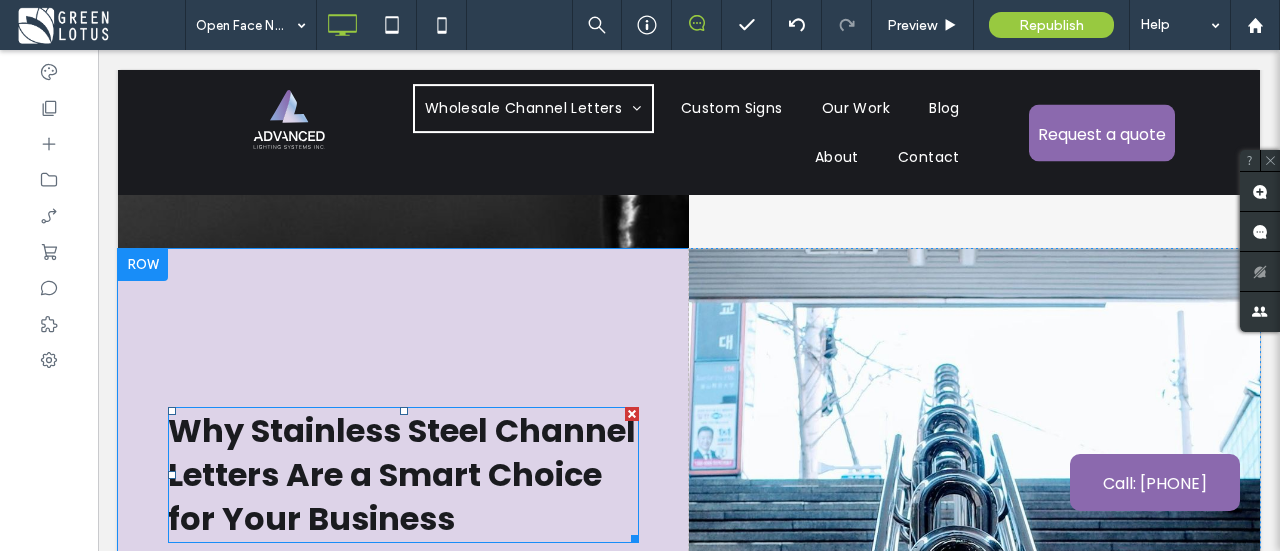click on "Why Stainless Steel Channel Letters Are a Smart Choice for Your Business" at bounding box center [402, 474] 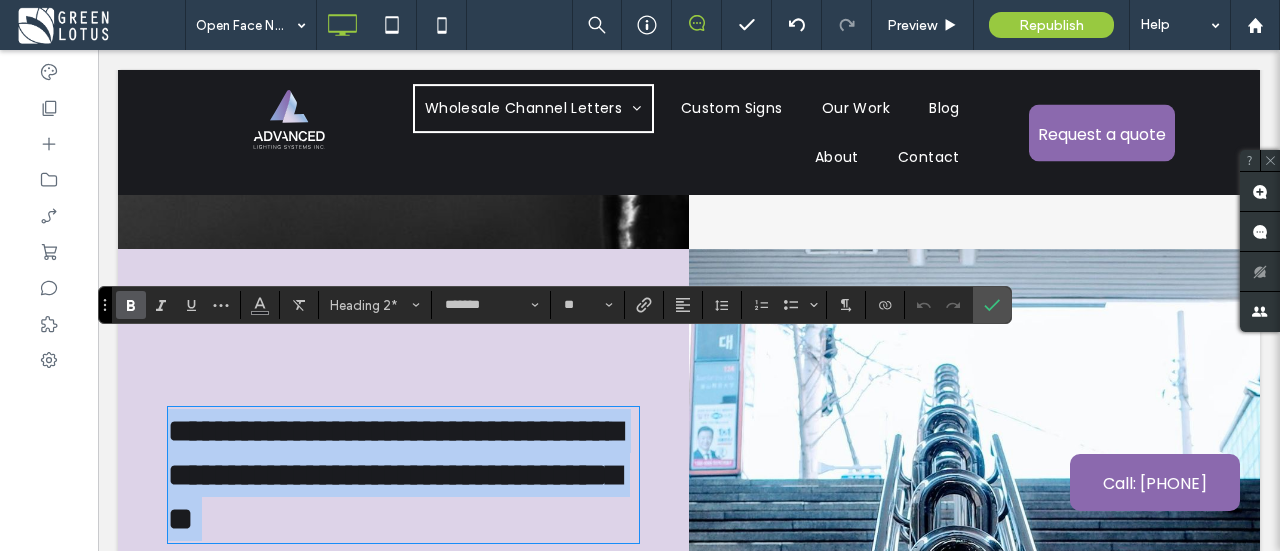 click on "**********" at bounding box center (395, 475) 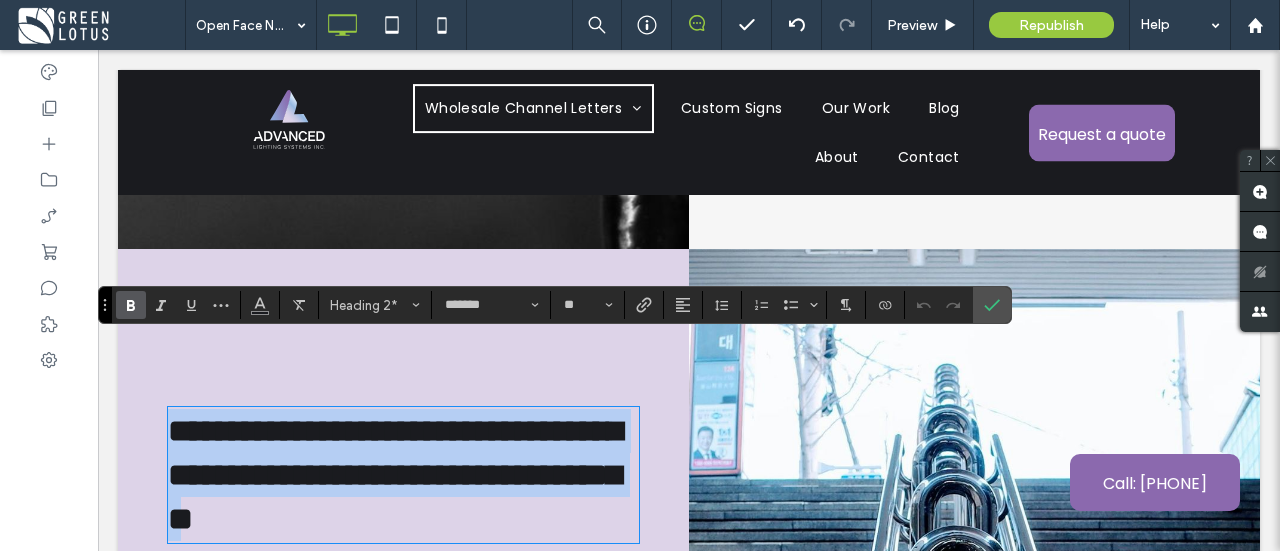 drag, startPoint x: 558, startPoint y: 451, endPoint x: 184, endPoint y: 373, distance: 382.04712 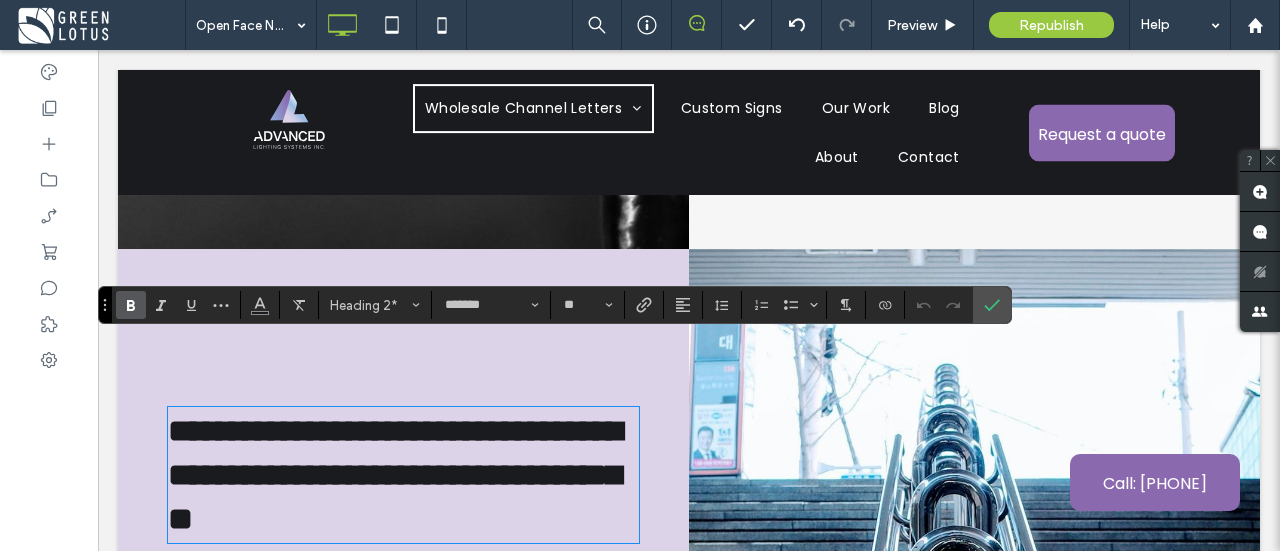 scroll, scrollTop: 0, scrollLeft: 0, axis: both 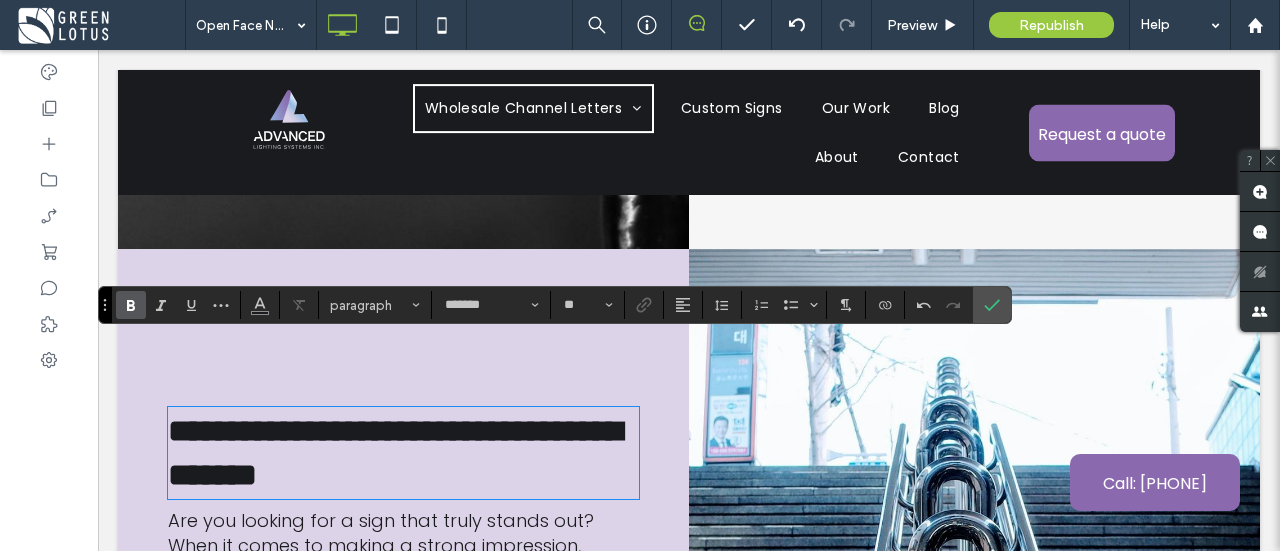 type 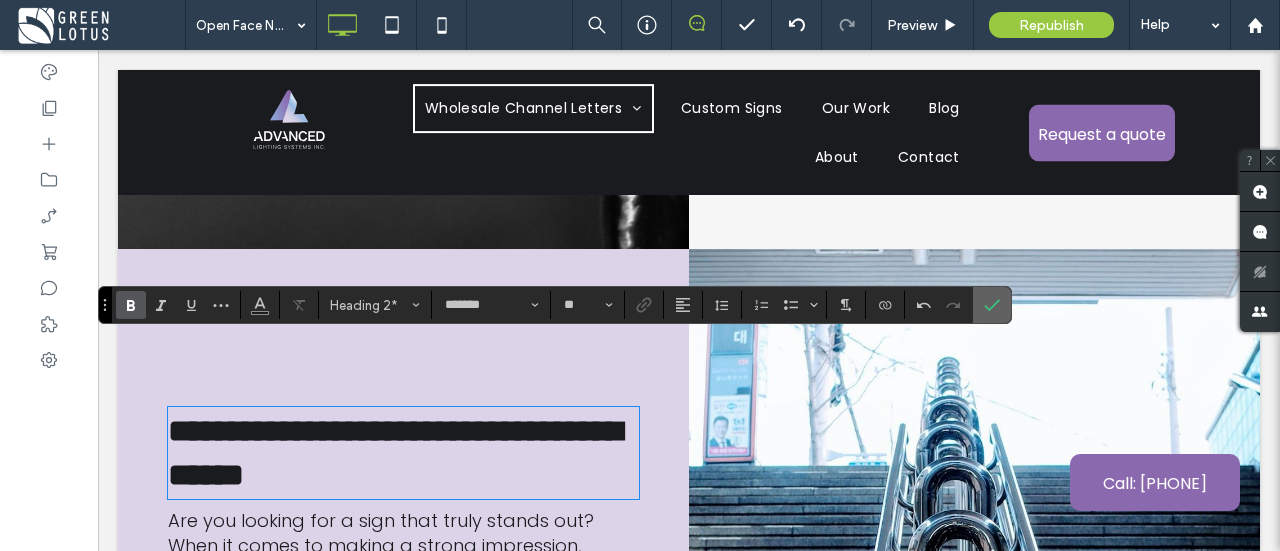 drag, startPoint x: 982, startPoint y: 289, endPoint x: 878, endPoint y: 243, distance: 113.71895 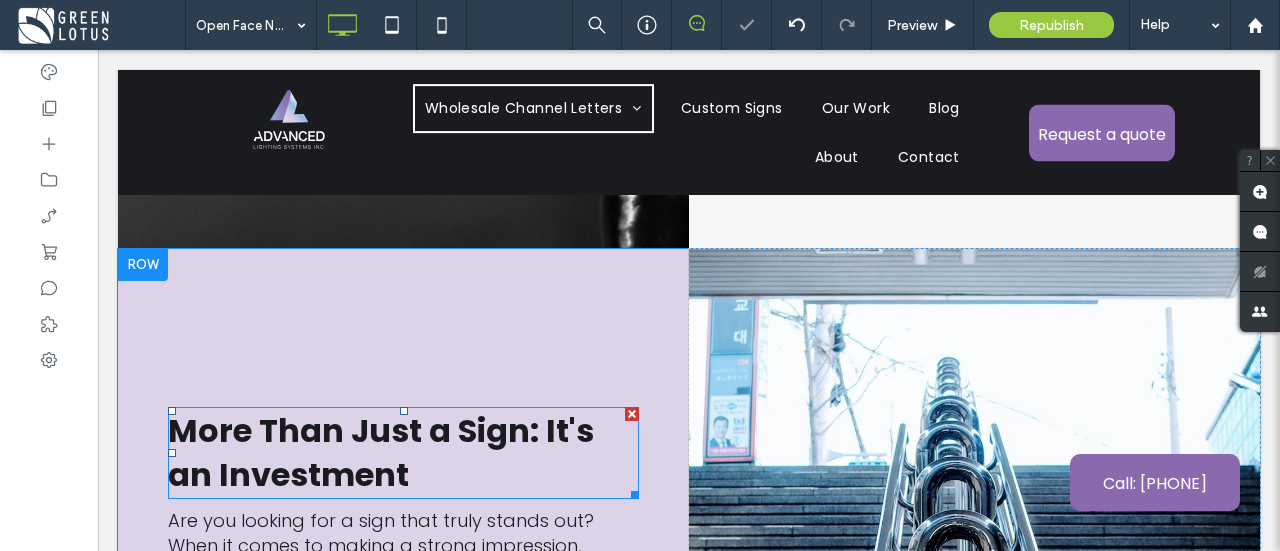 scroll, scrollTop: 7720, scrollLeft: 0, axis: vertical 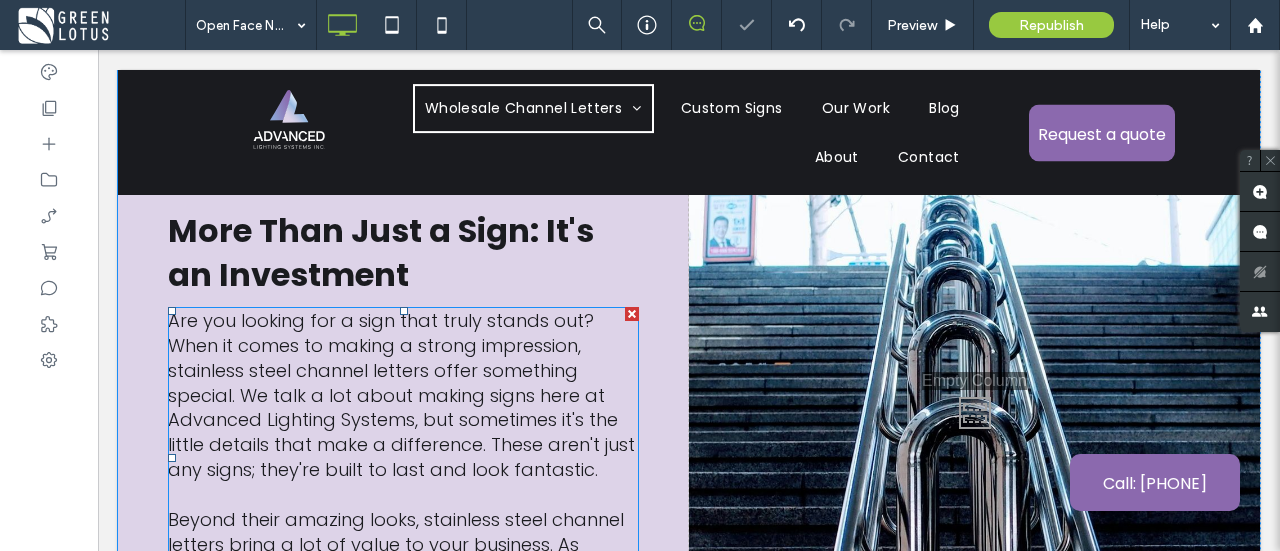 click on "Are you looking for a sign that truly stands out? When it comes to making a strong impression, stainless steel channel letters offer something special. We talk a lot about making signs here at Advanced Lighting Systems, but sometimes it's the little details that make a difference. These aren't just any signs; they're built to last and look fantastic." at bounding box center [401, 395] 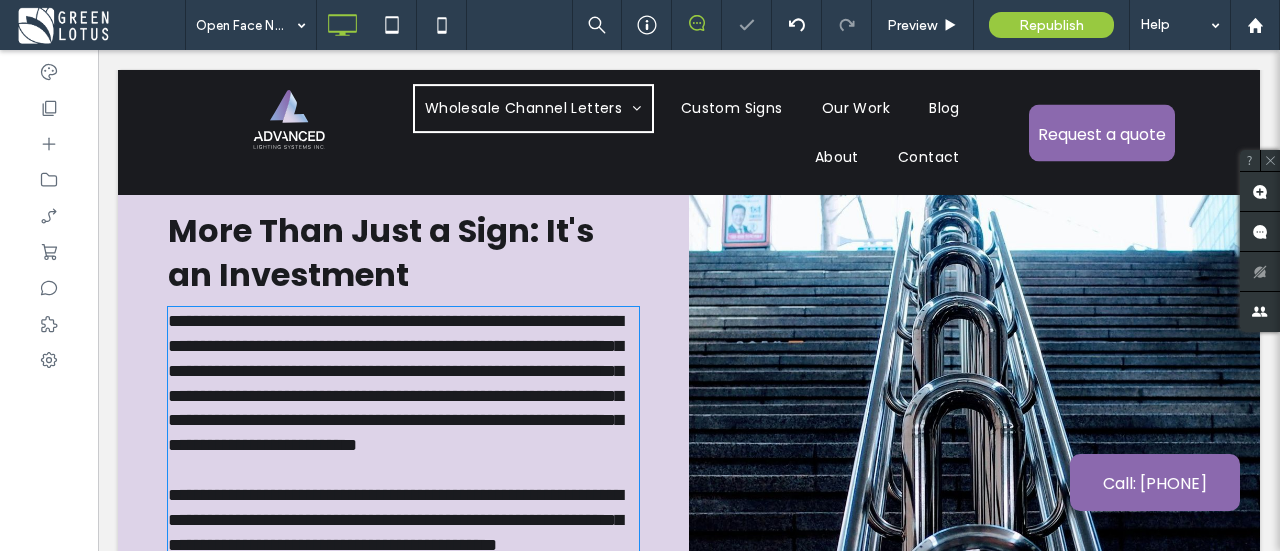 type on "*******" 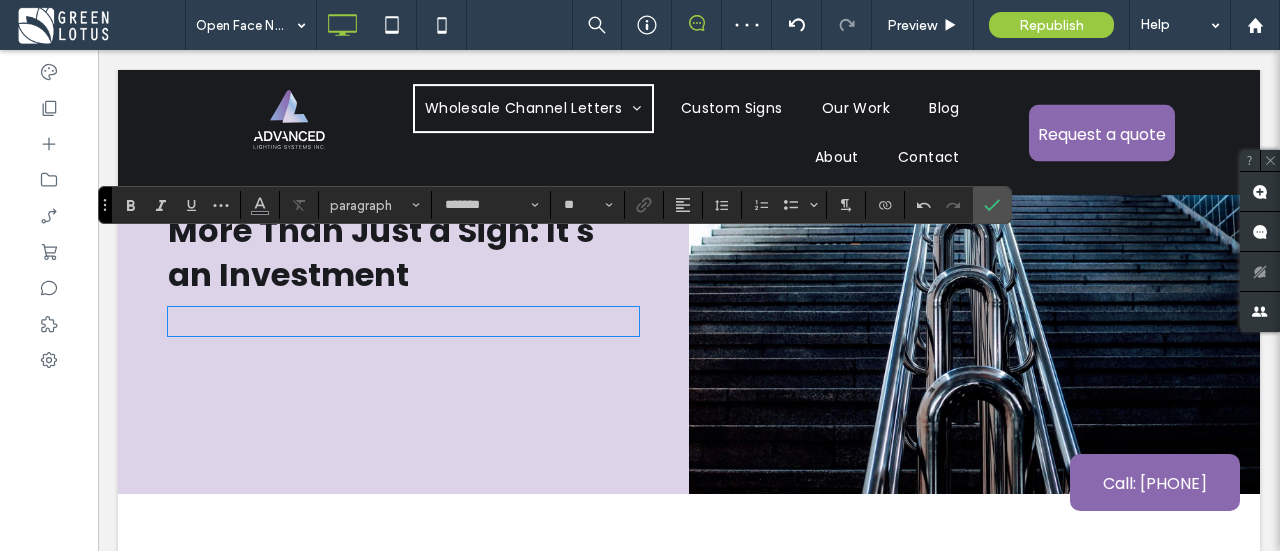 scroll, scrollTop: 0, scrollLeft: 0, axis: both 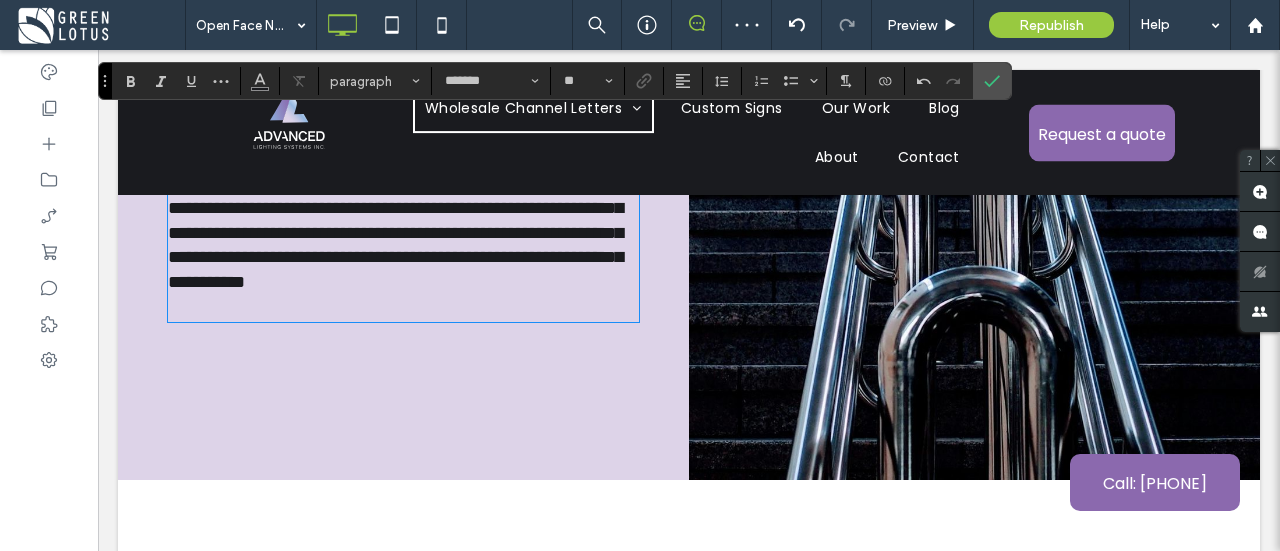 click on "**********" at bounding box center (403, 233) 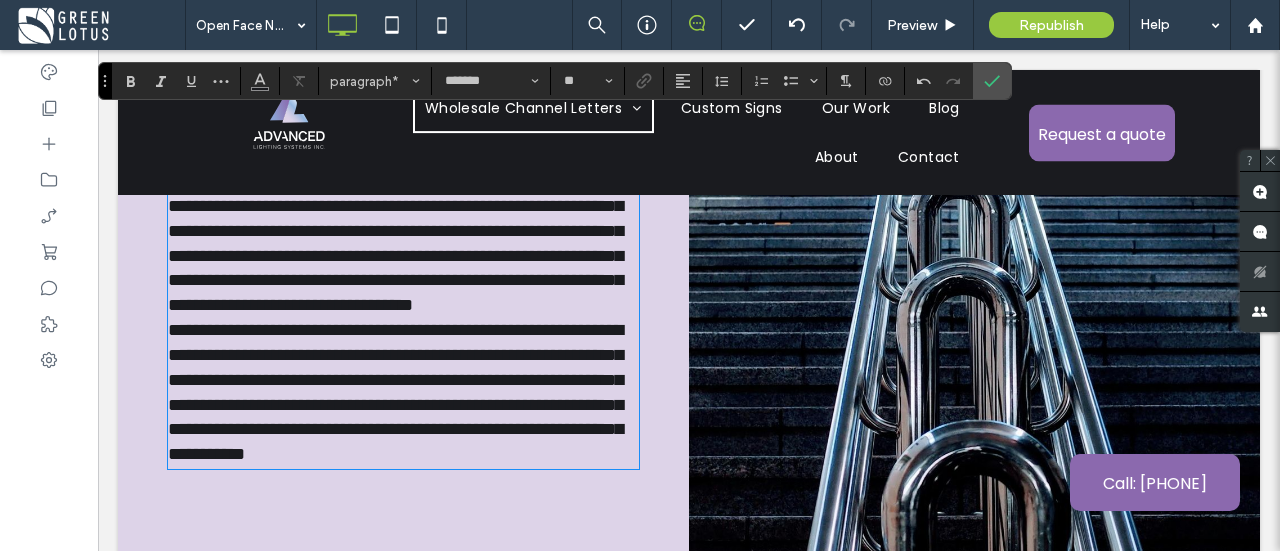 scroll, scrollTop: 7832, scrollLeft: 0, axis: vertical 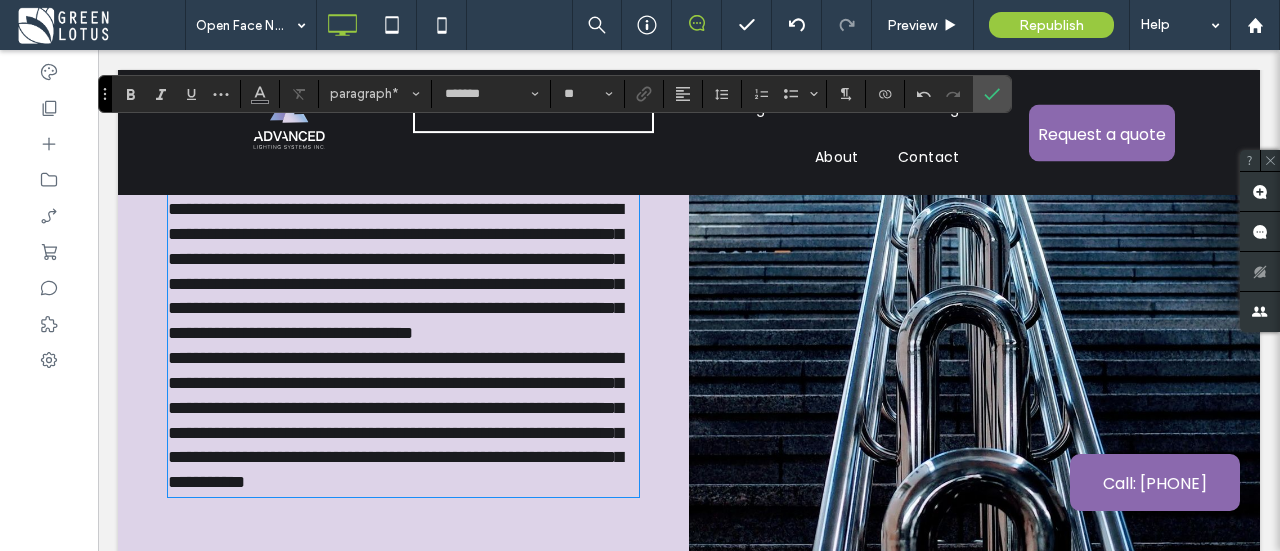 click on "**********" at bounding box center [403, 271] 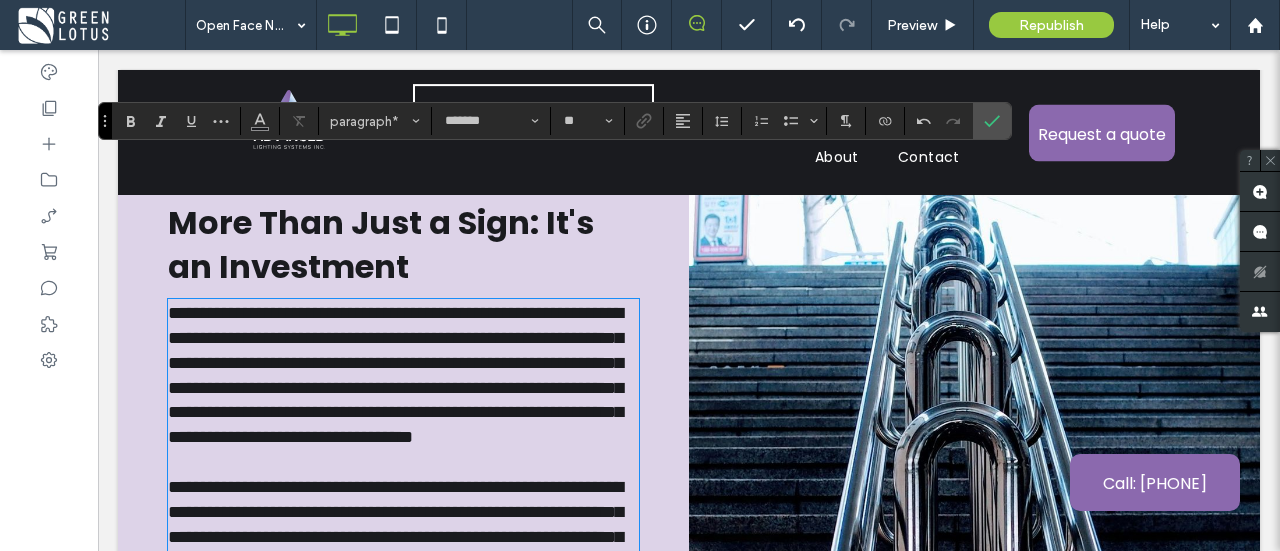scroll, scrollTop: 7632, scrollLeft: 0, axis: vertical 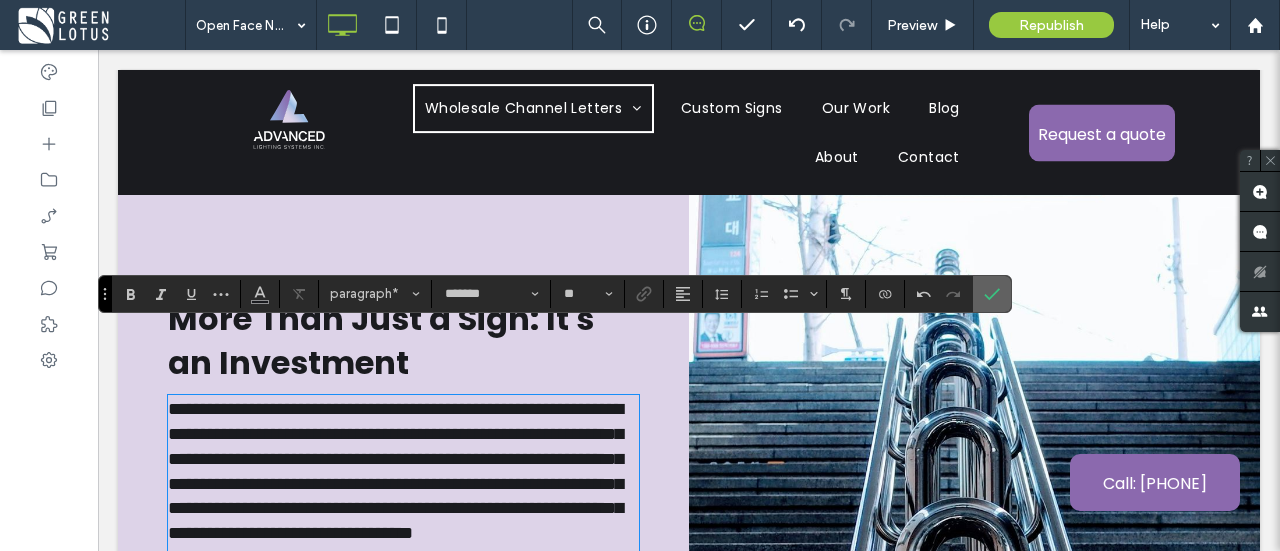 click 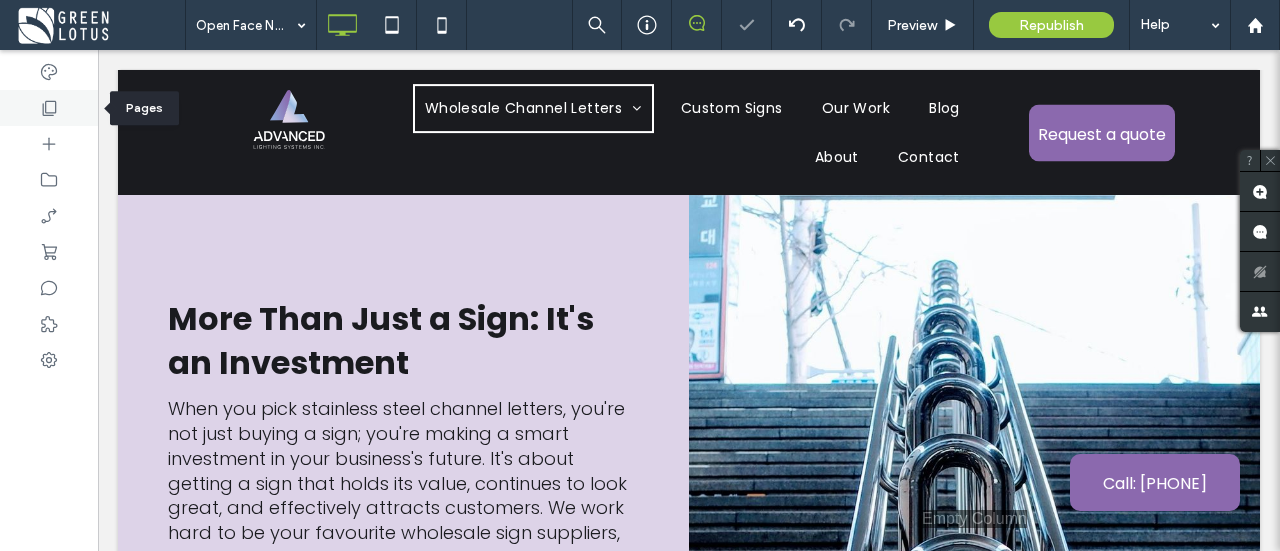 click 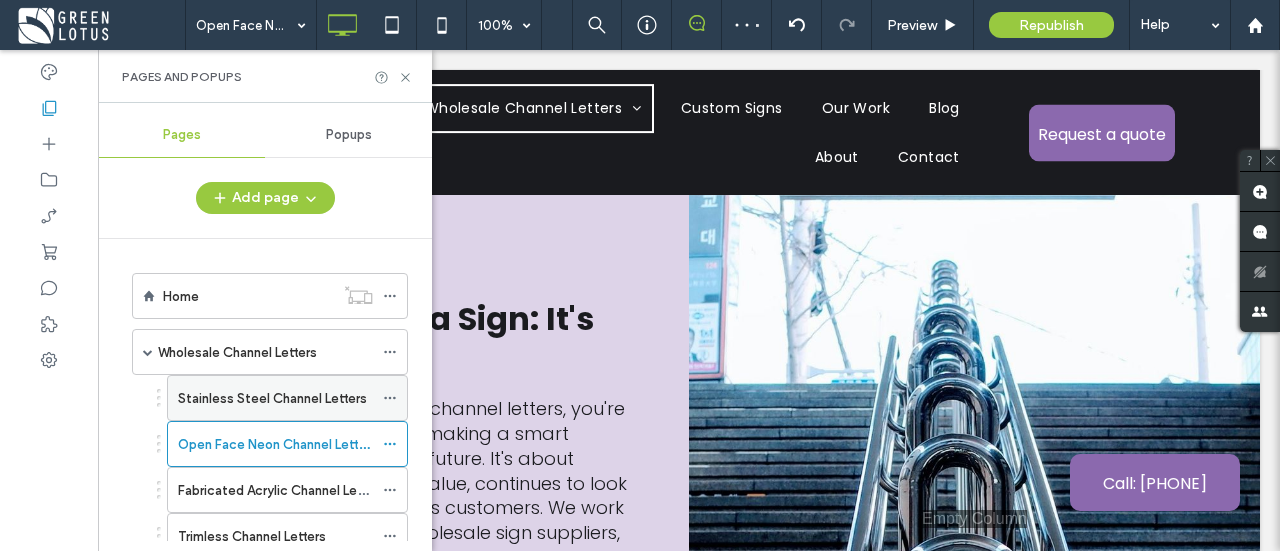 click on "Stainless Steel Channel Letters" at bounding box center (272, 398) 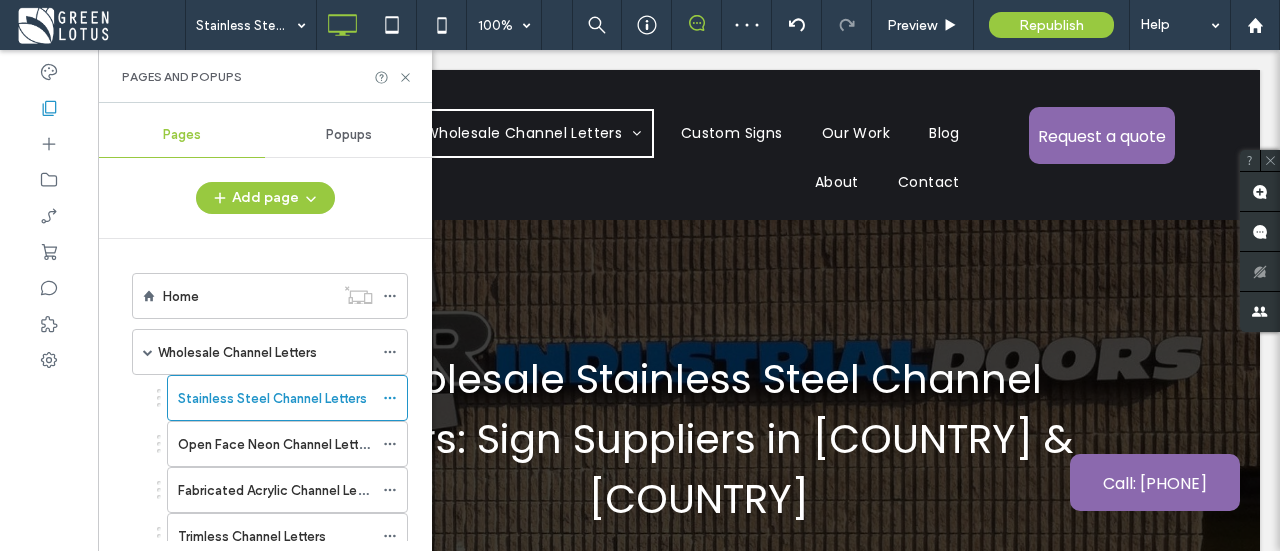 scroll, scrollTop: 0, scrollLeft: 0, axis: both 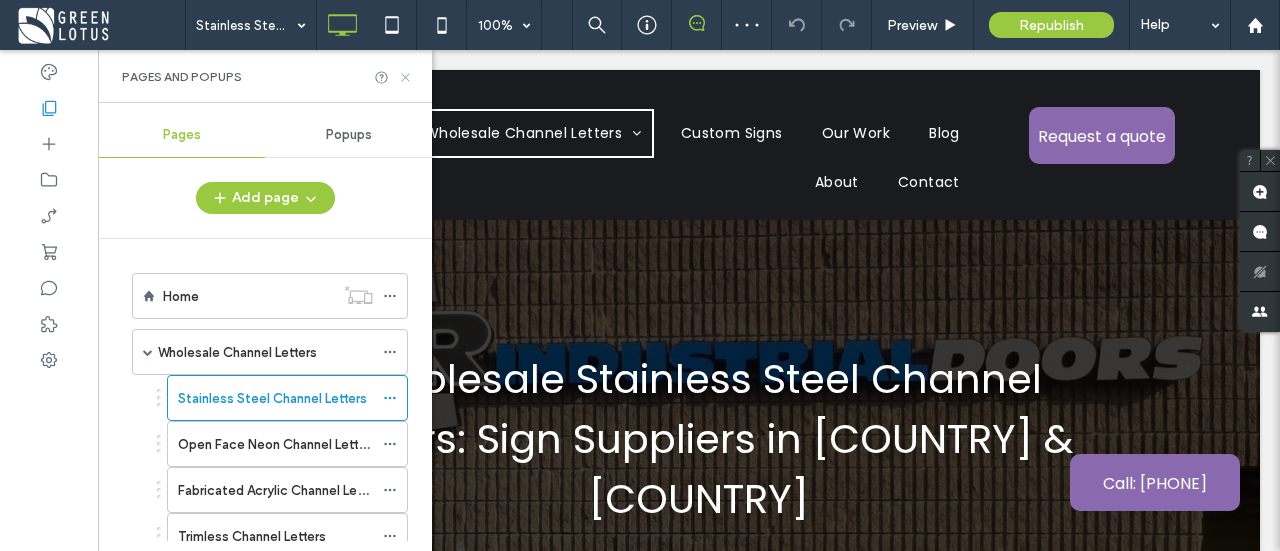 click 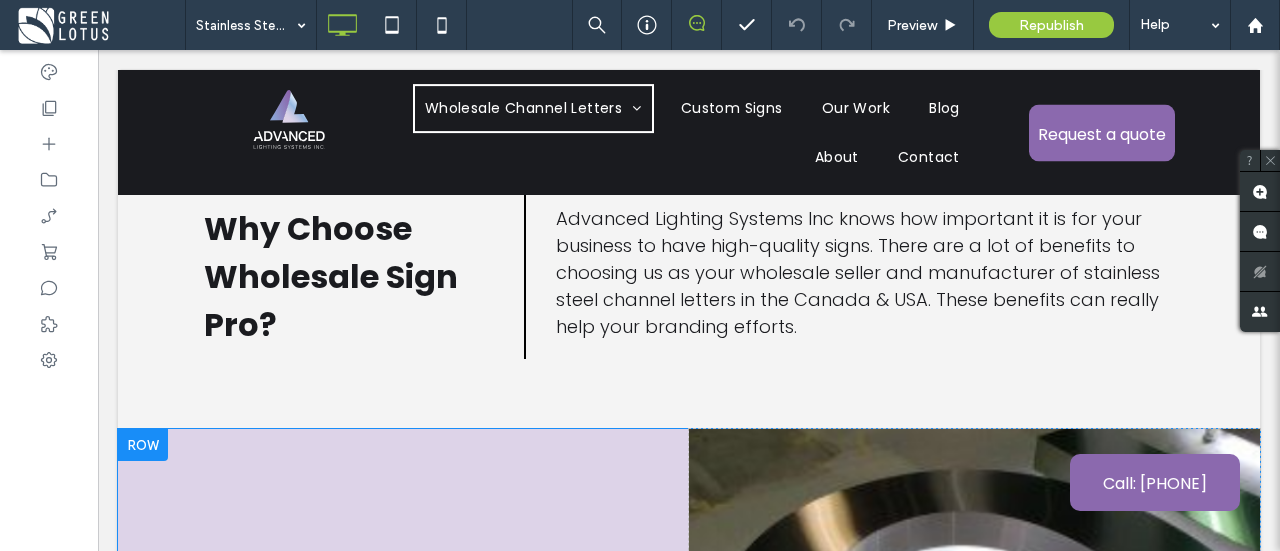 scroll, scrollTop: 1200, scrollLeft: 0, axis: vertical 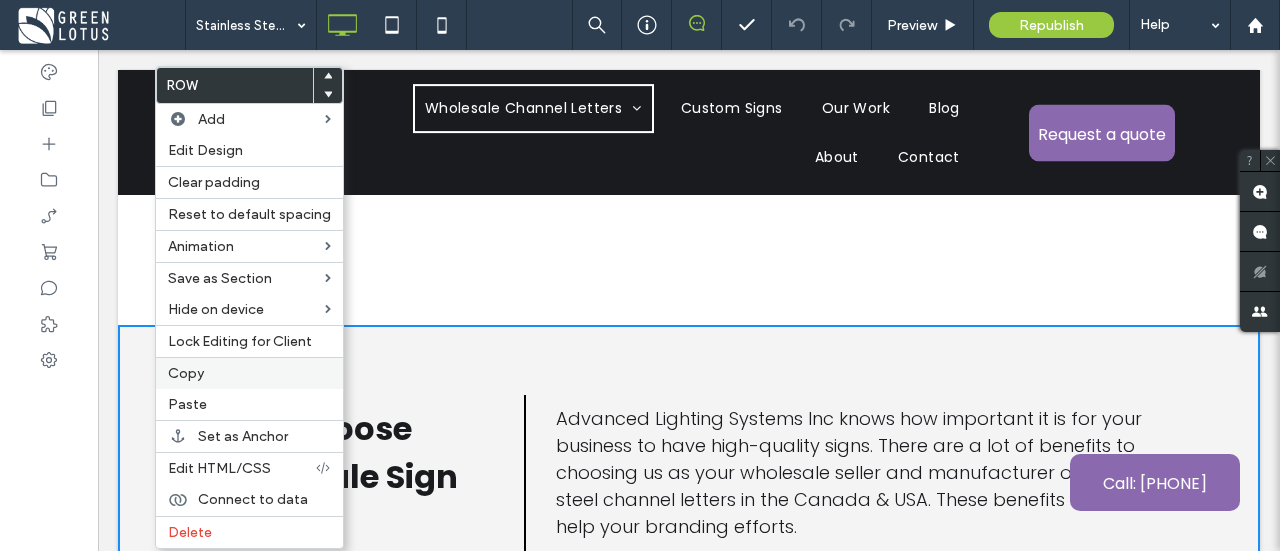 click on "Copy" at bounding box center (249, 373) 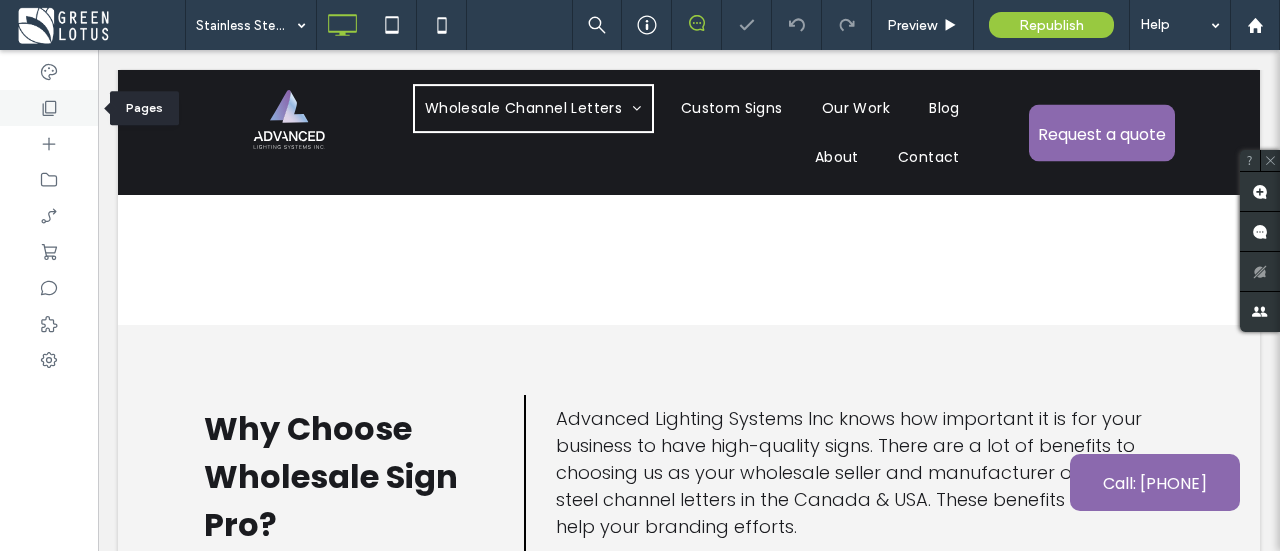 click 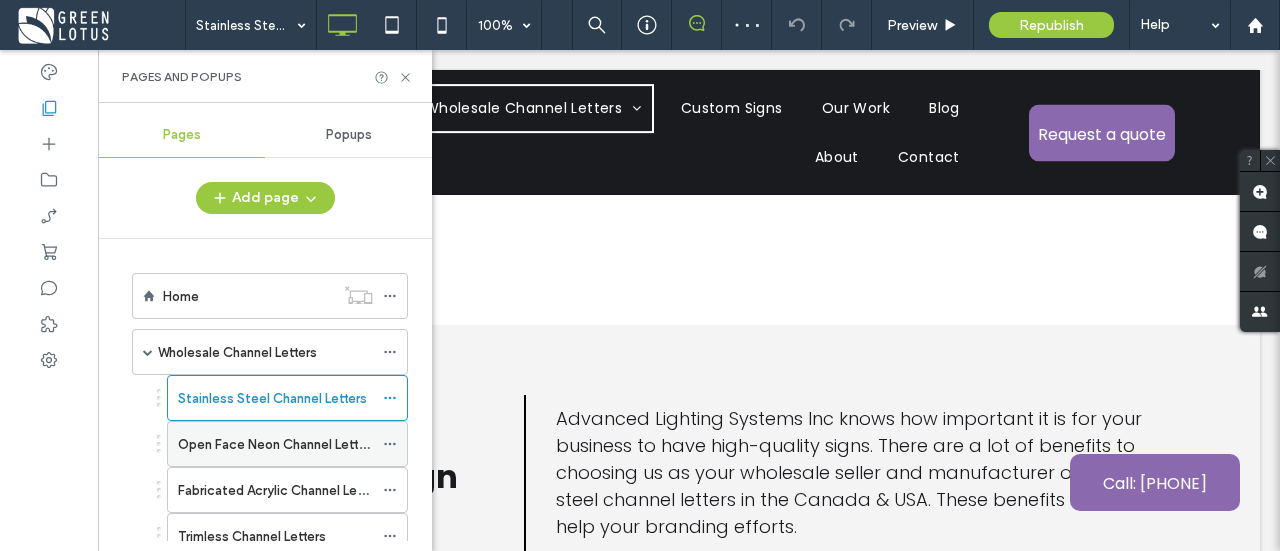 click on "Open Face Neon Channel Letters" at bounding box center (277, 444) 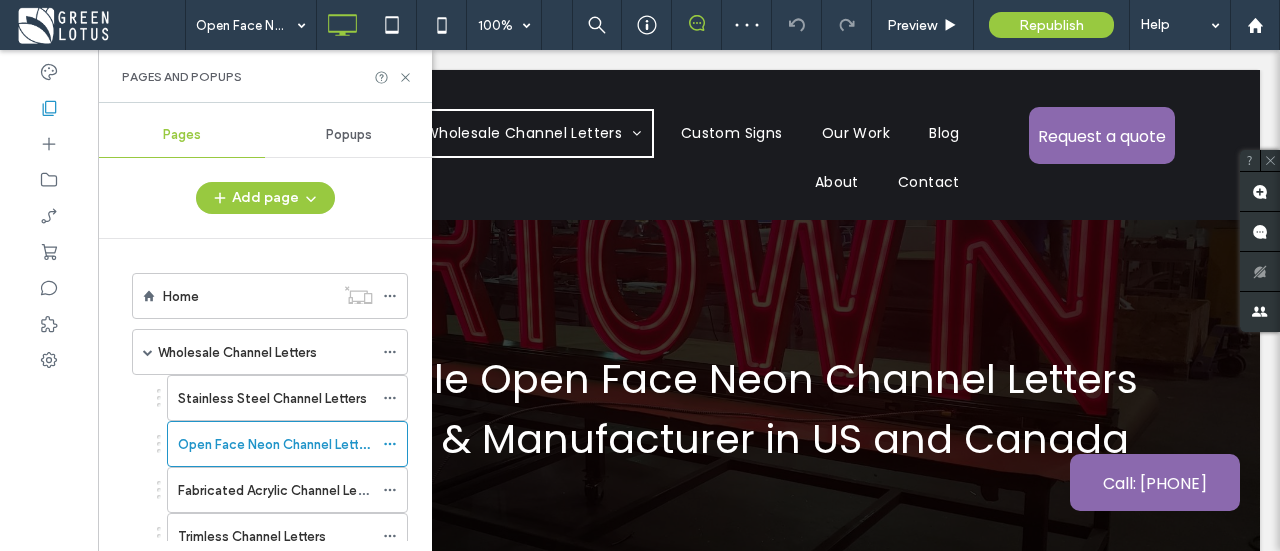 scroll, scrollTop: 0, scrollLeft: 0, axis: both 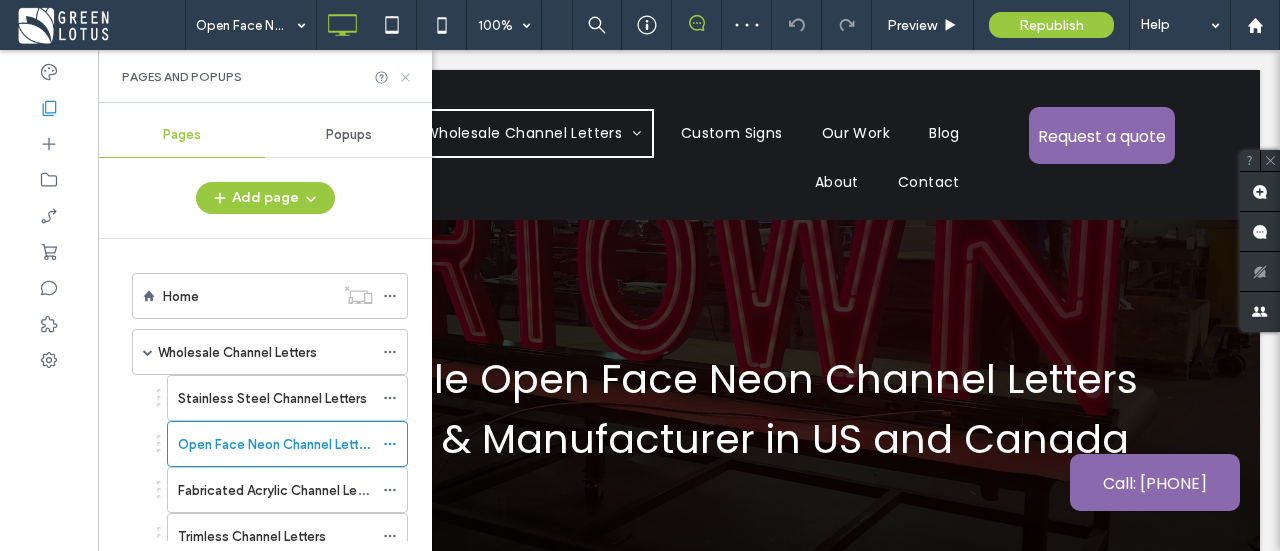 click 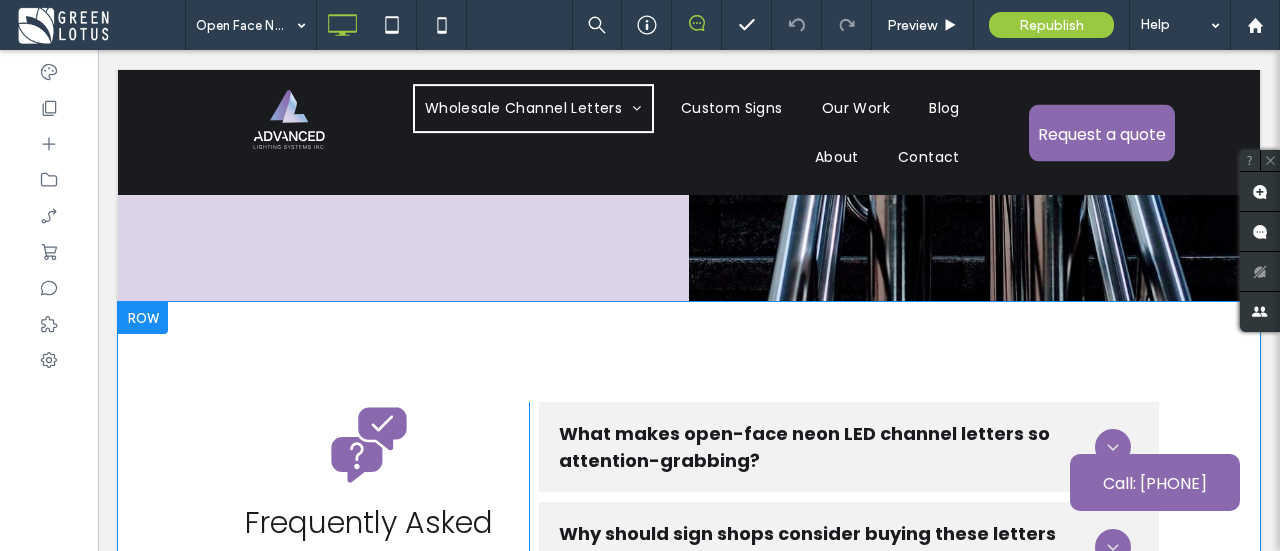scroll, scrollTop: 8200, scrollLeft: 0, axis: vertical 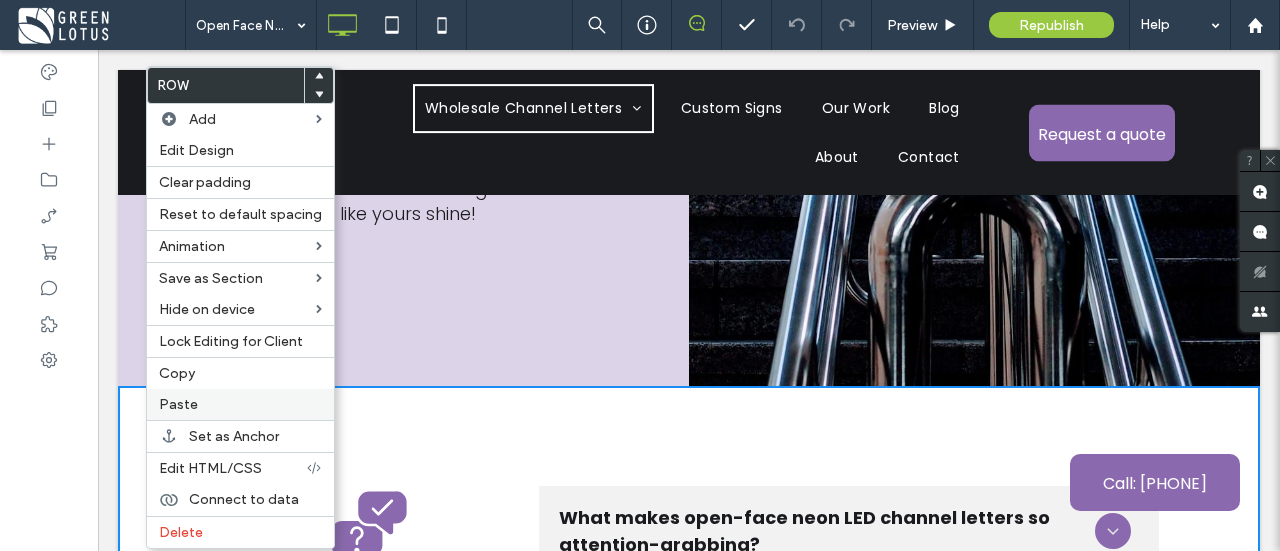 click on "Paste" at bounding box center (240, 404) 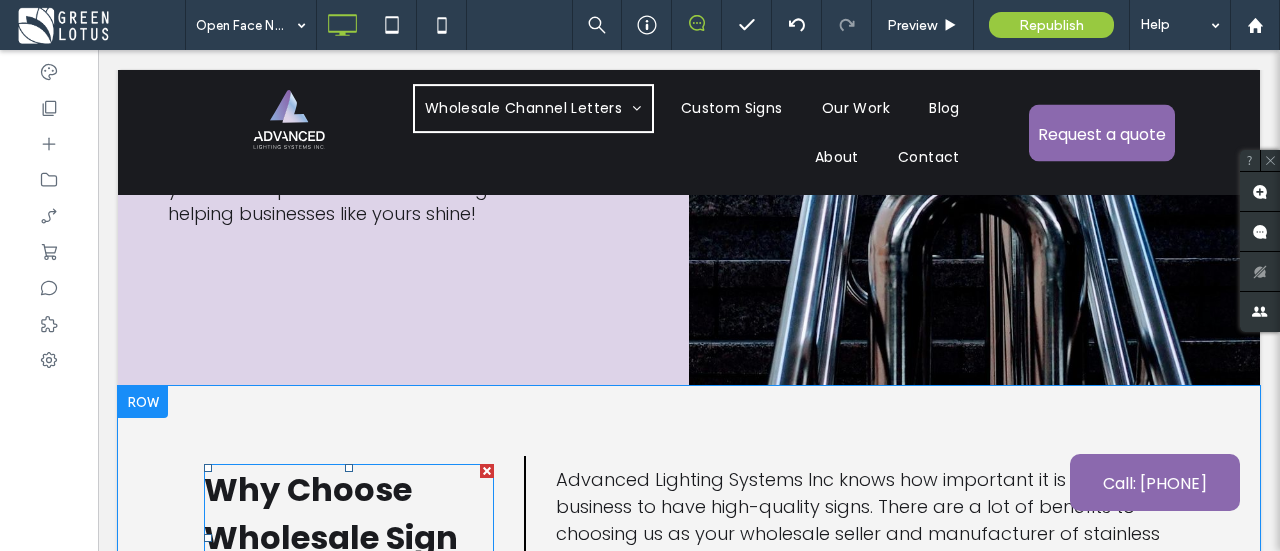 click on "Why Choose Wholesale Sign Pro?" at bounding box center (331, 537) 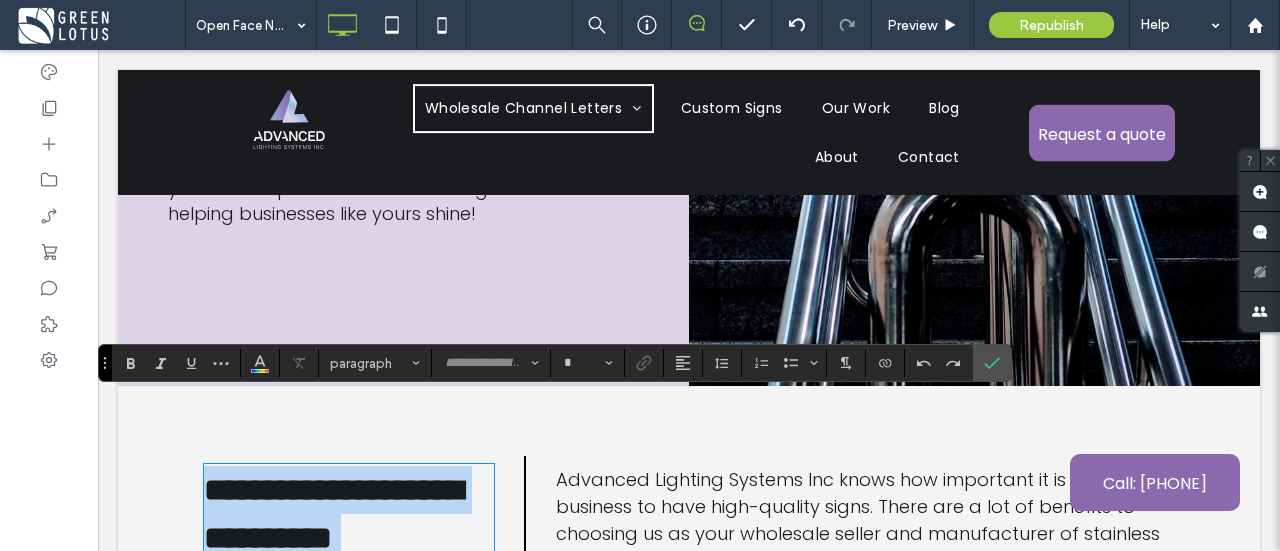 type on "*******" 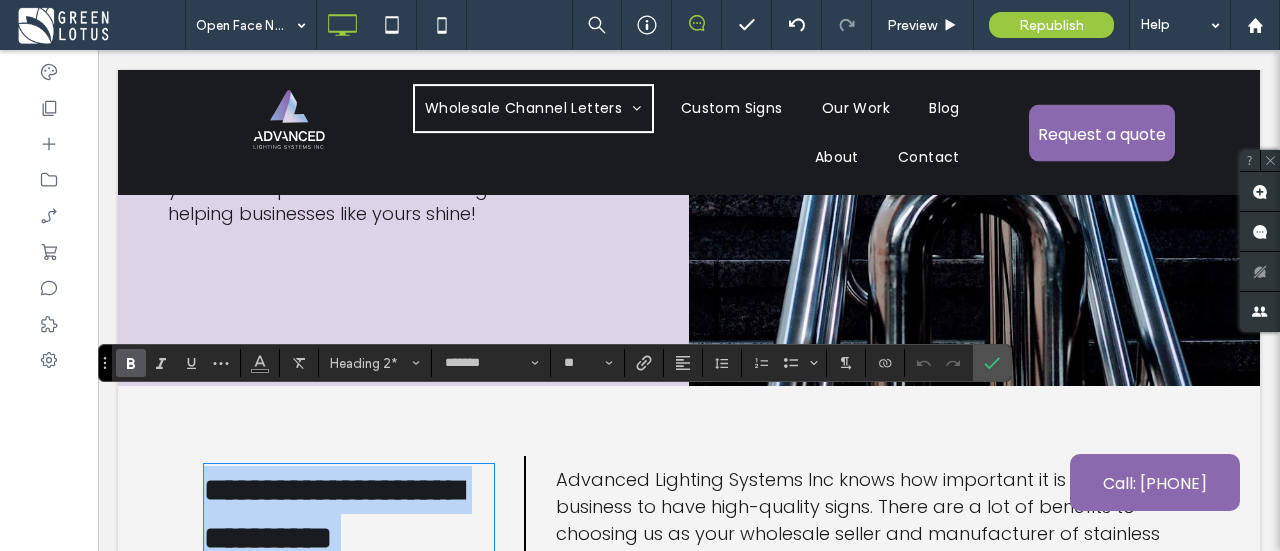 click on "**********" at bounding box center (333, 514) 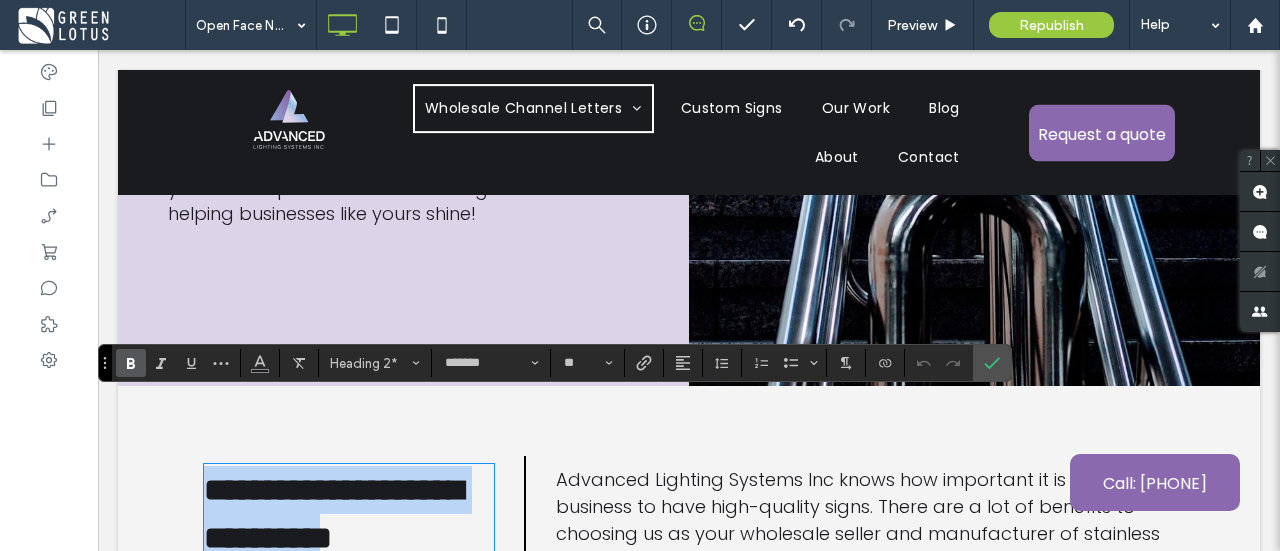 drag, startPoint x: 254, startPoint y: 519, endPoint x: 203, endPoint y: 436, distance: 97.41663 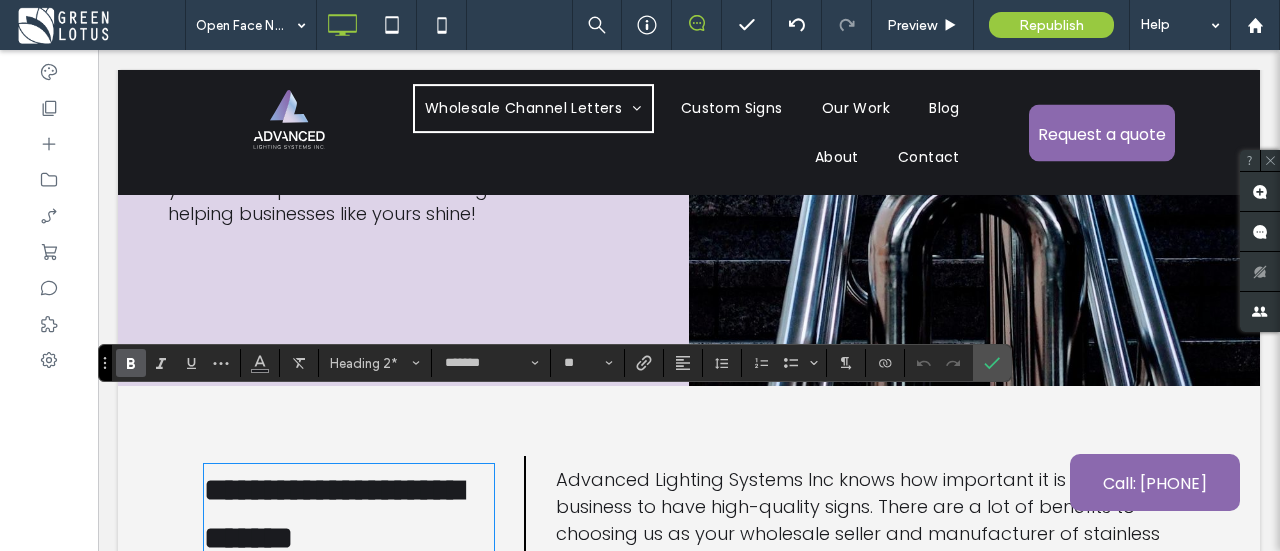 scroll, scrollTop: 0, scrollLeft: 0, axis: both 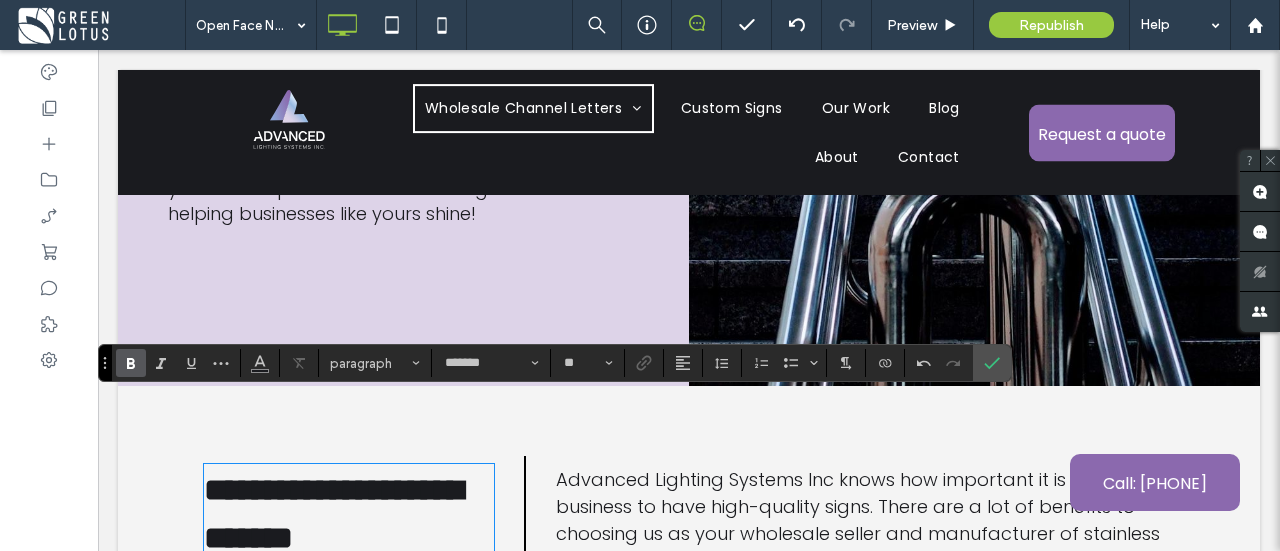 type 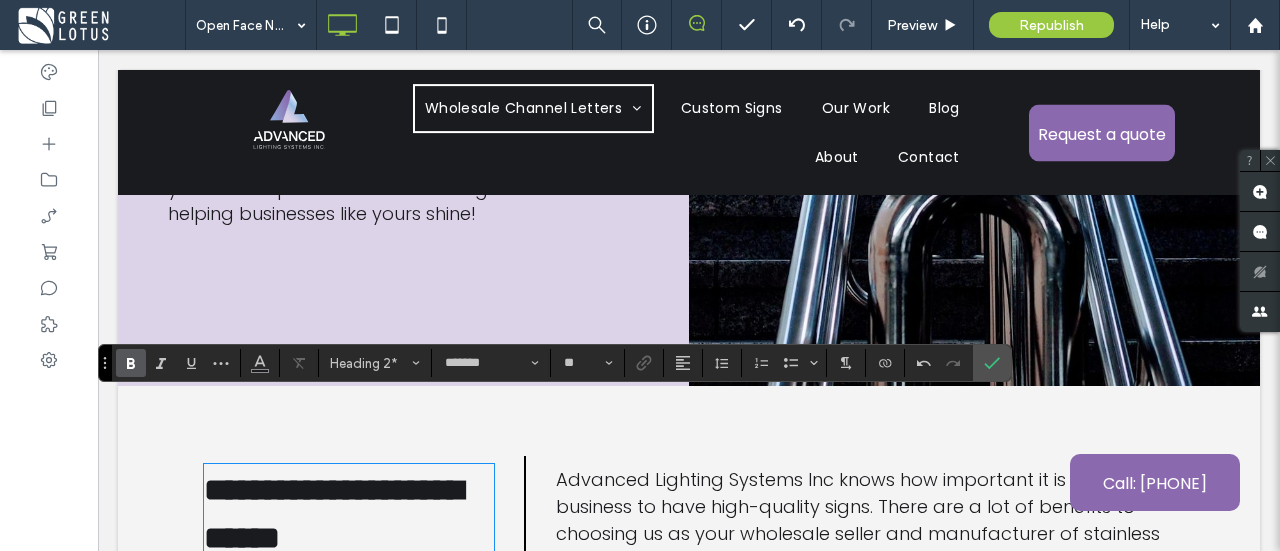 click on "Advanced Lighting Systems Inc knows how important it is for your business to have high-quality signs. There are a lot of benefits to choosing us as your wholesale seller and manufacturer of stainless steel channel letters in the Canada & USA. These benefits can really help your branding efforts." at bounding box center [858, 533] 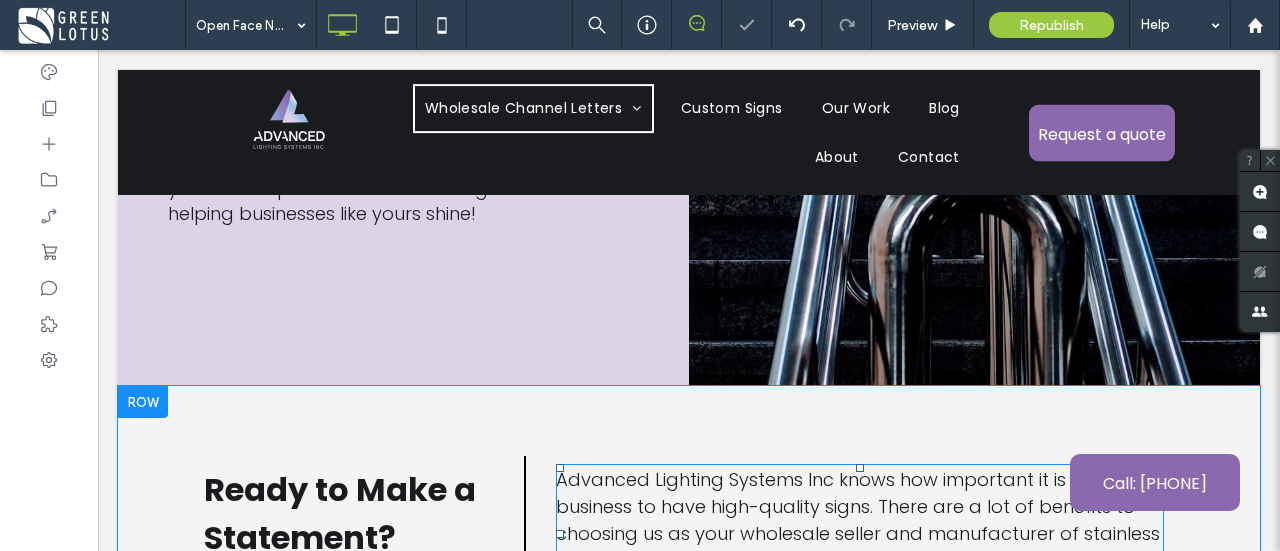 click on "Advanced Lighting Systems Inc knows how important it is for your business to have high-quality signs. There are a lot of benefits to choosing us as your wholesale seller and manufacturer of stainless steel channel letters in the Canada & USA. These benefits can really help your branding efforts." at bounding box center [858, 533] 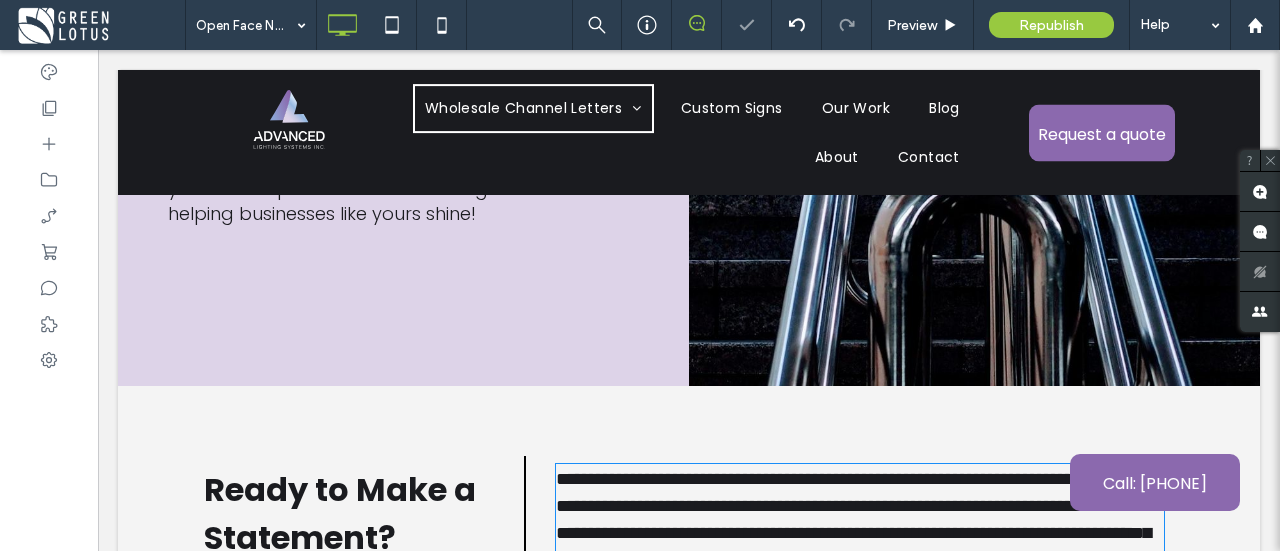 type on "*******" 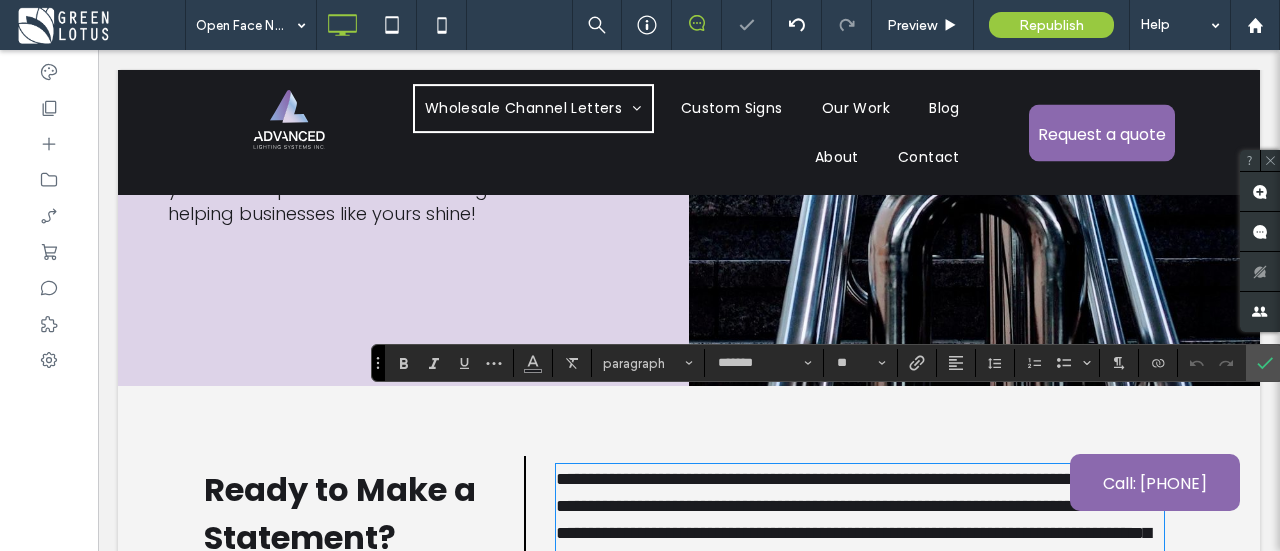 scroll, scrollTop: 0, scrollLeft: 0, axis: both 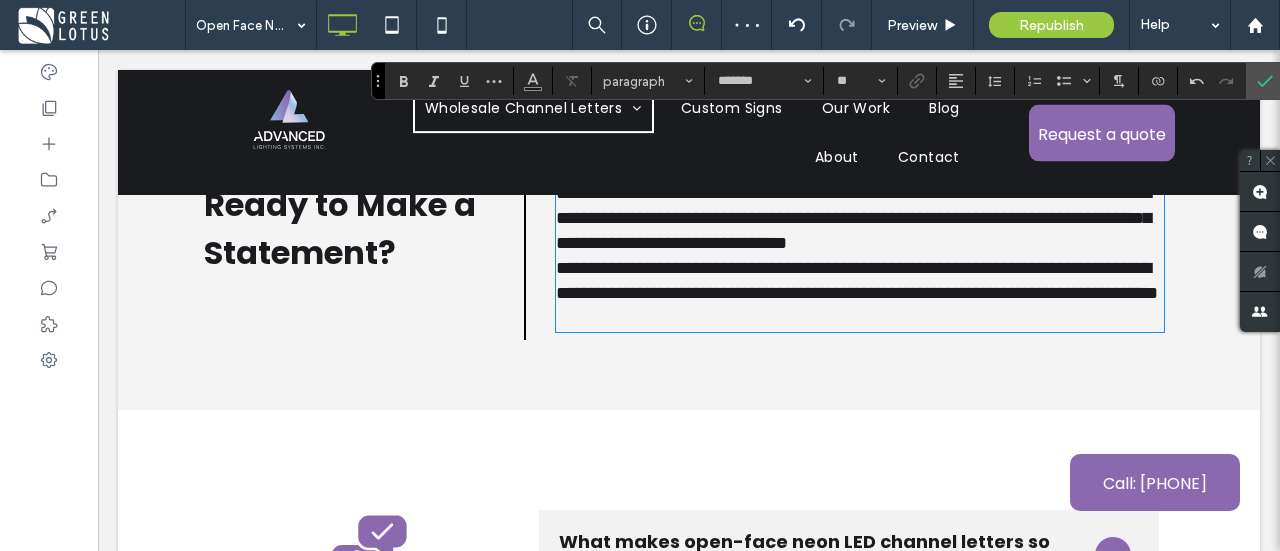 click on "**********" at bounding box center (860, 293) 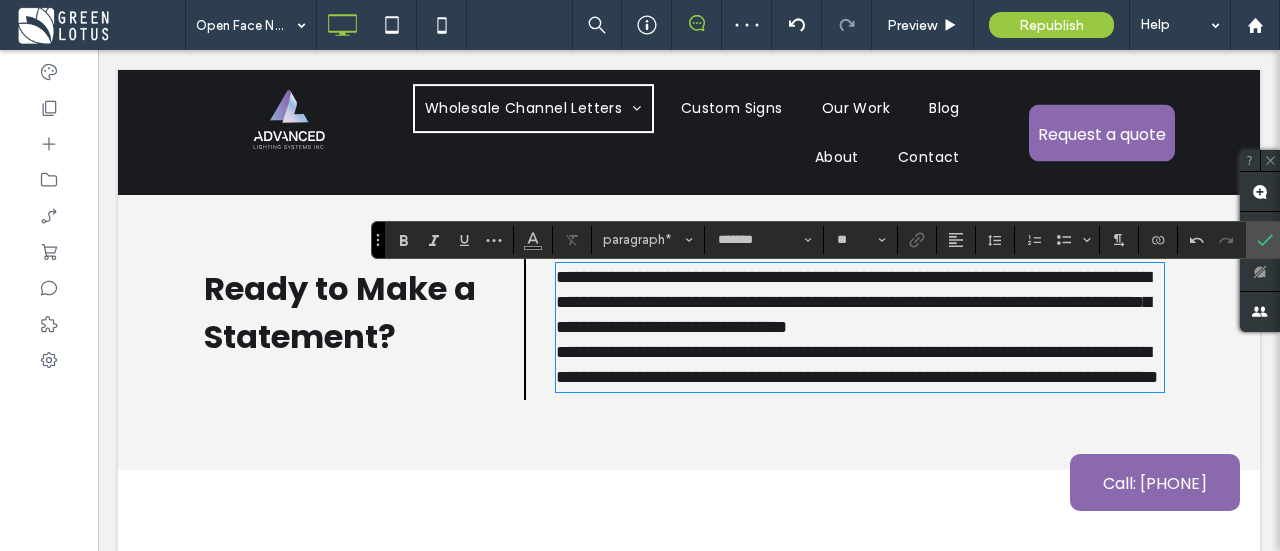 scroll, scrollTop: 8285, scrollLeft: 0, axis: vertical 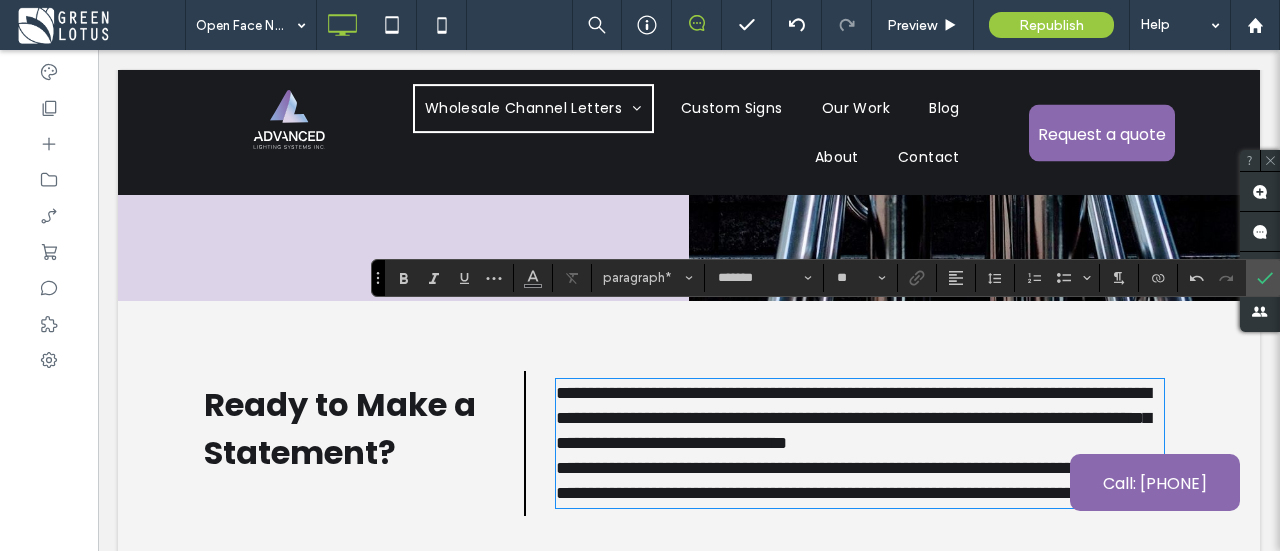 click on "**********" at bounding box center (860, 418) 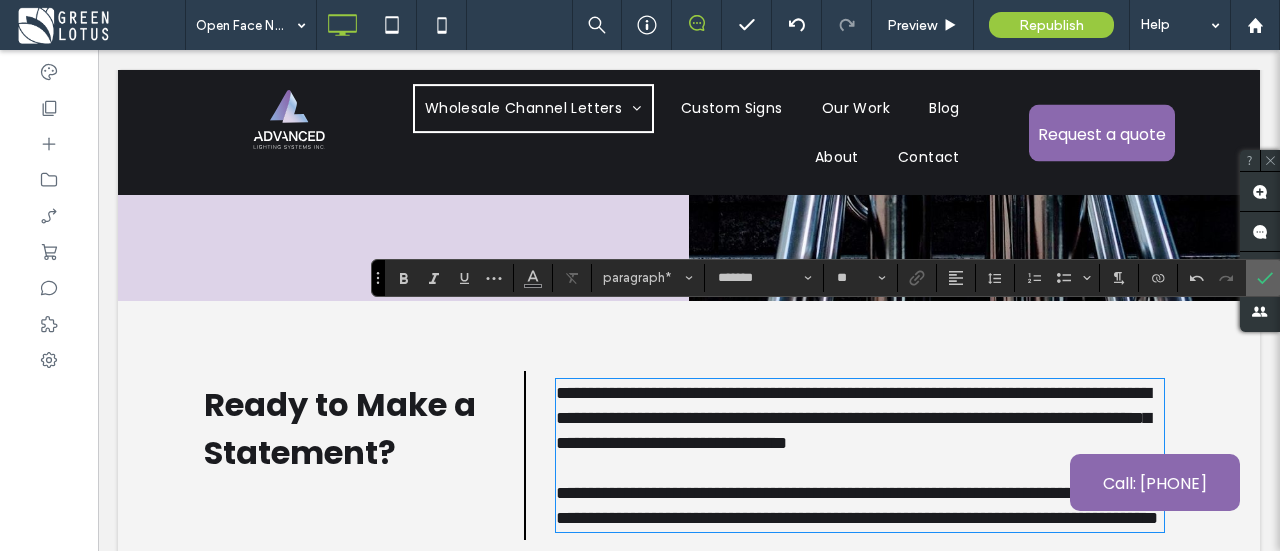 click 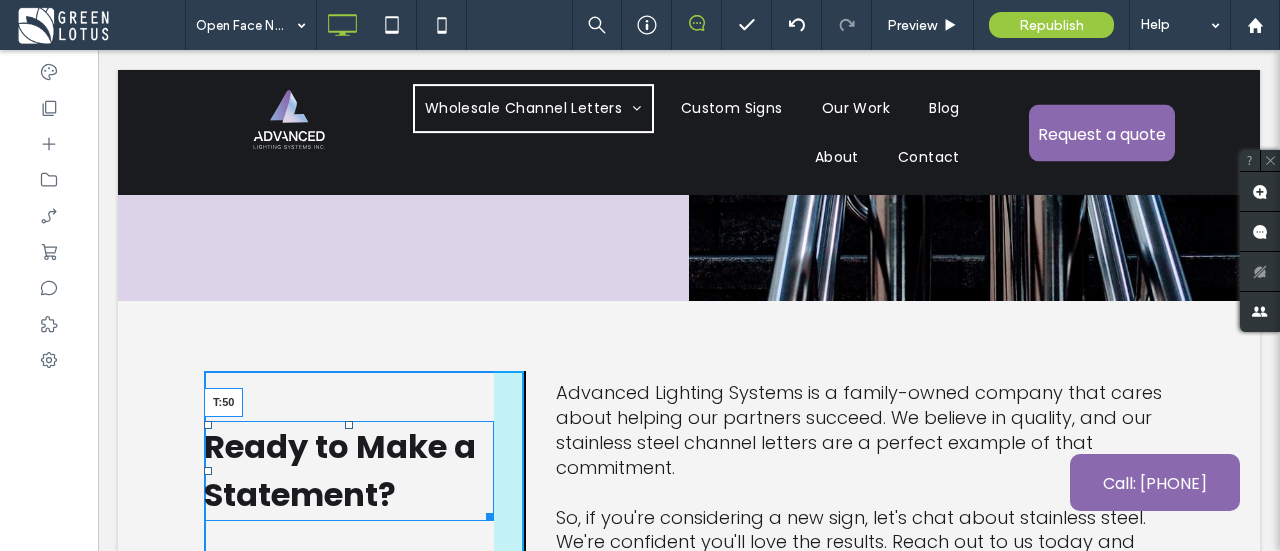 drag, startPoint x: 342, startPoint y: 318, endPoint x: 546, endPoint y: 398, distance: 219.12553 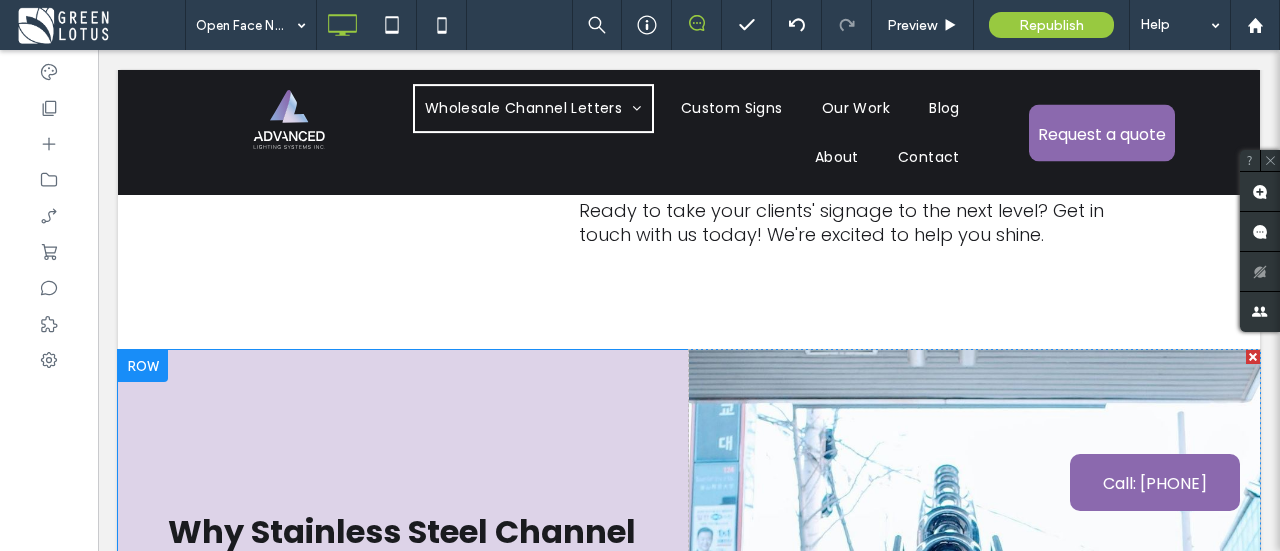 scroll, scrollTop: 5385, scrollLeft: 0, axis: vertical 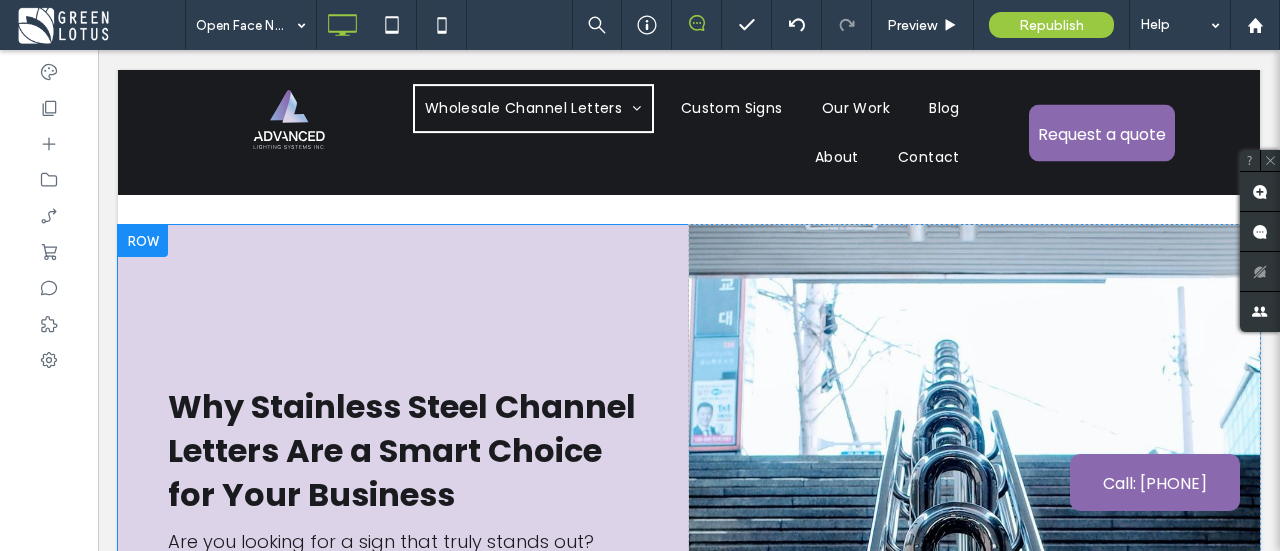 click on "Click To Paste" at bounding box center (974, 606) 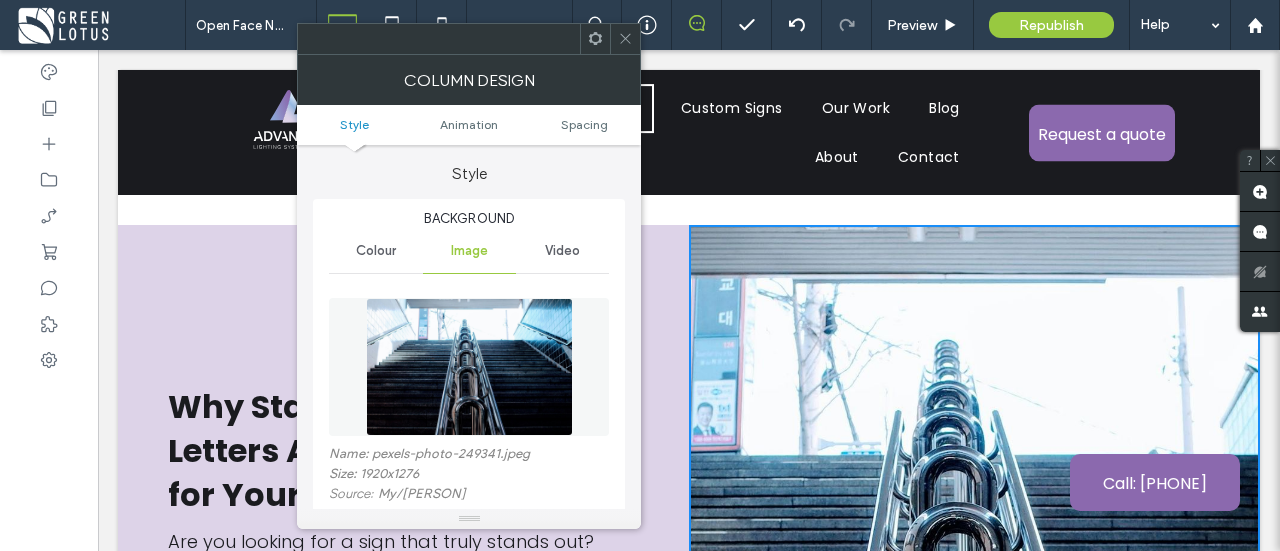 click at bounding box center [469, 367] 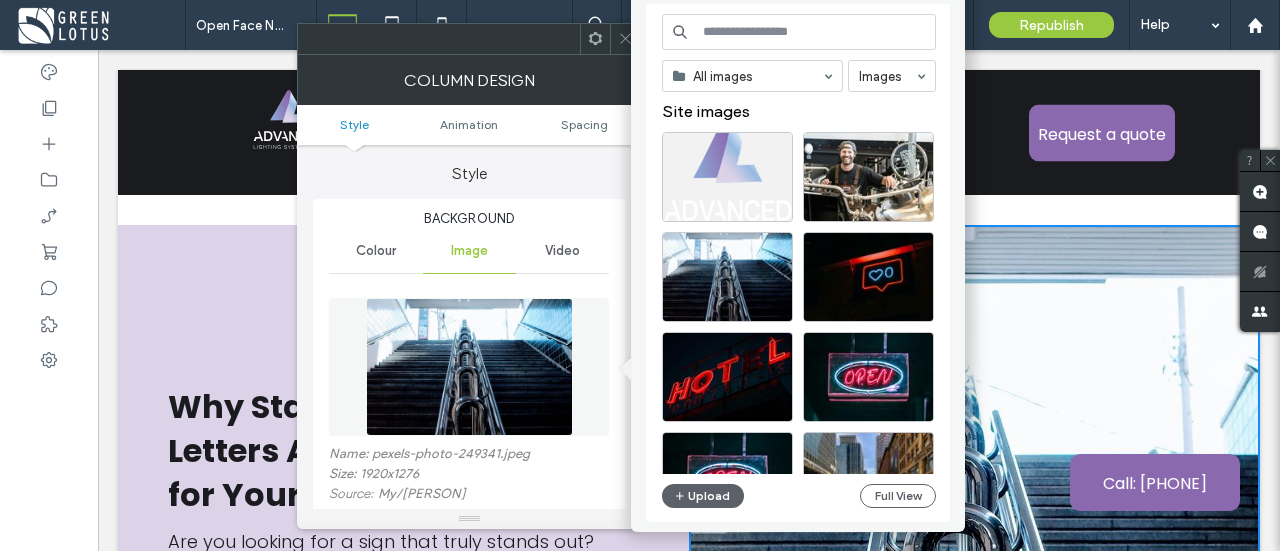 click at bounding box center [799, 32] 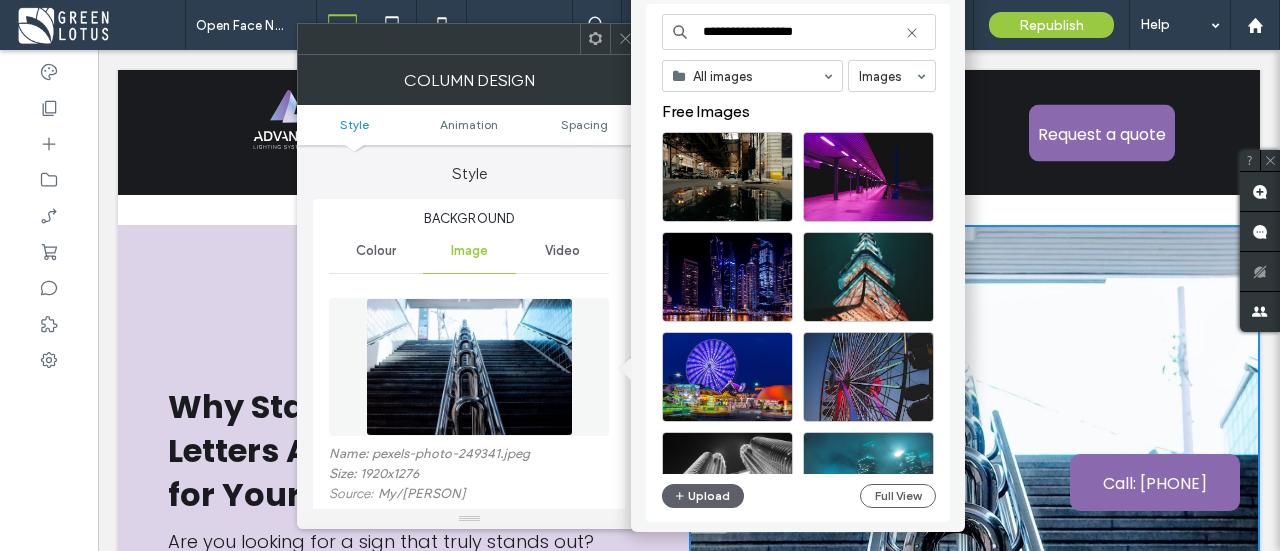 type on "**********" 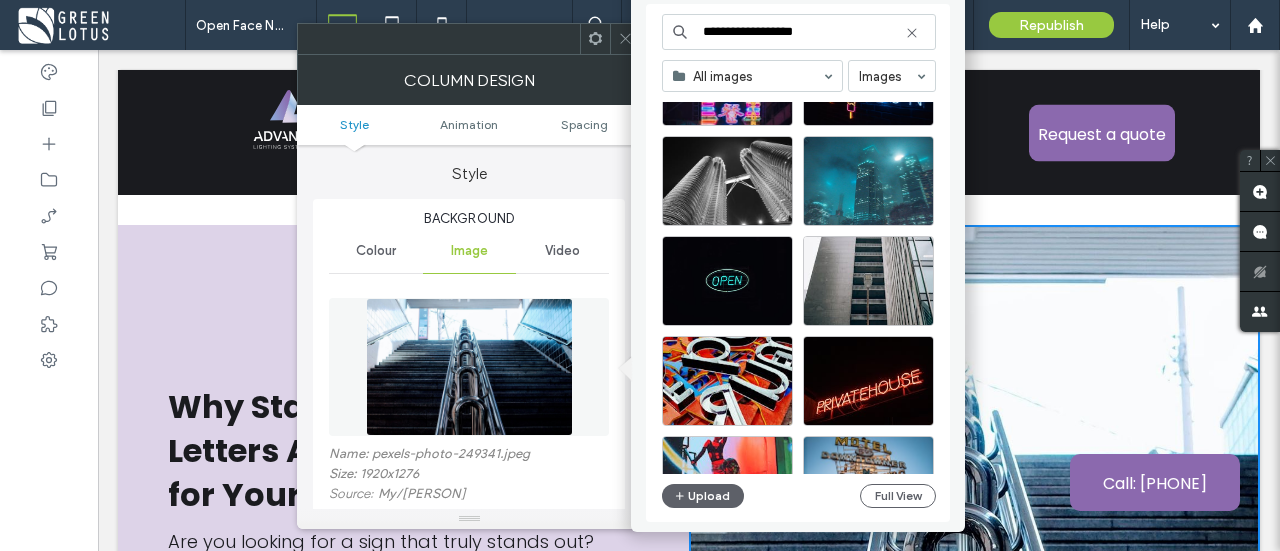 scroll, scrollTop: 1076, scrollLeft: 0, axis: vertical 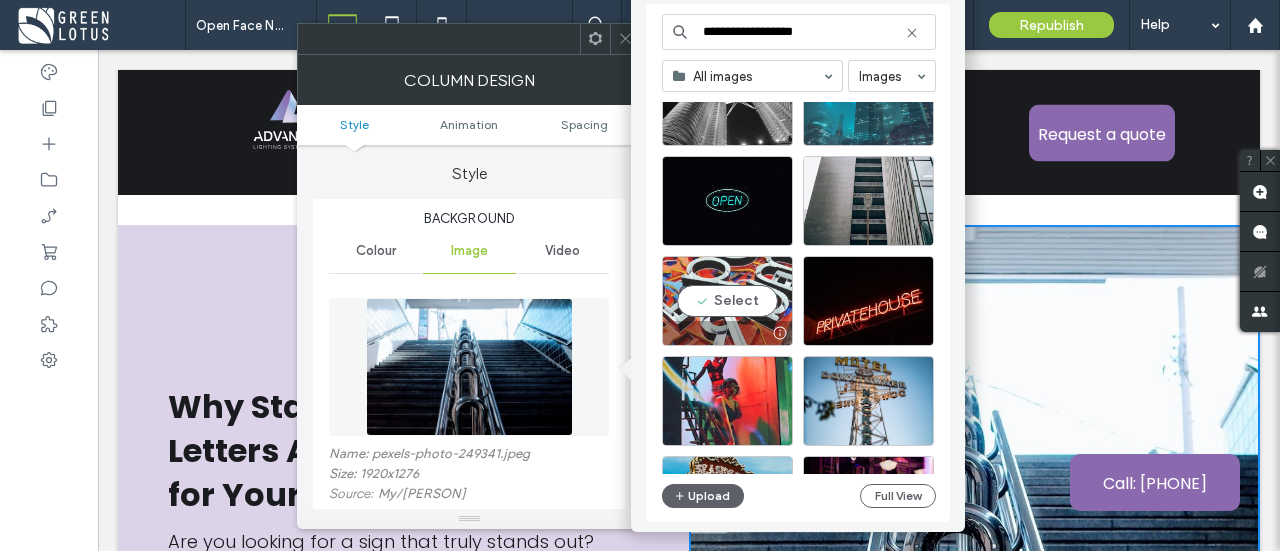 click on "Select" at bounding box center (727, 301) 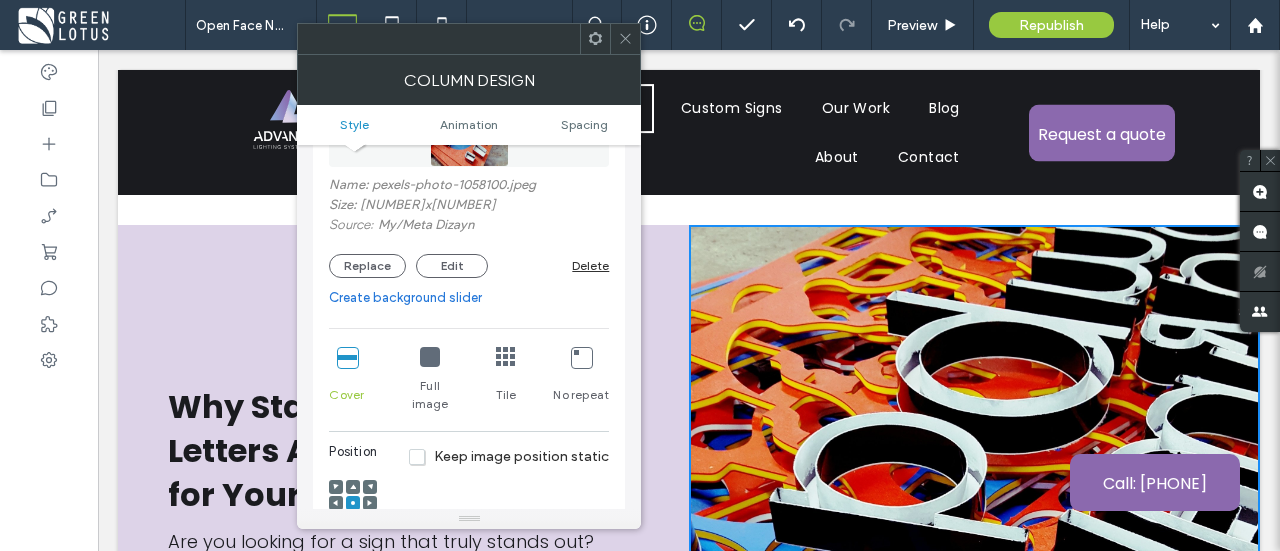 scroll, scrollTop: 300, scrollLeft: 0, axis: vertical 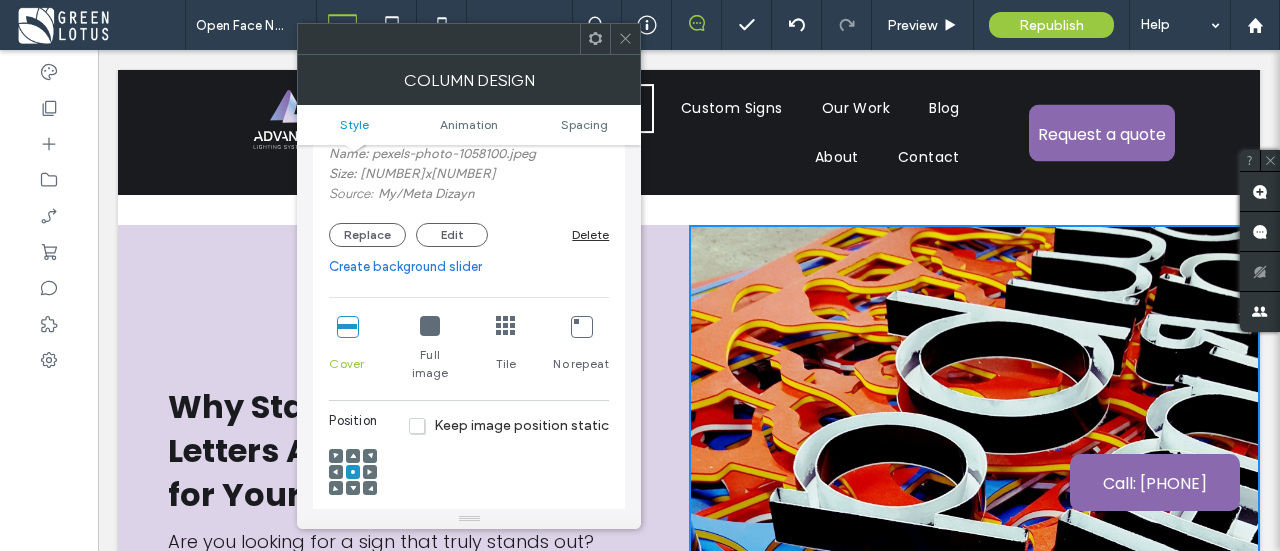 click 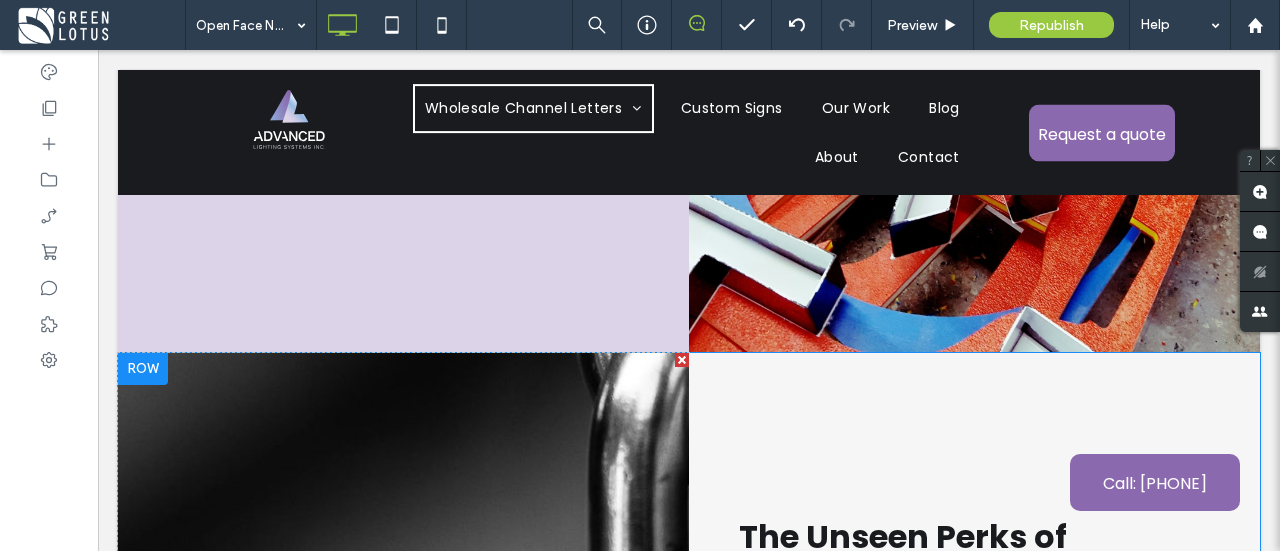 scroll, scrollTop: 5985, scrollLeft: 0, axis: vertical 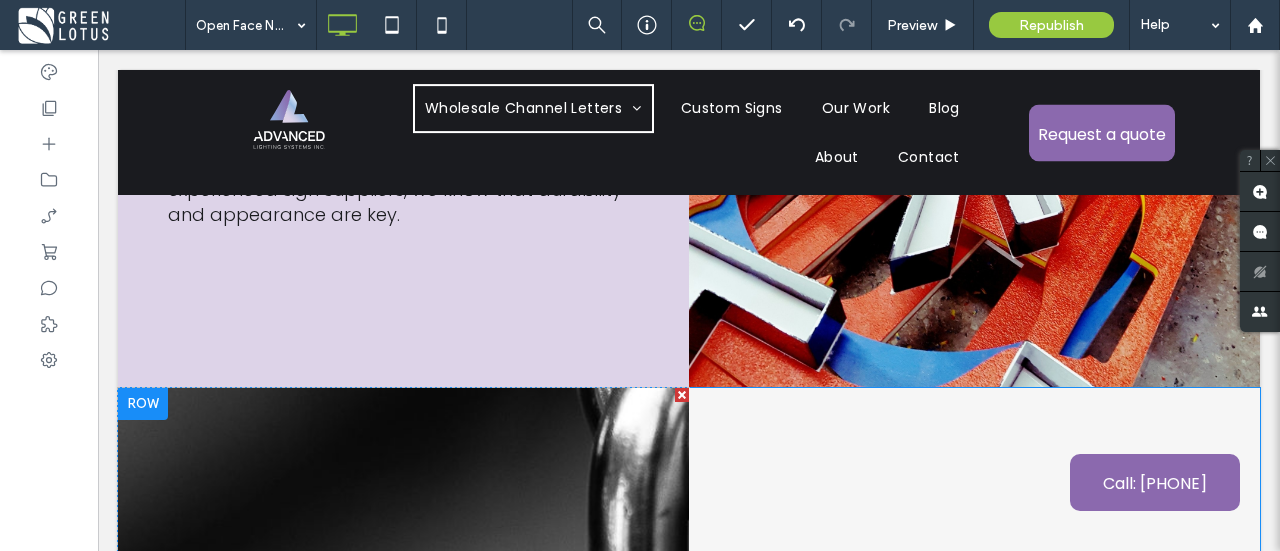 click on "Click To Paste" at bounding box center (403, 1086) 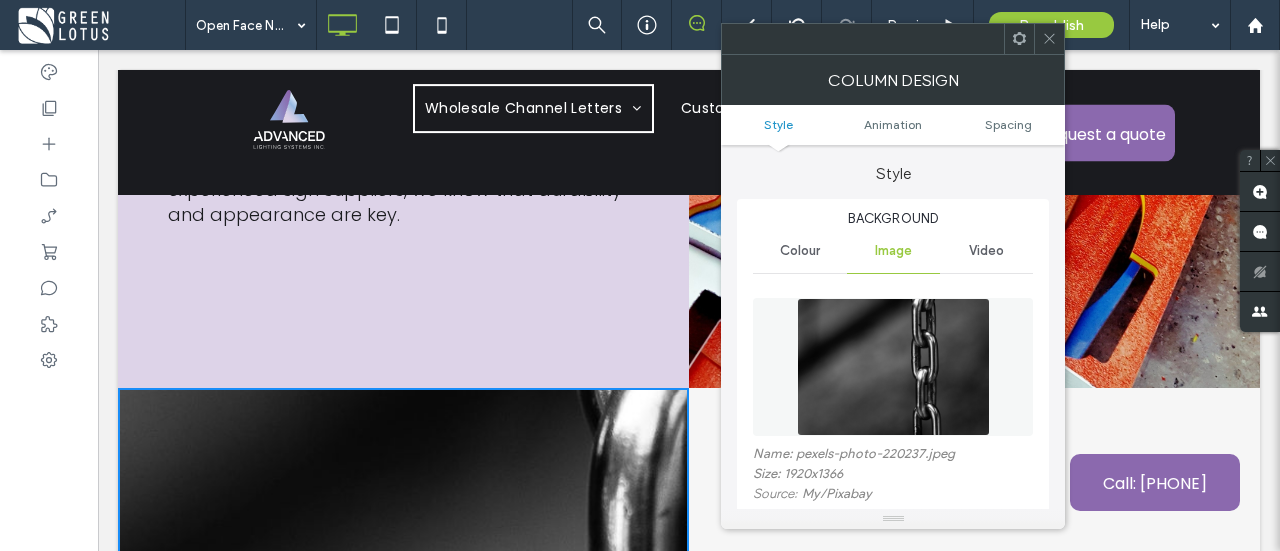 click at bounding box center (893, 367) 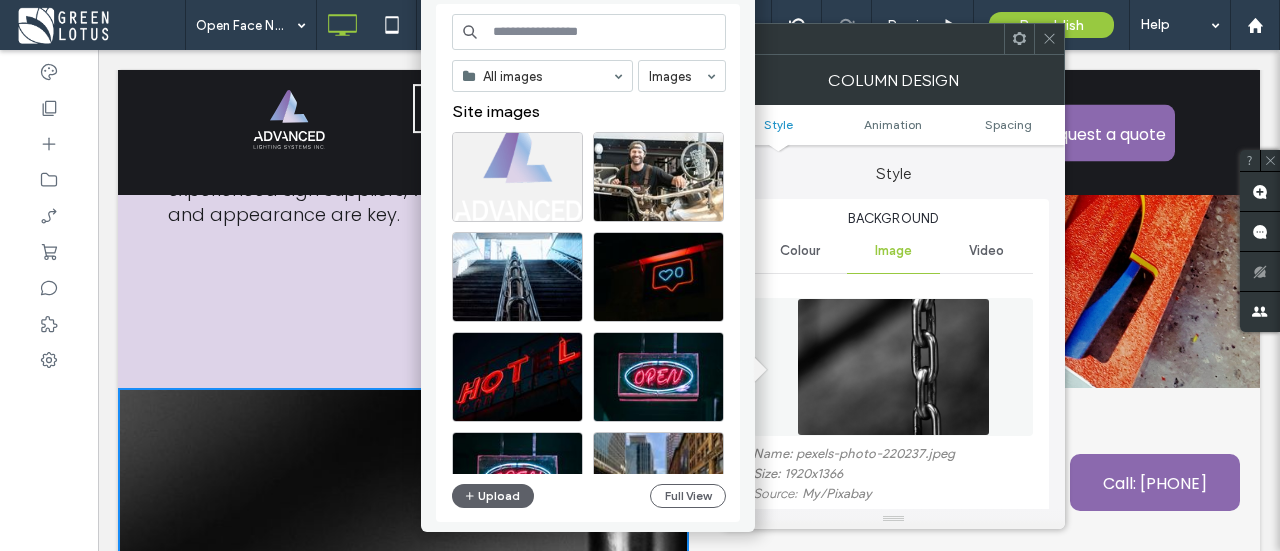 click at bounding box center [589, 32] 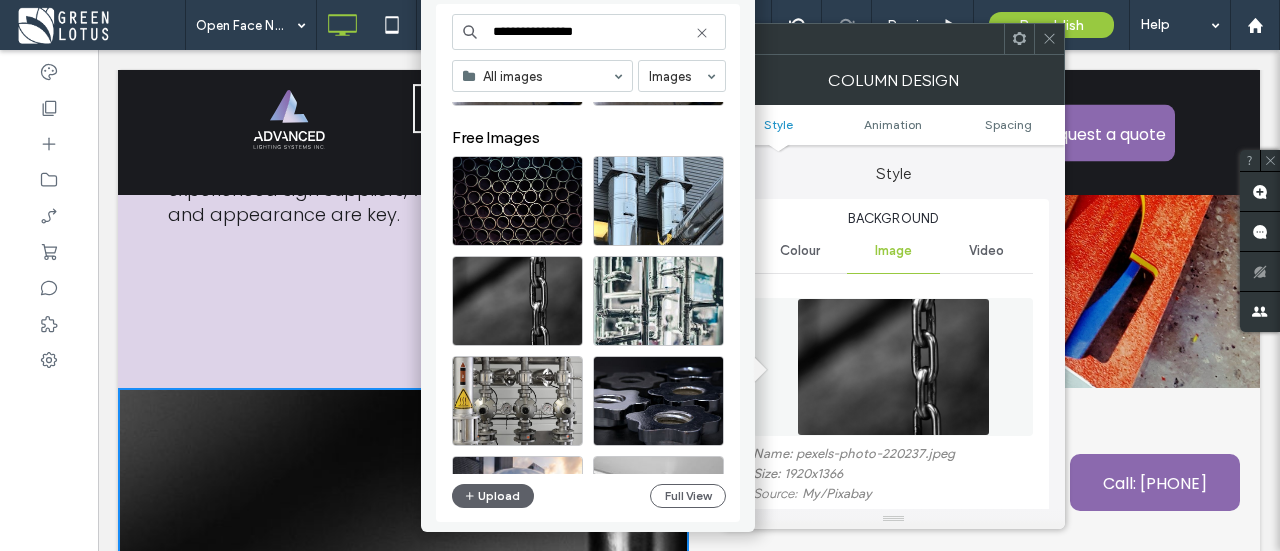 scroll, scrollTop: 0, scrollLeft: 0, axis: both 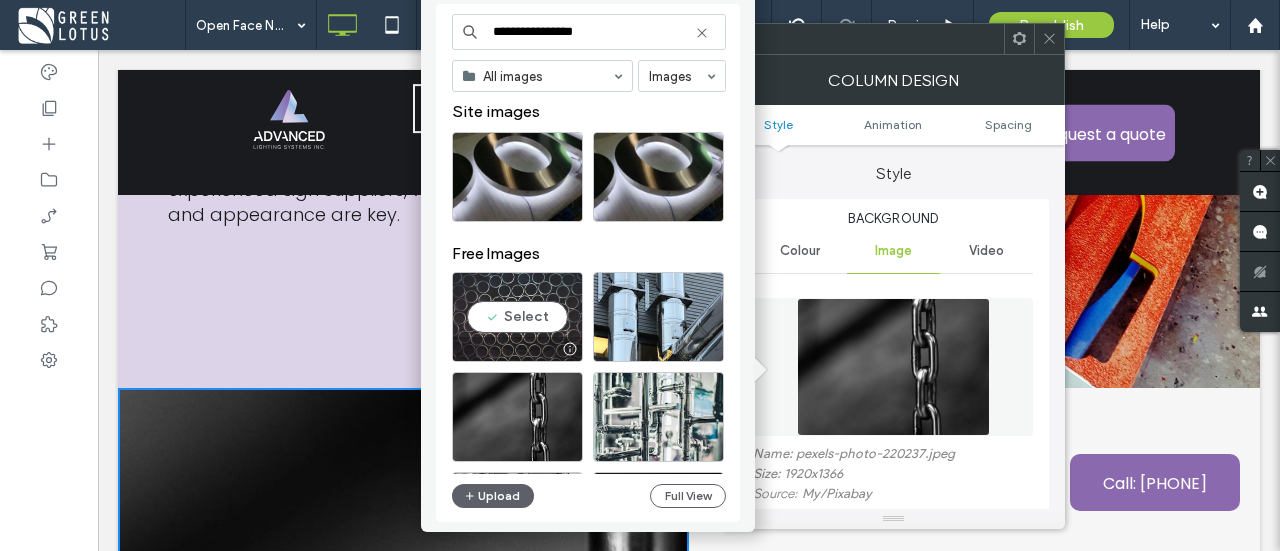 type on "**********" 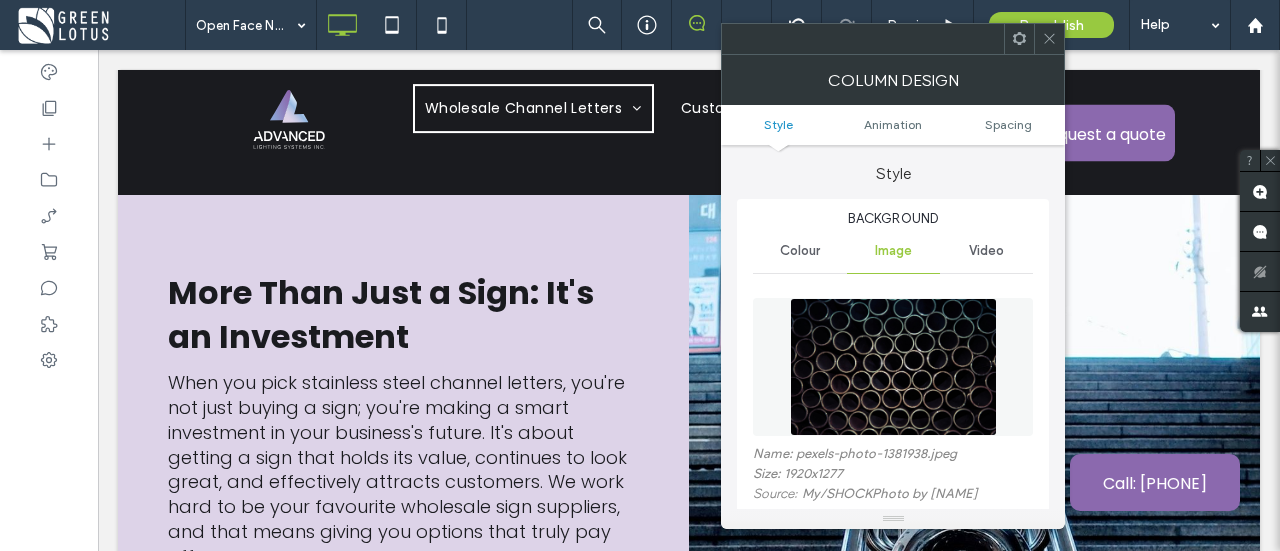 scroll, scrollTop: 7685, scrollLeft: 0, axis: vertical 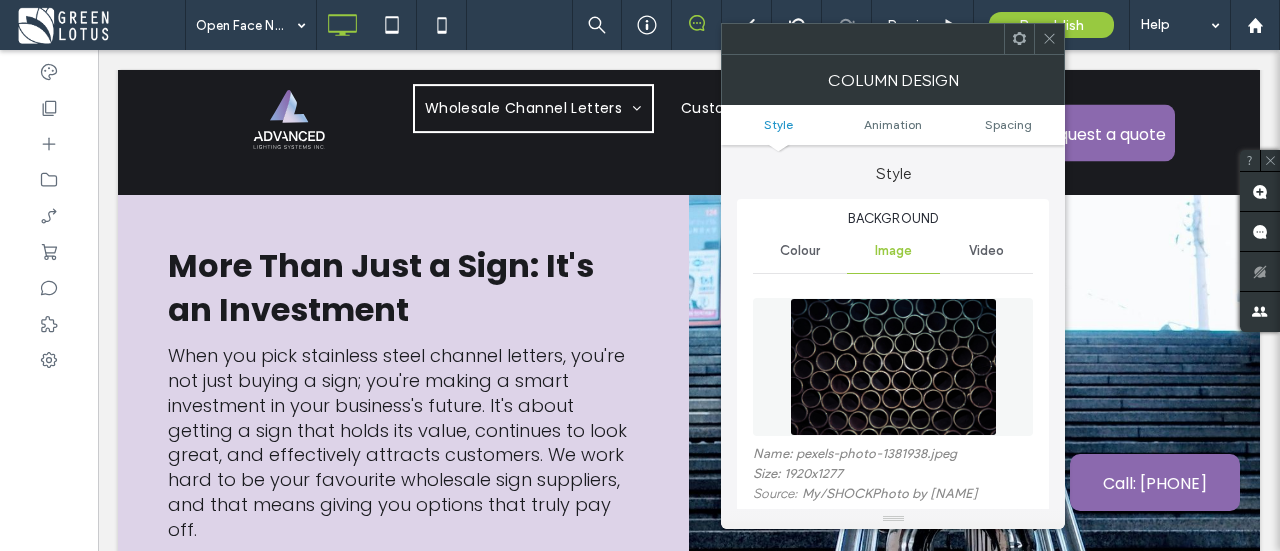 click on "Click To Paste" at bounding box center (974, 493) 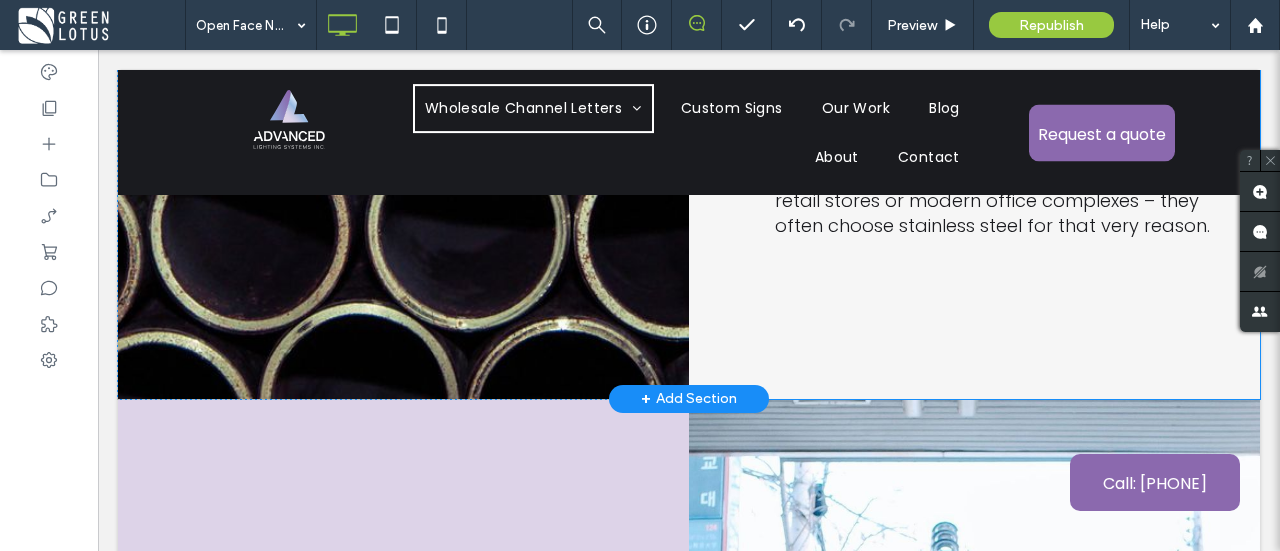 scroll, scrollTop: 7485, scrollLeft: 0, axis: vertical 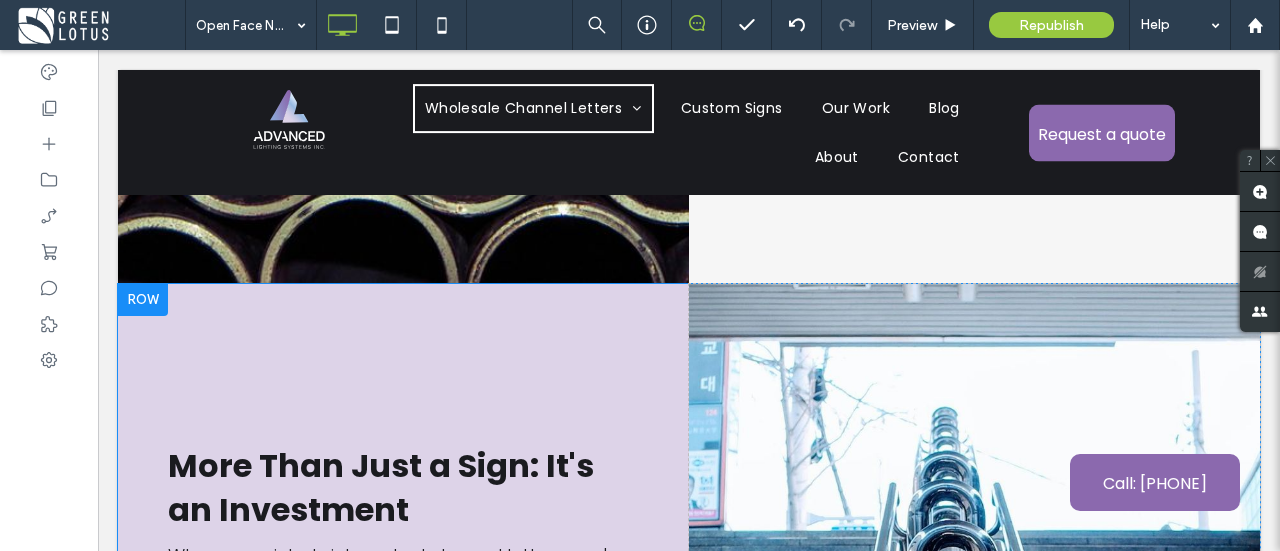 click on "Click To Paste" at bounding box center [974, 693] 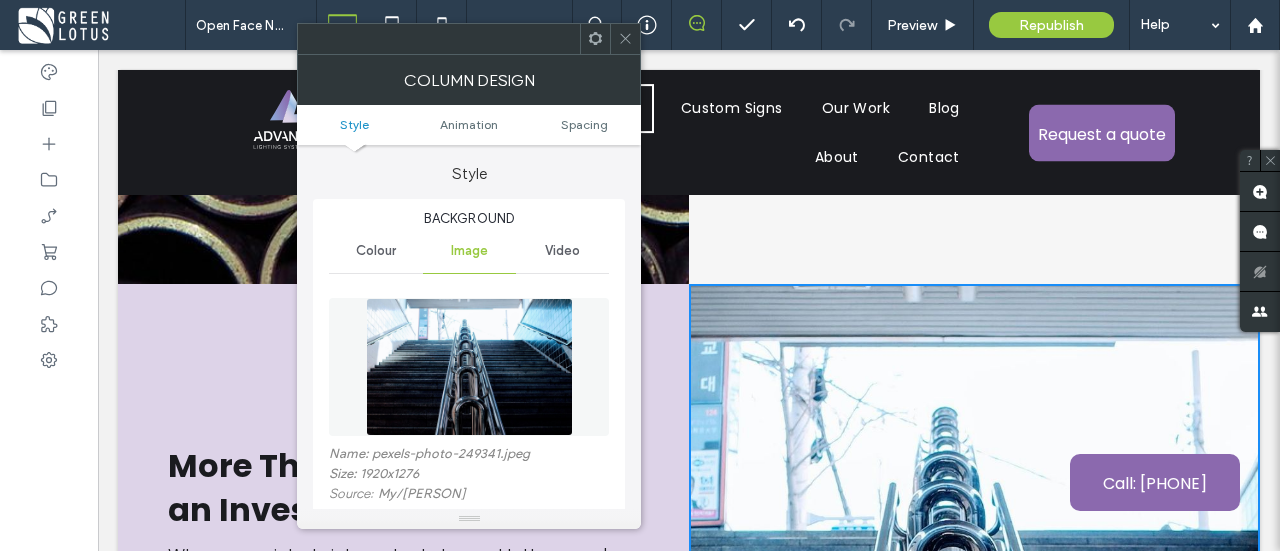 click at bounding box center (469, 367) 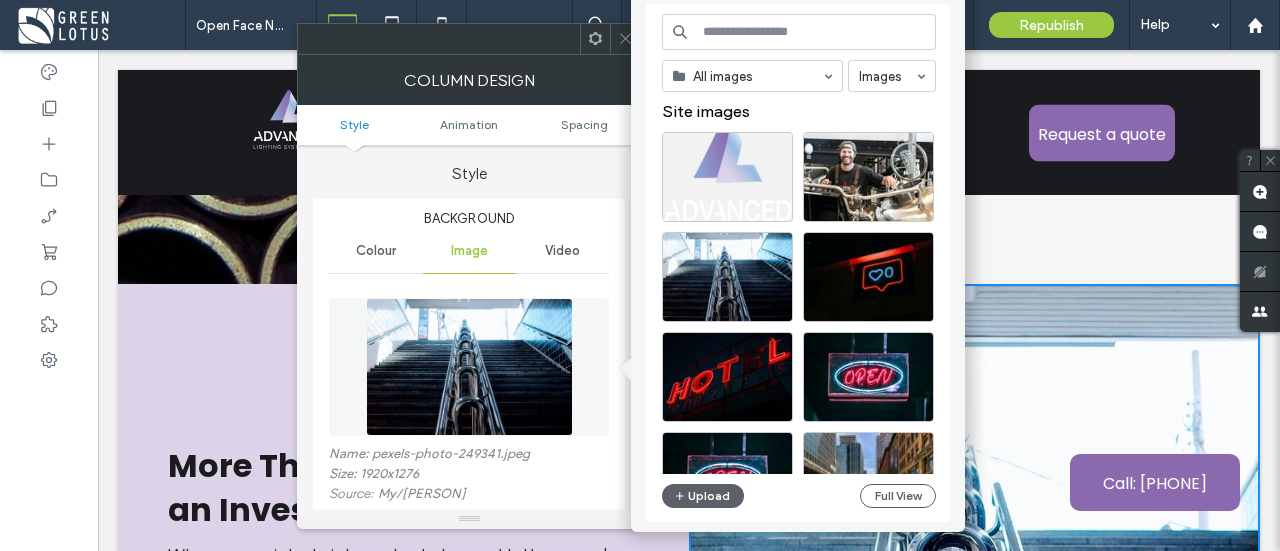 click at bounding box center (799, 32) 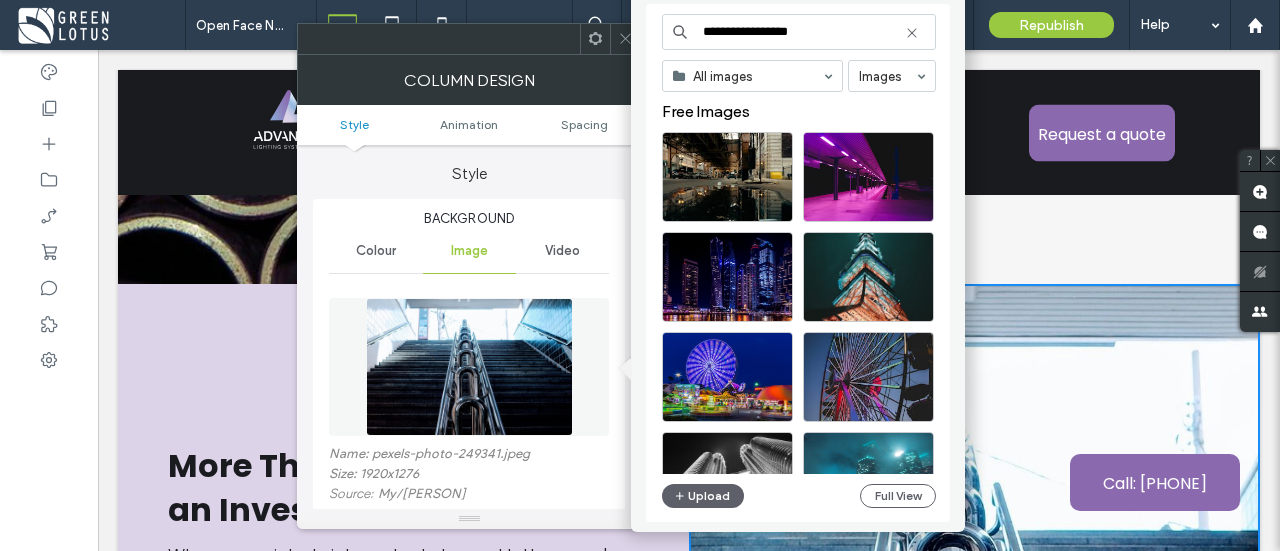 type on "**********" 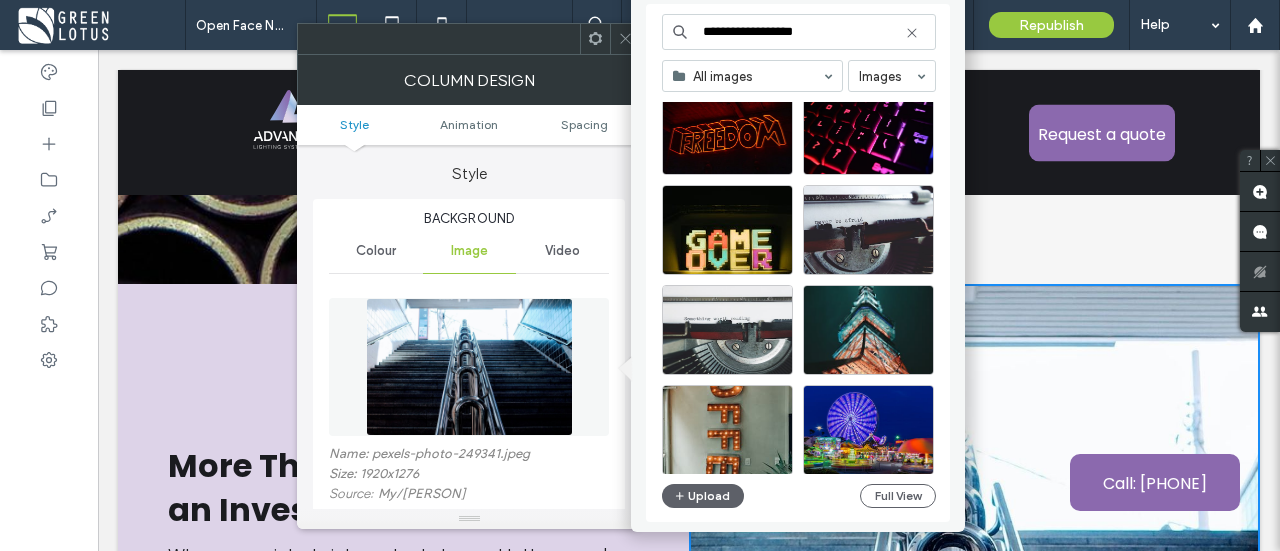 scroll, scrollTop: 400, scrollLeft: 0, axis: vertical 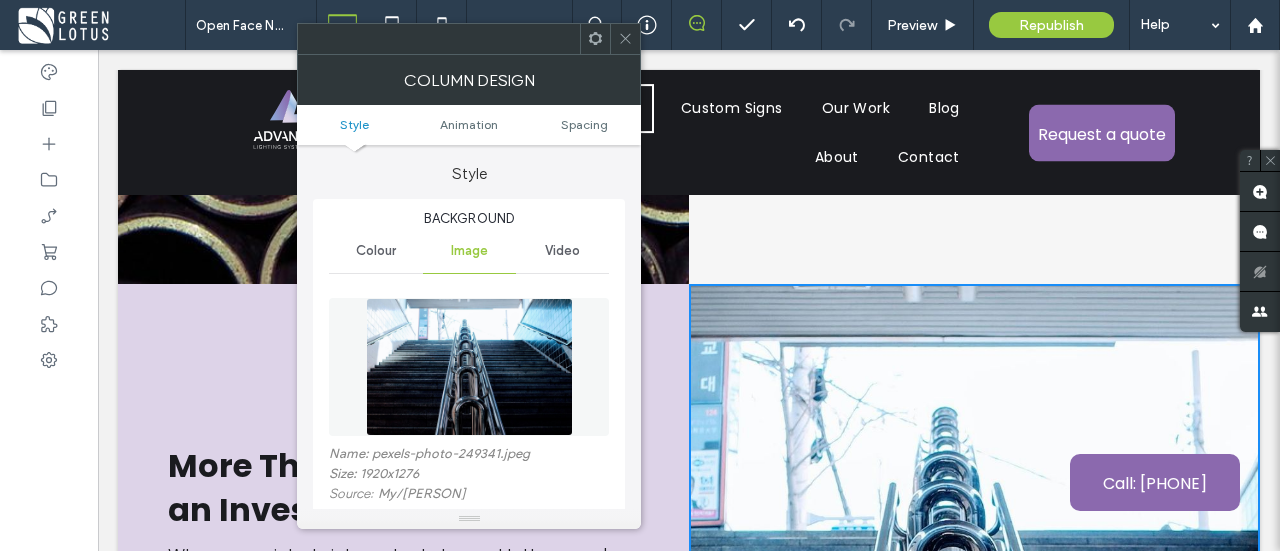 click at bounding box center [469, 367] 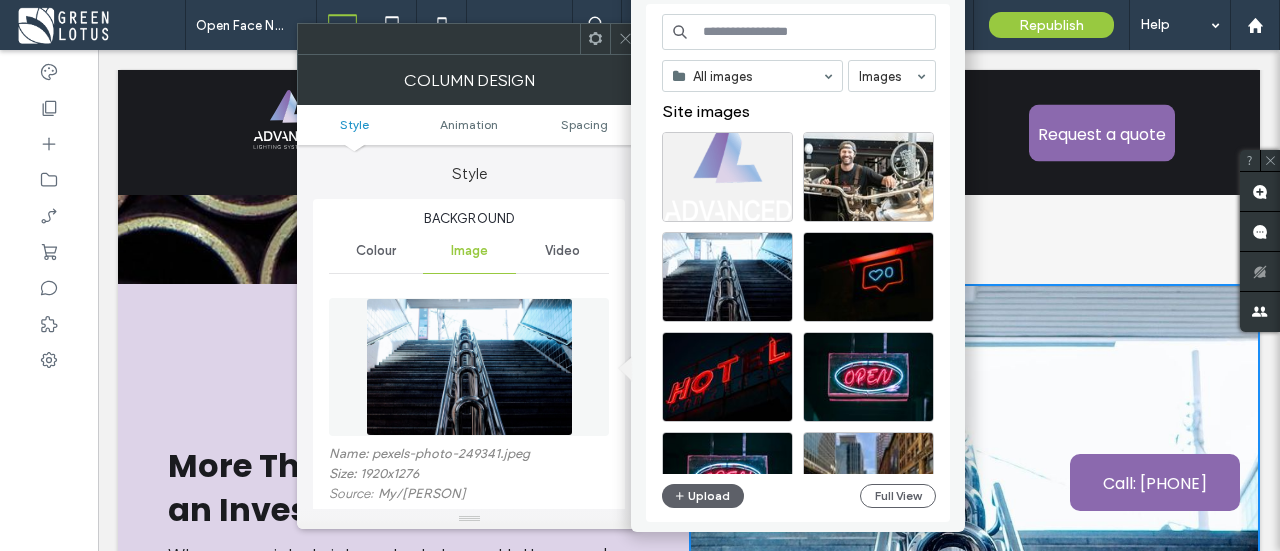 click at bounding box center (799, 32) 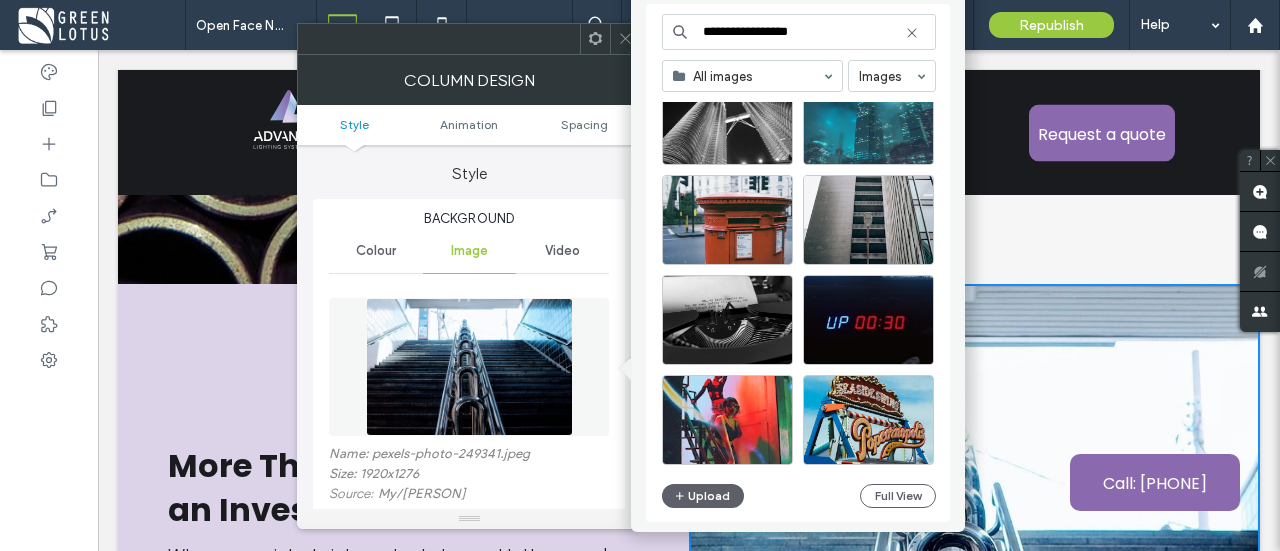 scroll, scrollTop: 0, scrollLeft: 0, axis: both 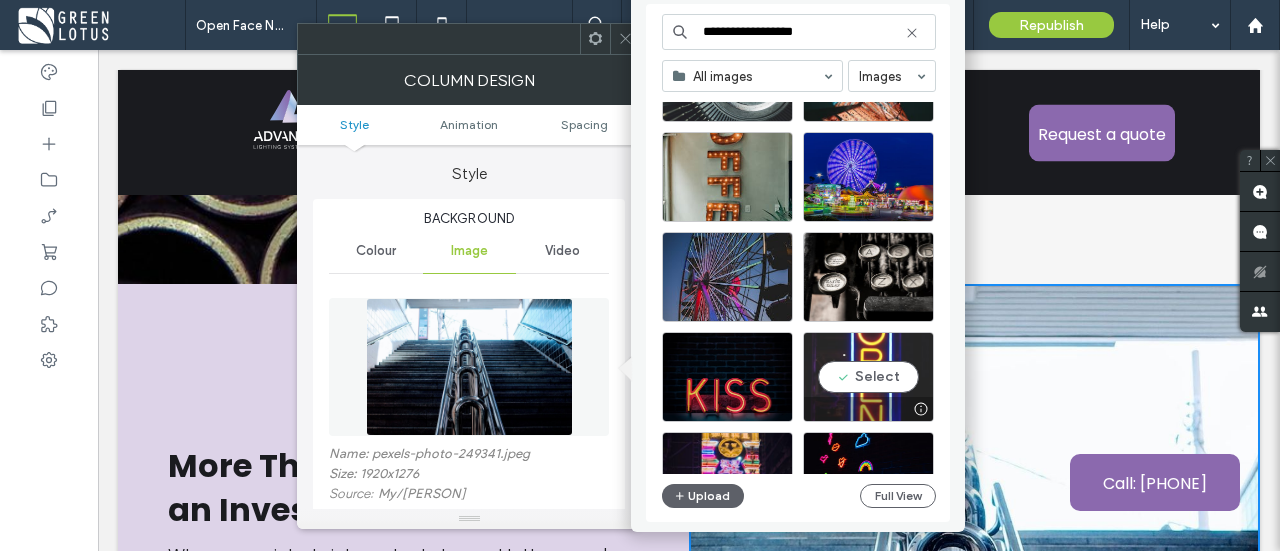 type on "**********" 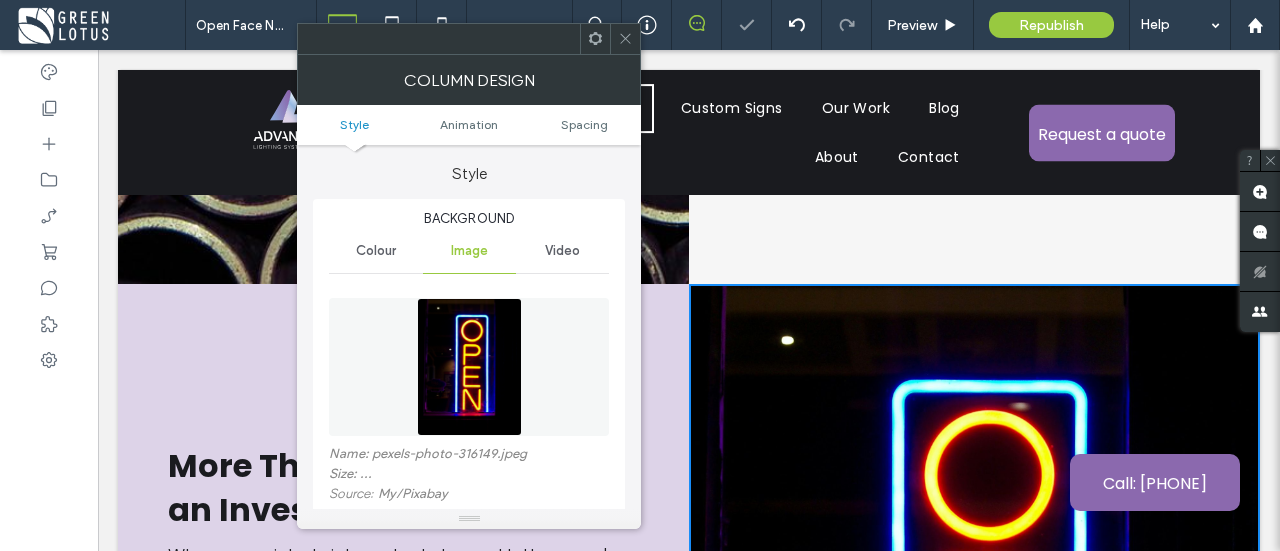 click 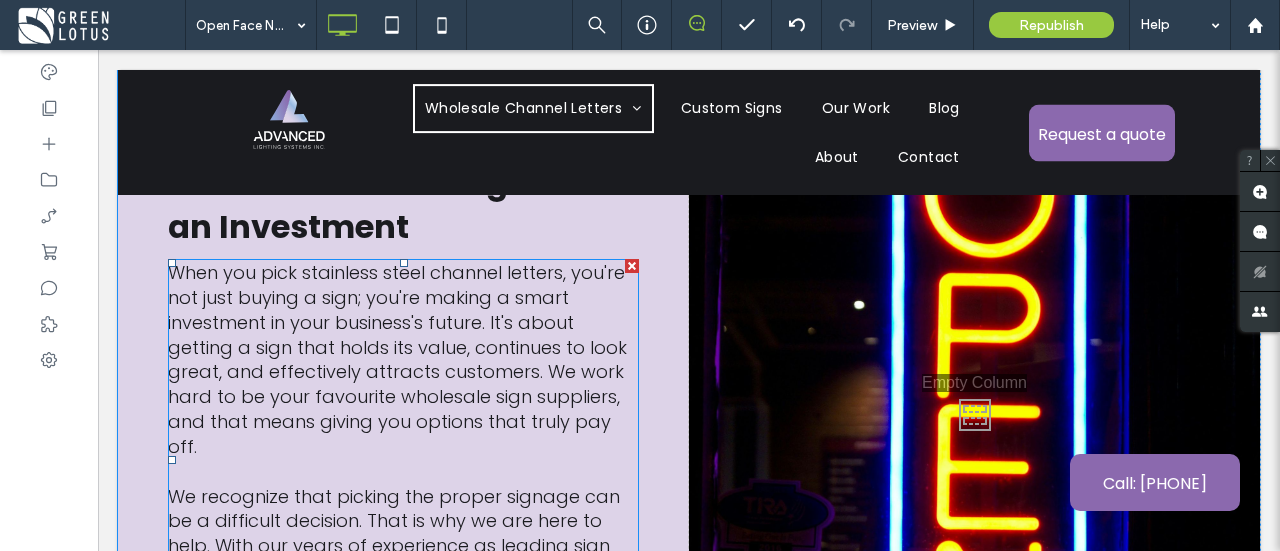 scroll, scrollTop: 7885, scrollLeft: 0, axis: vertical 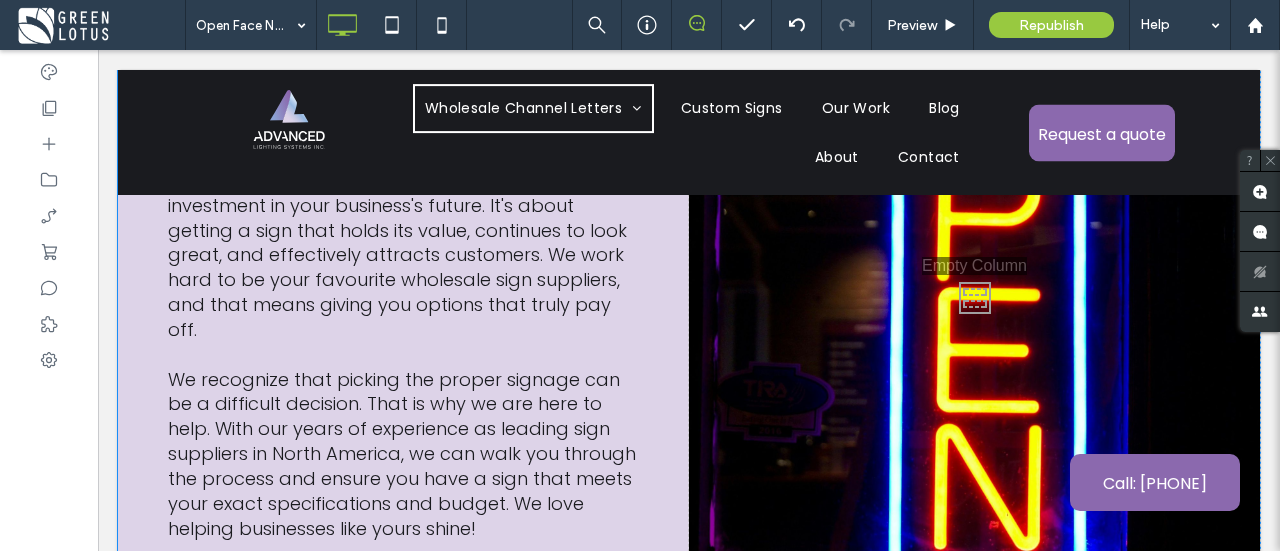click on "Click To Paste" at bounding box center (974, 293) 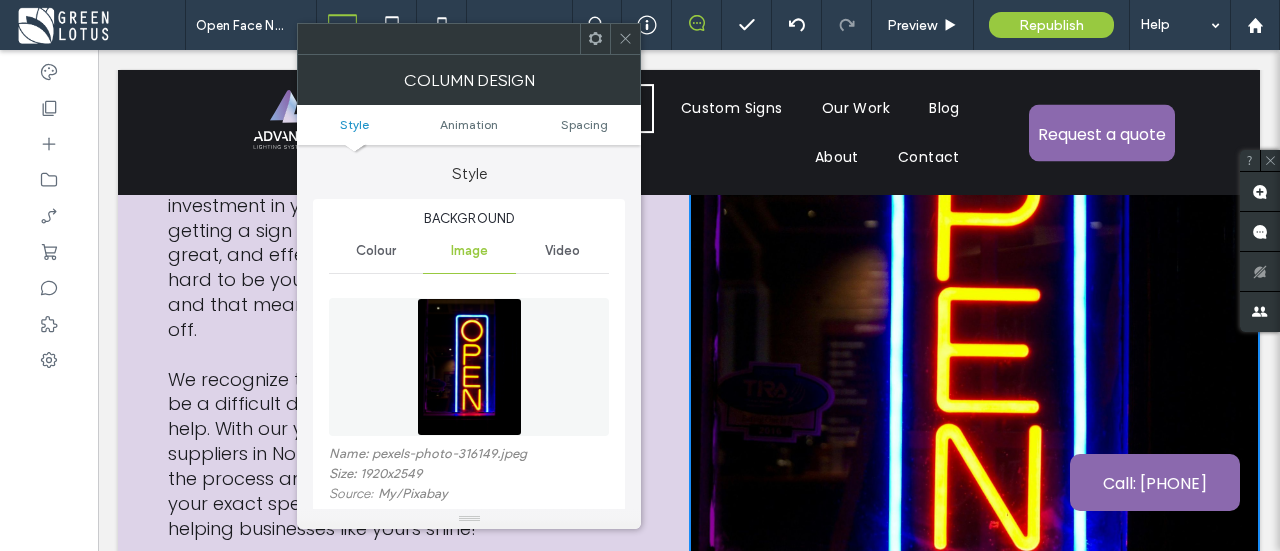 click at bounding box center (469, 367) 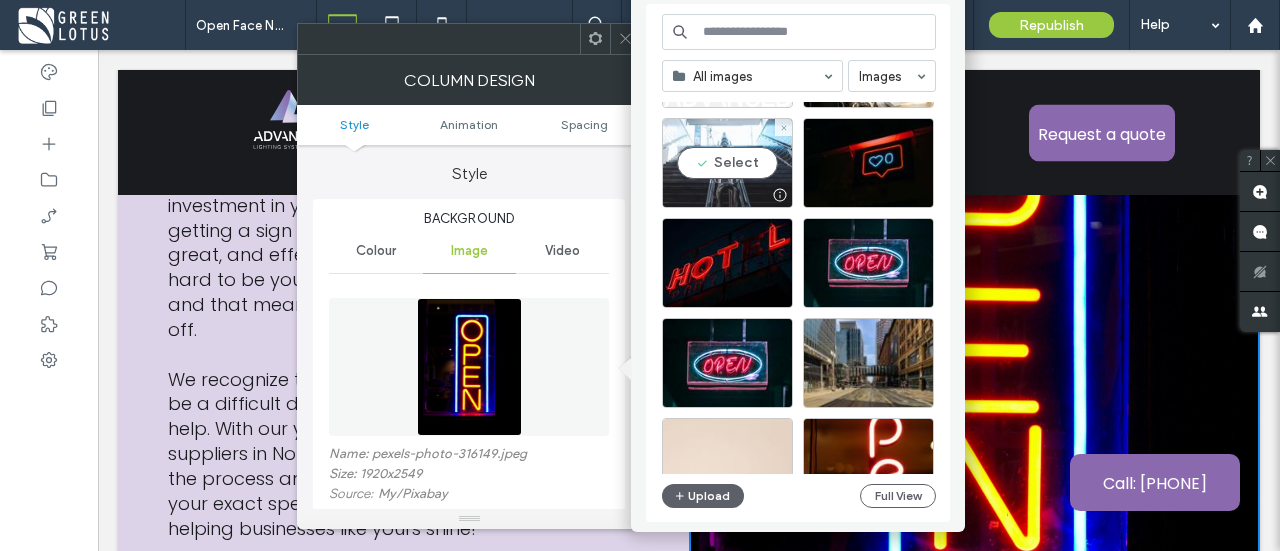 scroll, scrollTop: 200, scrollLeft: 0, axis: vertical 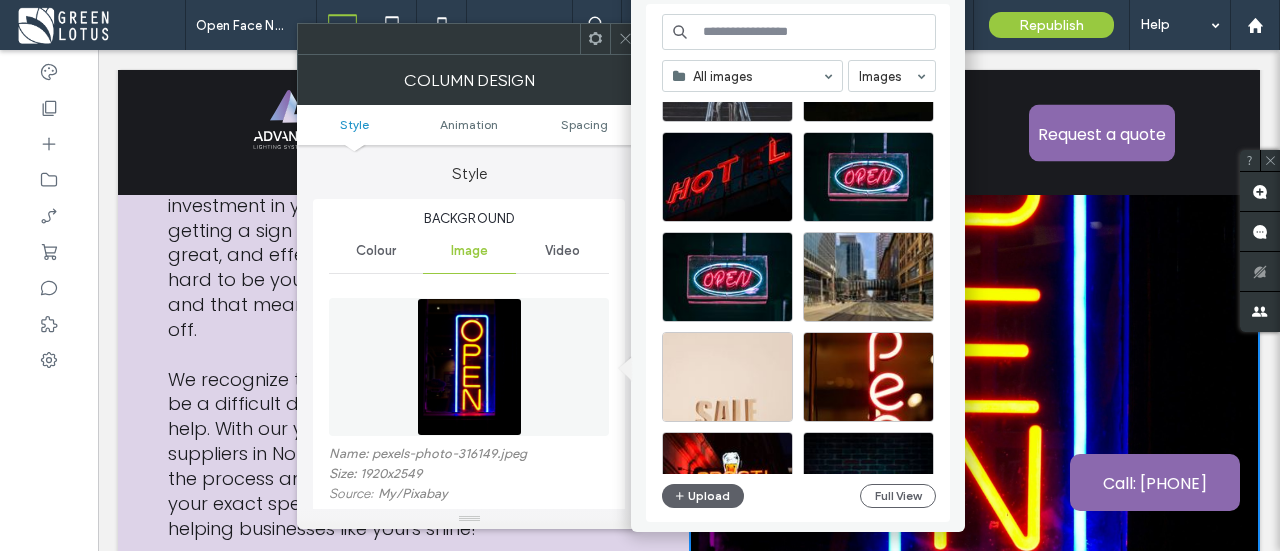 click at bounding box center [799, 32] 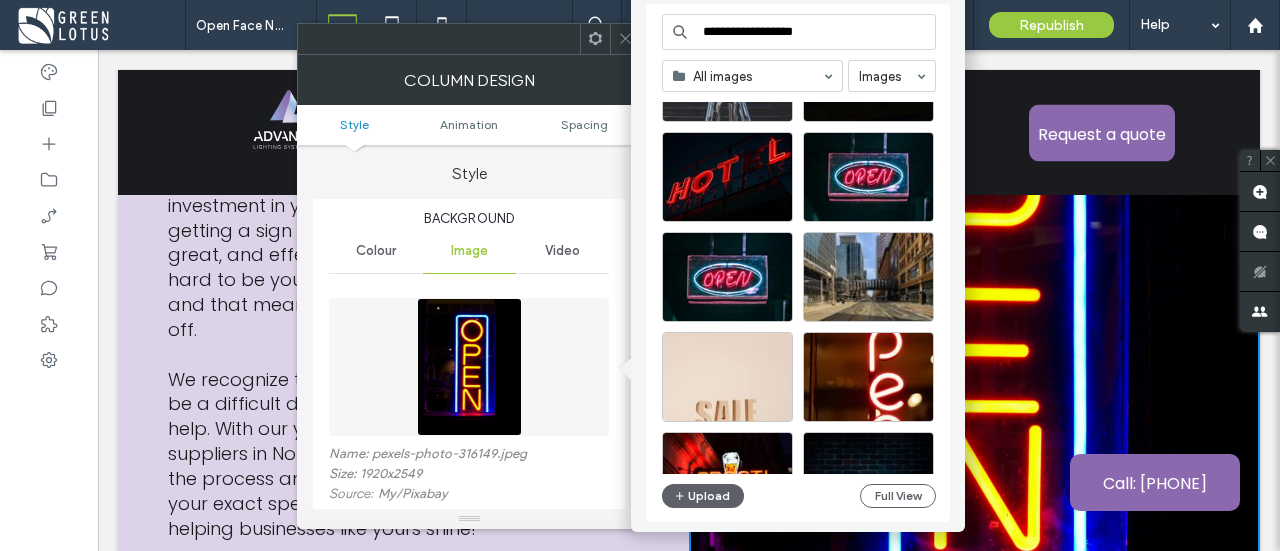 type on "**********" 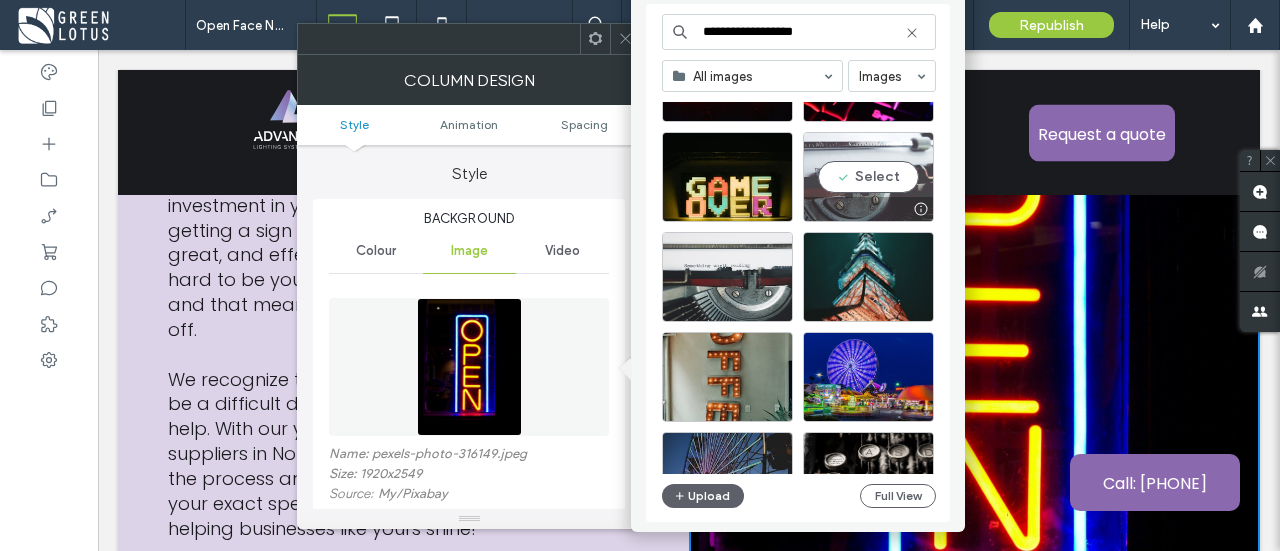 scroll, scrollTop: 500, scrollLeft: 0, axis: vertical 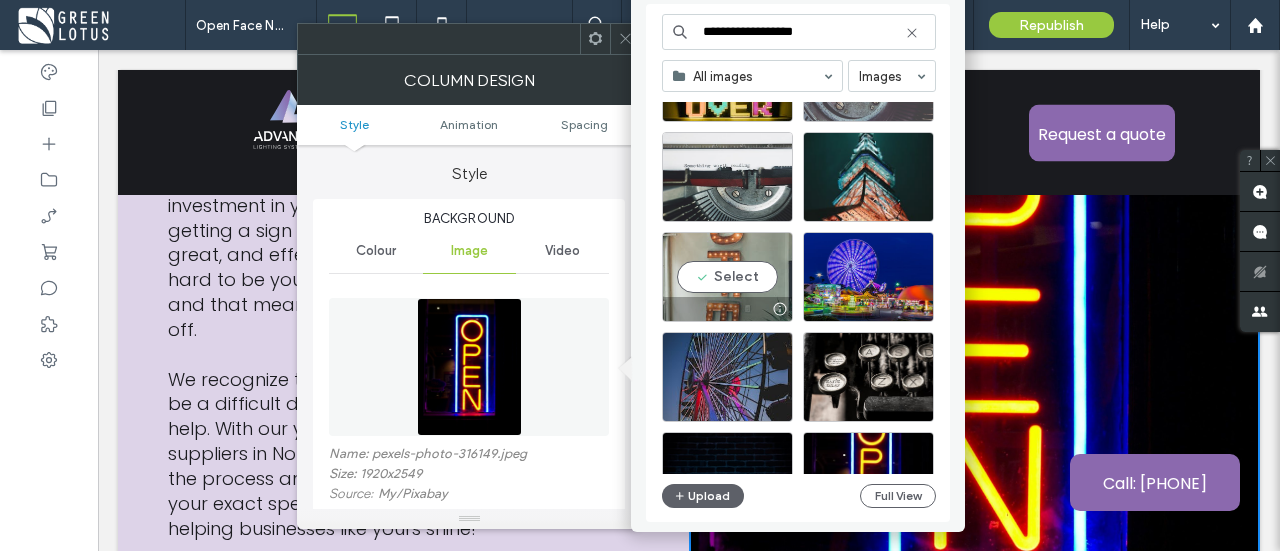 click on "Select" at bounding box center (727, 277) 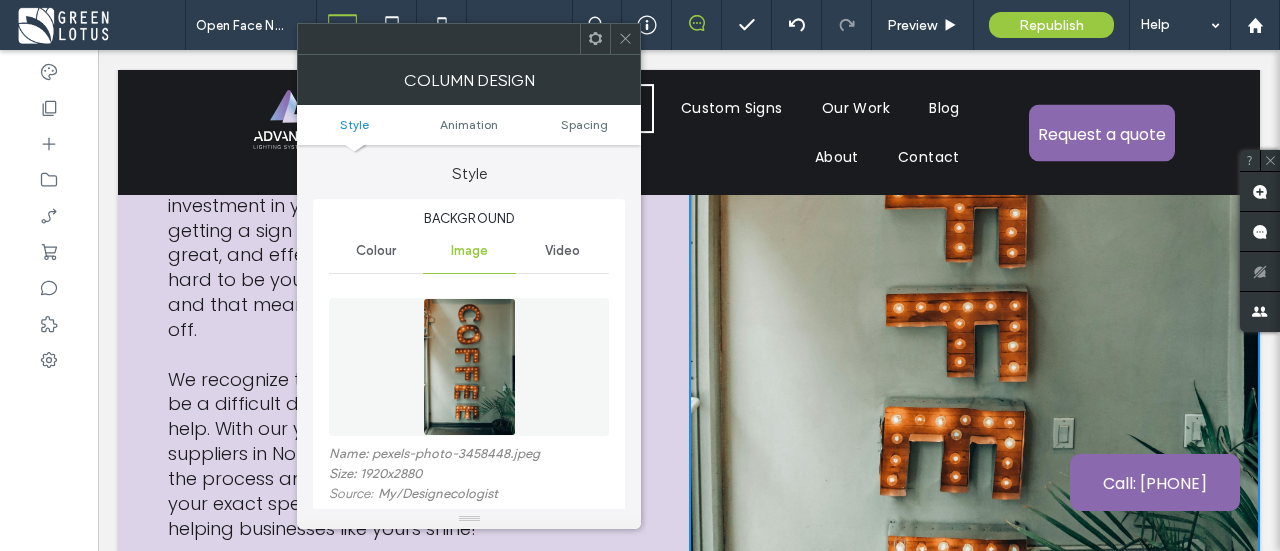 click 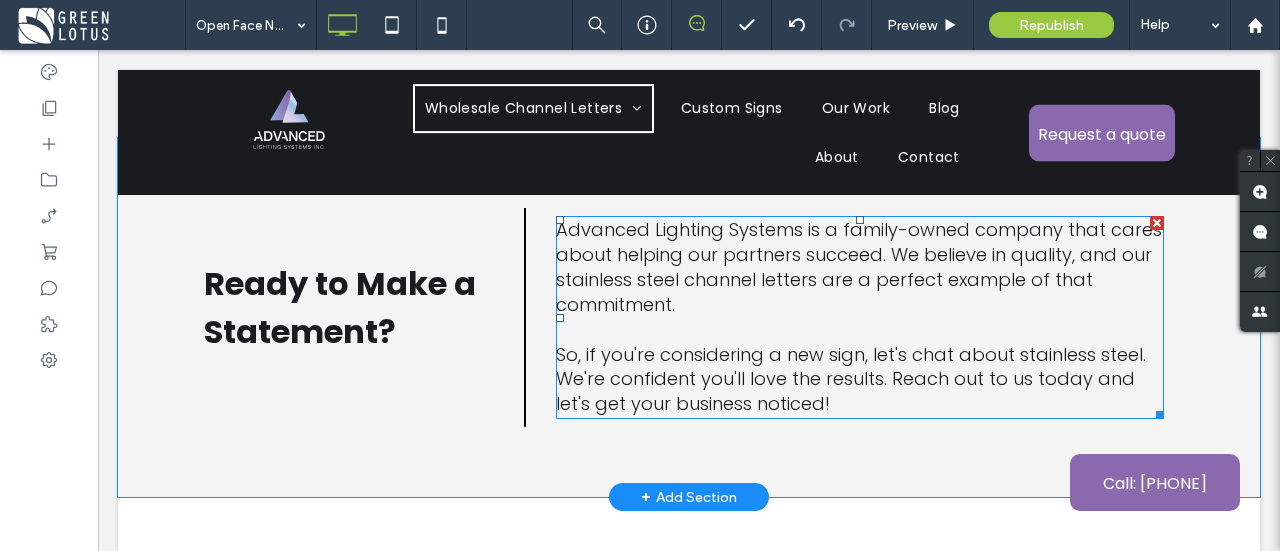 scroll, scrollTop: 8685, scrollLeft: 0, axis: vertical 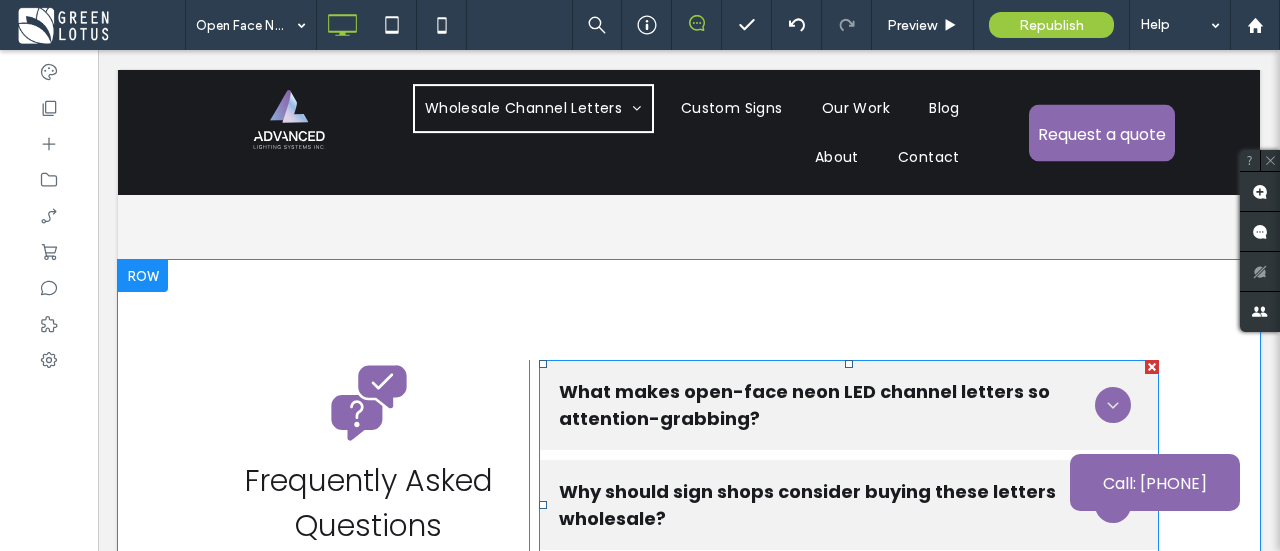 click at bounding box center [849, 505] 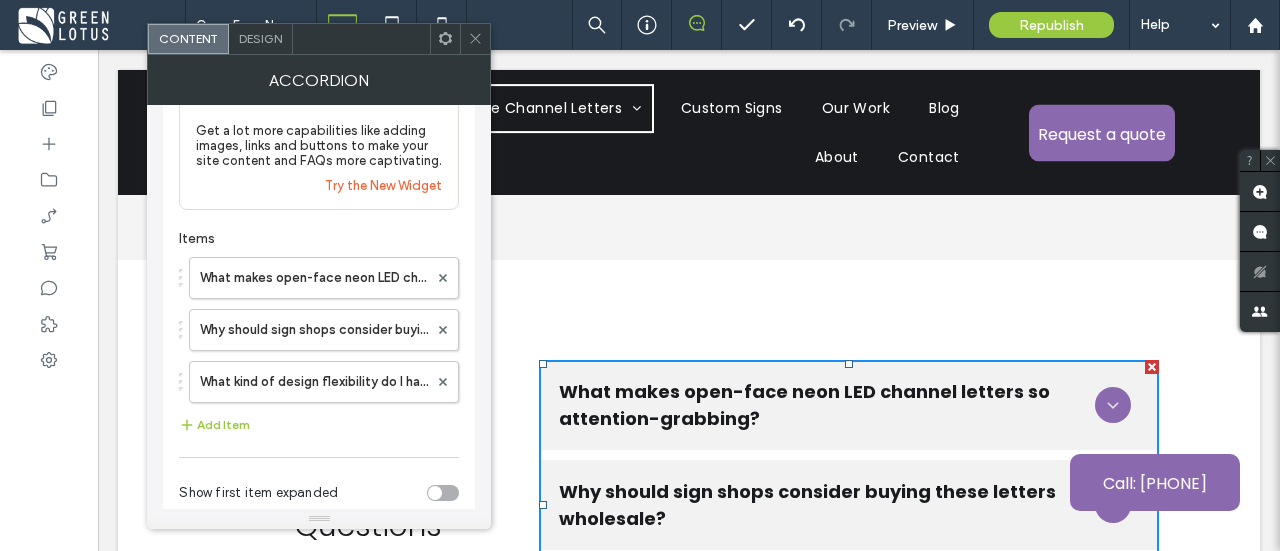 scroll, scrollTop: 100, scrollLeft: 0, axis: vertical 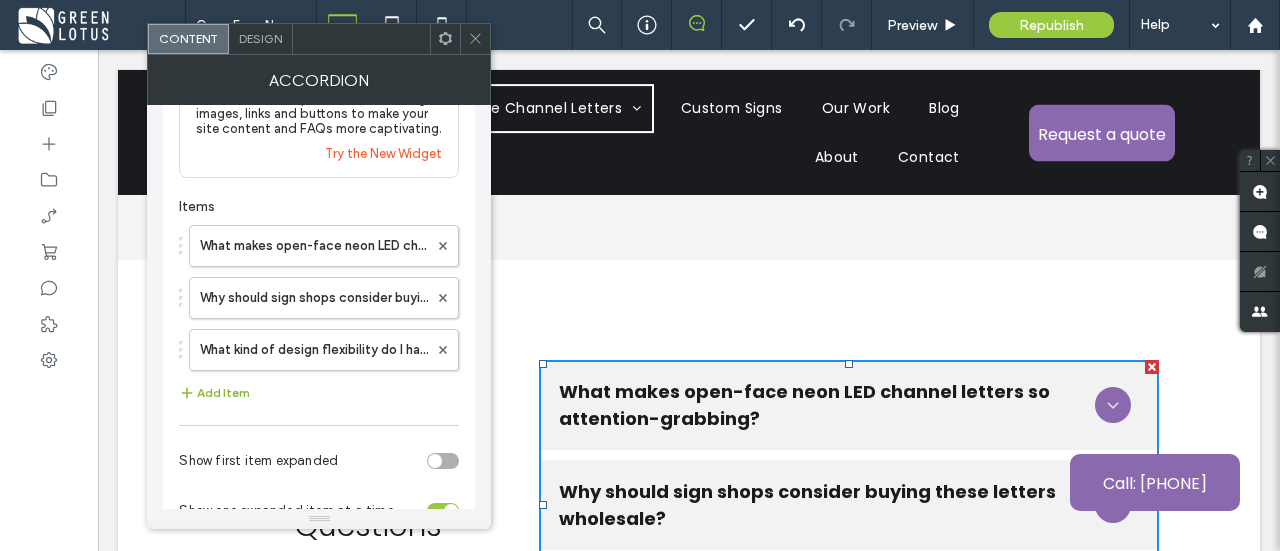 click on "Add Item" at bounding box center (214, 393) 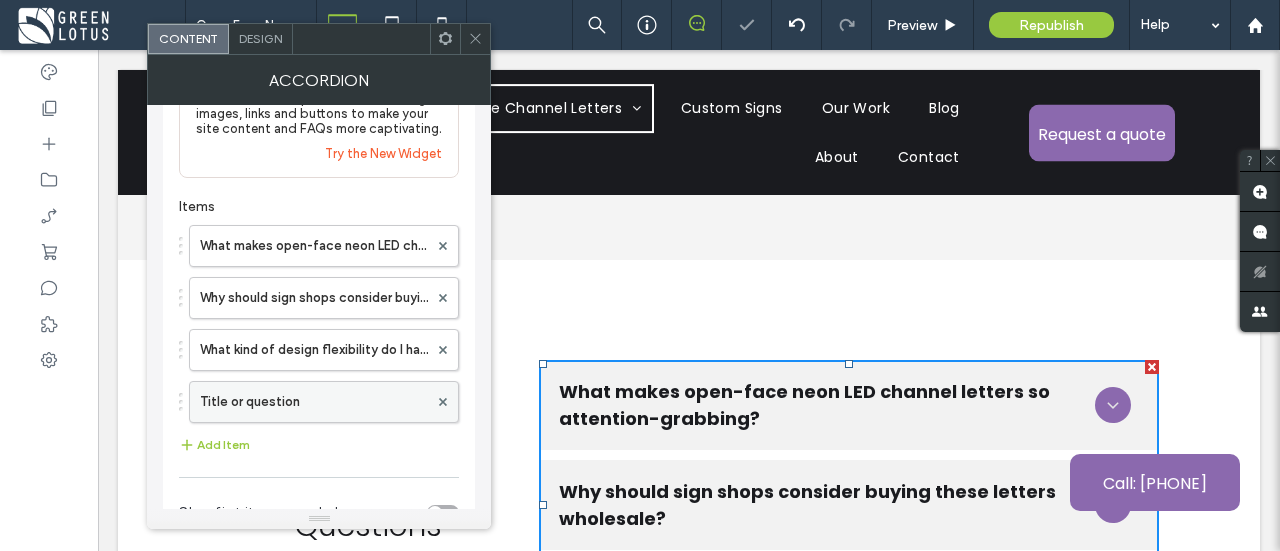 click on "Title or question" at bounding box center [314, 402] 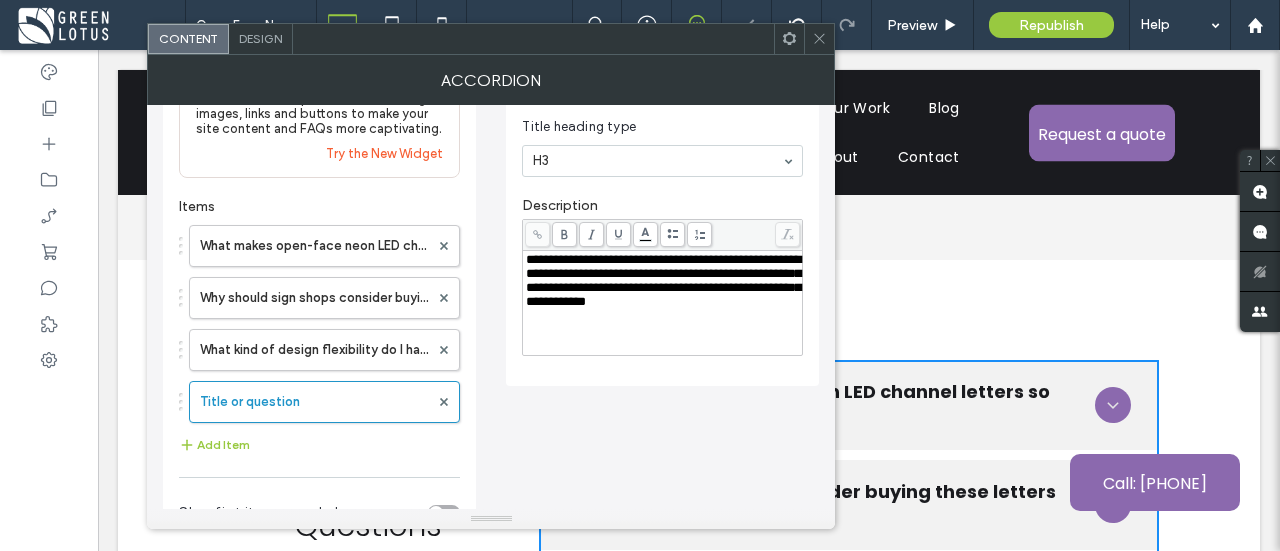 scroll, scrollTop: 0, scrollLeft: 0, axis: both 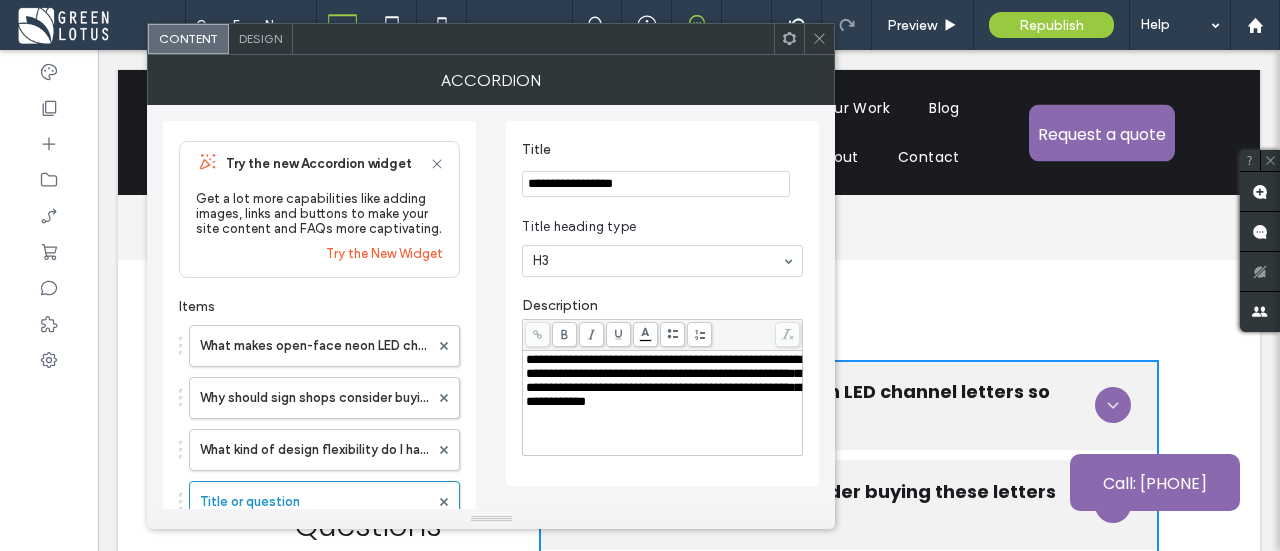 click on "**********" at bounding box center (656, 184) 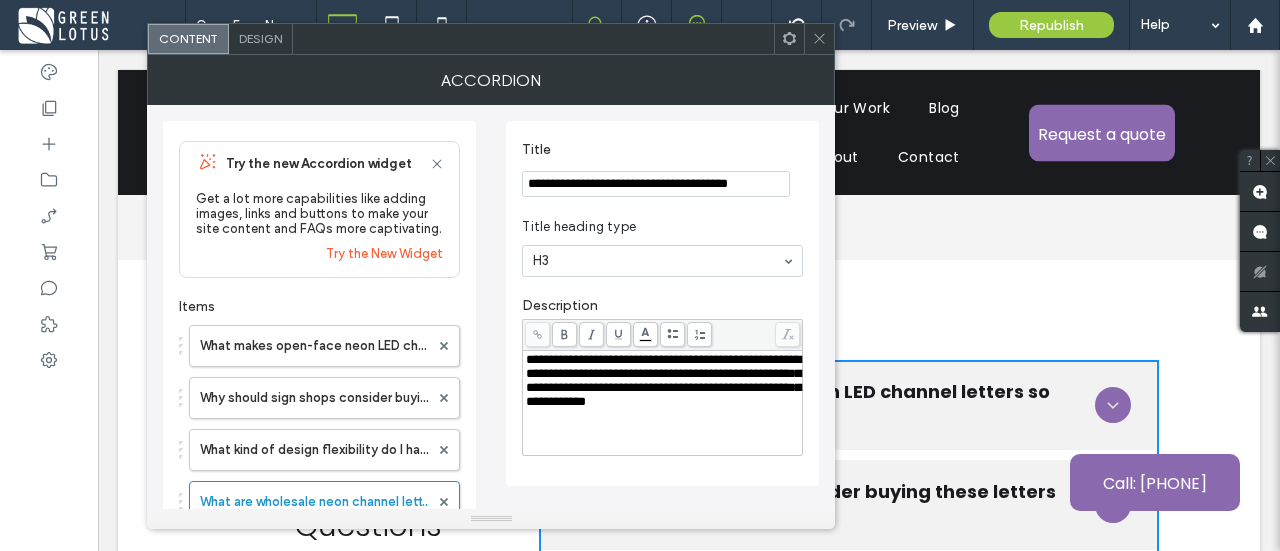 type on "**********" 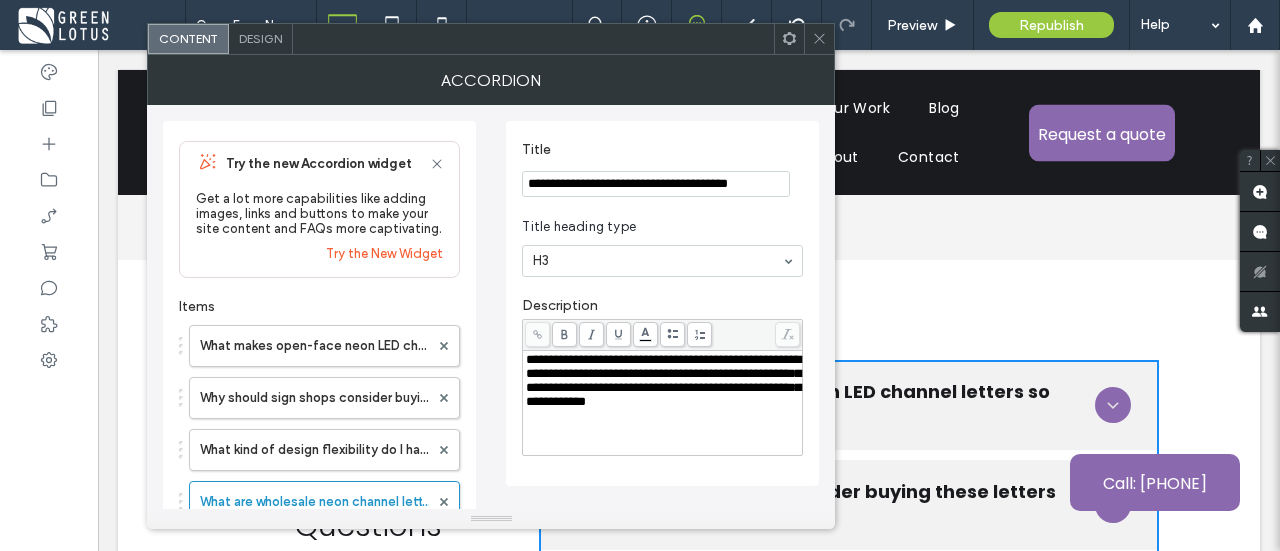 click on "**********" at bounding box center [663, 380] 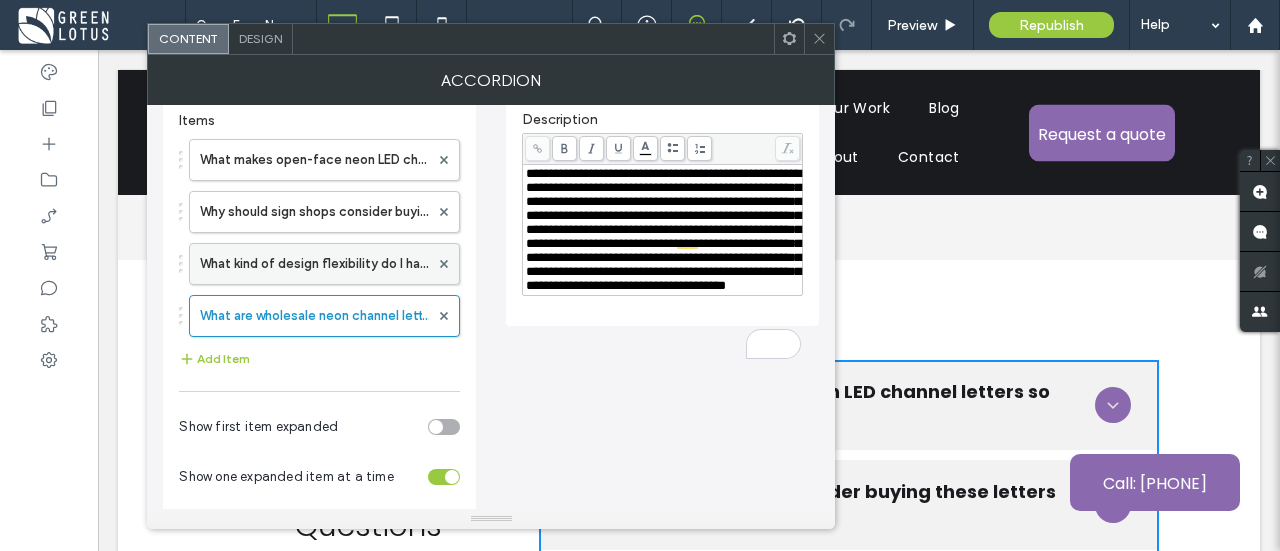 scroll, scrollTop: 200, scrollLeft: 0, axis: vertical 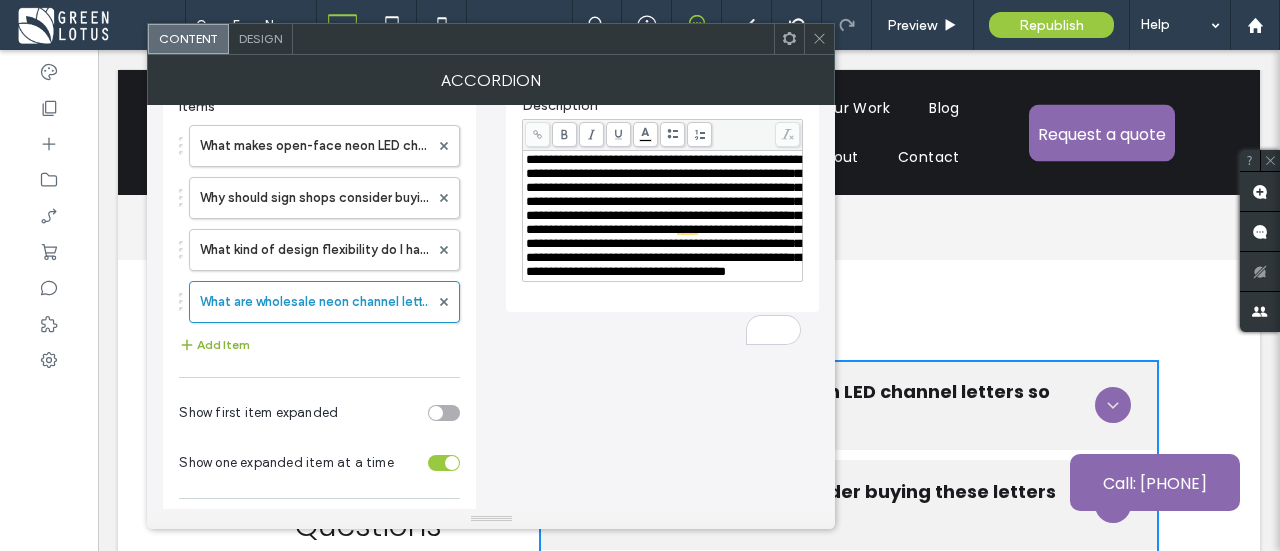 click on "Add Item" at bounding box center [214, 345] 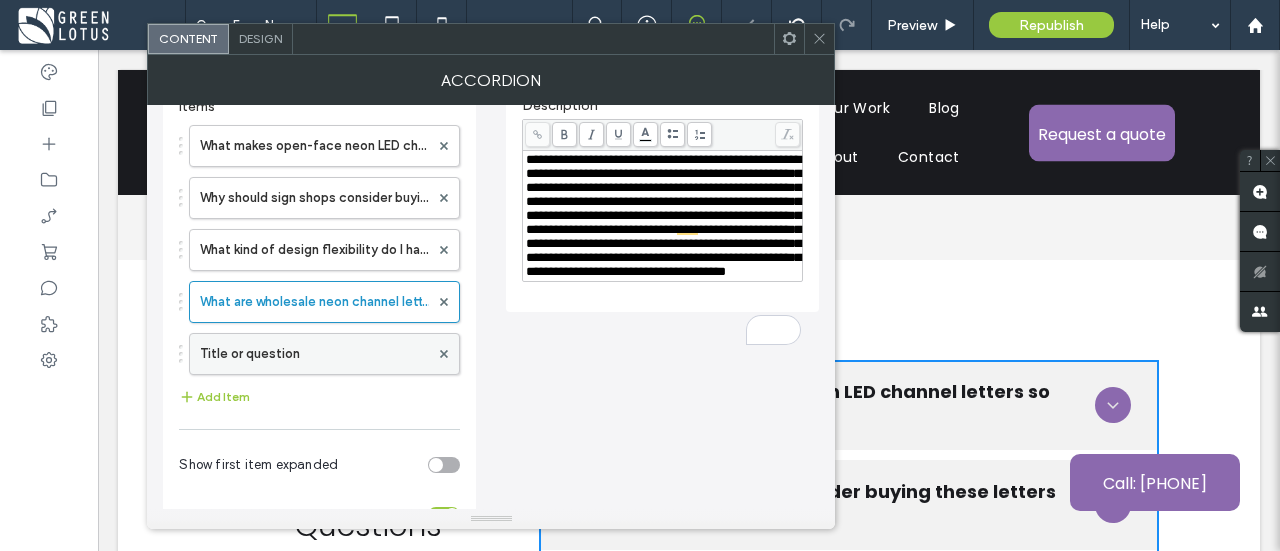 click on "Title or question" at bounding box center [314, 354] 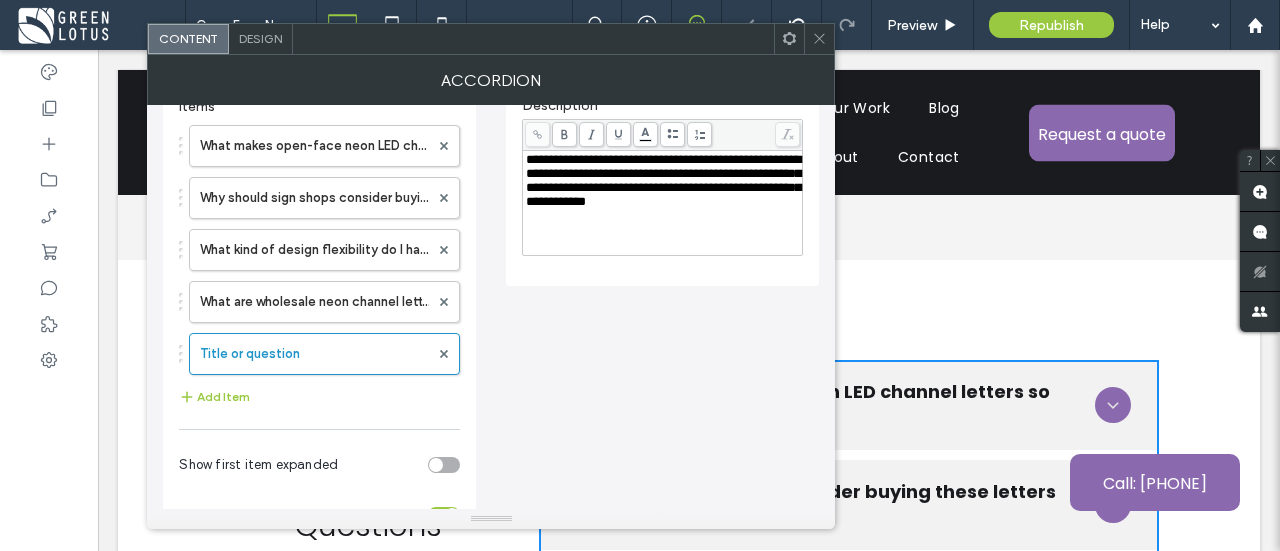 scroll, scrollTop: 0, scrollLeft: 0, axis: both 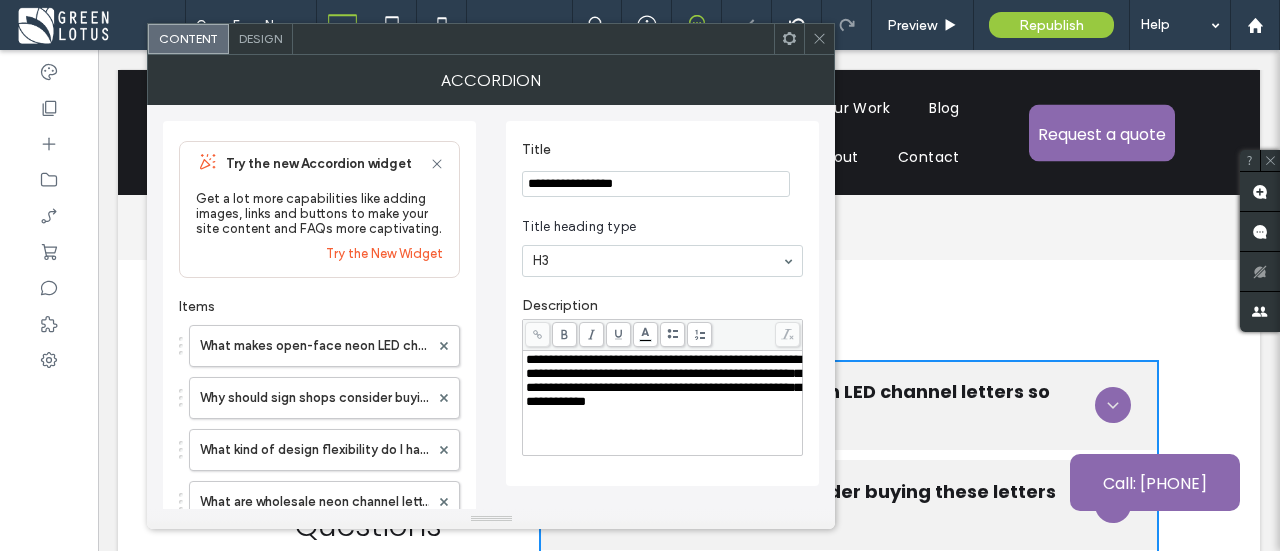 click on "**********" at bounding box center [656, 184] 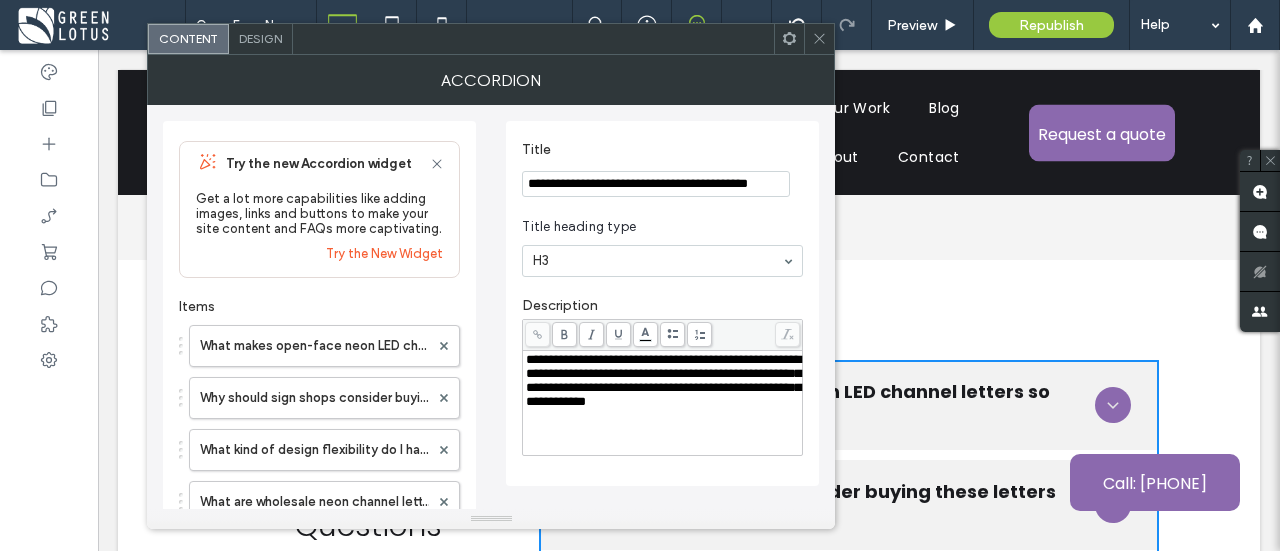 scroll, scrollTop: 0, scrollLeft: 14, axis: horizontal 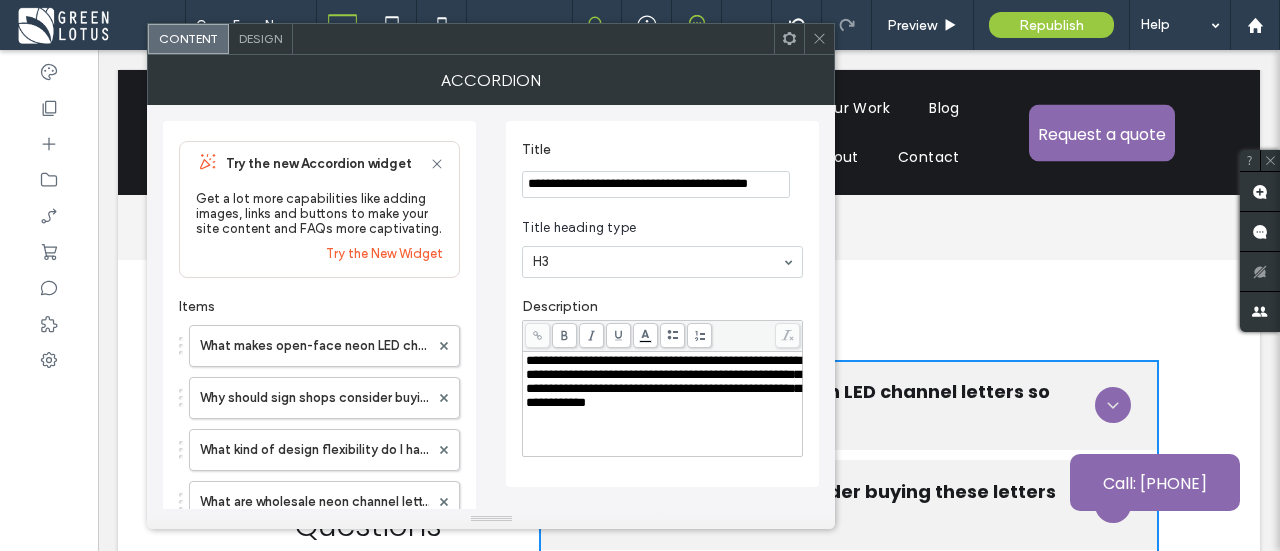 type on "**********" 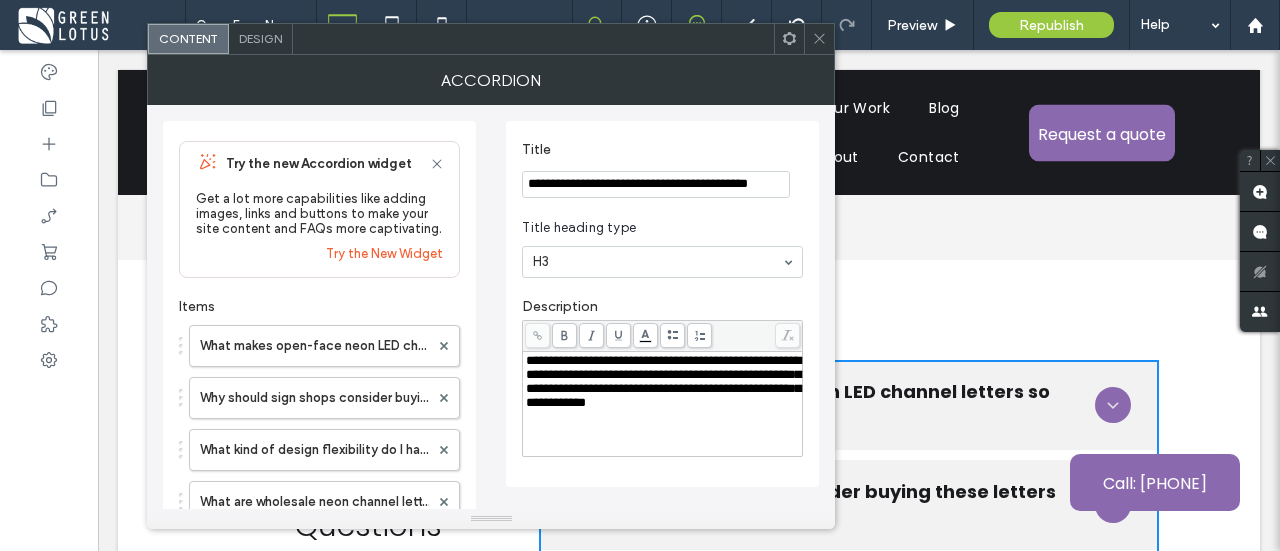 scroll, scrollTop: 0, scrollLeft: 0, axis: both 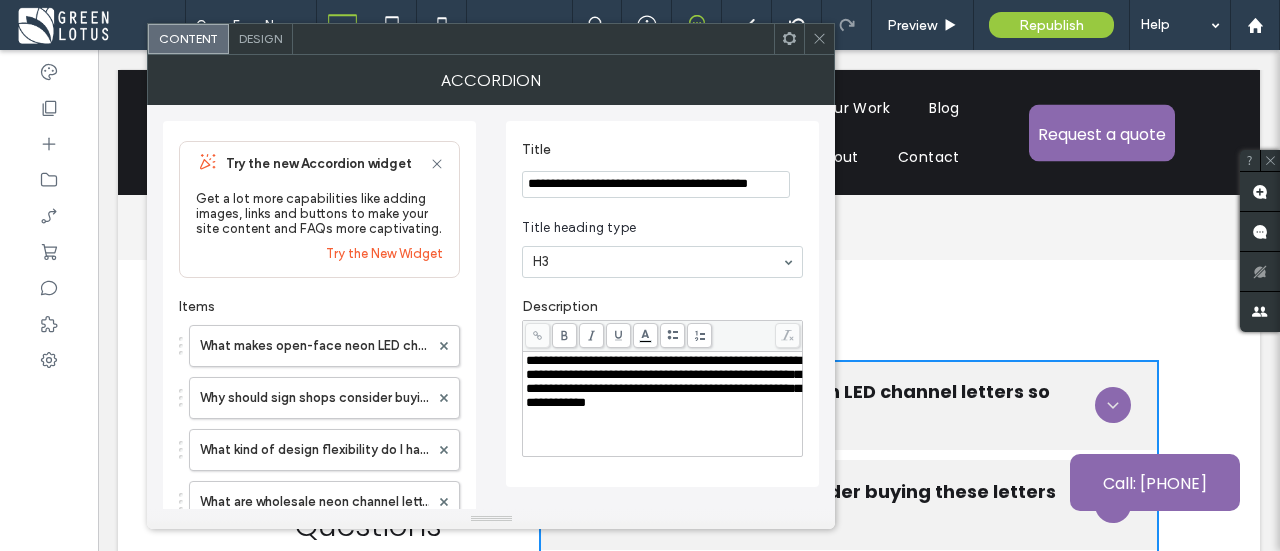 click on "**********" at bounding box center (663, 381) 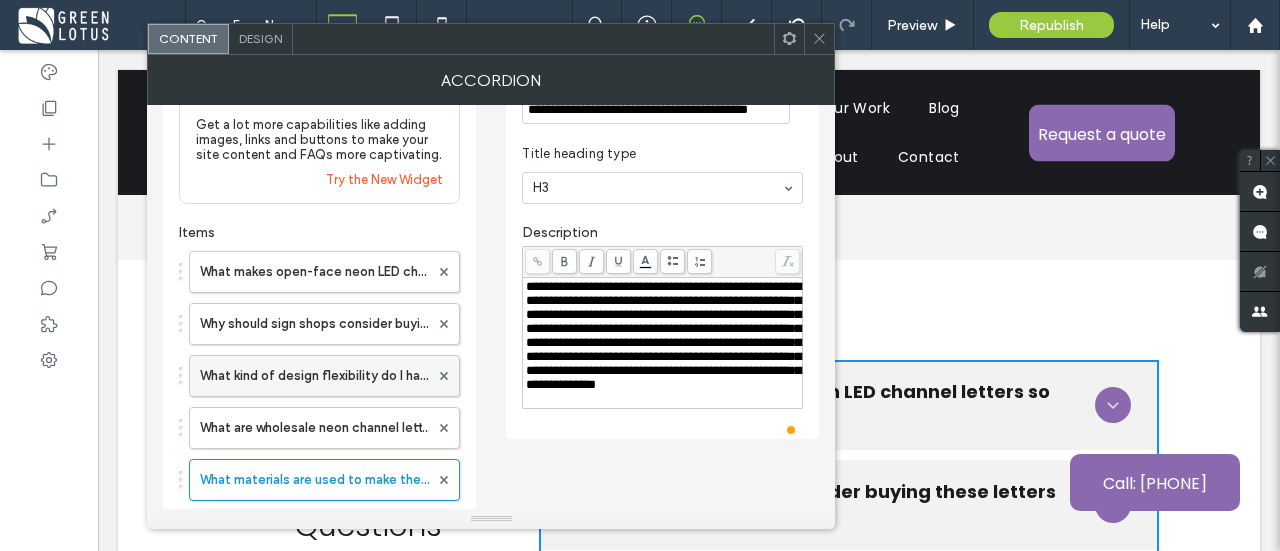 scroll, scrollTop: 100, scrollLeft: 0, axis: vertical 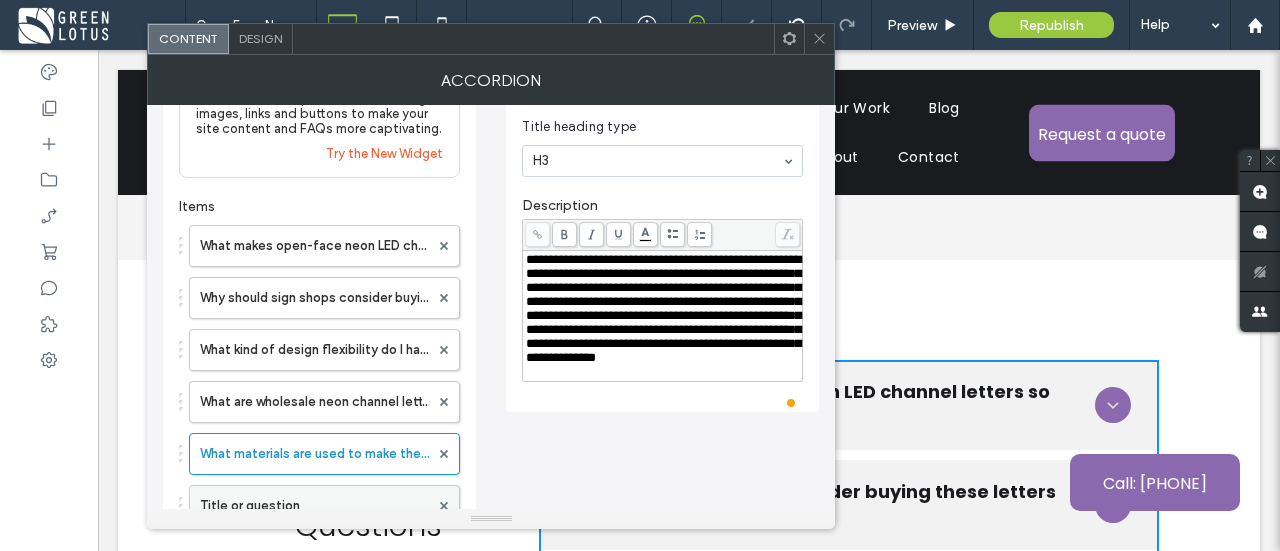 click on "Title or question" at bounding box center (314, 506) 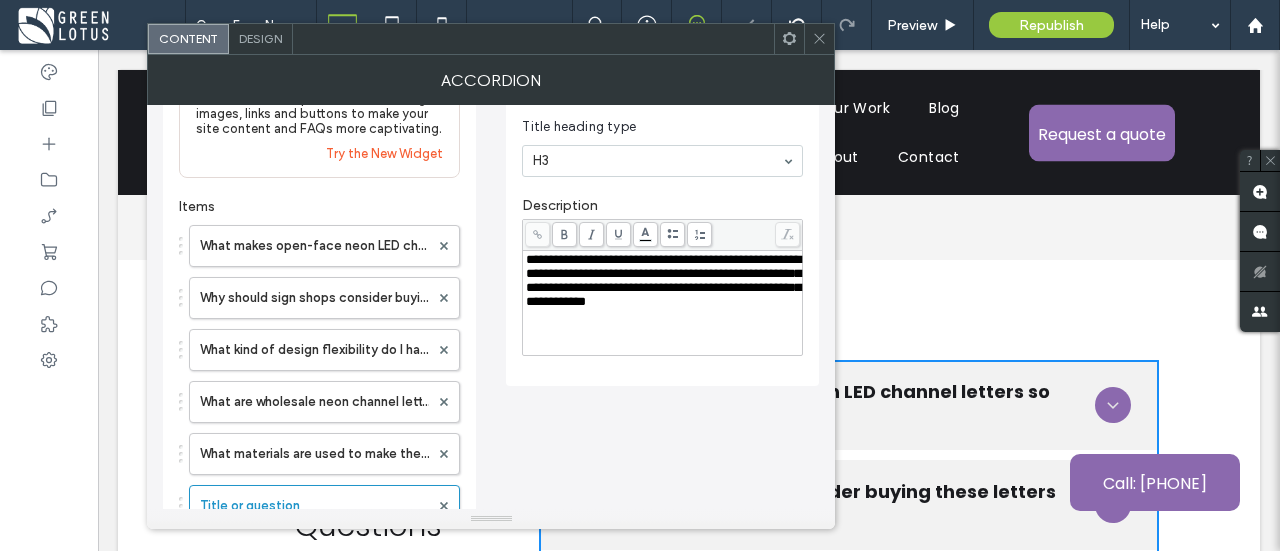 scroll, scrollTop: 0, scrollLeft: 0, axis: both 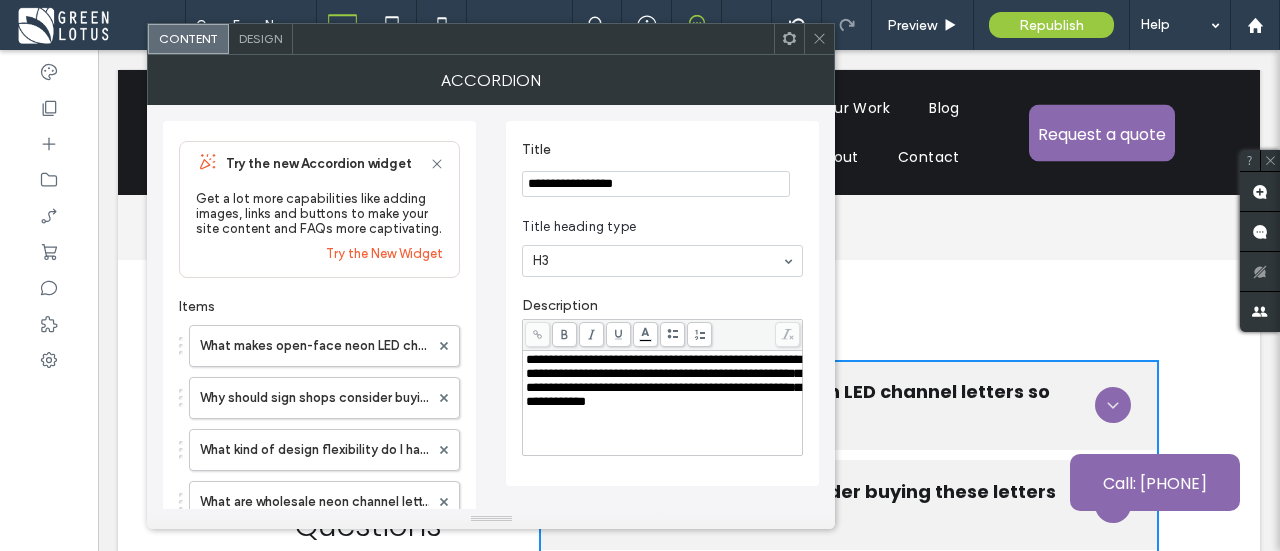 click on "**********" at bounding box center (656, 184) 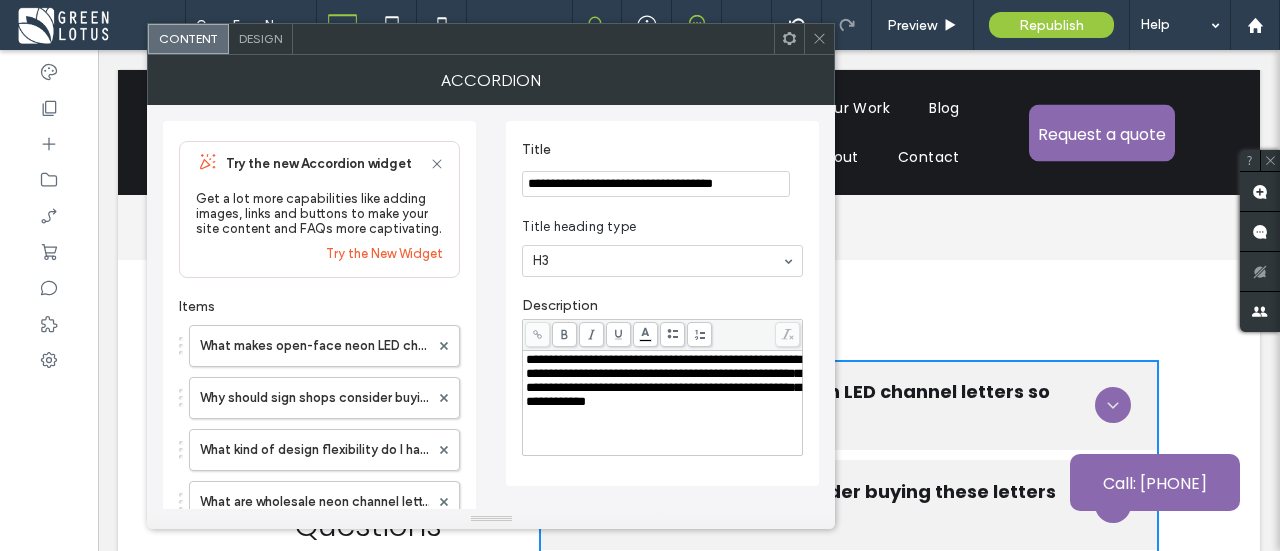 type on "**********" 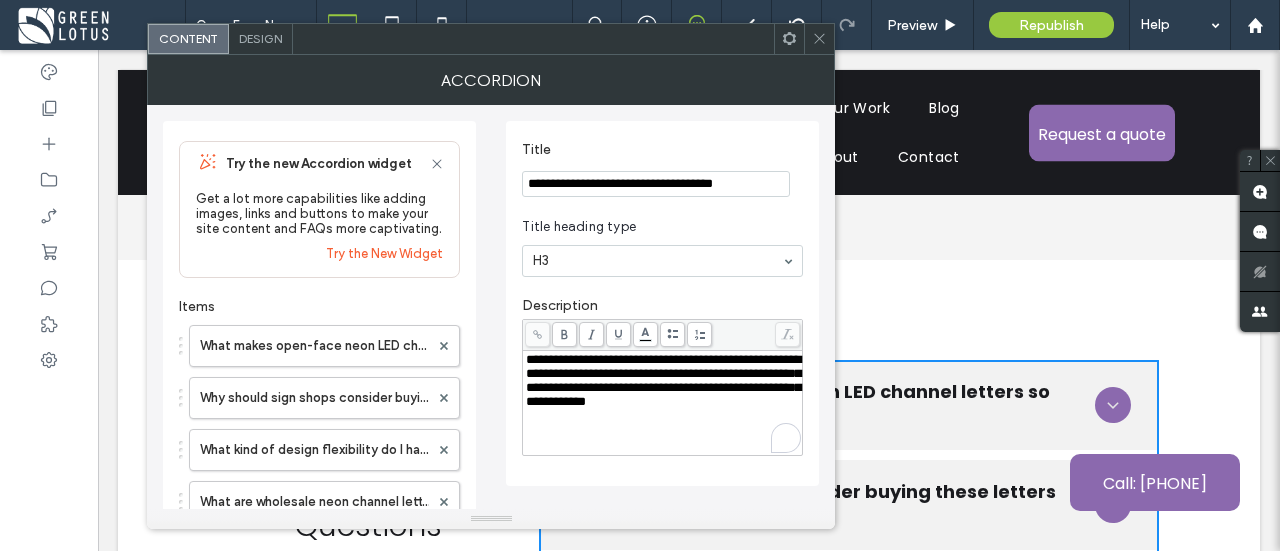 click on "**********" at bounding box center [663, 380] 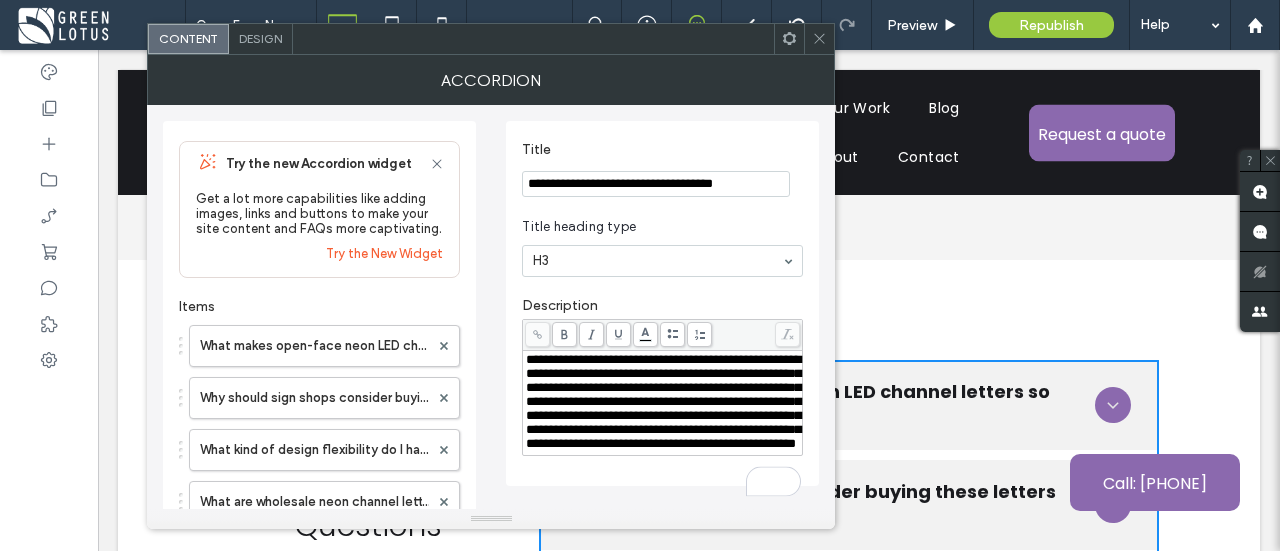 click at bounding box center [819, 39] 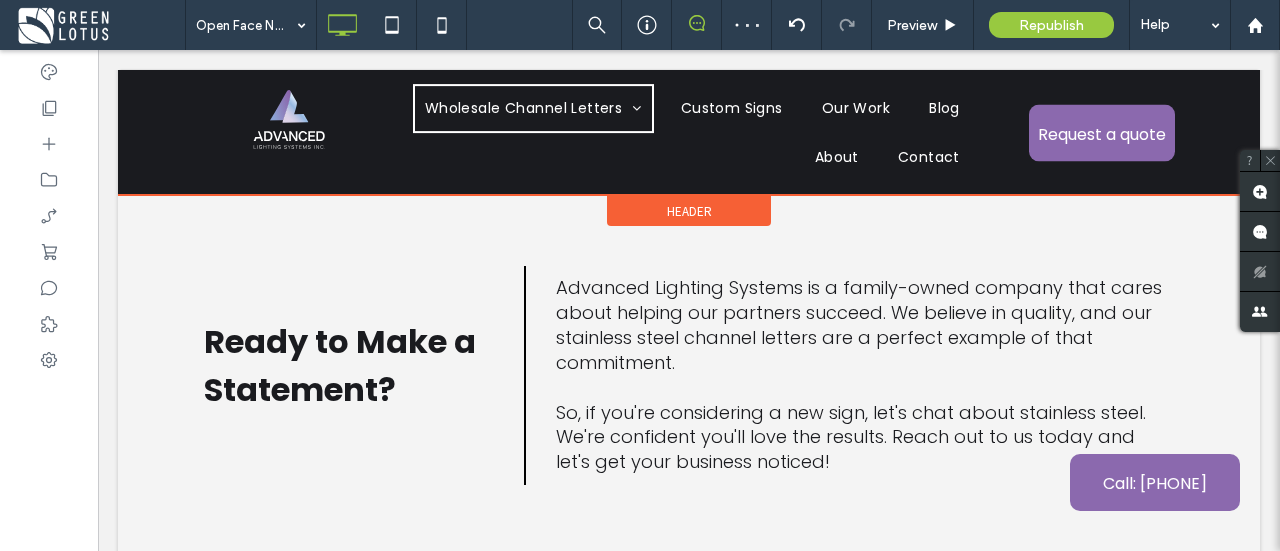 scroll, scrollTop: 8385, scrollLeft: 0, axis: vertical 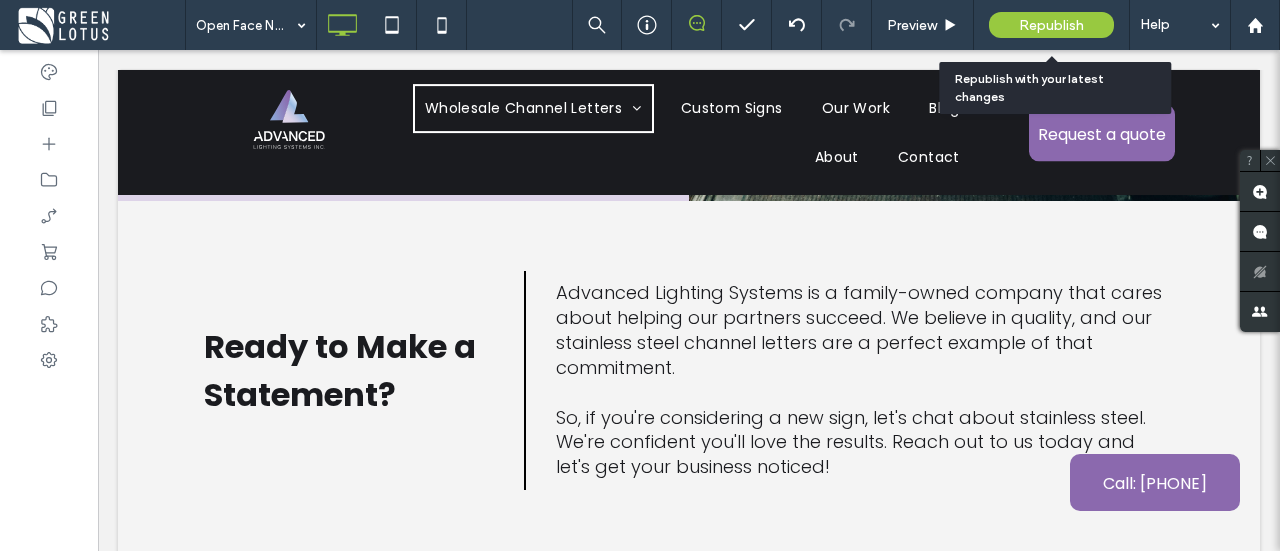 click on "Republish" at bounding box center [1051, 25] 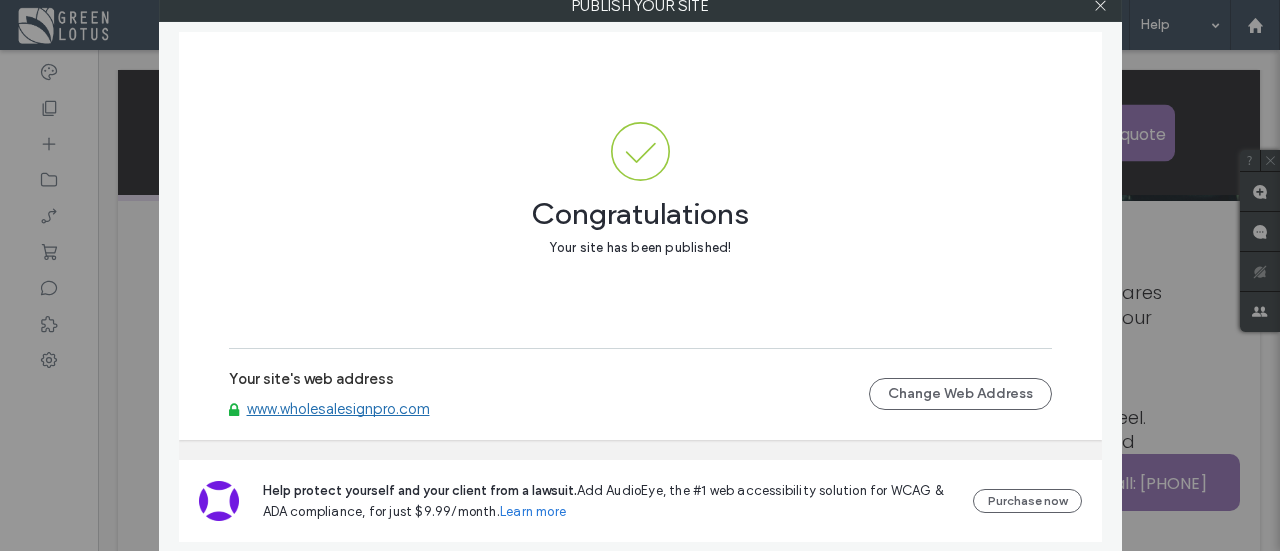 click at bounding box center [1101, 6] 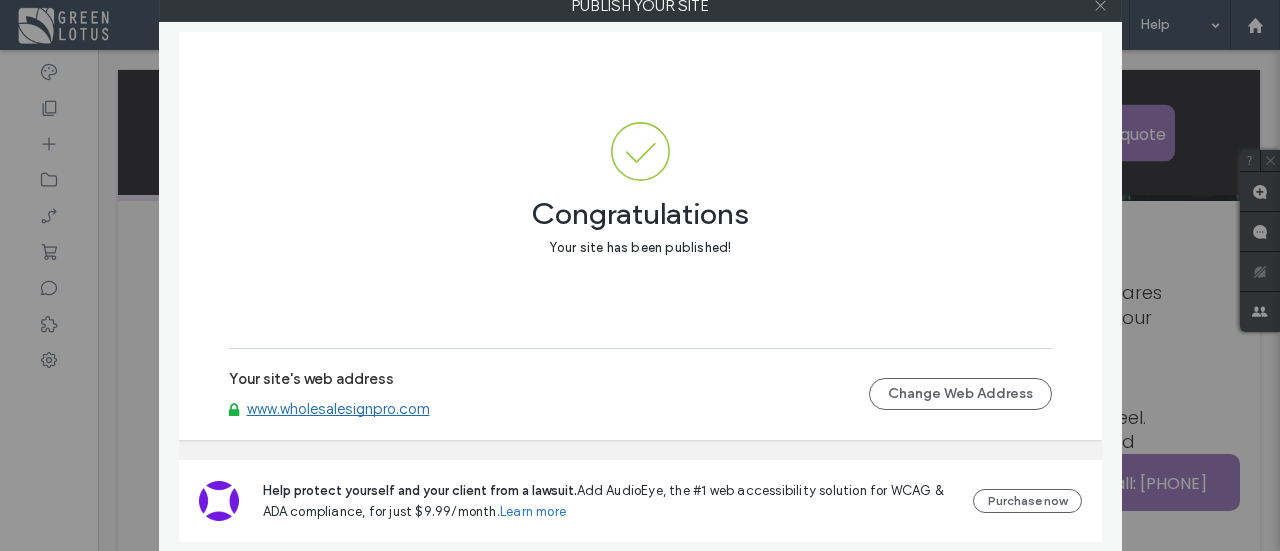 click 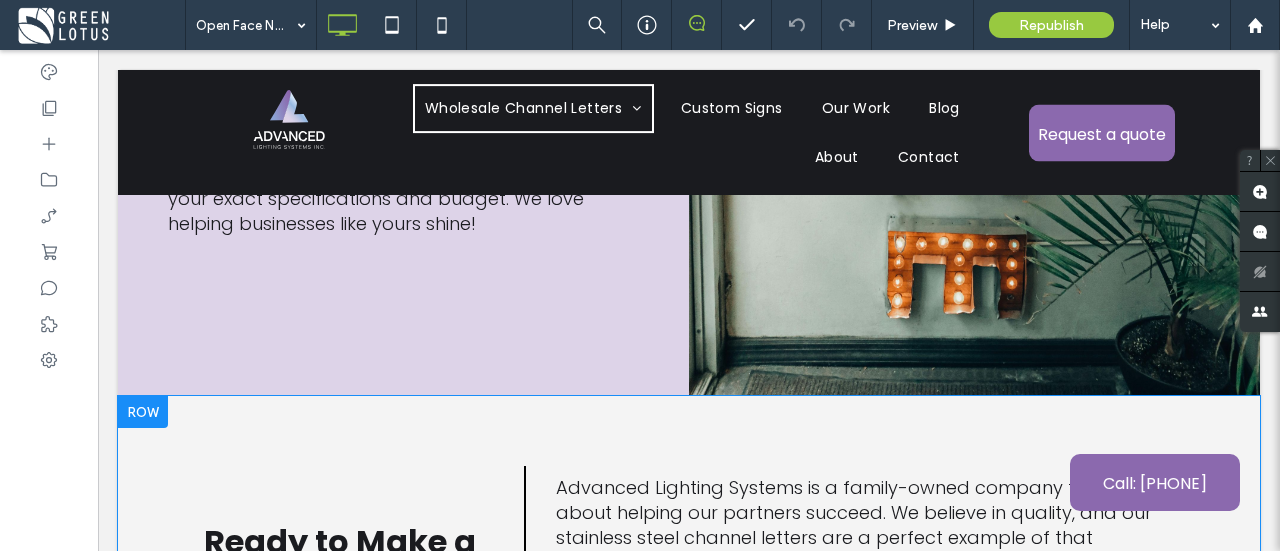scroll, scrollTop: 8185, scrollLeft: 0, axis: vertical 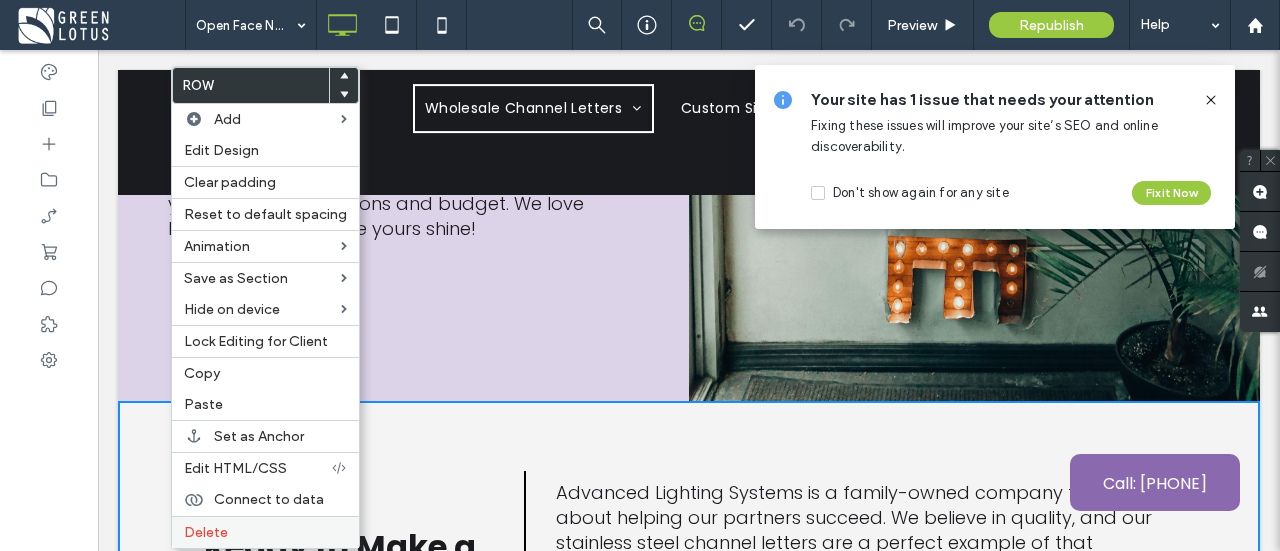click on "Delete" at bounding box center [265, 532] 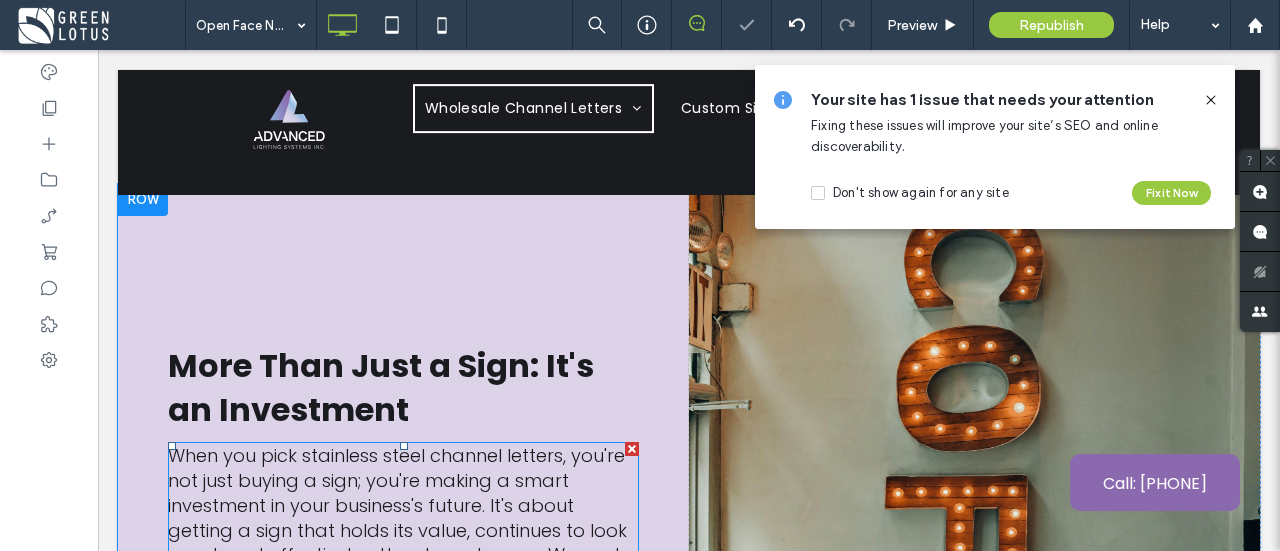 scroll, scrollTop: 7485, scrollLeft: 0, axis: vertical 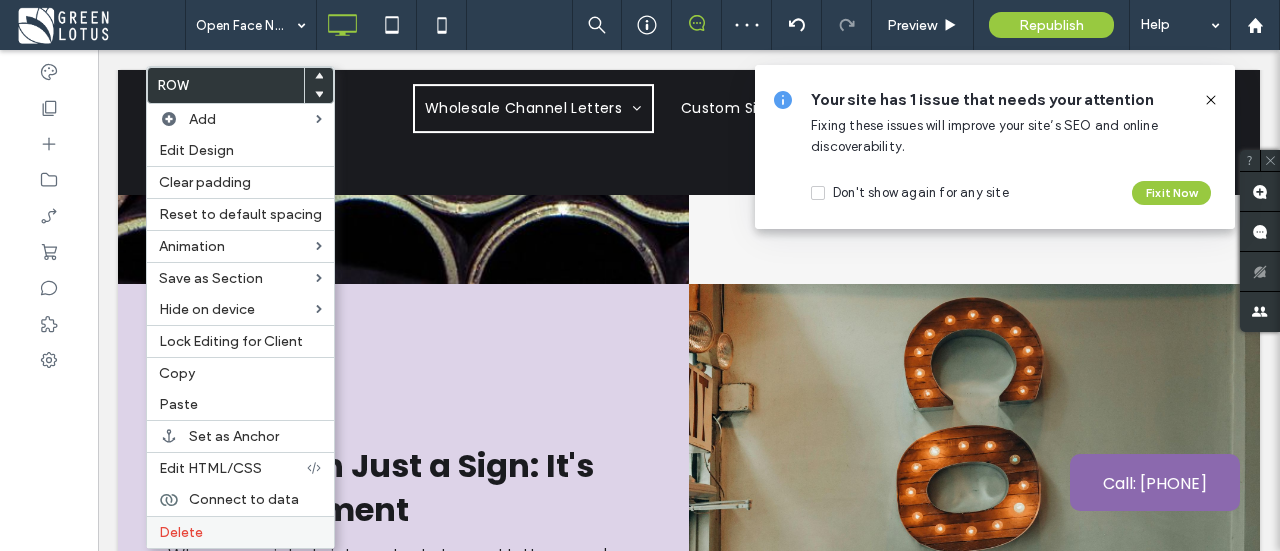 click on "Delete" at bounding box center (240, 532) 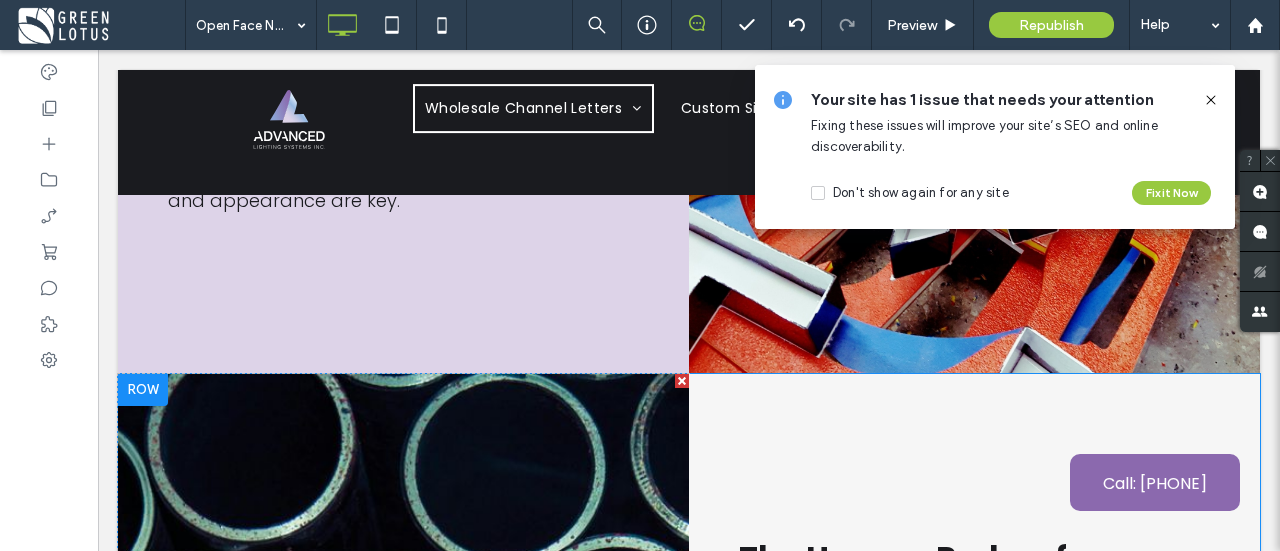 scroll, scrollTop: 5985, scrollLeft: 0, axis: vertical 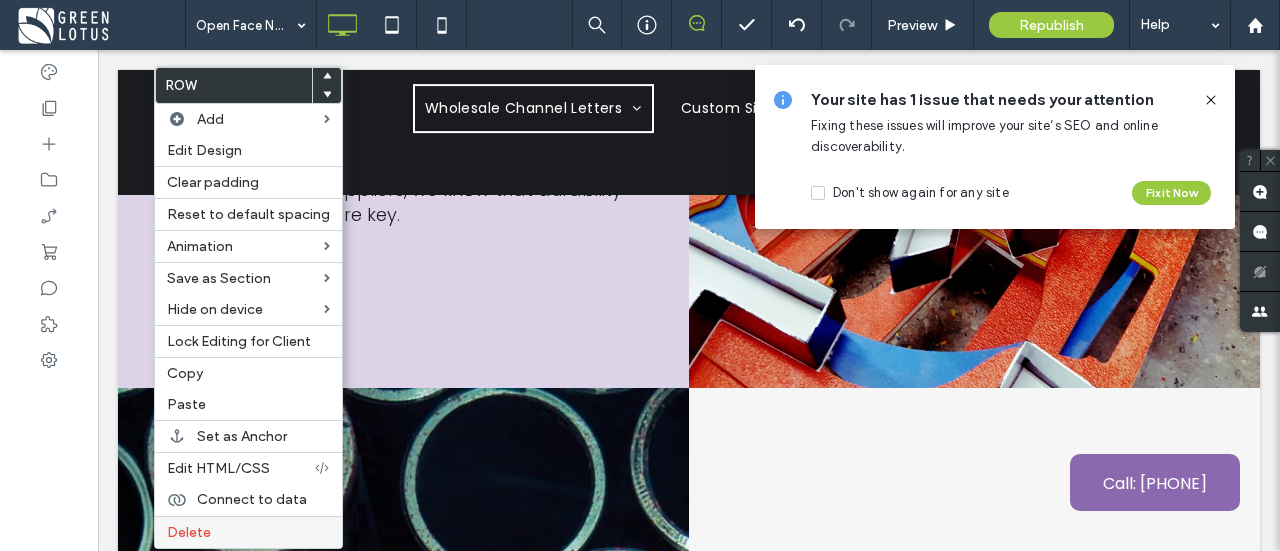 click on "Delete" at bounding box center [248, 532] 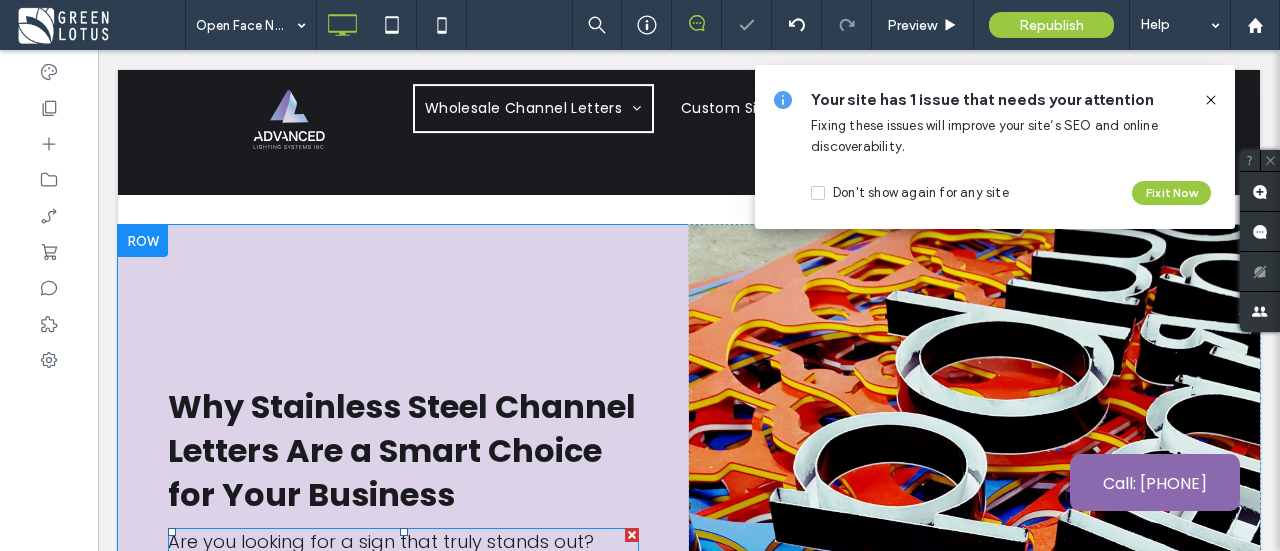 scroll, scrollTop: 5185, scrollLeft: 0, axis: vertical 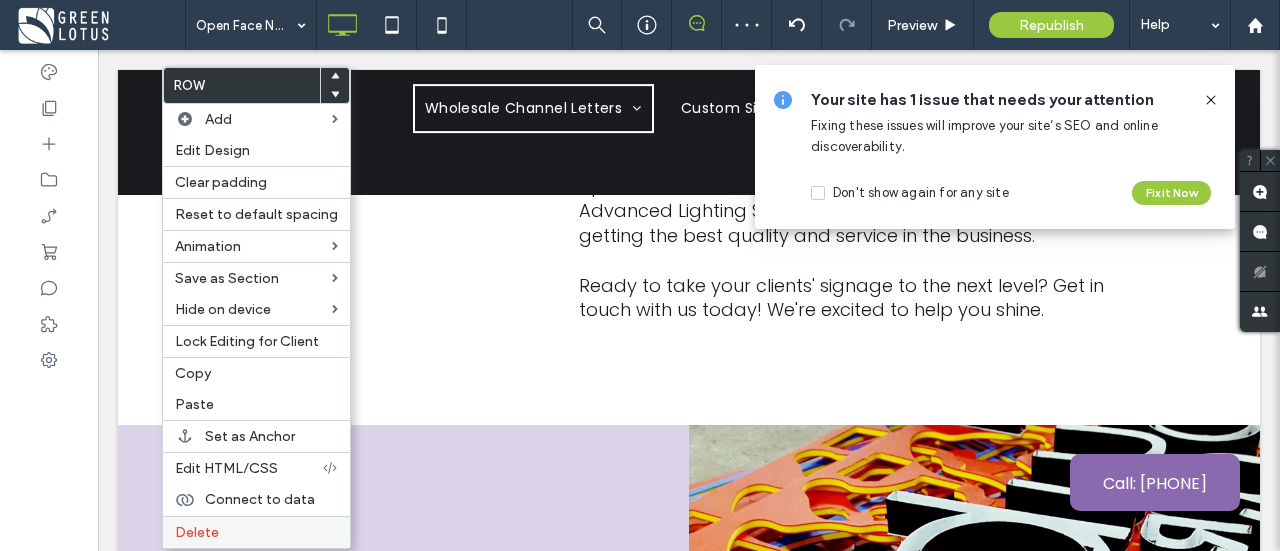 click on "Delete" at bounding box center [256, 532] 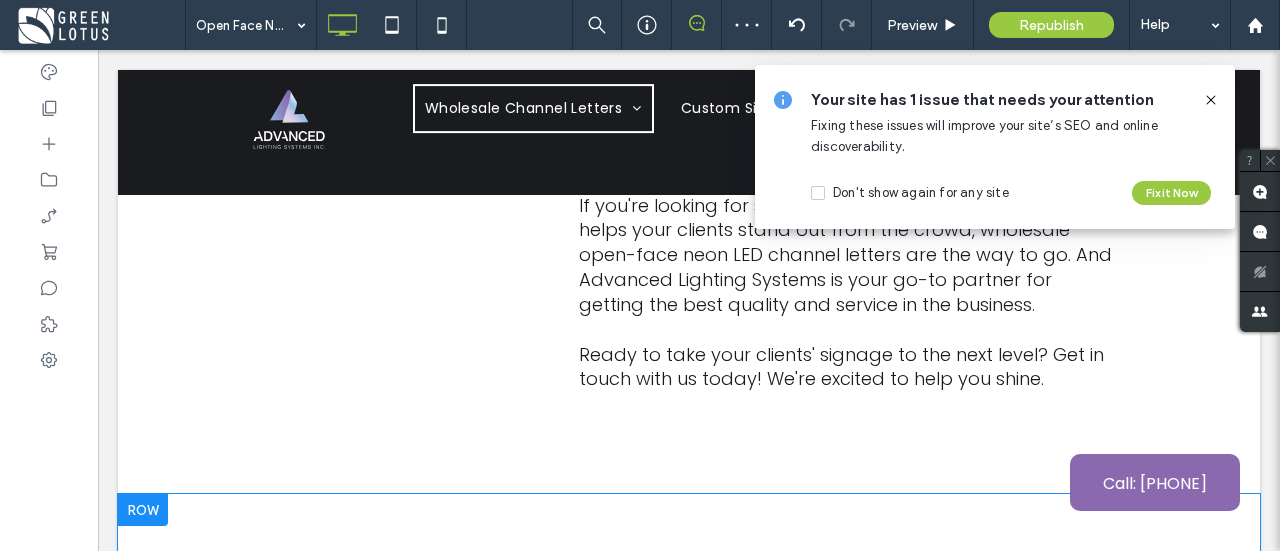 scroll, scrollTop: 5085, scrollLeft: 0, axis: vertical 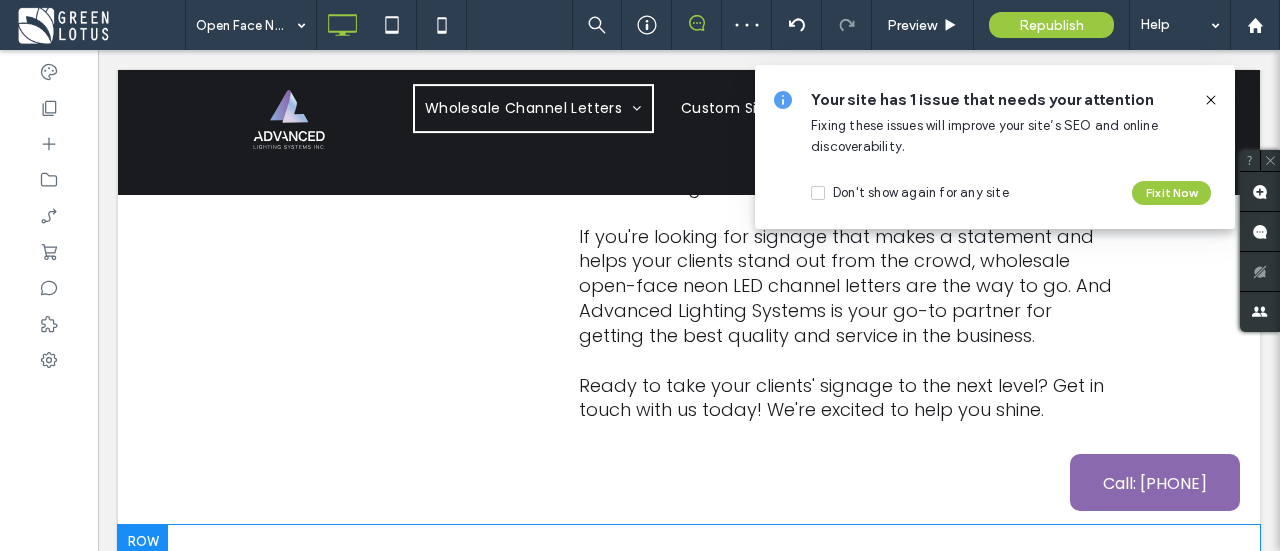 click on "Frequently Asked Questions
Open-Face Neon LED Channel Letters
Click To Paste
What makes open-face neon LED channel letters so attention-grabbing?
These letters ditch the traditional plastic face, directly exposing the vibrant neon or LED light source. This creates a powerful and immediate visual impact that's hard to ignore. The direct glow commands attention, making your clients' businesses stand out day and night. Plus, the exposed elements can add a unique stylistic touch, whether a retro vibe with neon or a modern edge with LEDS, ensuring their signage truly pops.
Why should sign shops consider buying these letters wholesale?
What kind of design flexibility do I have with these wholesale letters?
What are wholesale neon channel letters?" at bounding box center [689, 893] 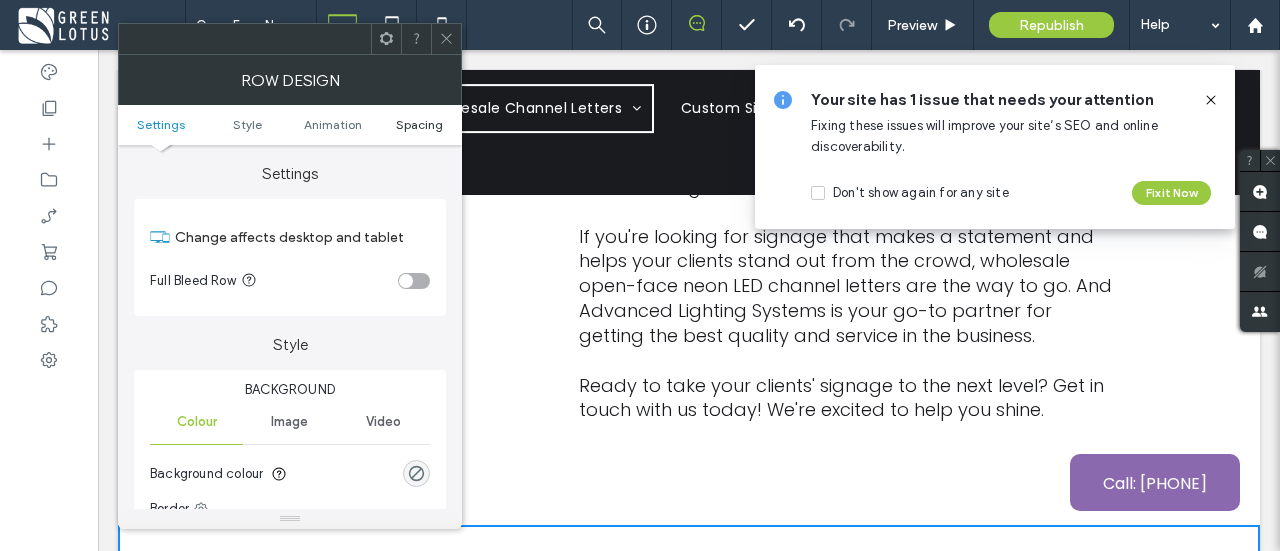 click on "Spacing" at bounding box center (419, 124) 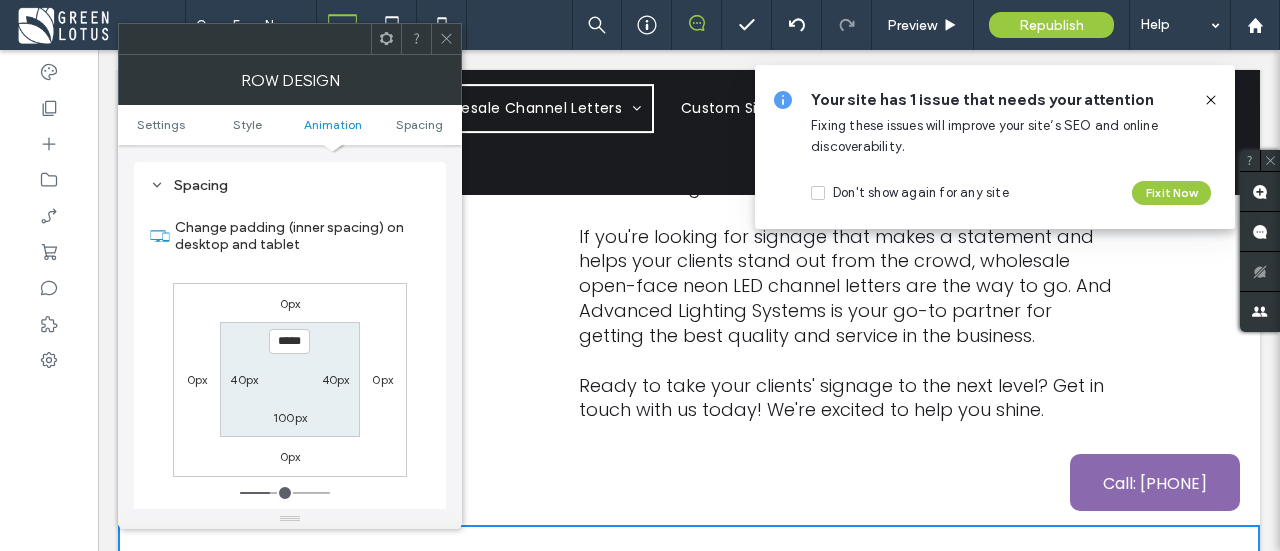 scroll, scrollTop: 565, scrollLeft: 0, axis: vertical 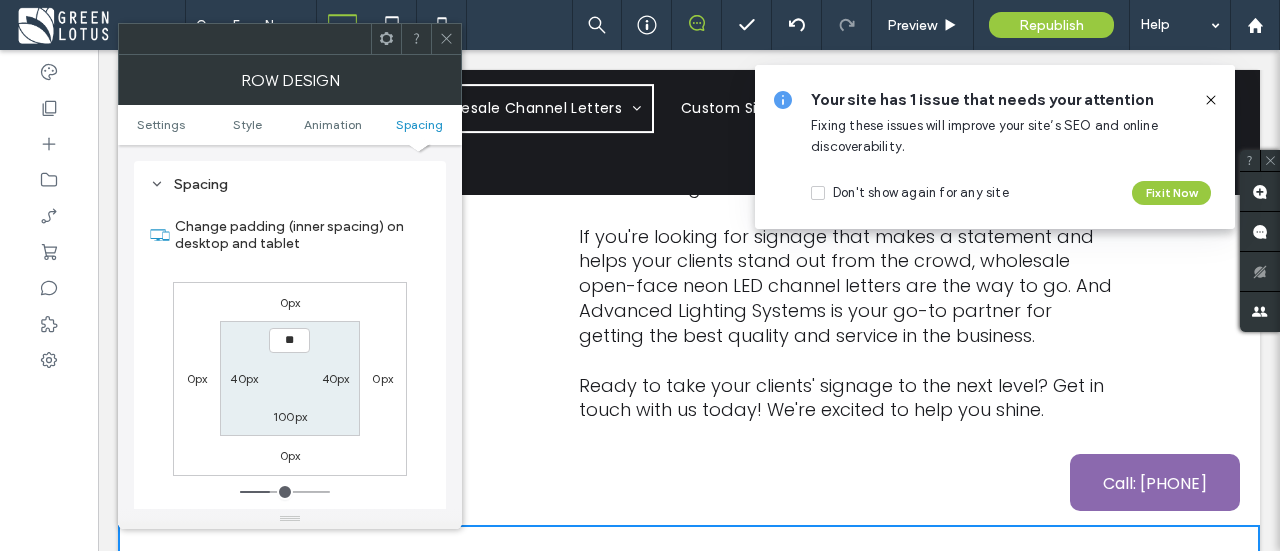type on "****" 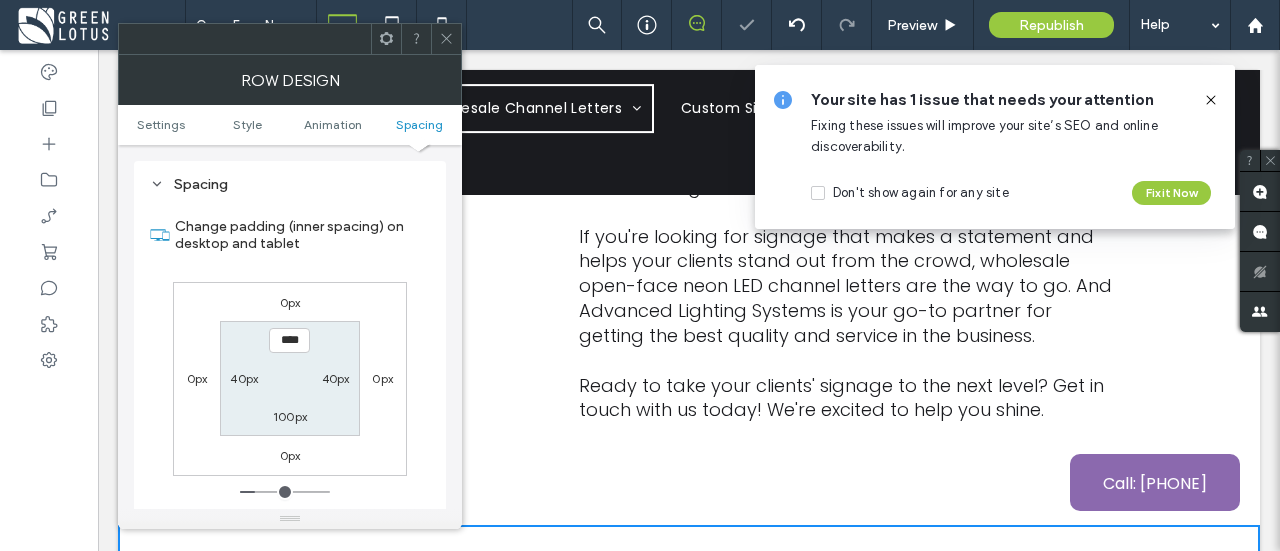 click on "0px 0px 0px 0px **** 40px 100px 40px" at bounding box center [290, 379] 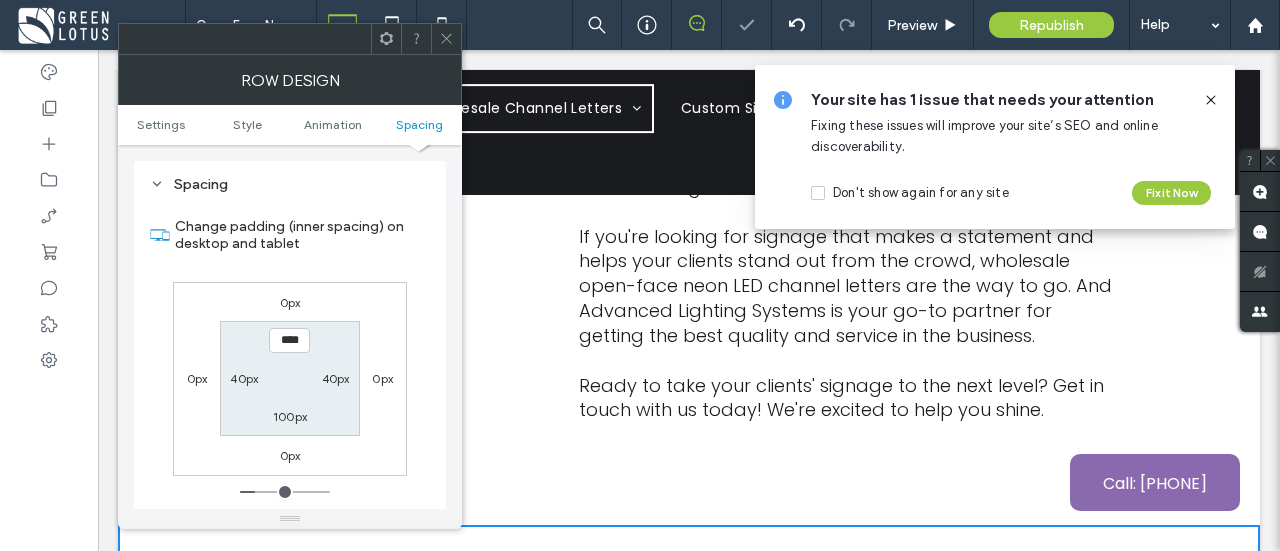 click at bounding box center (446, 39) 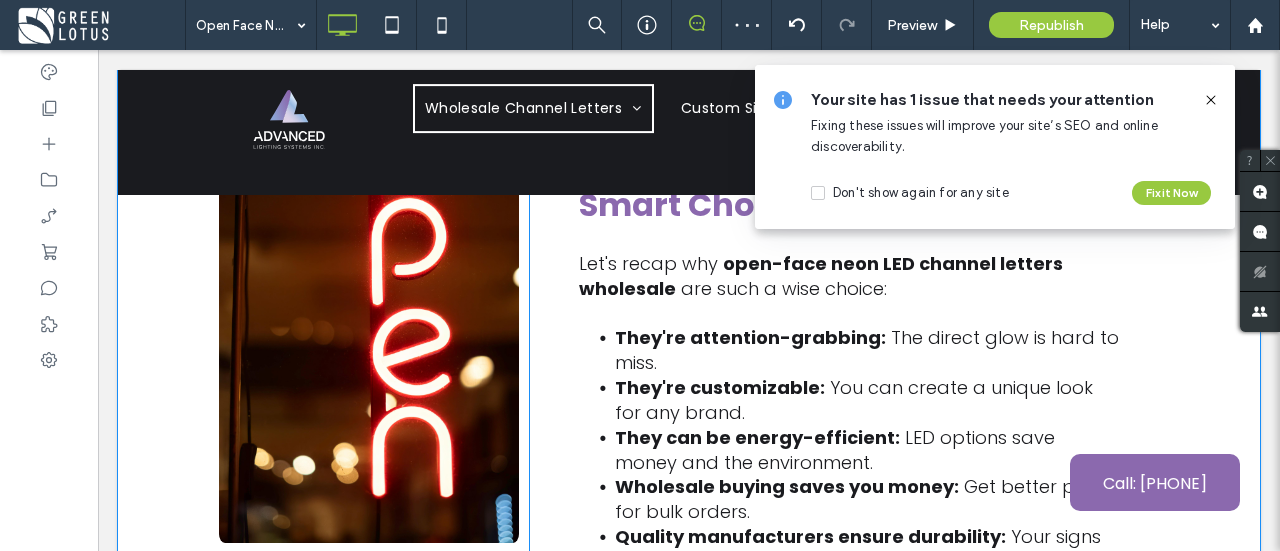 scroll, scrollTop: 4585, scrollLeft: 0, axis: vertical 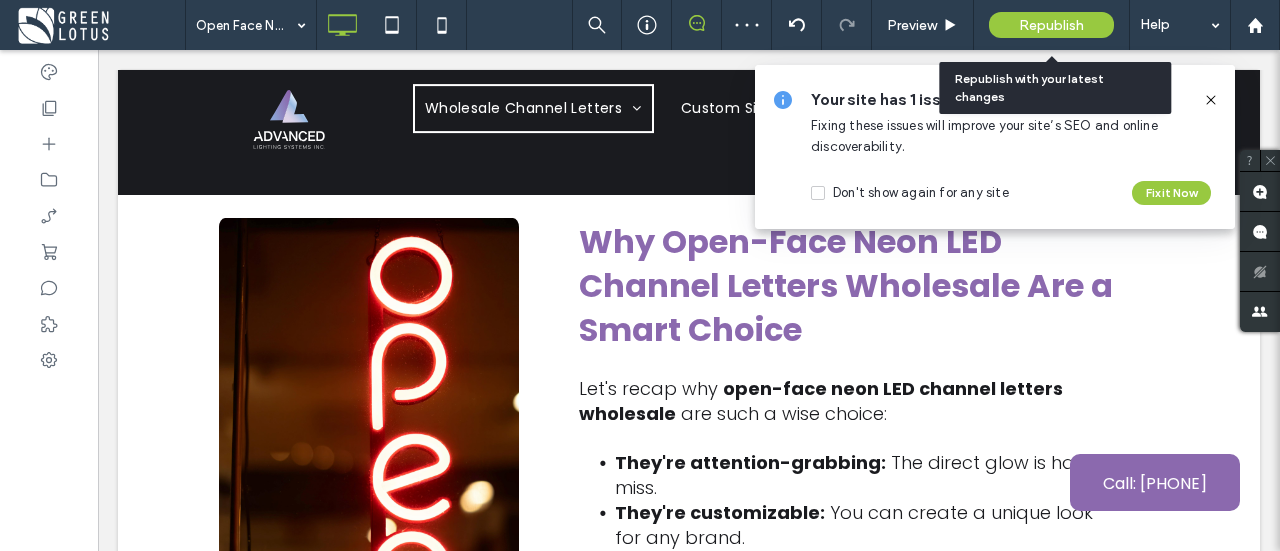 click on "Republish" at bounding box center [1051, 25] 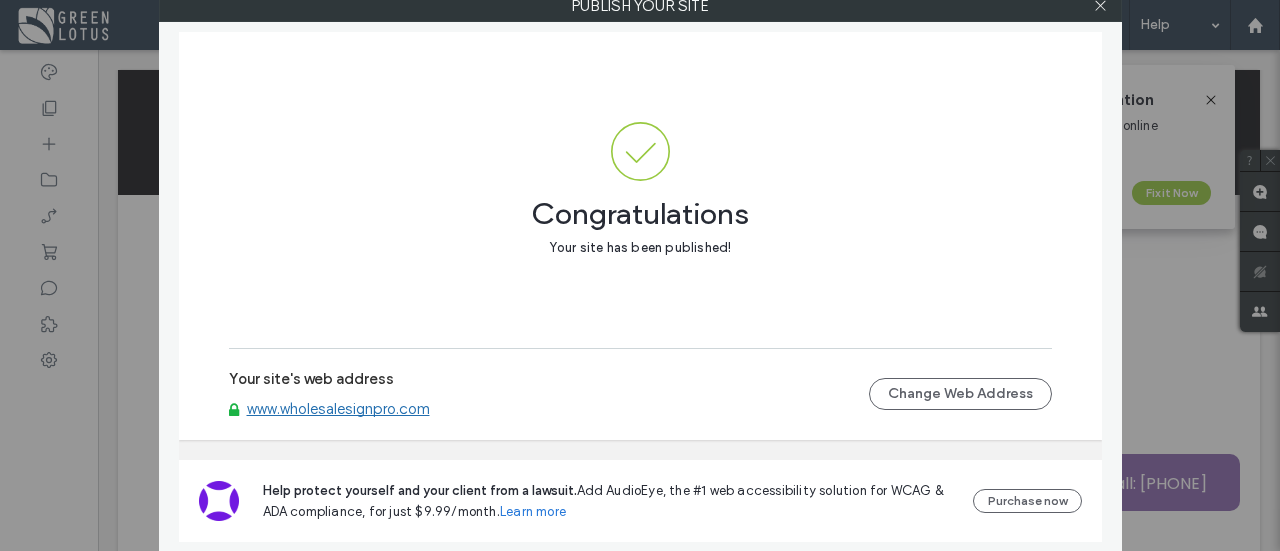 click on "www.wholesalesignpro.com" at bounding box center (338, 409) 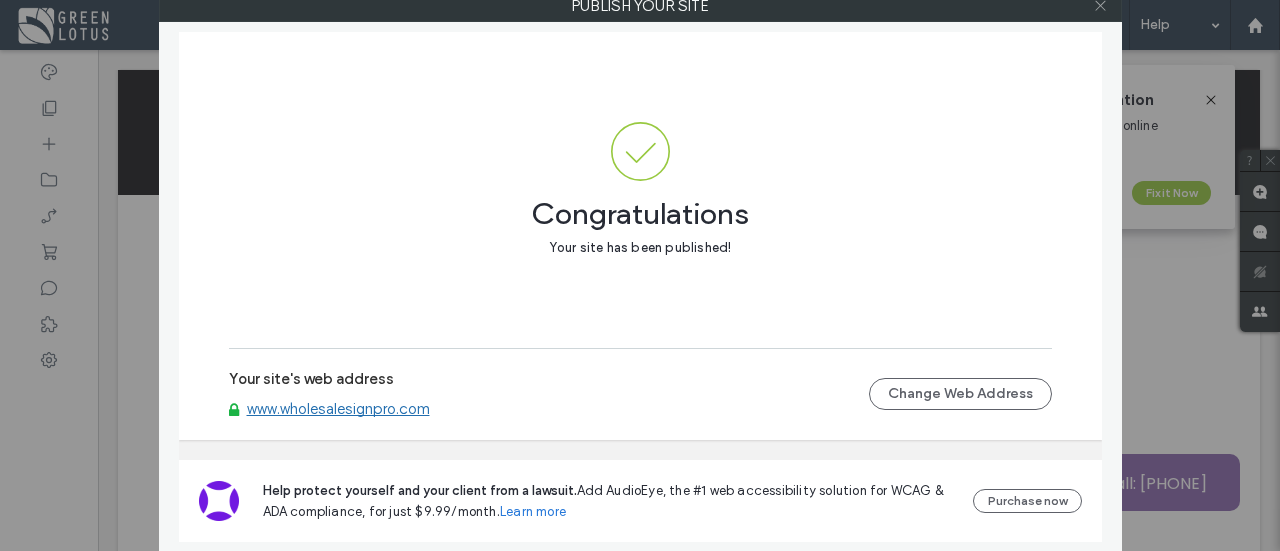 click 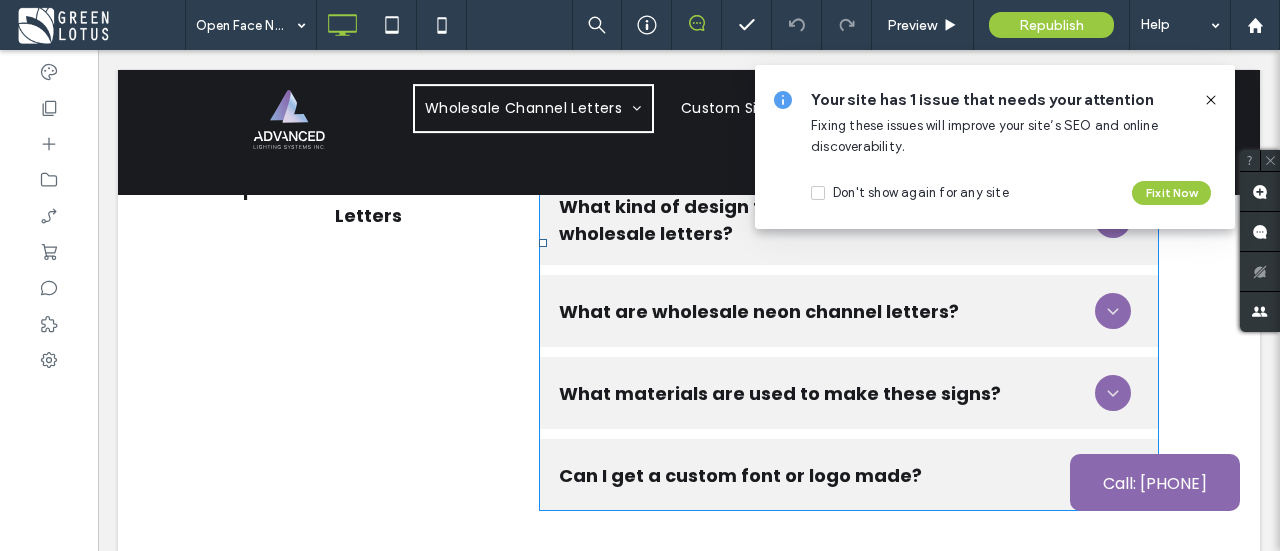 scroll, scrollTop: 5585, scrollLeft: 0, axis: vertical 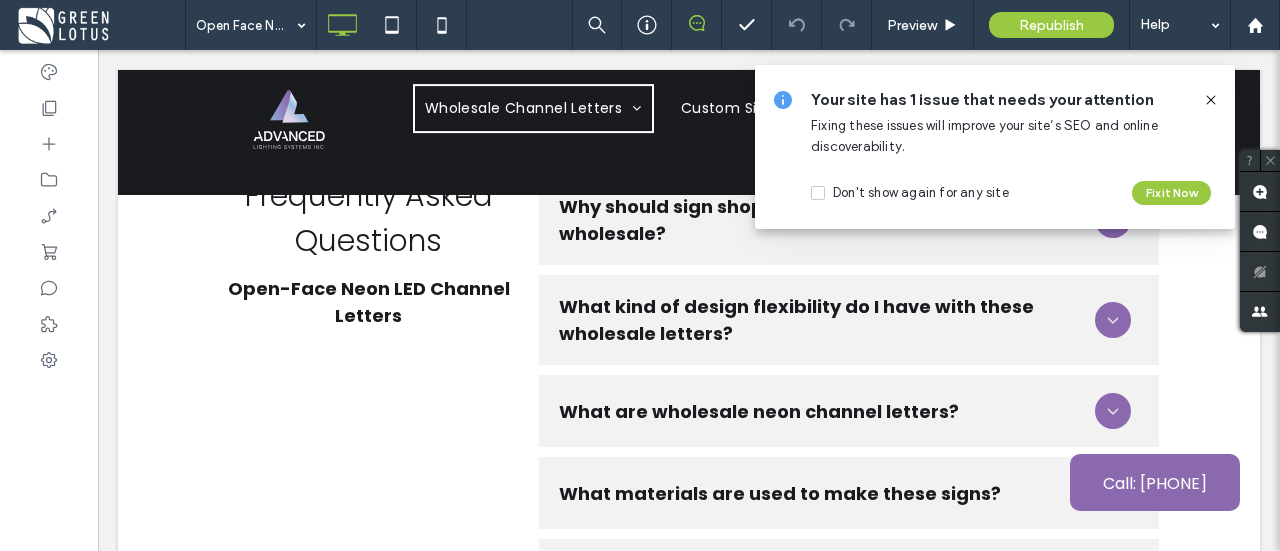 drag, startPoint x: 1211, startPoint y: 94, endPoint x: 510, endPoint y: 173, distance: 705.43744 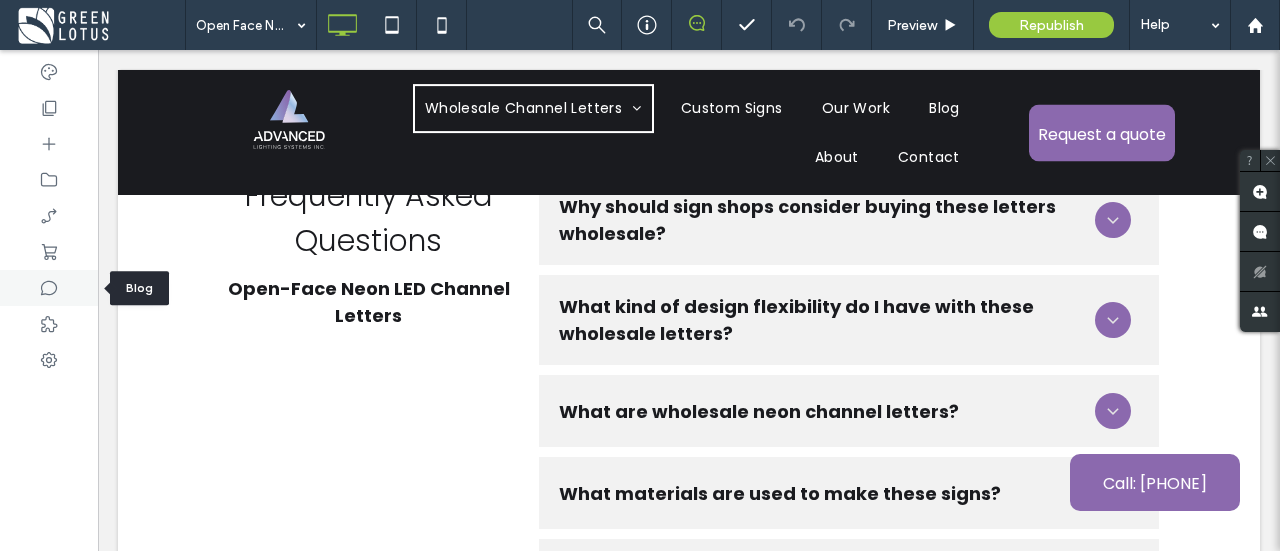 click 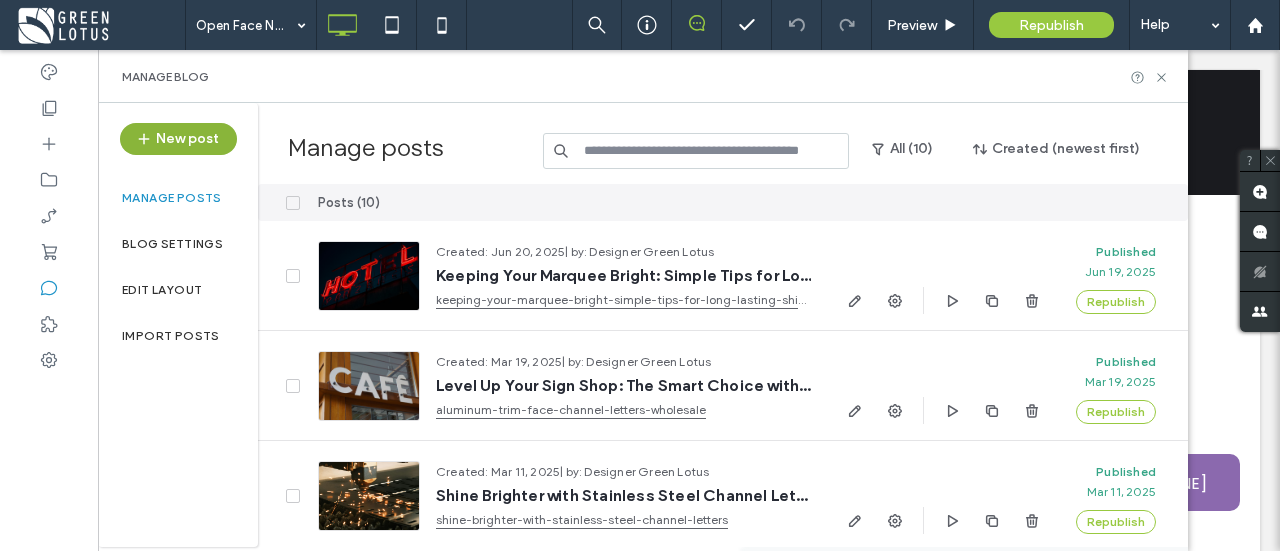 click on "New post" at bounding box center (178, 139) 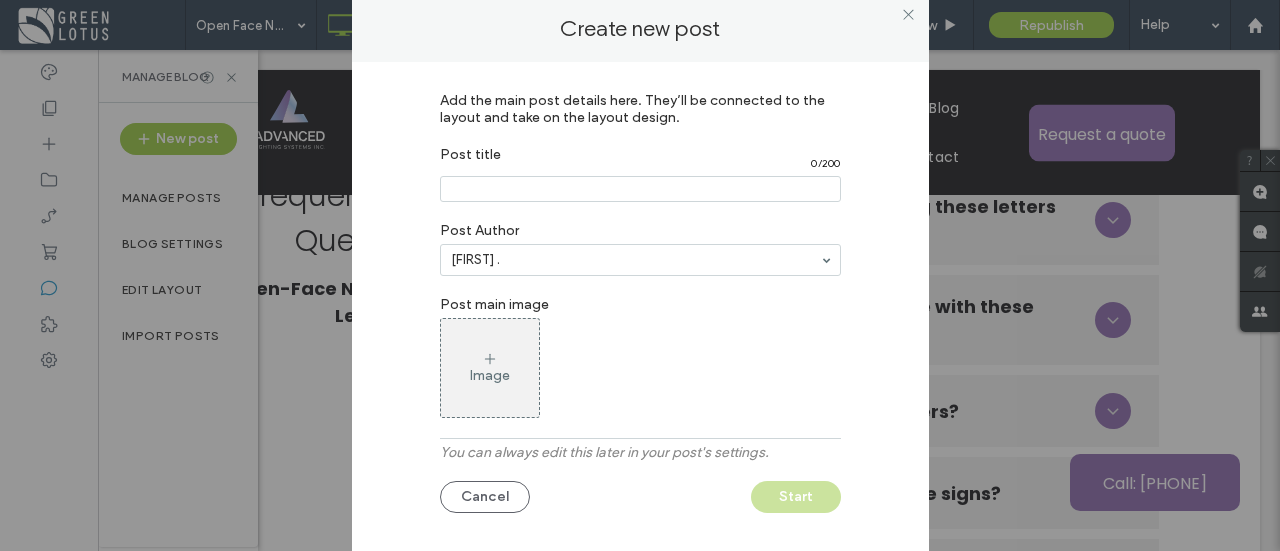click at bounding box center [640, 189] 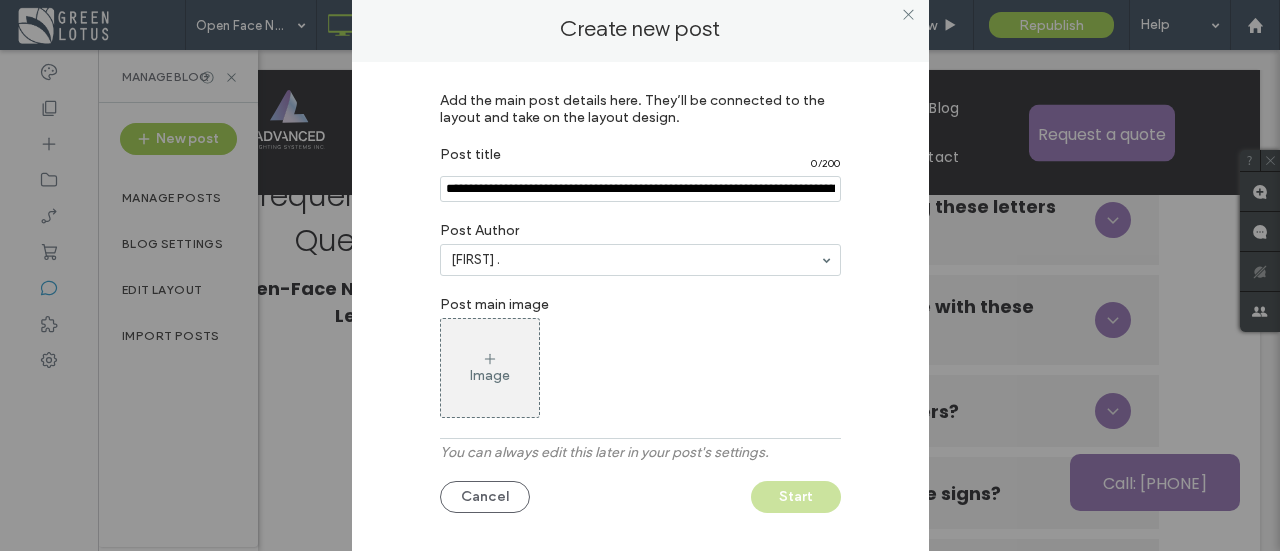 scroll, scrollTop: 0, scrollLeft: 297, axis: horizontal 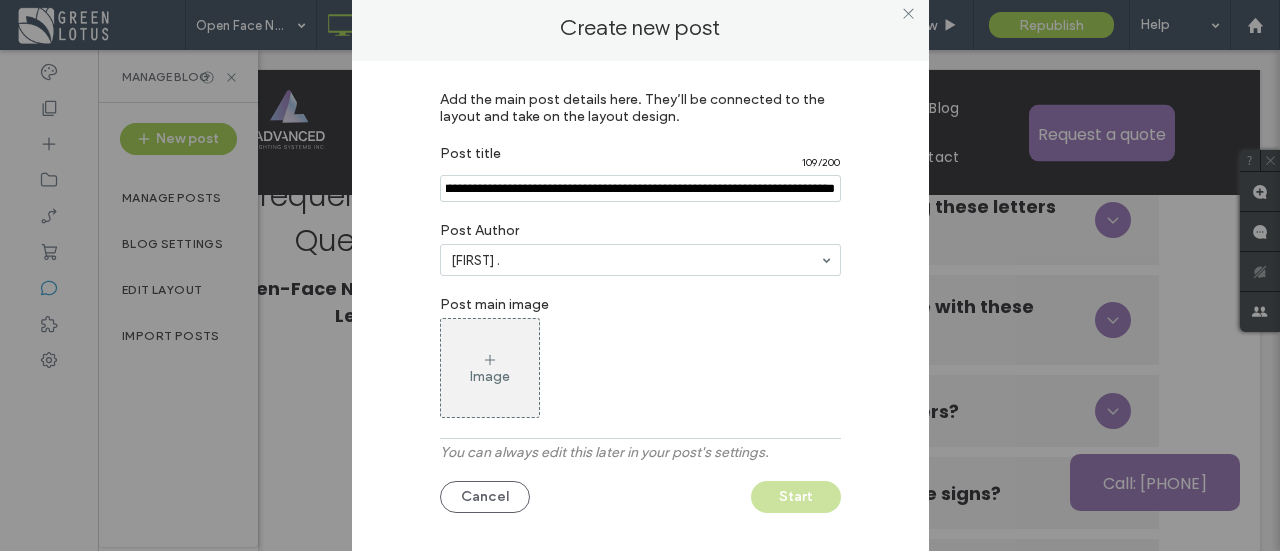 type on "**********" 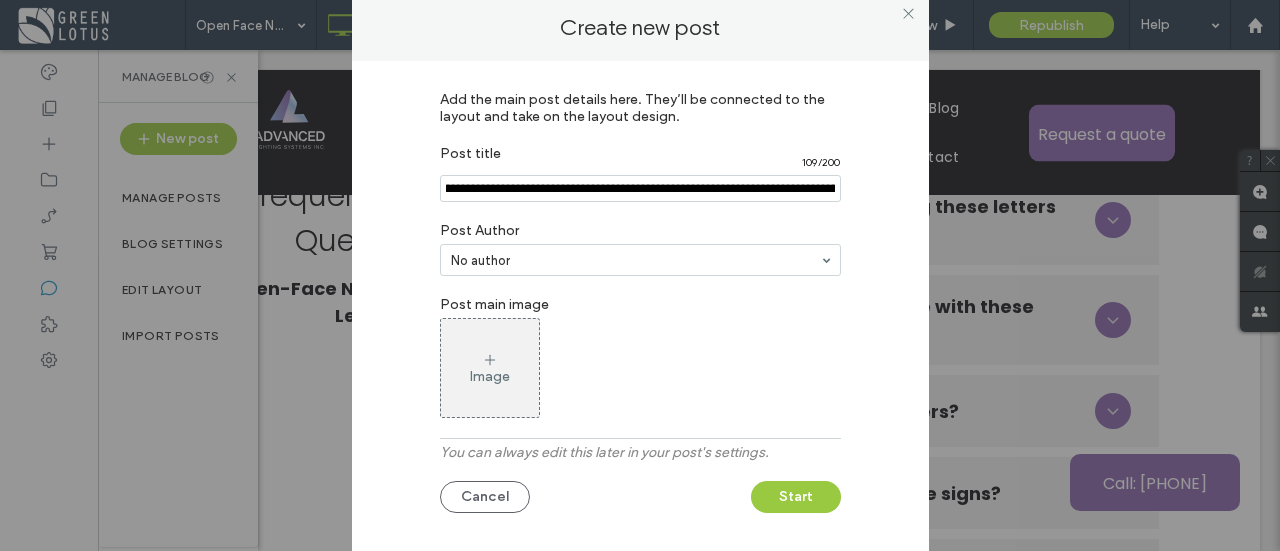 scroll, scrollTop: 0, scrollLeft: 297, axis: horizontal 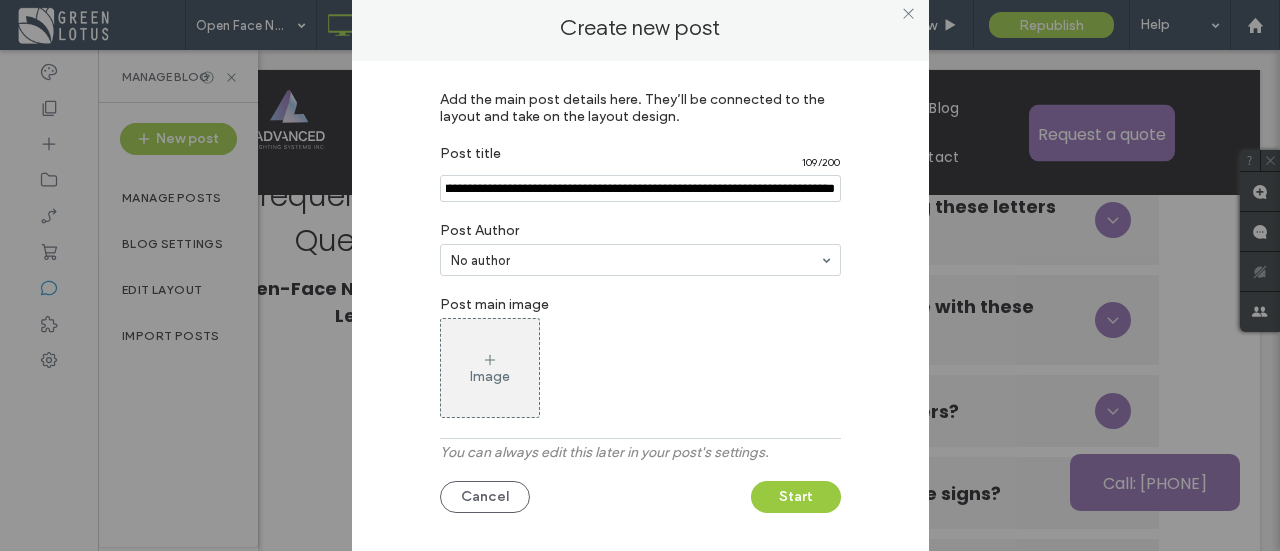 drag, startPoint x: 702, startPoint y: 185, endPoint x: 849, endPoint y: 185, distance: 147 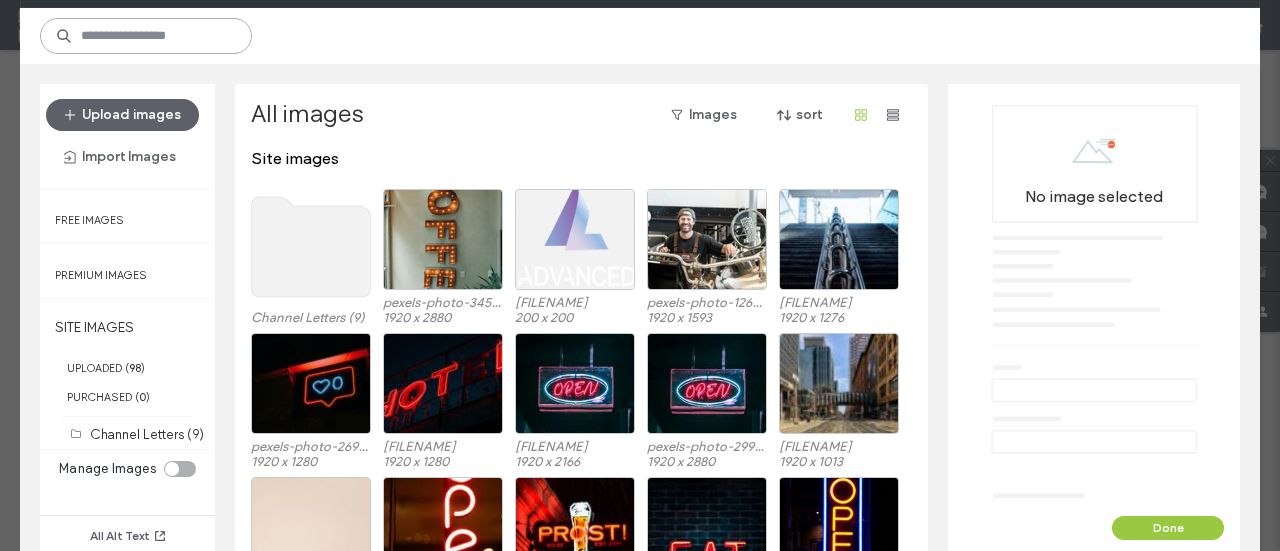 click at bounding box center (146, 36) 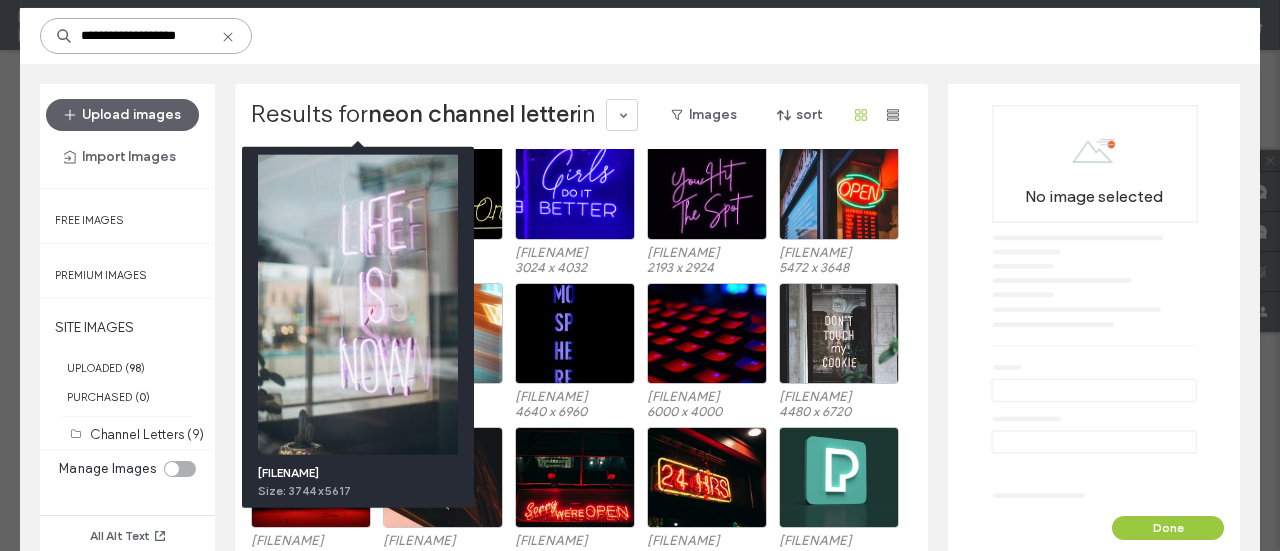 scroll, scrollTop: 200, scrollLeft: 0, axis: vertical 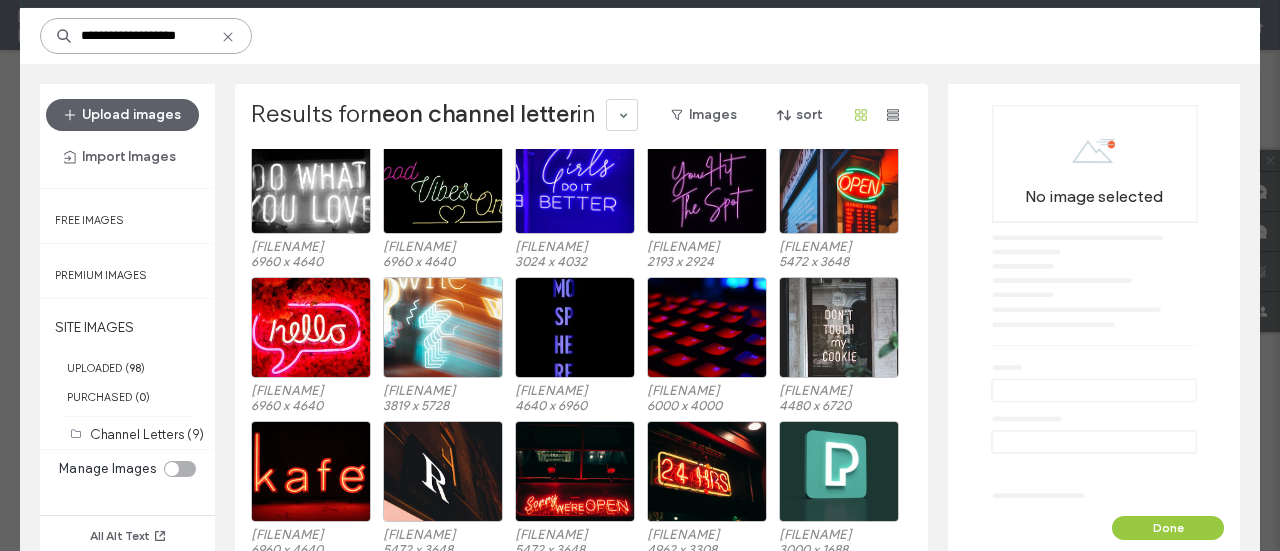 type on "**********" 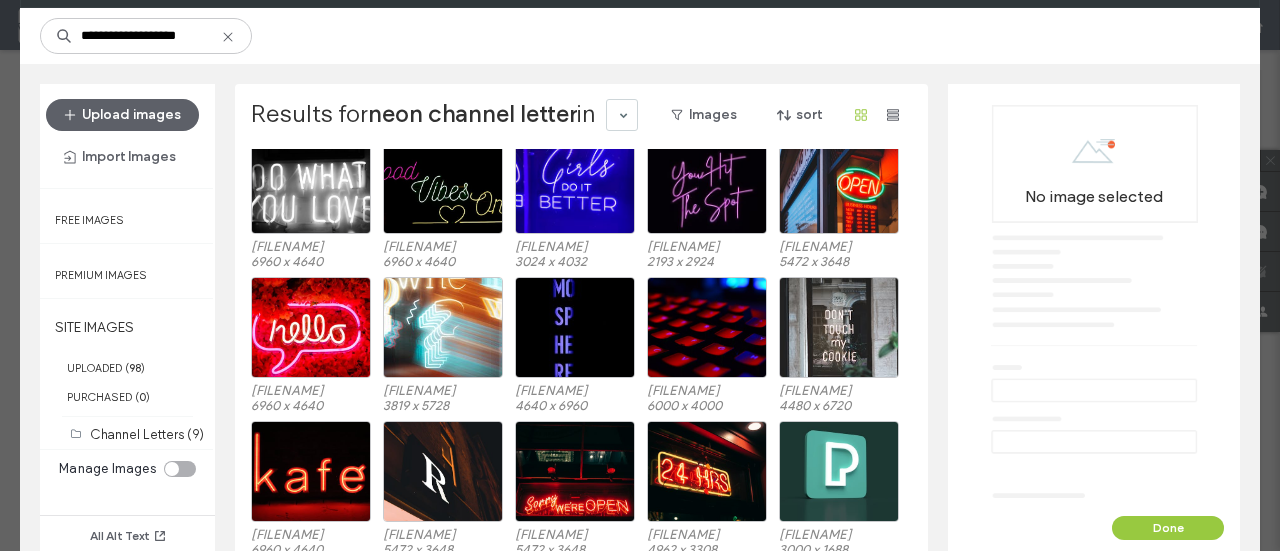click 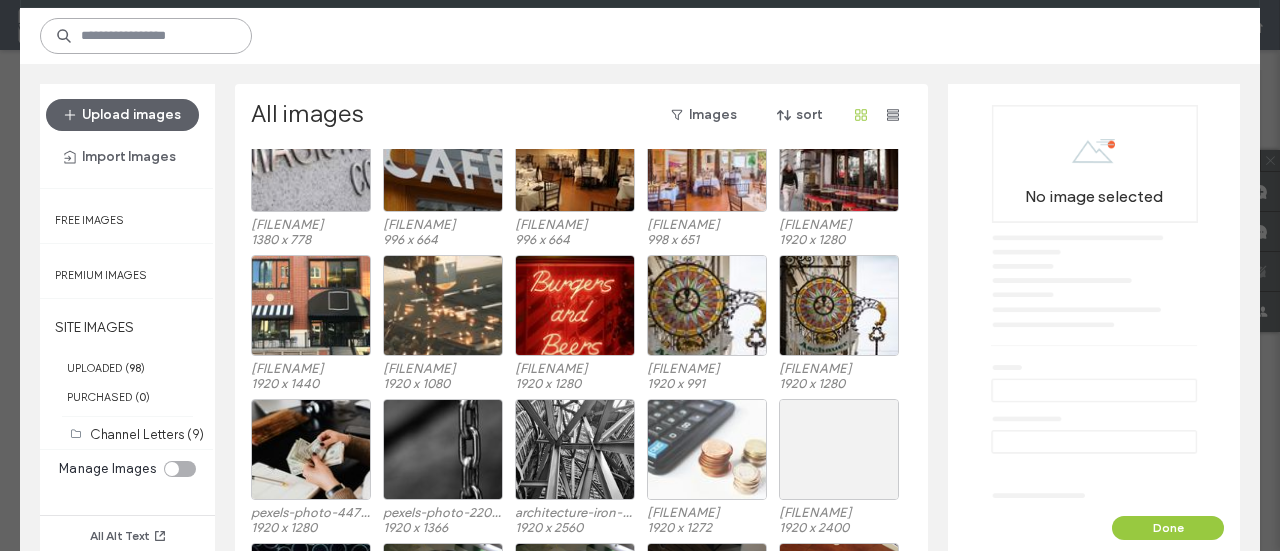 scroll, scrollTop: 800, scrollLeft: 0, axis: vertical 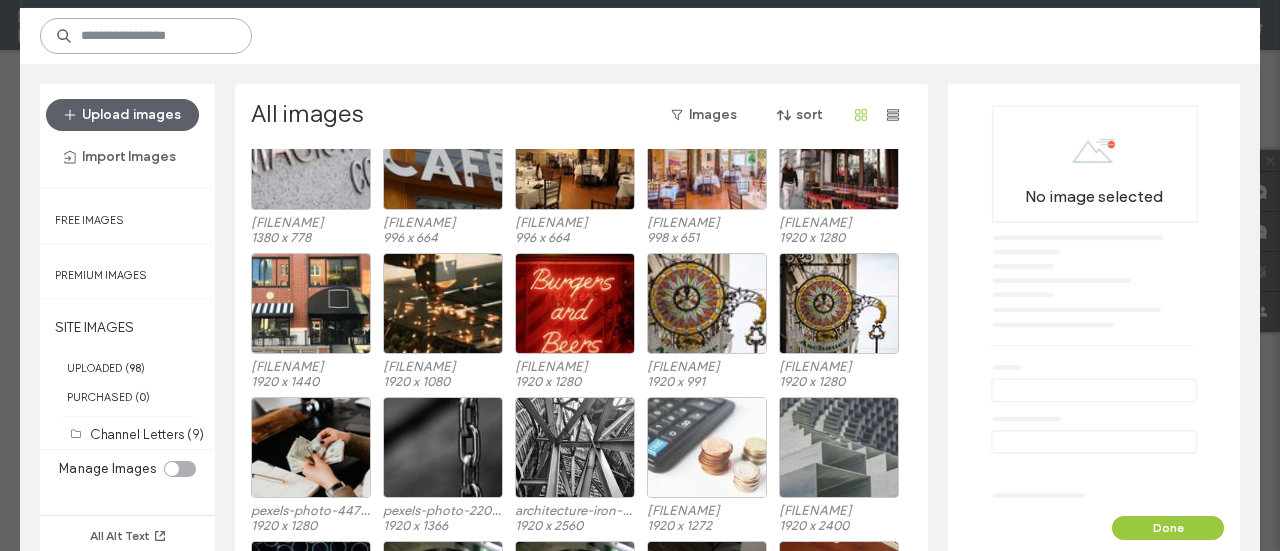 click at bounding box center [146, 36] 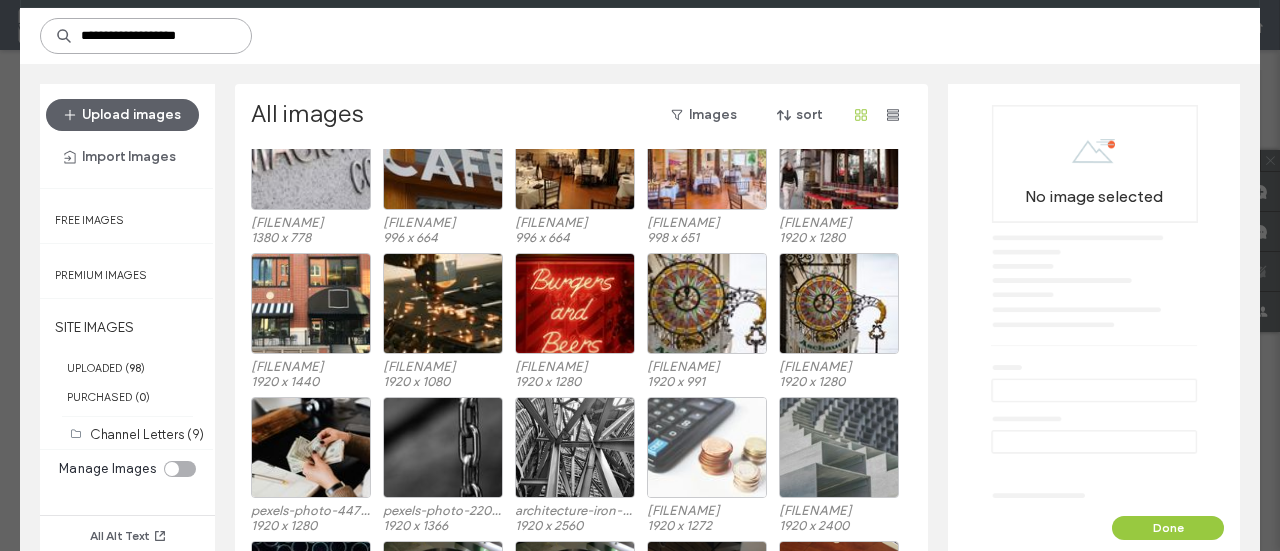 type on "**********" 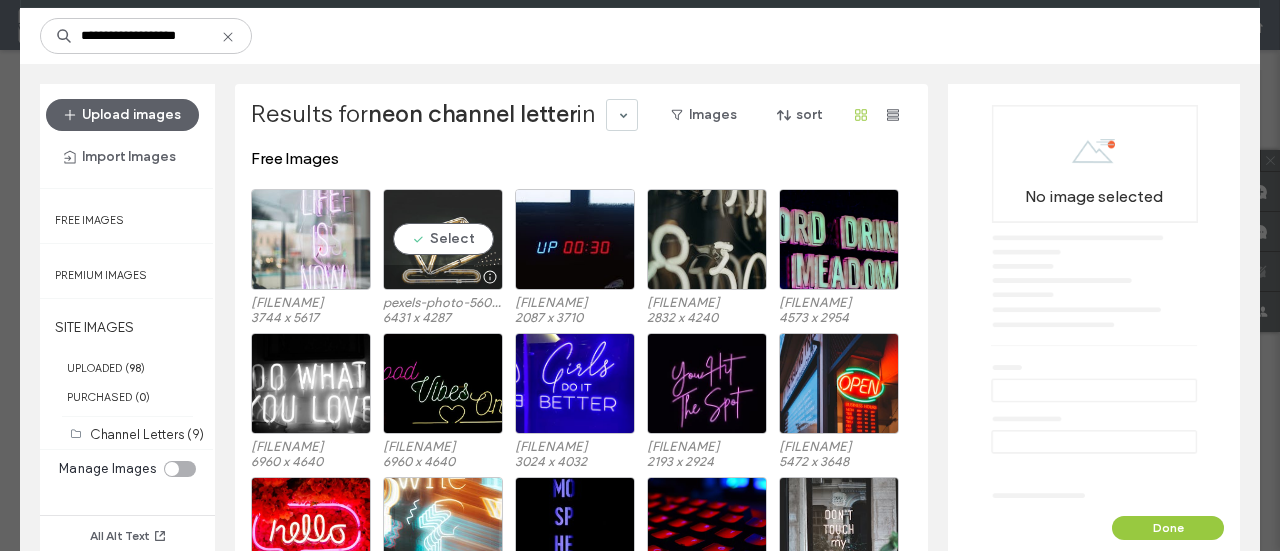 click on "Select" at bounding box center (443, 239) 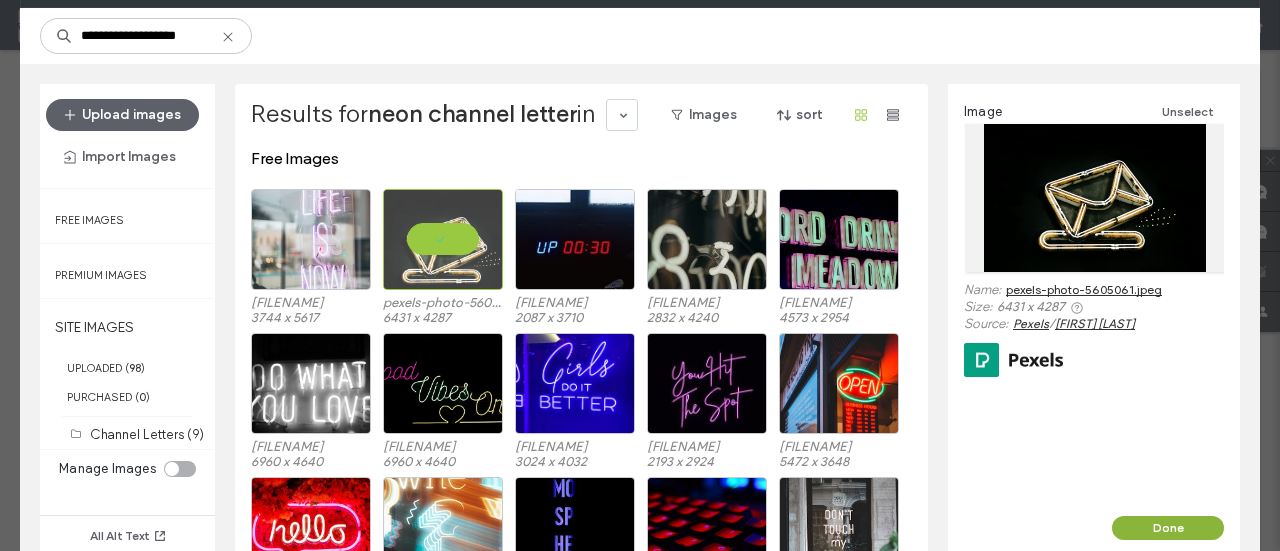 click on "Done" at bounding box center [1168, 528] 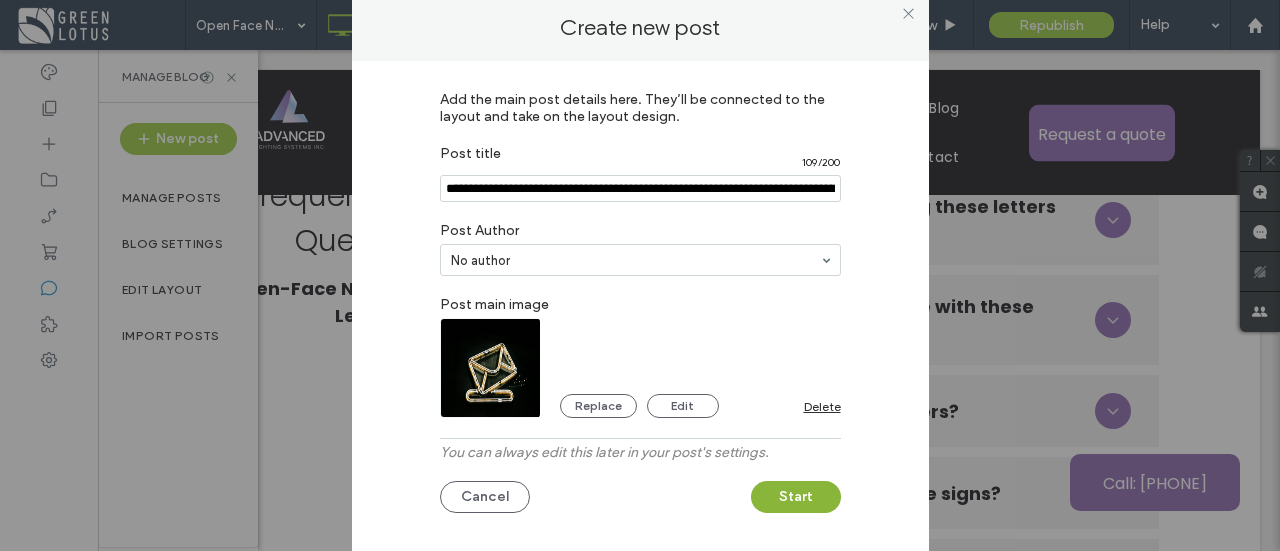 click on "Start" at bounding box center [796, 497] 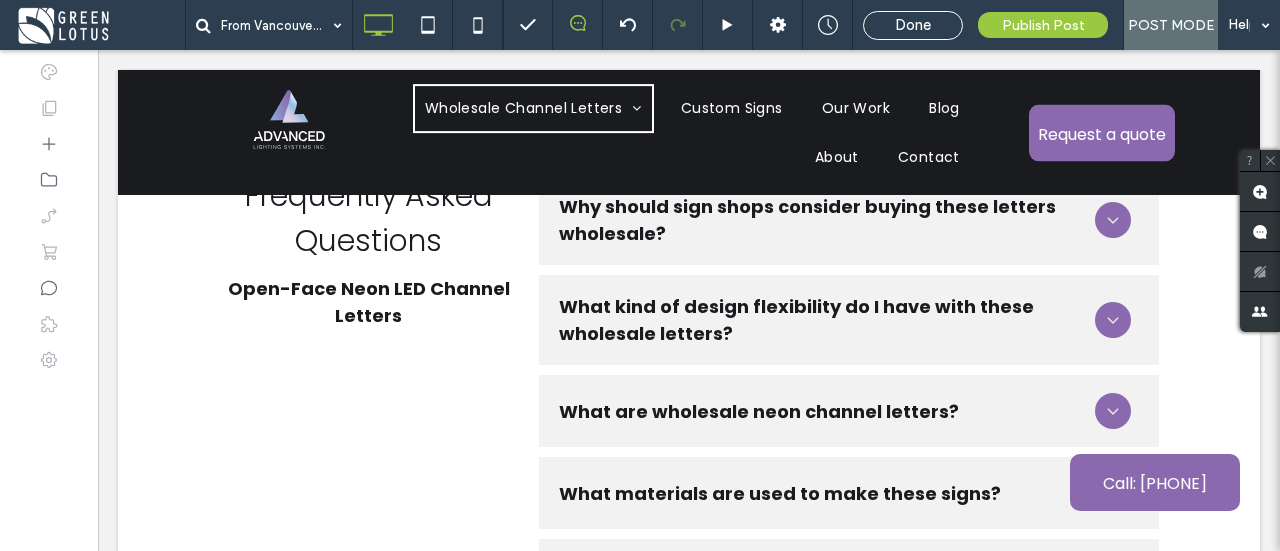 type on "*******" 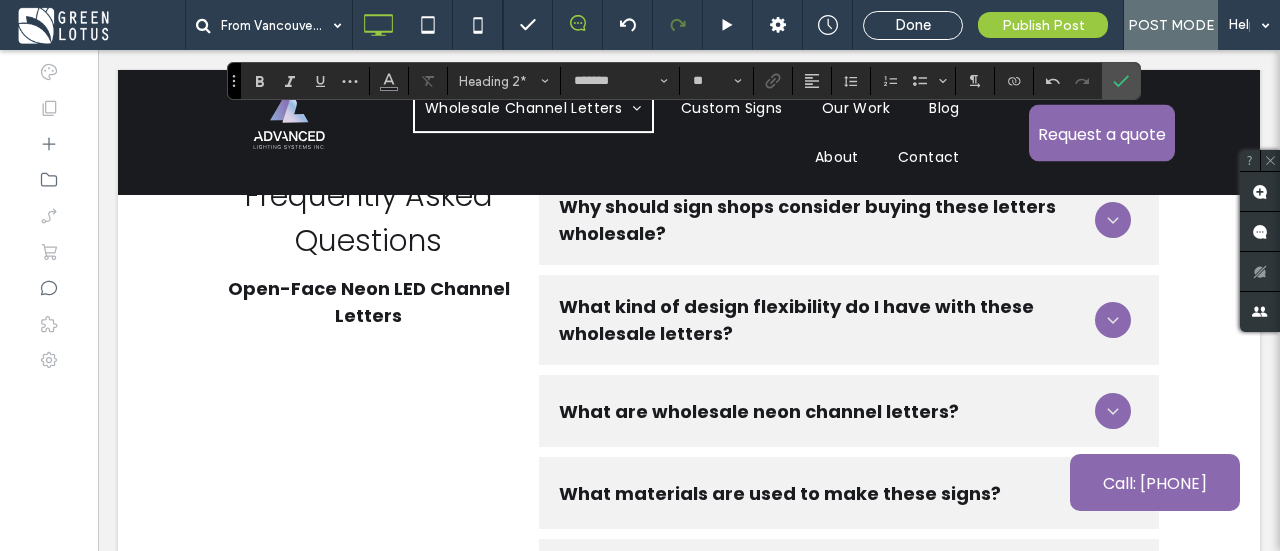 type on "**" 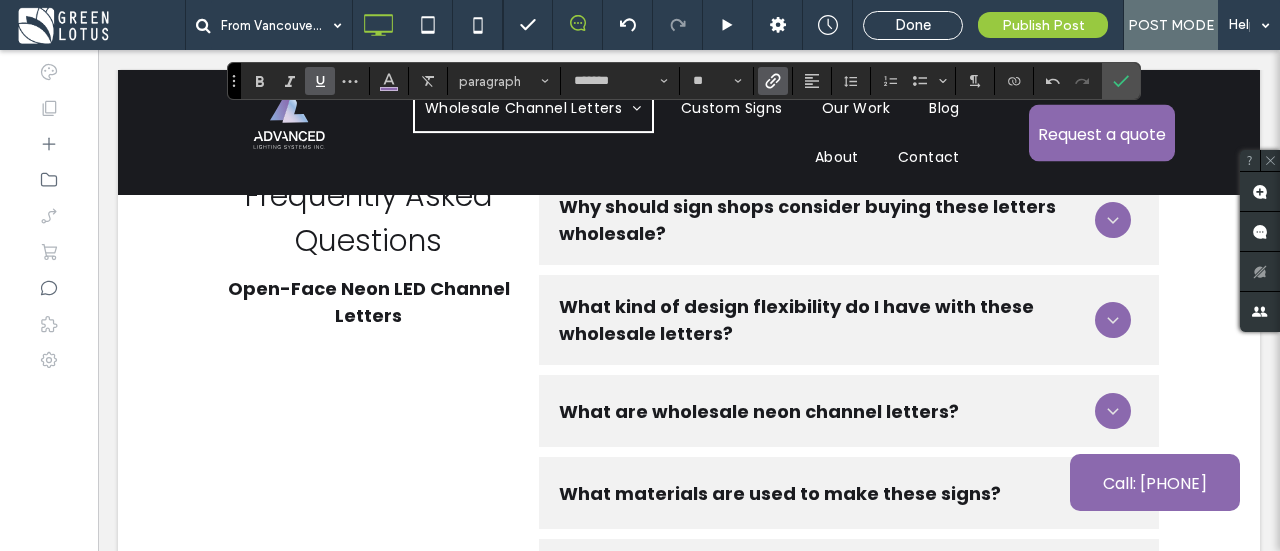 click at bounding box center (773, 81) 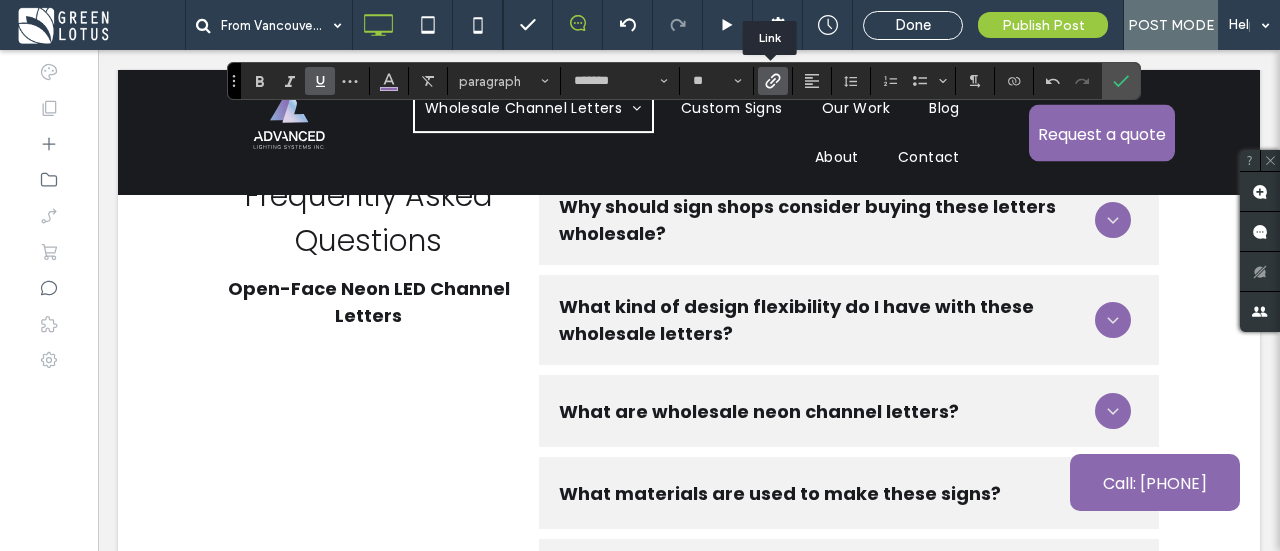 click at bounding box center [773, 81] 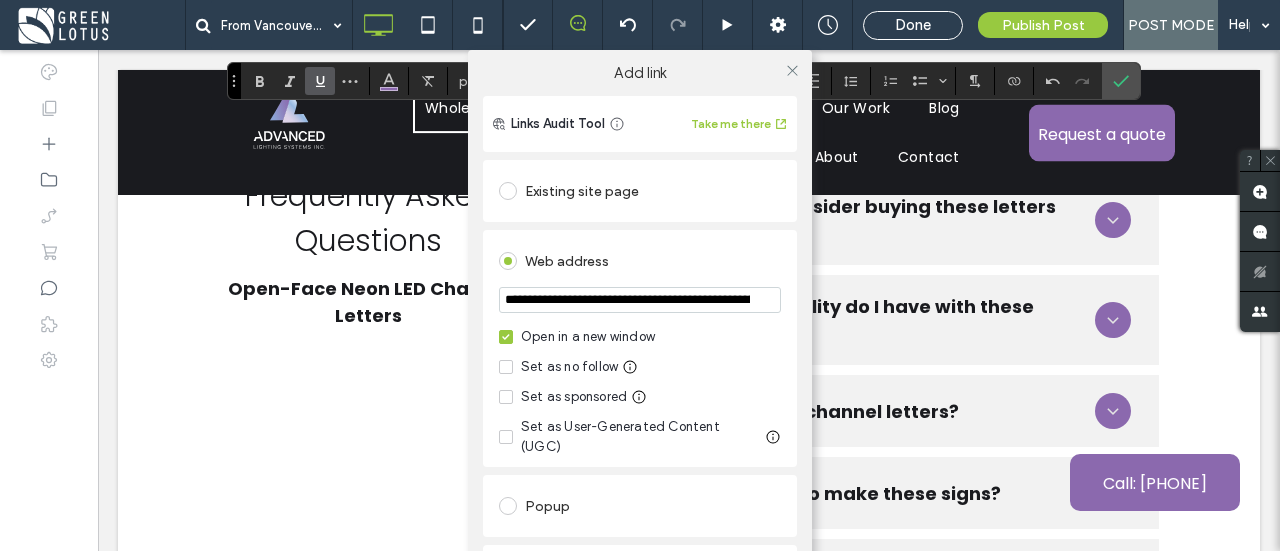 click on "Existing site page" at bounding box center [640, 191] 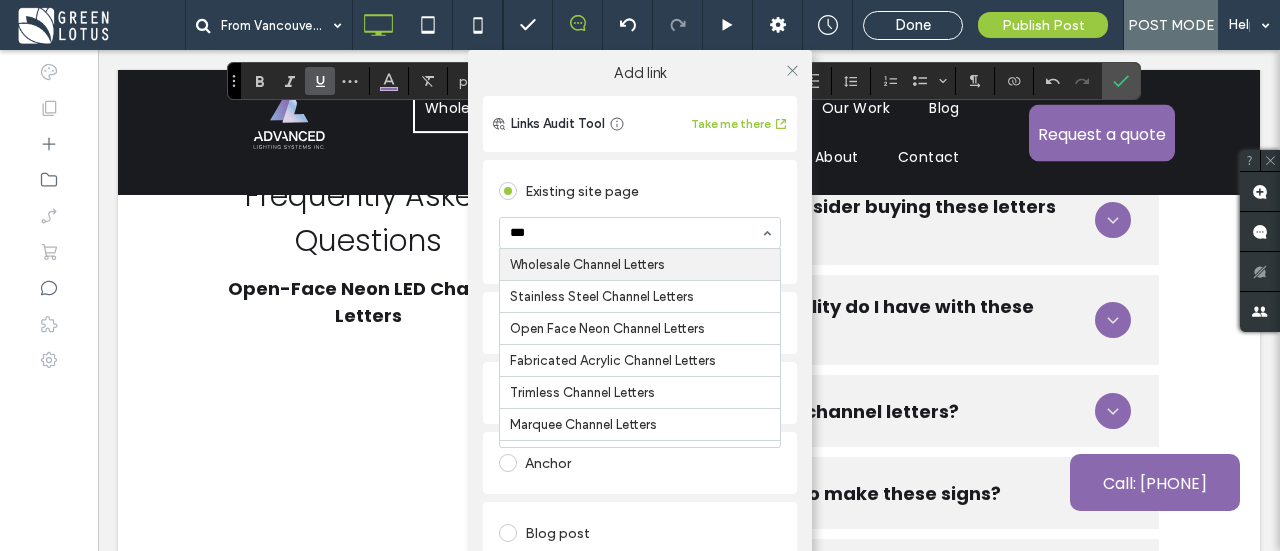 type on "****" 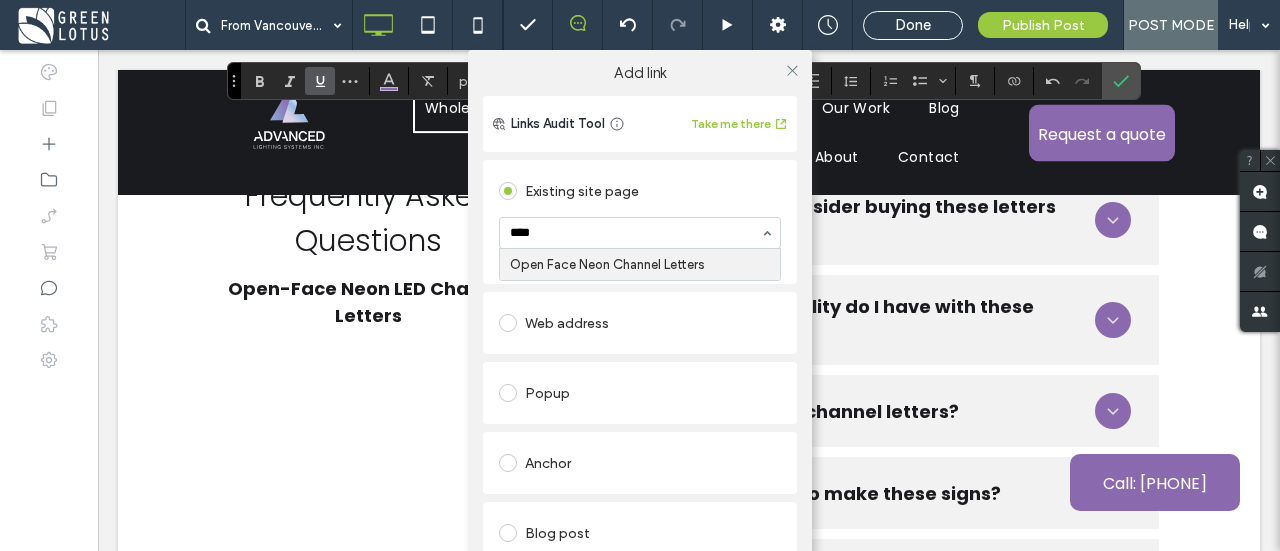type 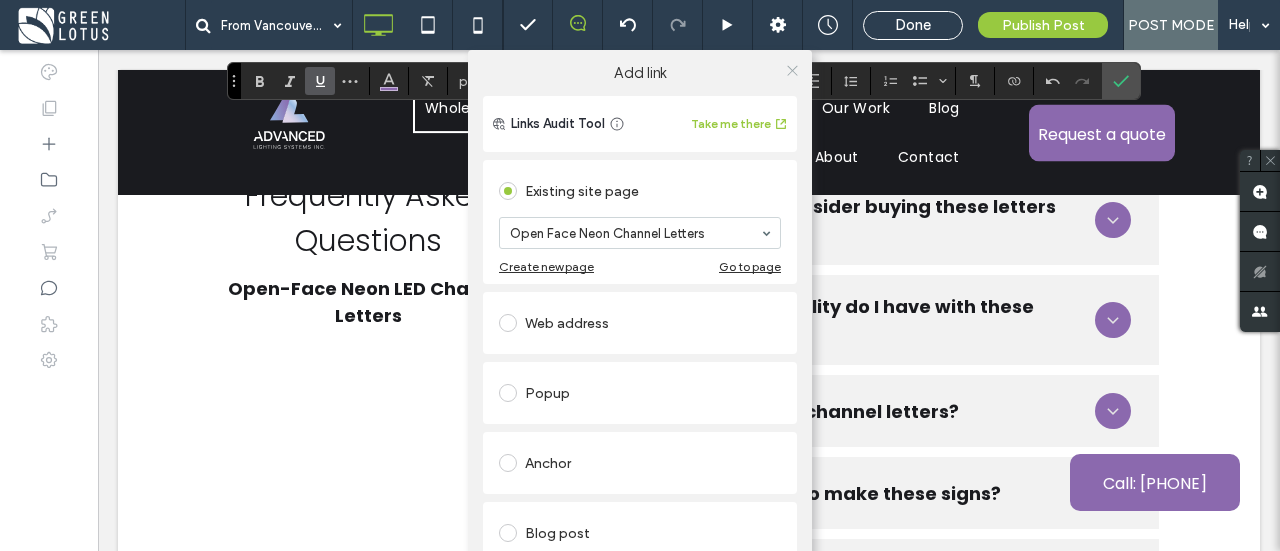 click 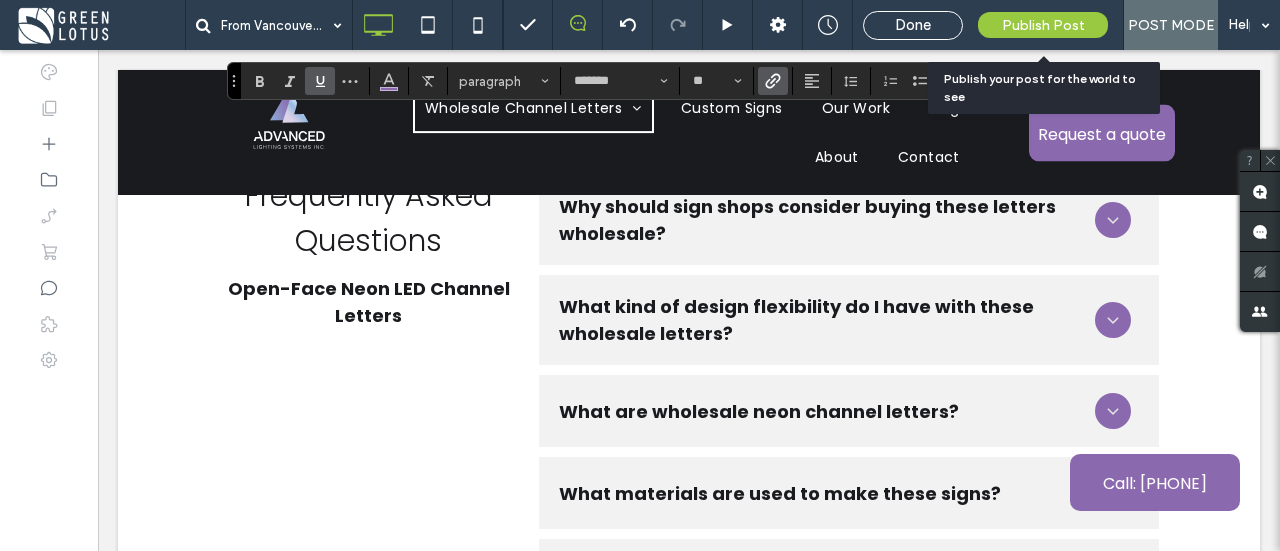 click on "Publish Post" at bounding box center (1043, 25) 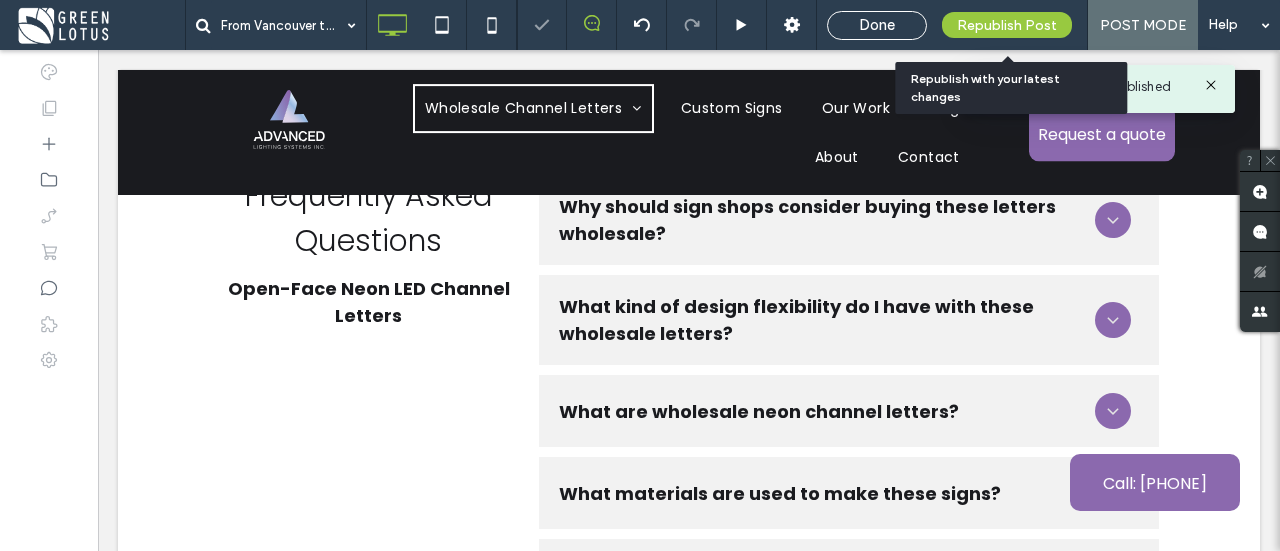 click on "Republish Post" at bounding box center [1007, 25] 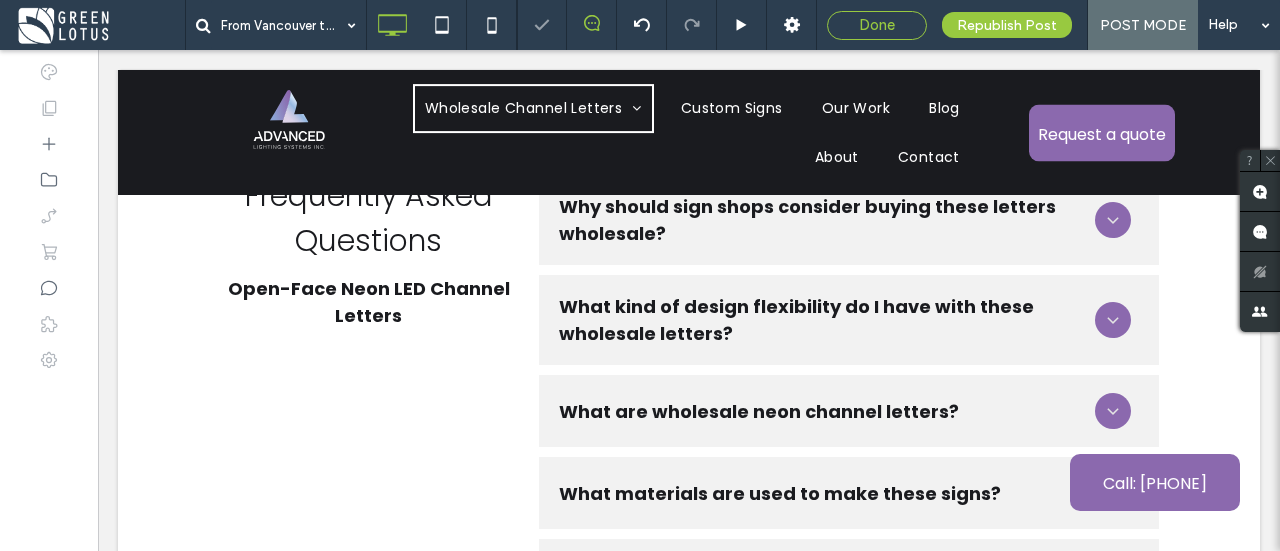 click on "Done" at bounding box center (877, 25) 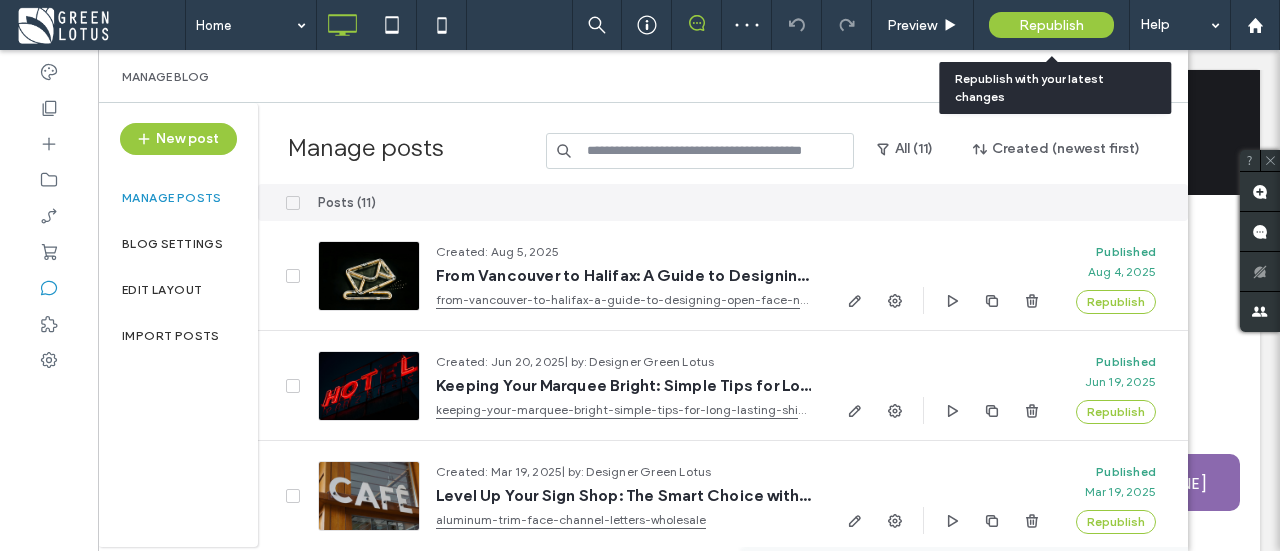 click on "Republish" at bounding box center [1051, 25] 